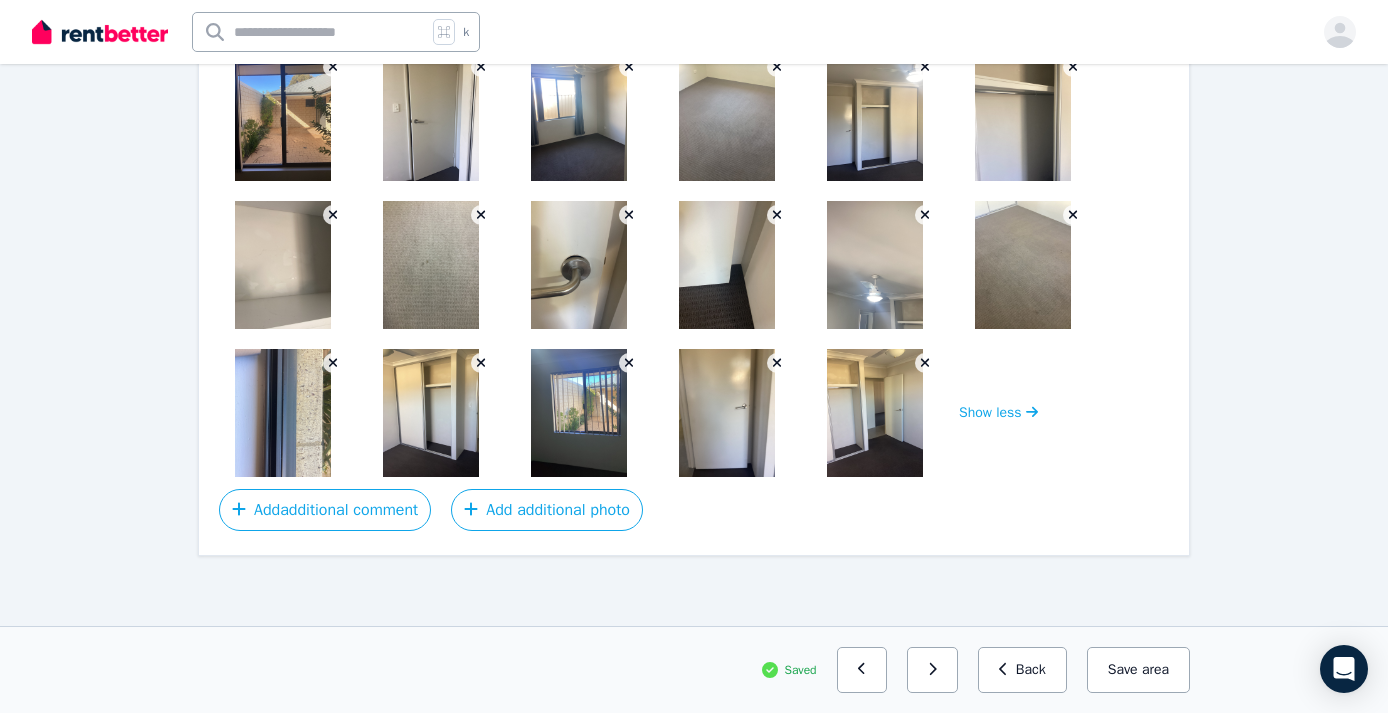 scroll, scrollTop: 0, scrollLeft: 0, axis: both 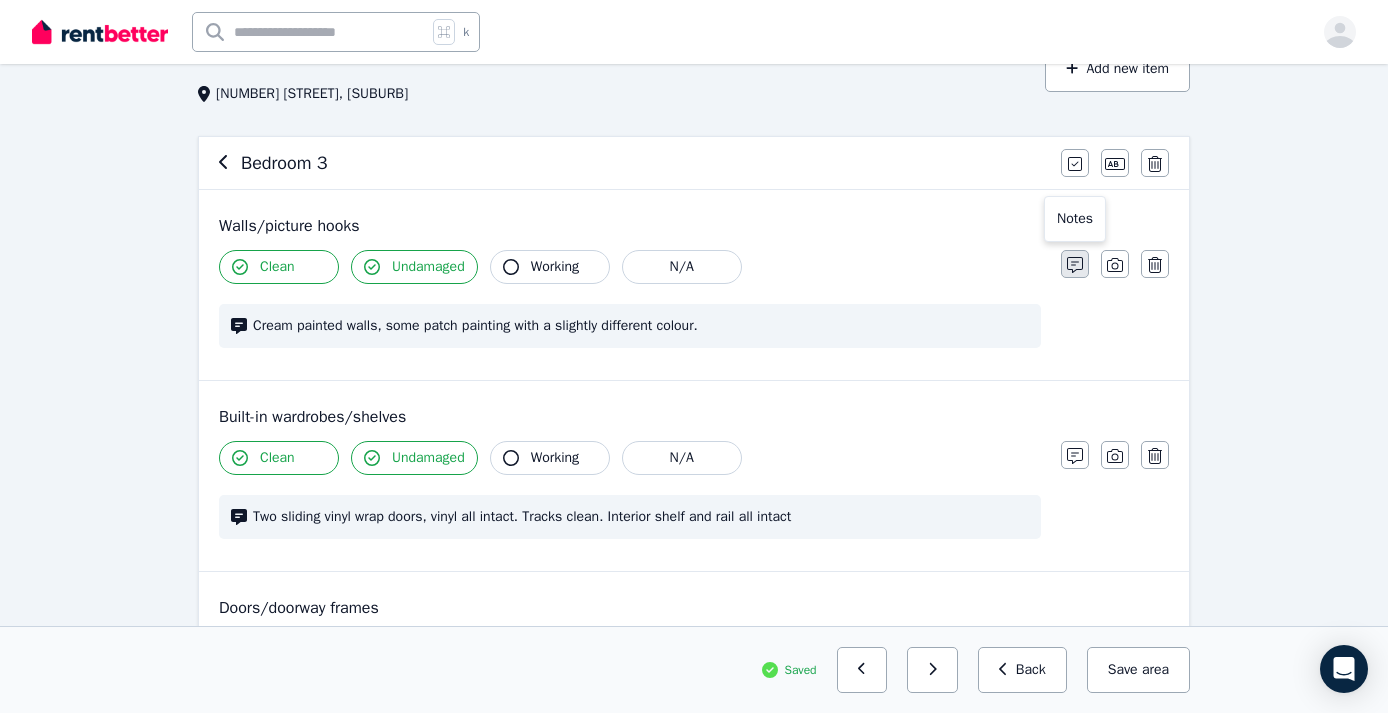 click 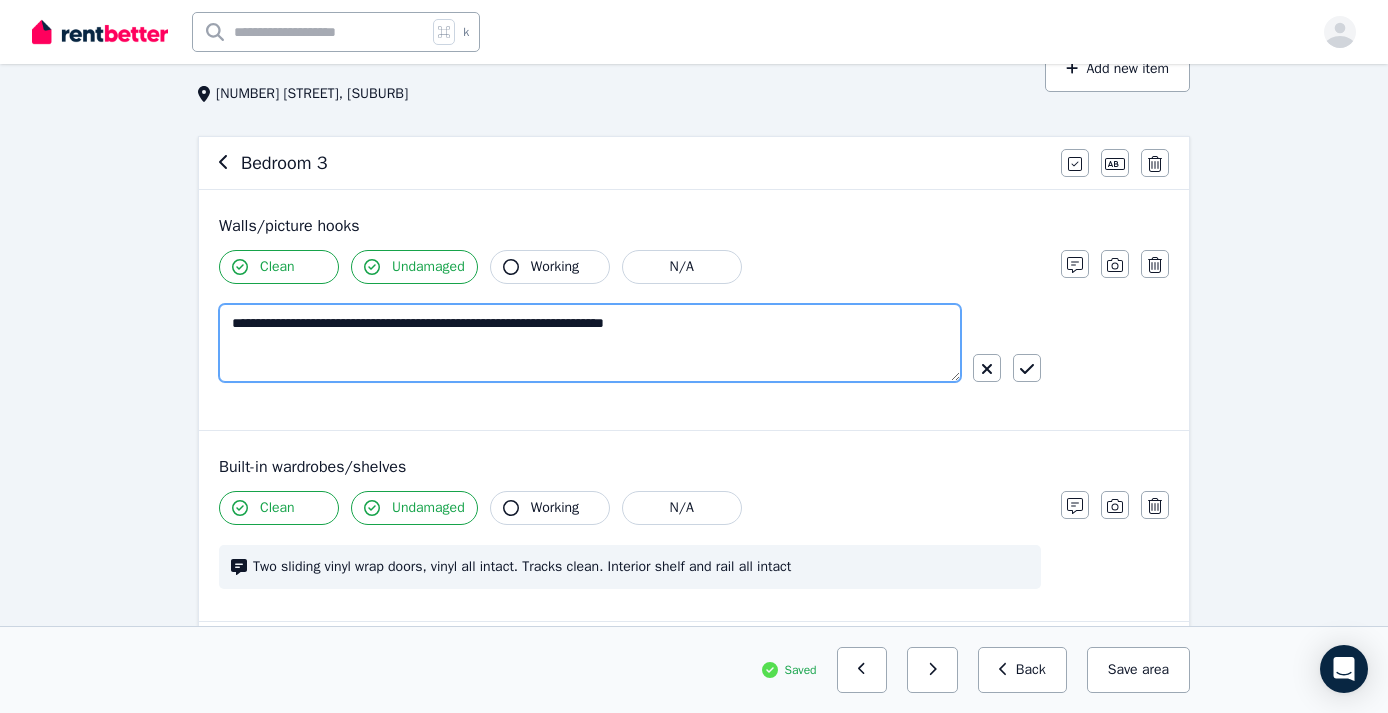 click on "**********" at bounding box center (590, 343) 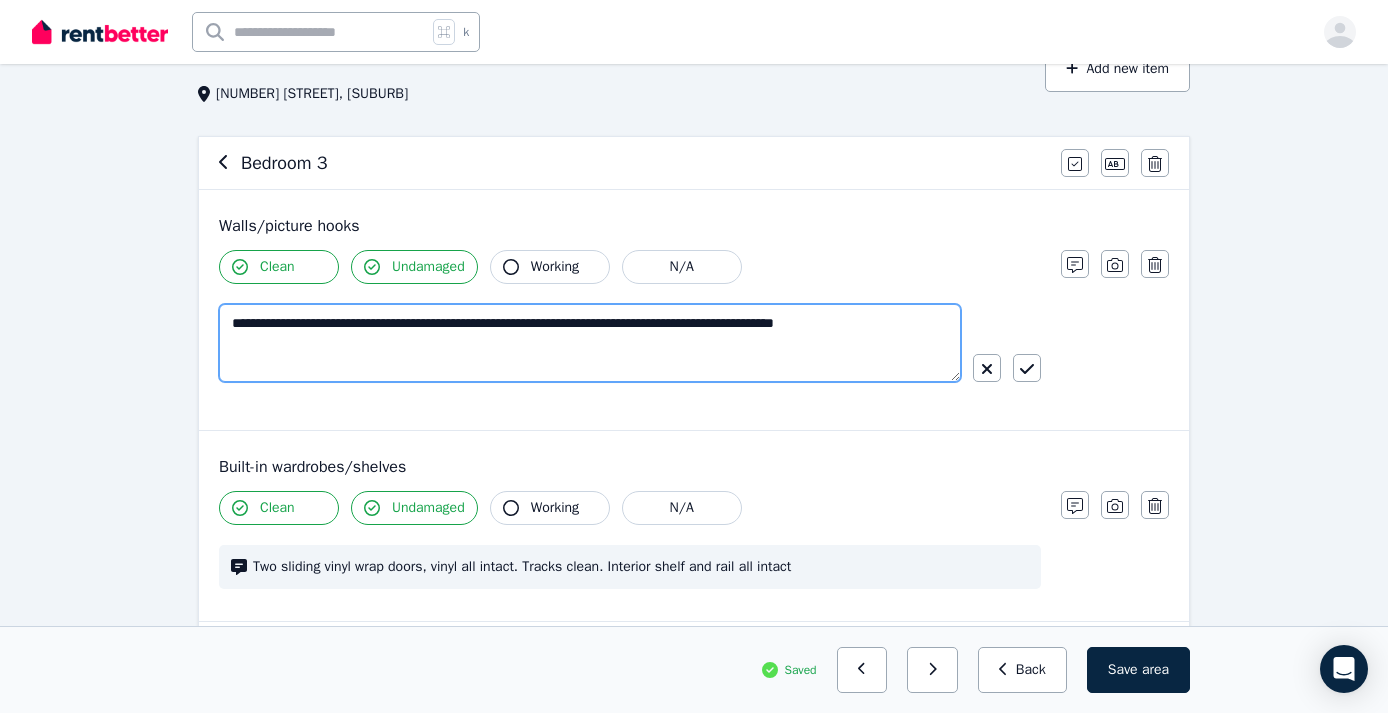click on "**********" at bounding box center (590, 343) 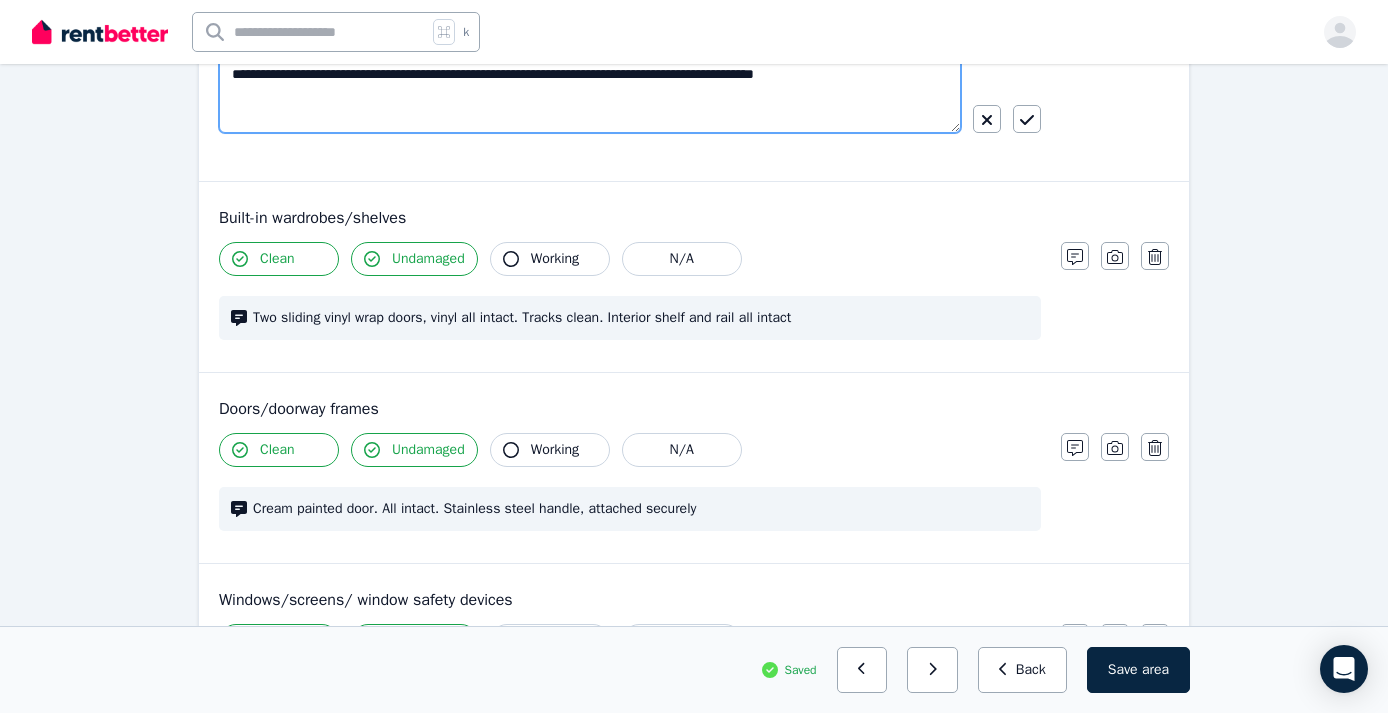scroll, scrollTop: 365, scrollLeft: 0, axis: vertical 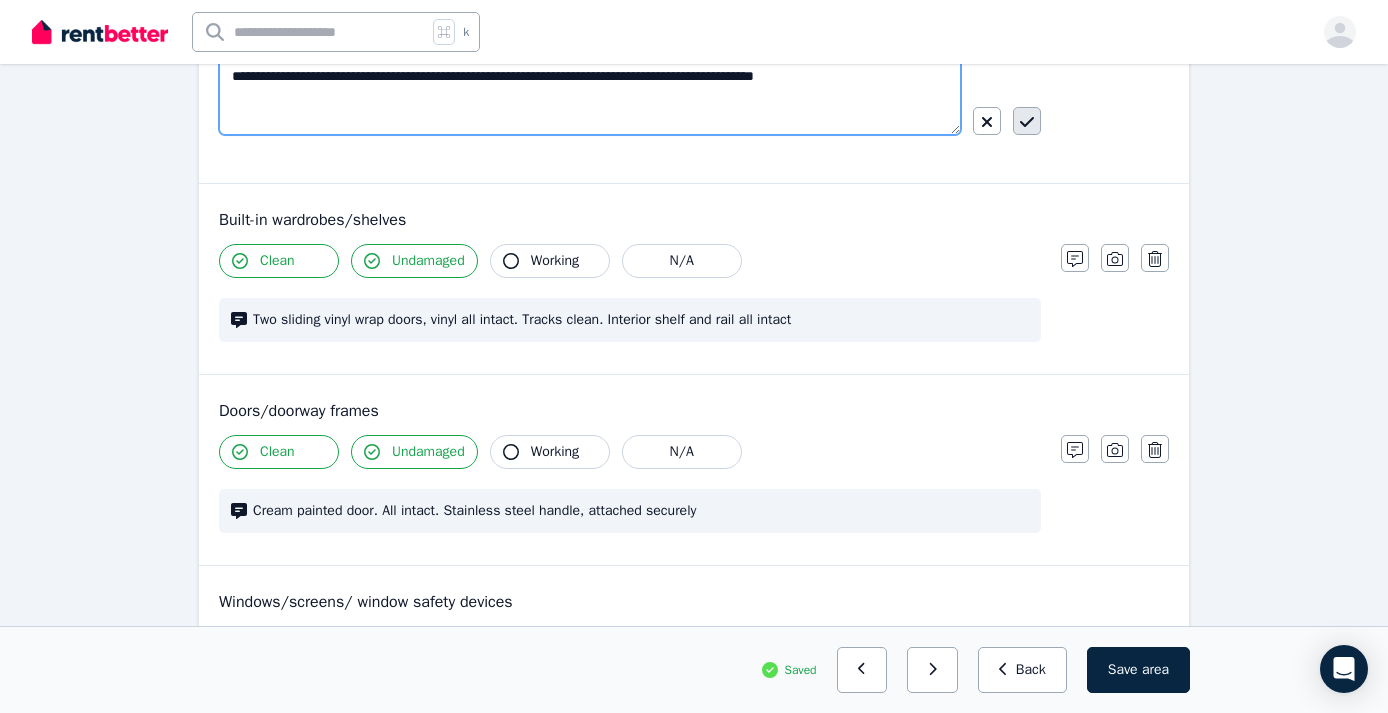 type on "**********" 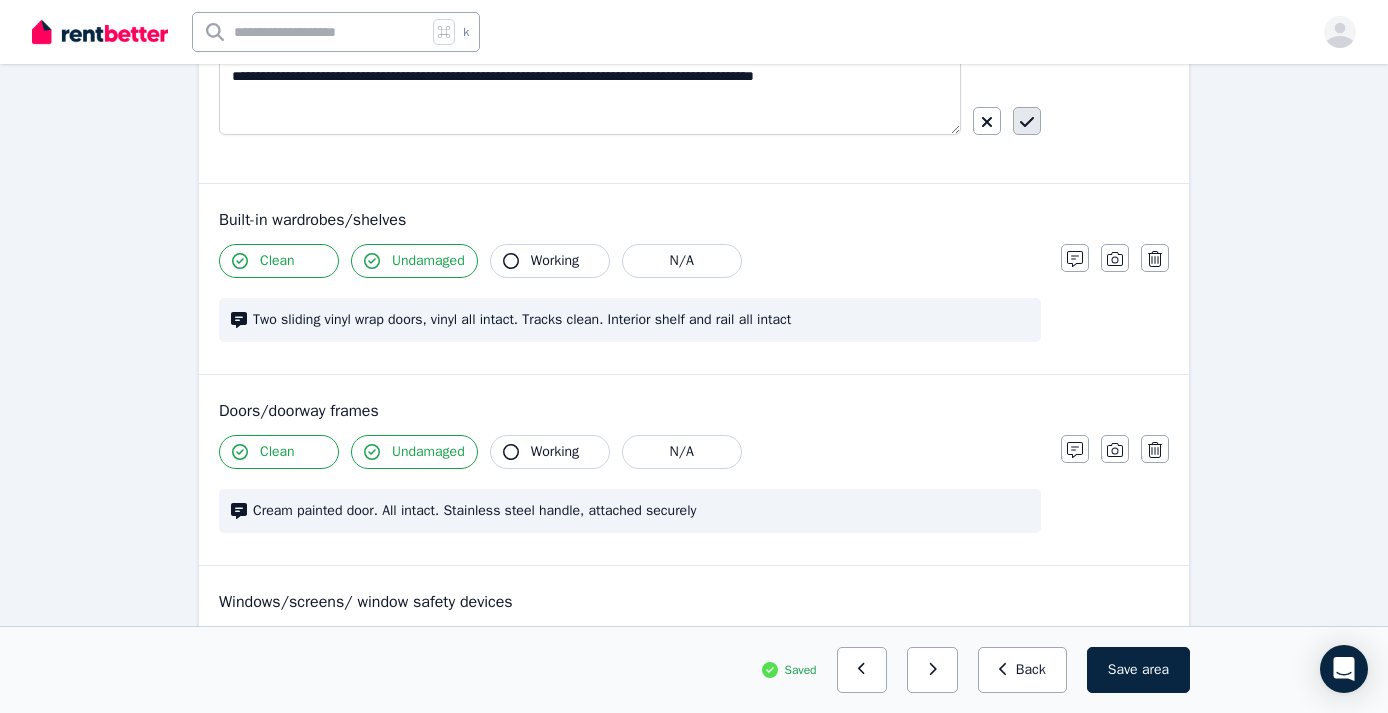click 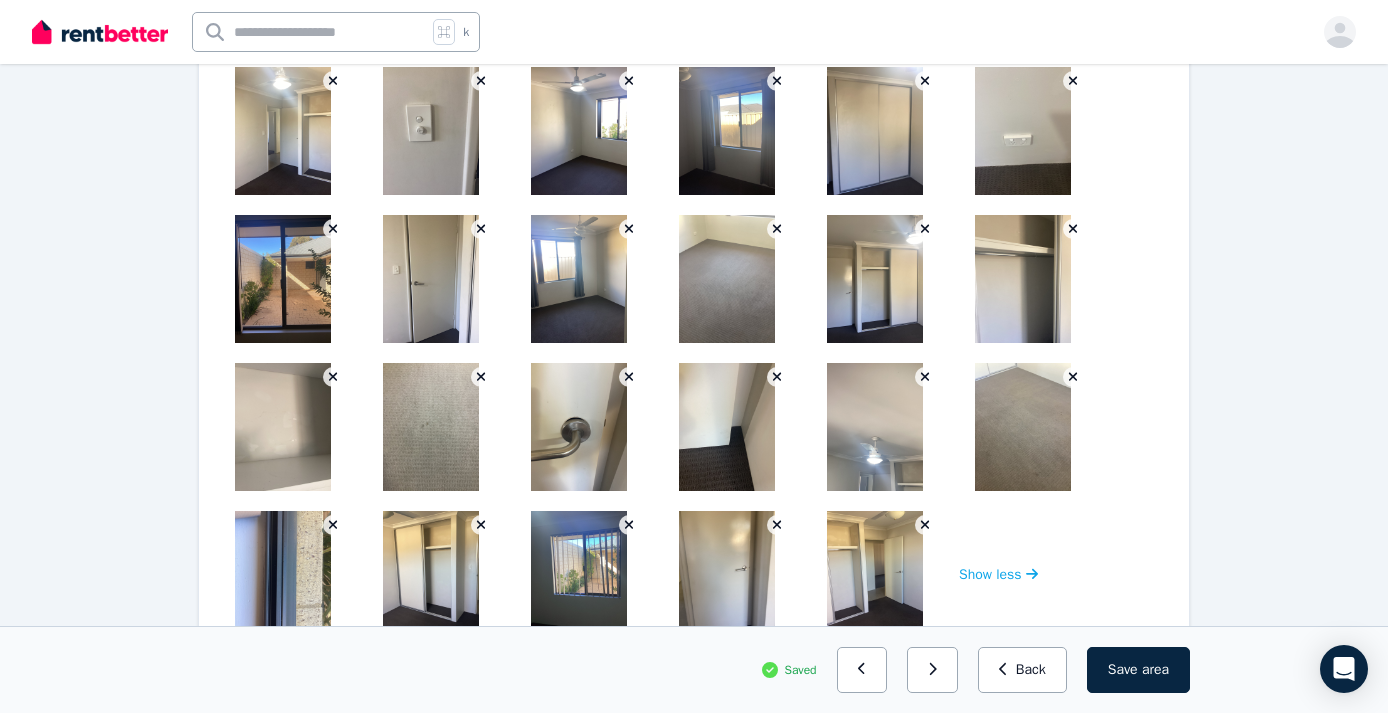 scroll, scrollTop: 1843, scrollLeft: 0, axis: vertical 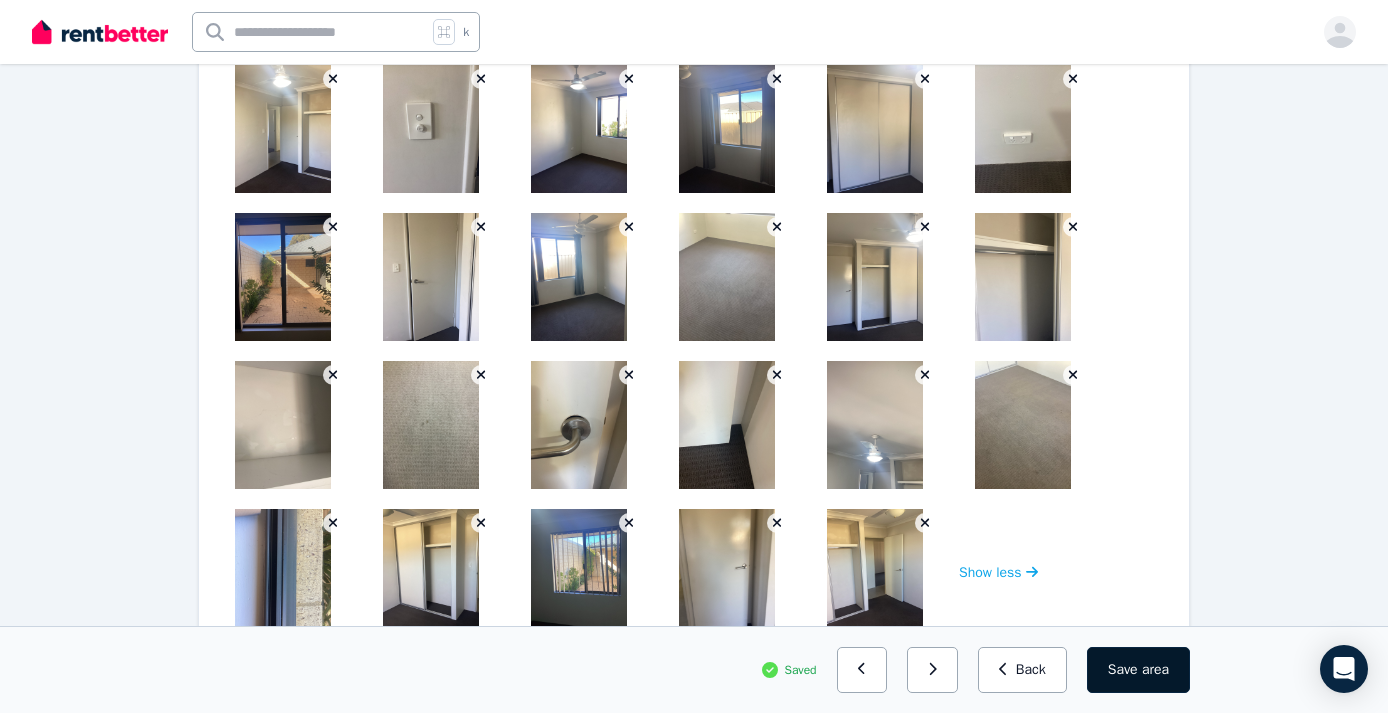 click on "Save   area" at bounding box center [1138, 670] 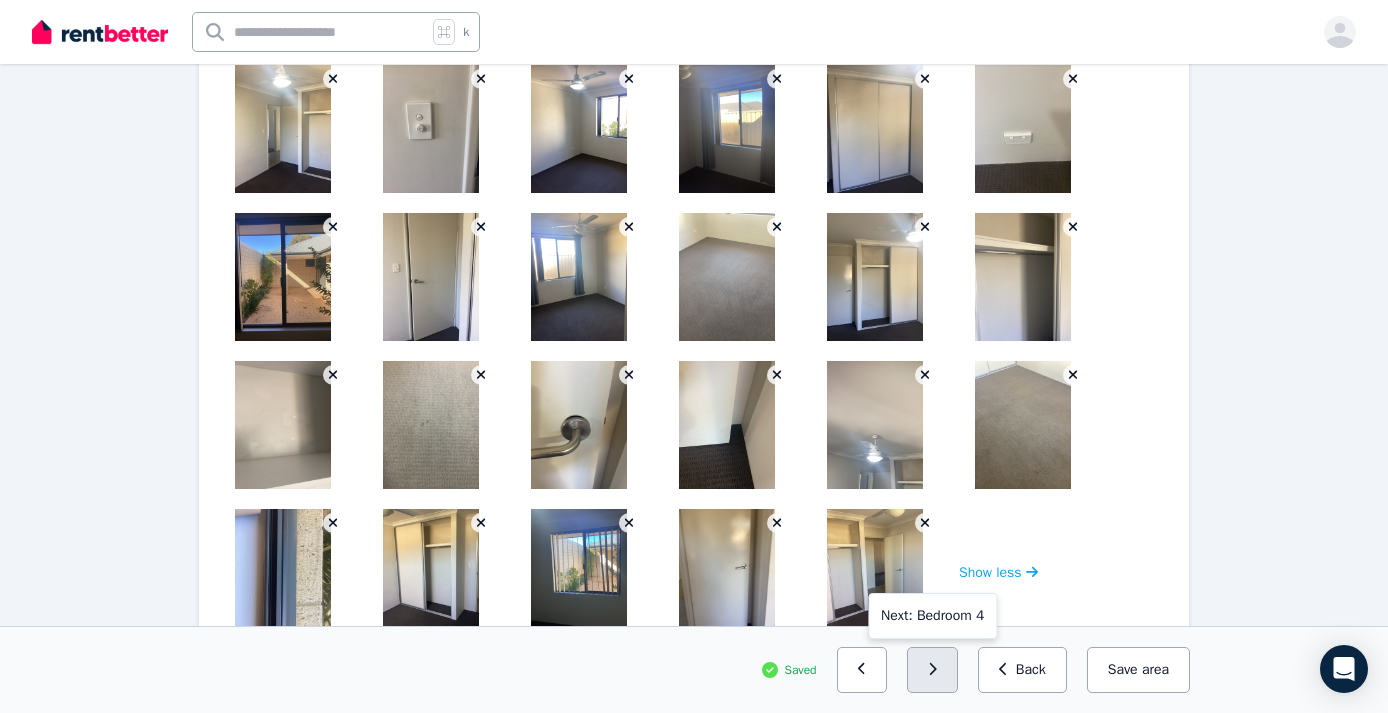 click at bounding box center [932, 670] 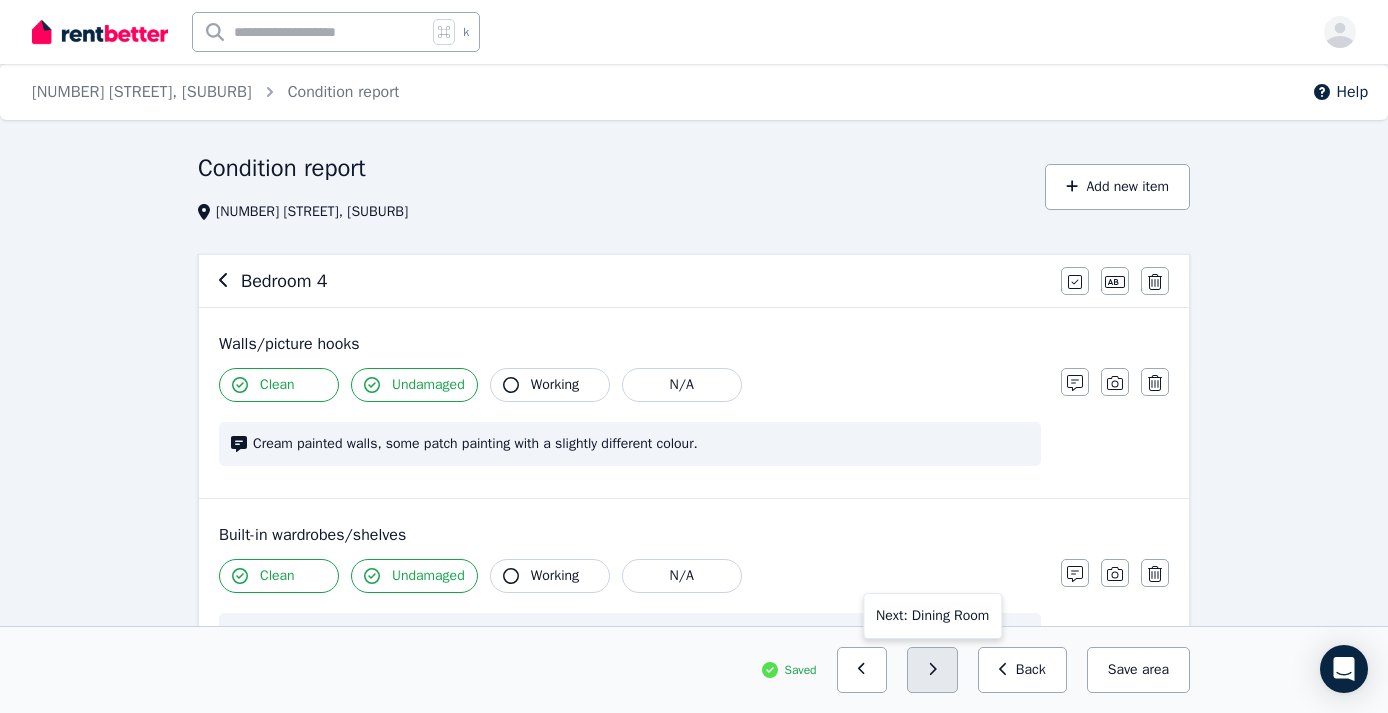 scroll, scrollTop: 0, scrollLeft: 0, axis: both 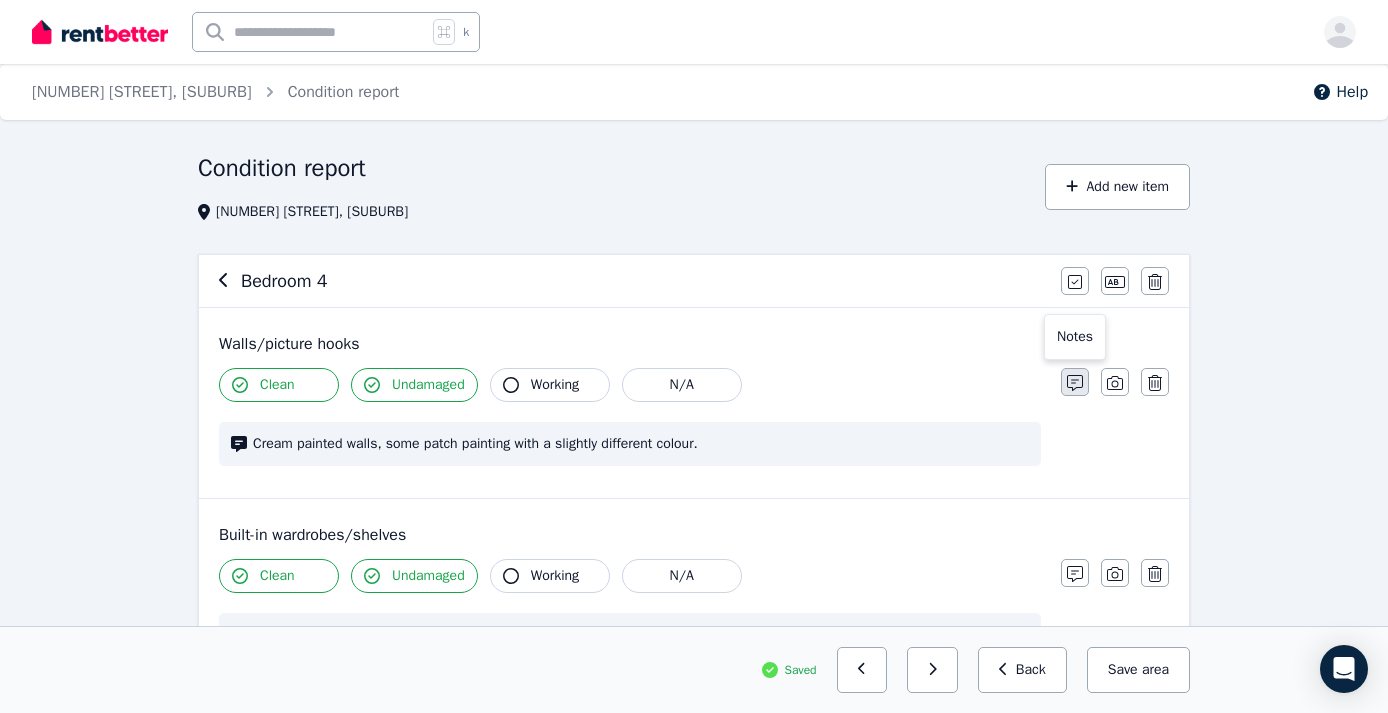 click 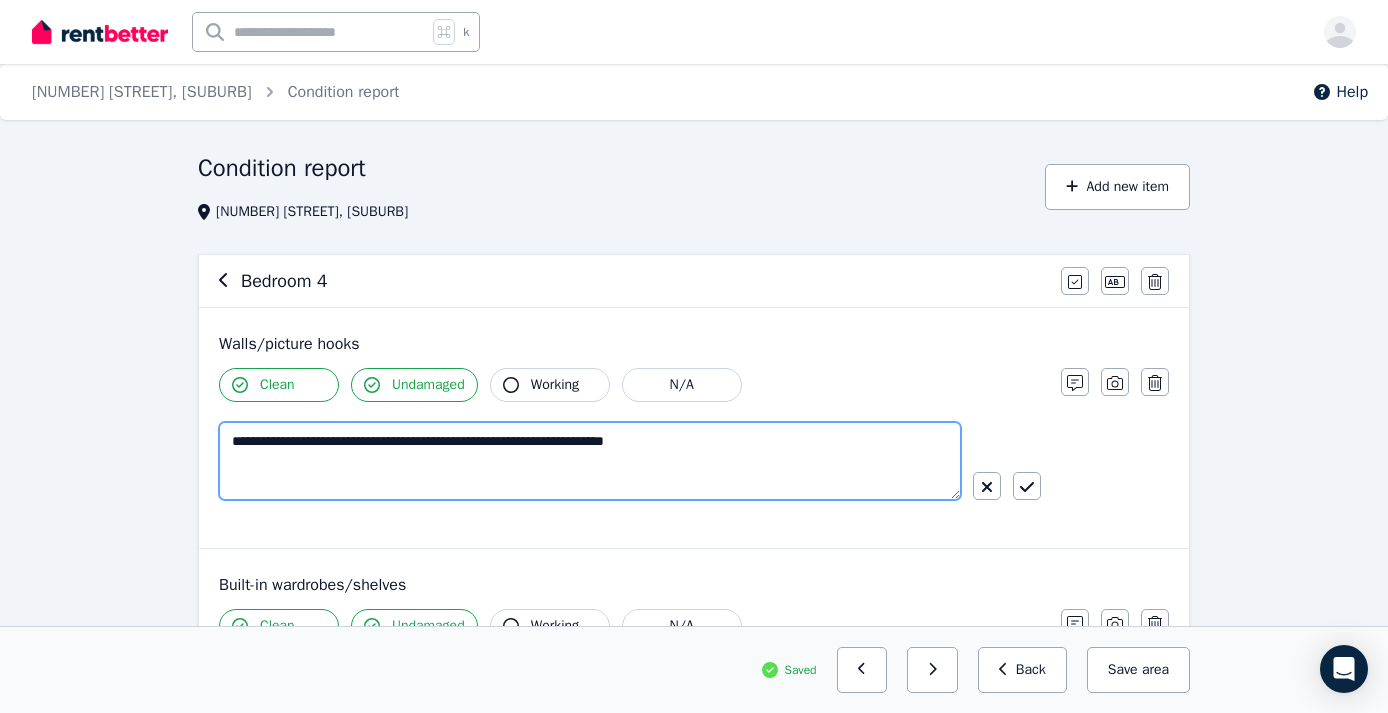 click on "**********" at bounding box center (590, 461) 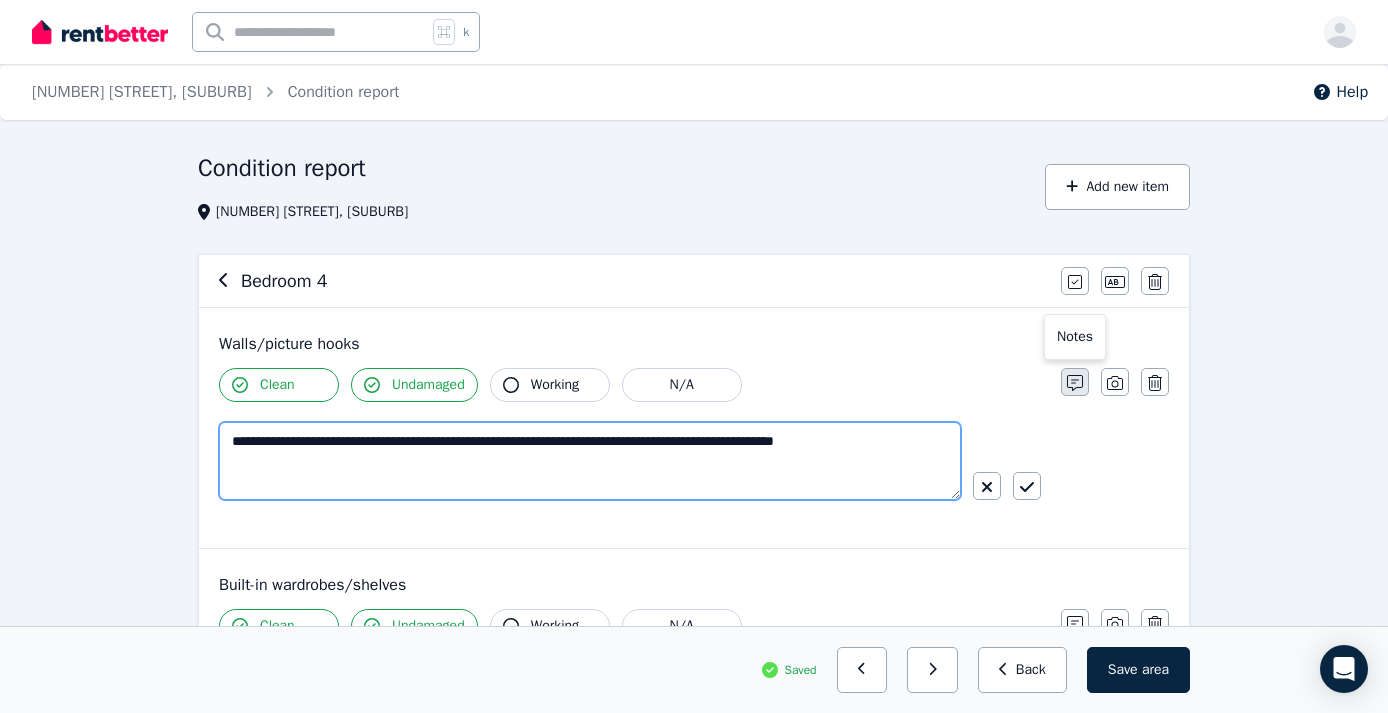 type on "**********" 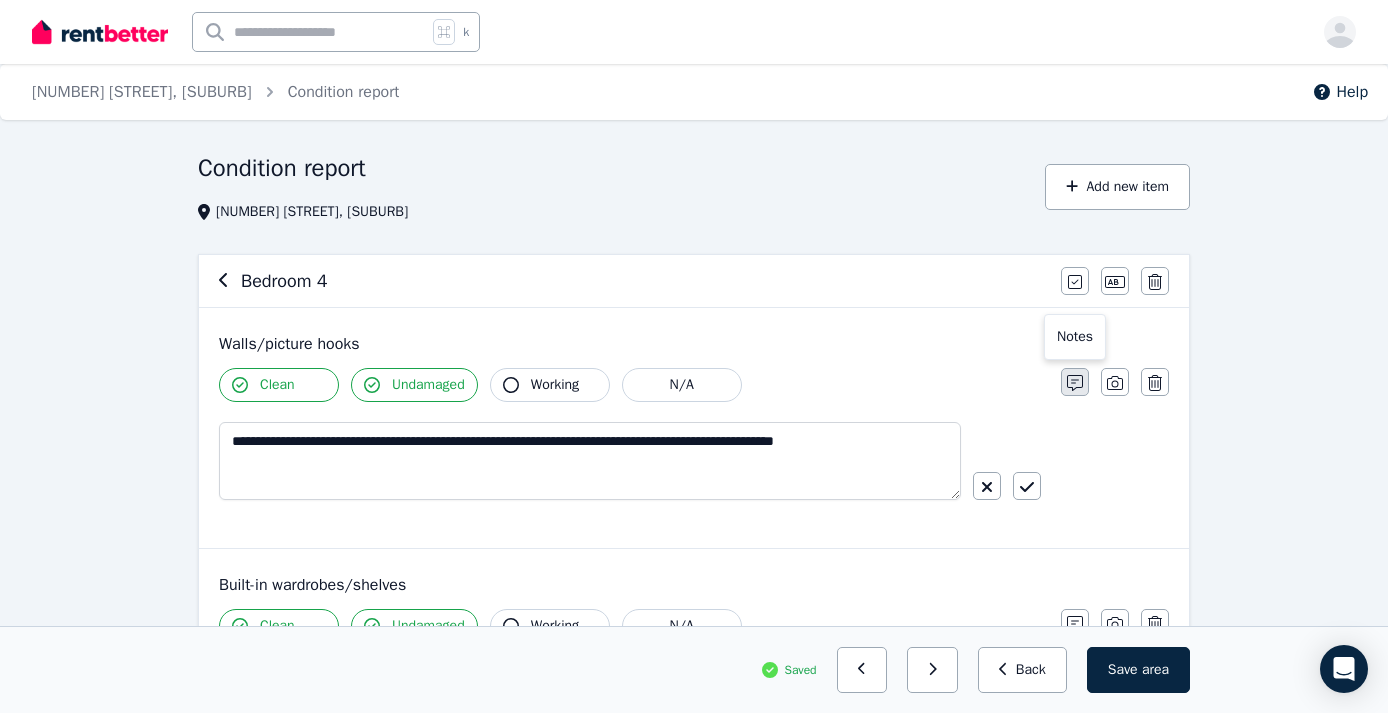 click 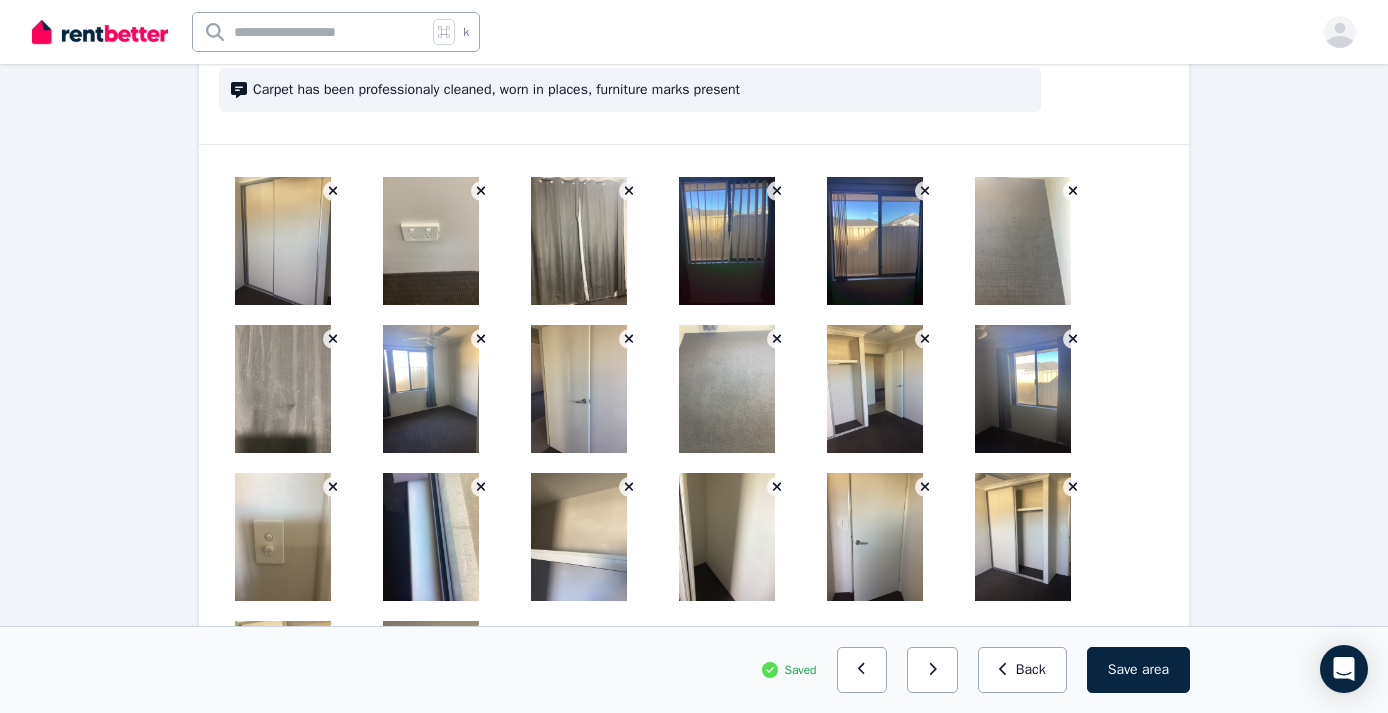 scroll, scrollTop: 1799, scrollLeft: 0, axis: vertical 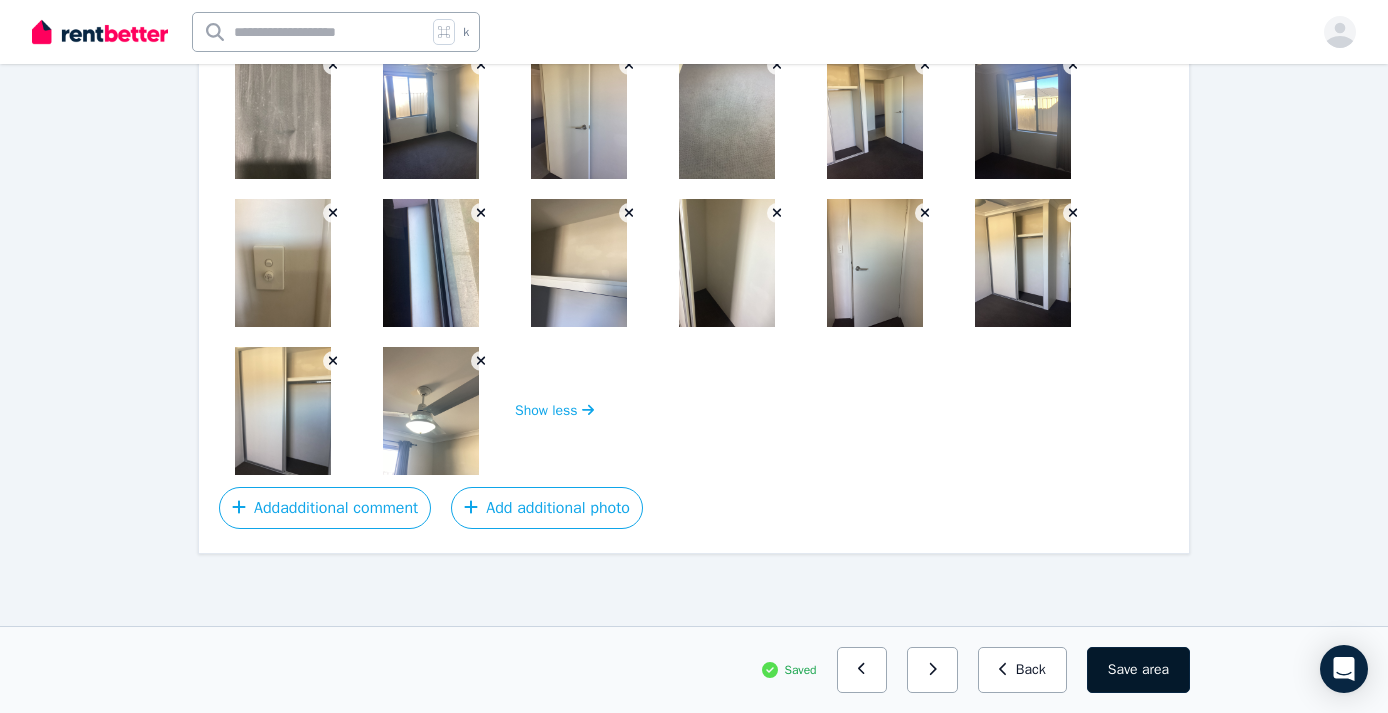 click on "area" at bounding box center (1155, 670) 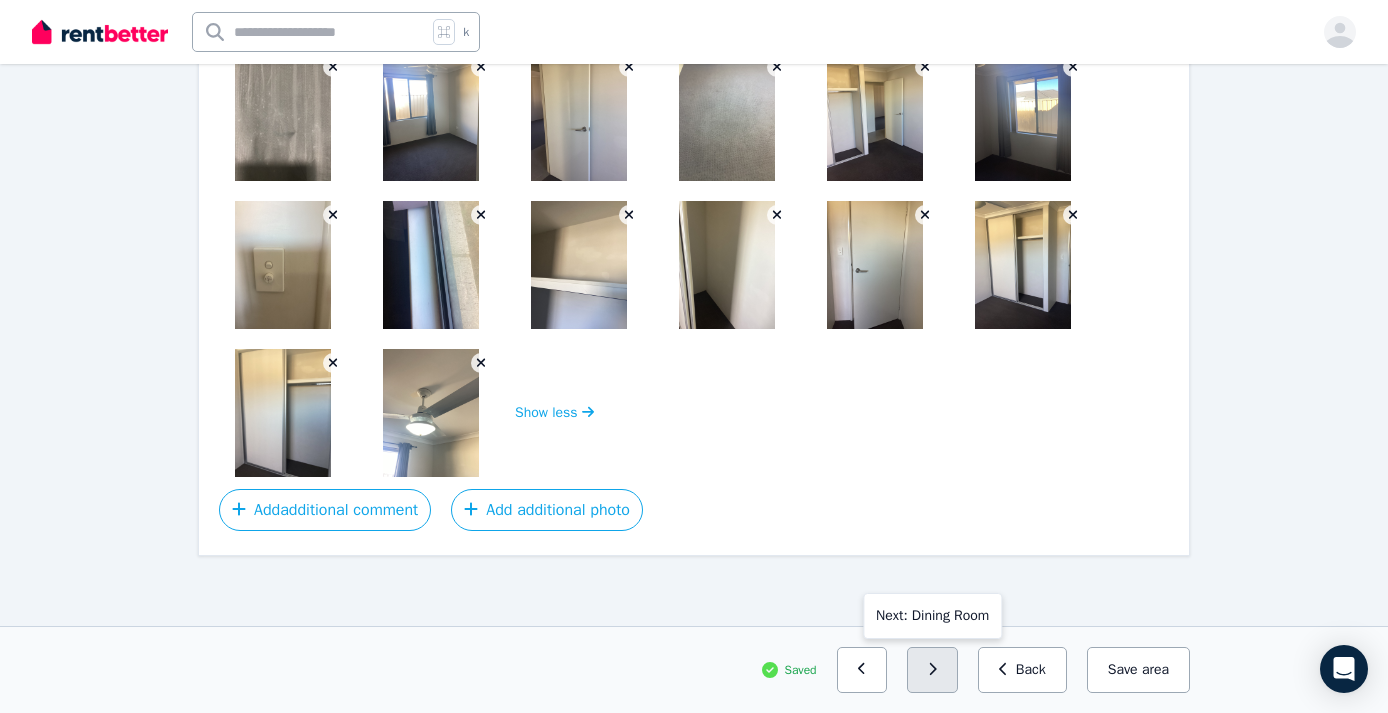 click 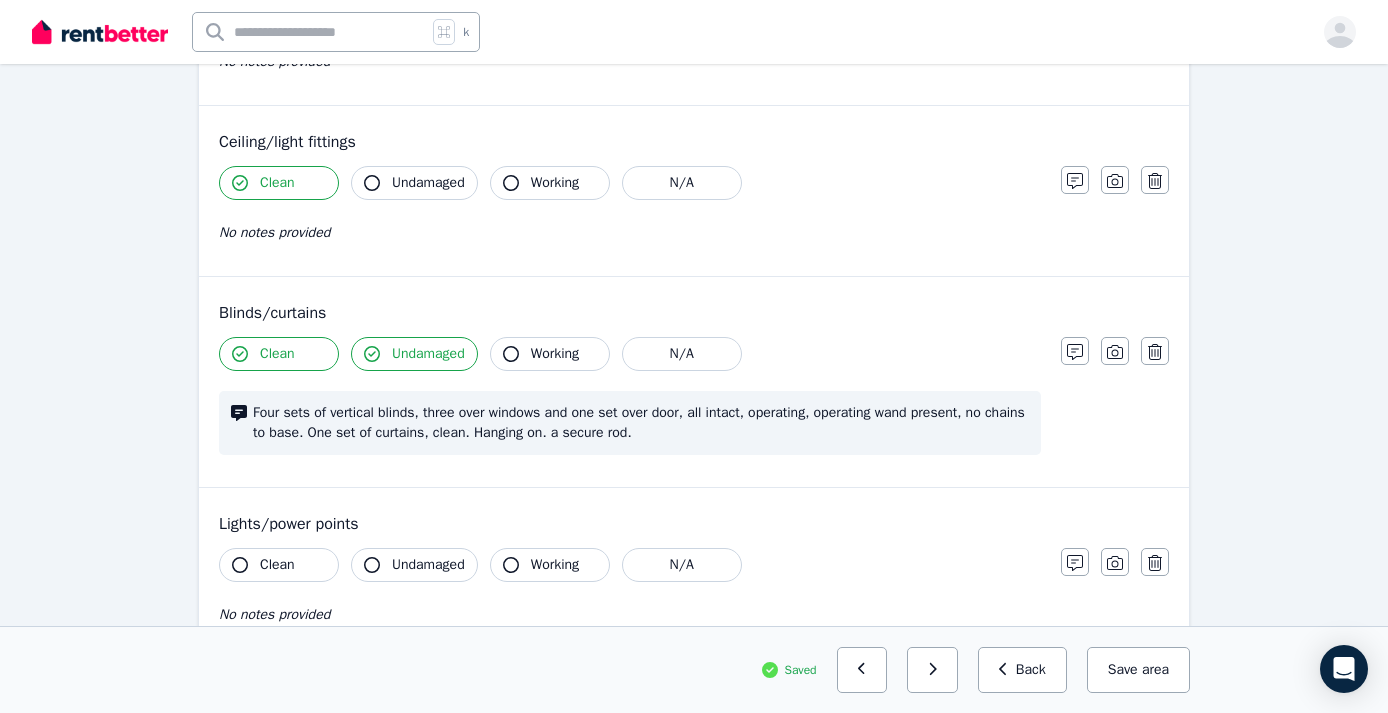 scroll, scrollTop: 757, scrollLeft: 0, axis: vertical 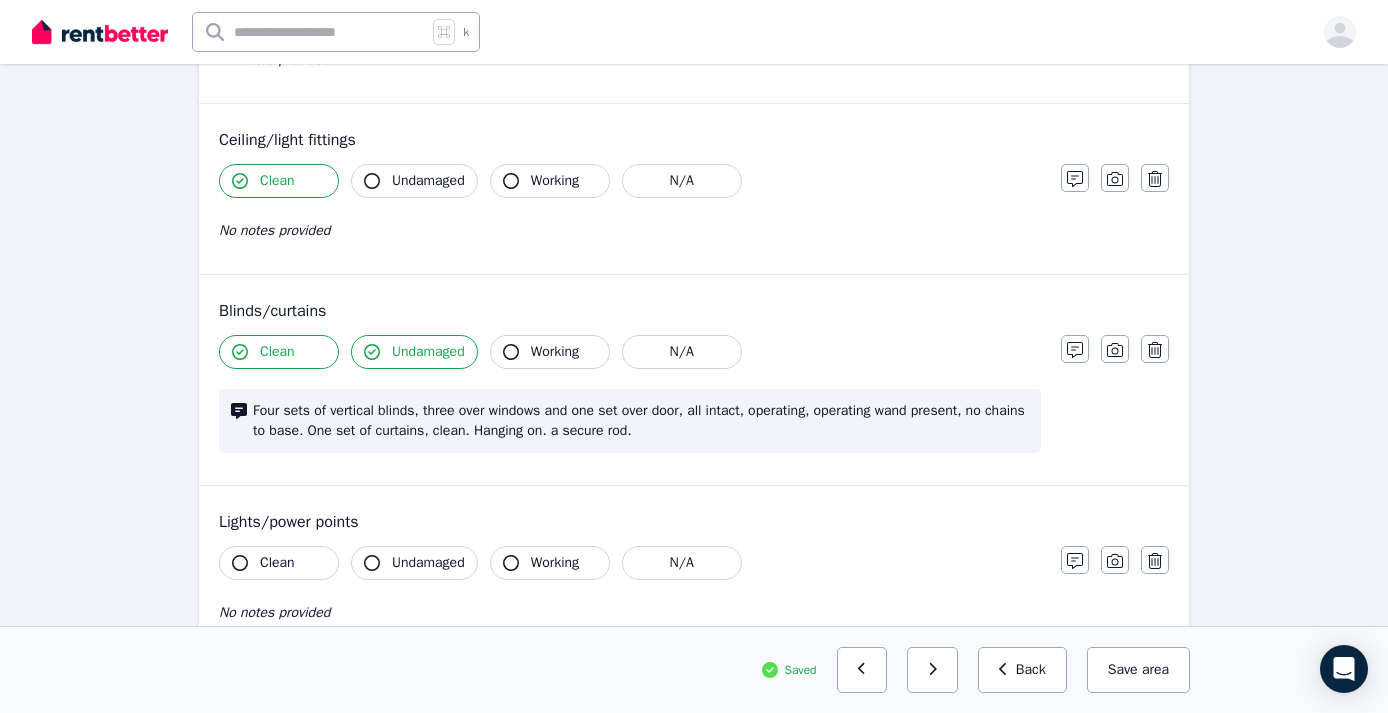 click 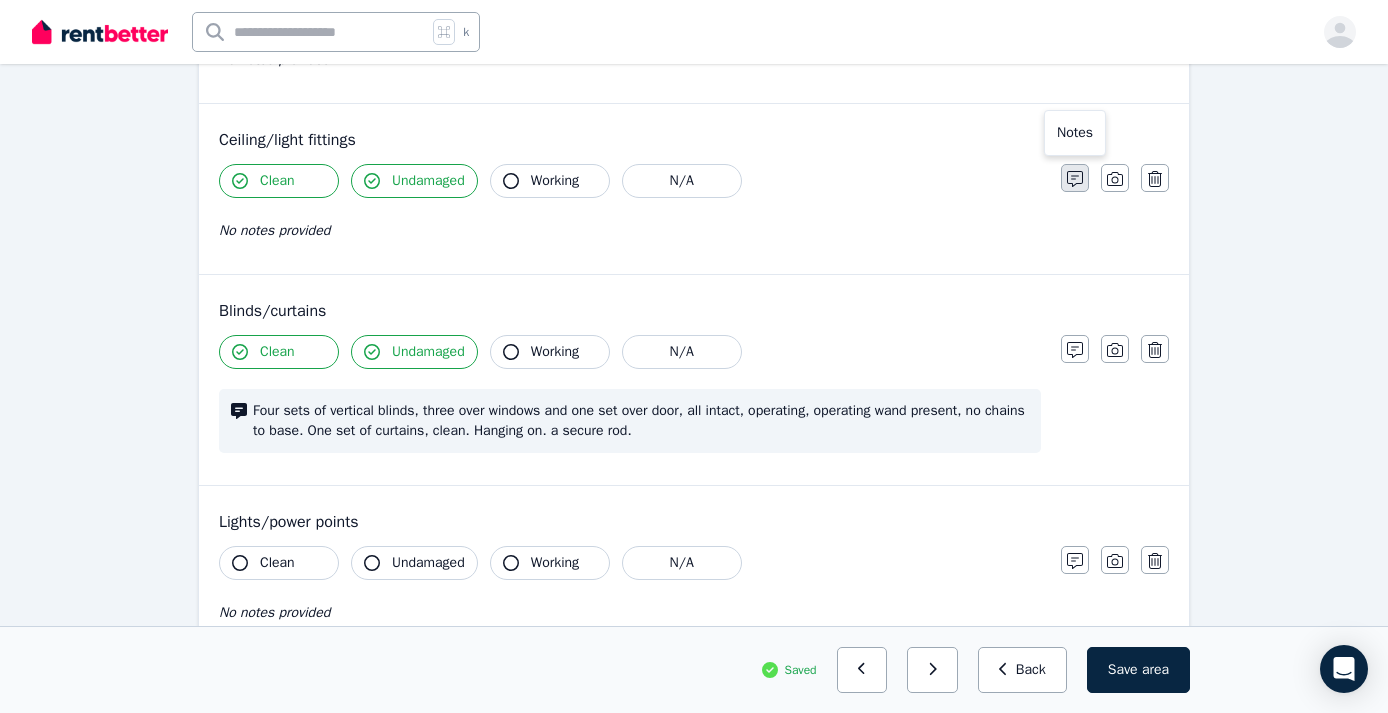 click 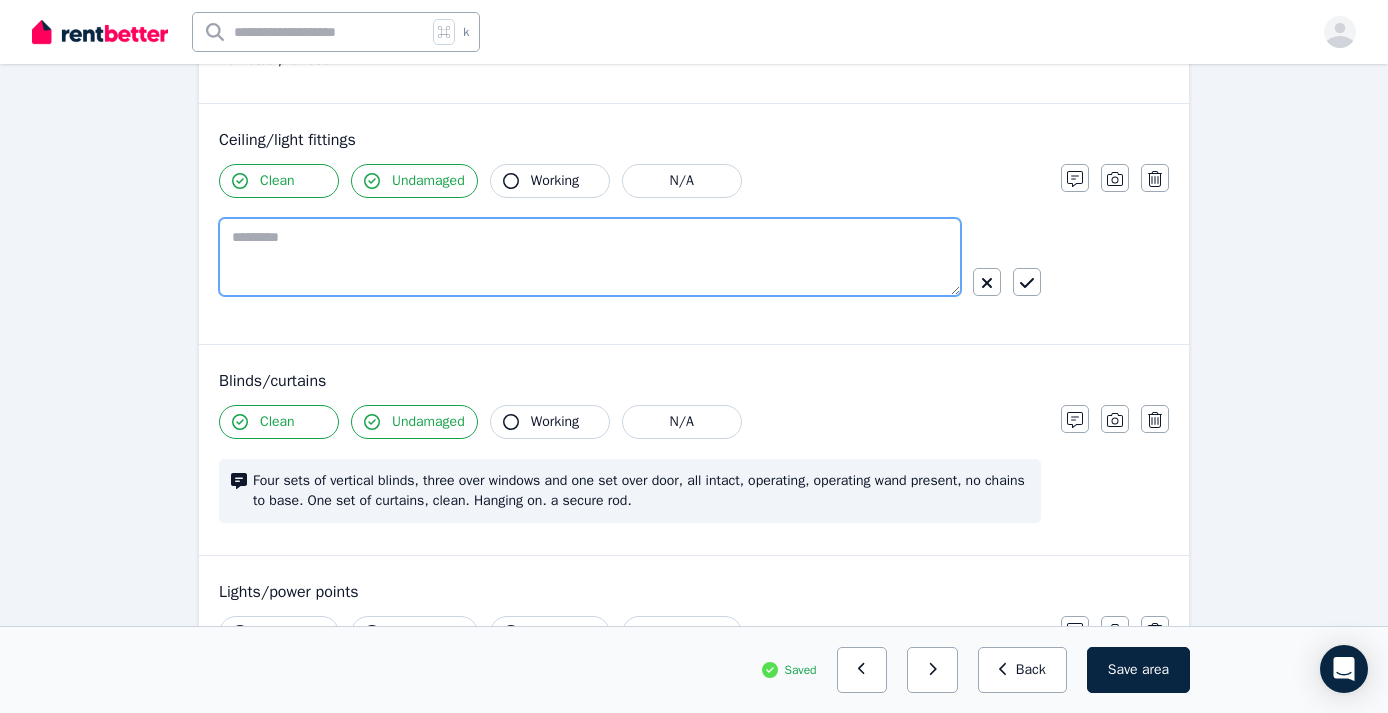 click at bounding box center [590, 257] 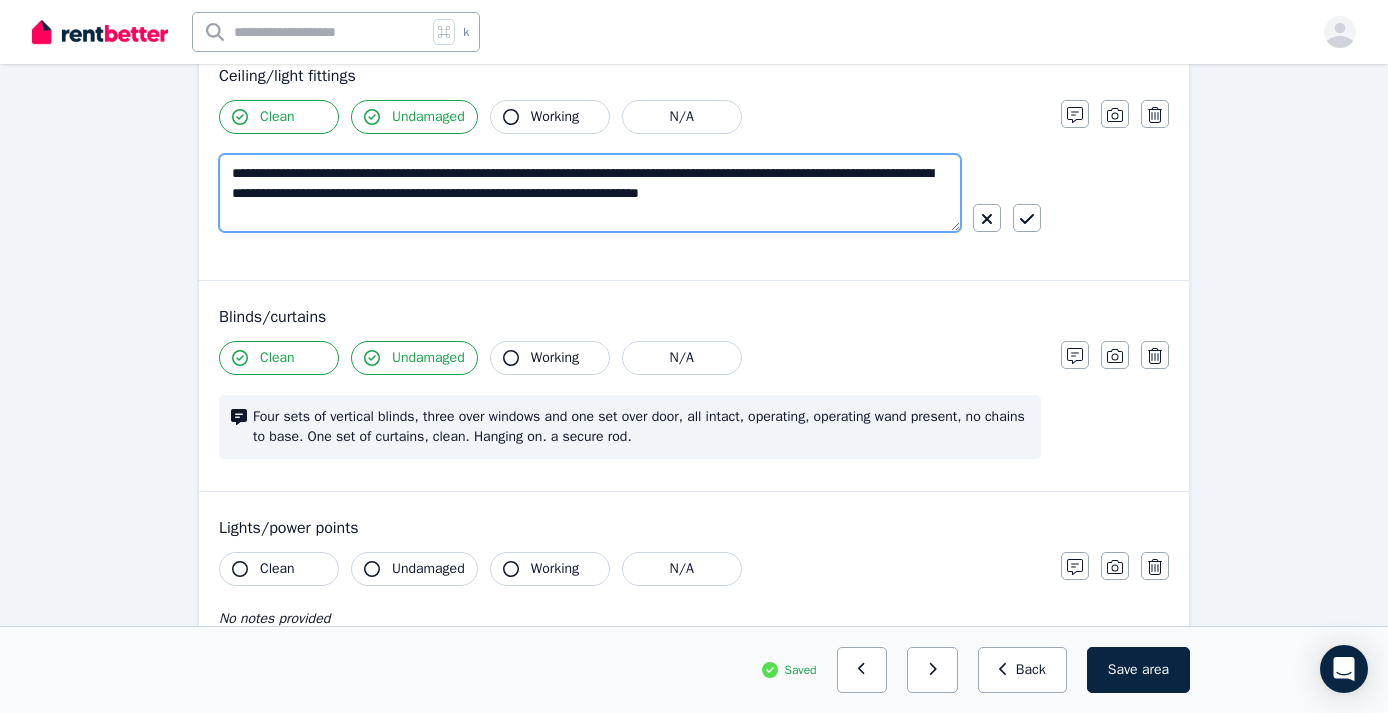 scroll, scrollTop: 840, scrollLeft: 0, axis: vertical 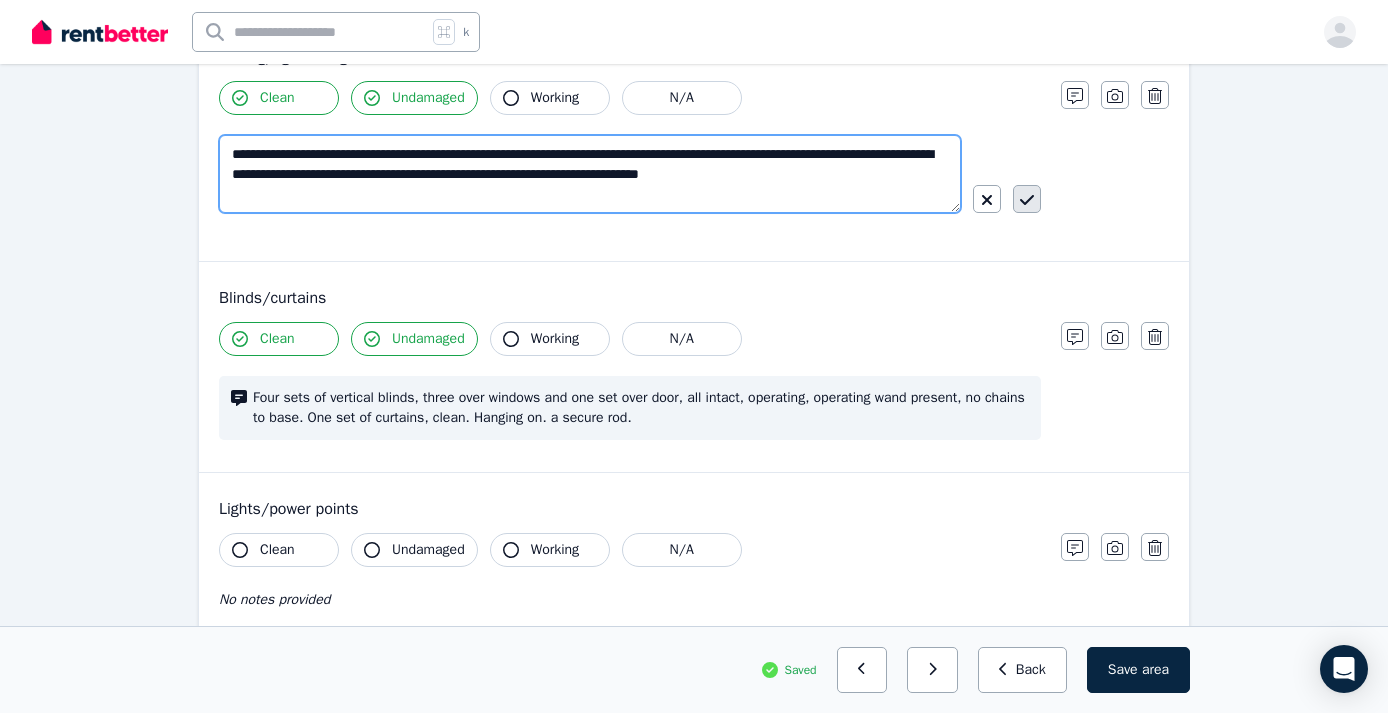 type on "**********" 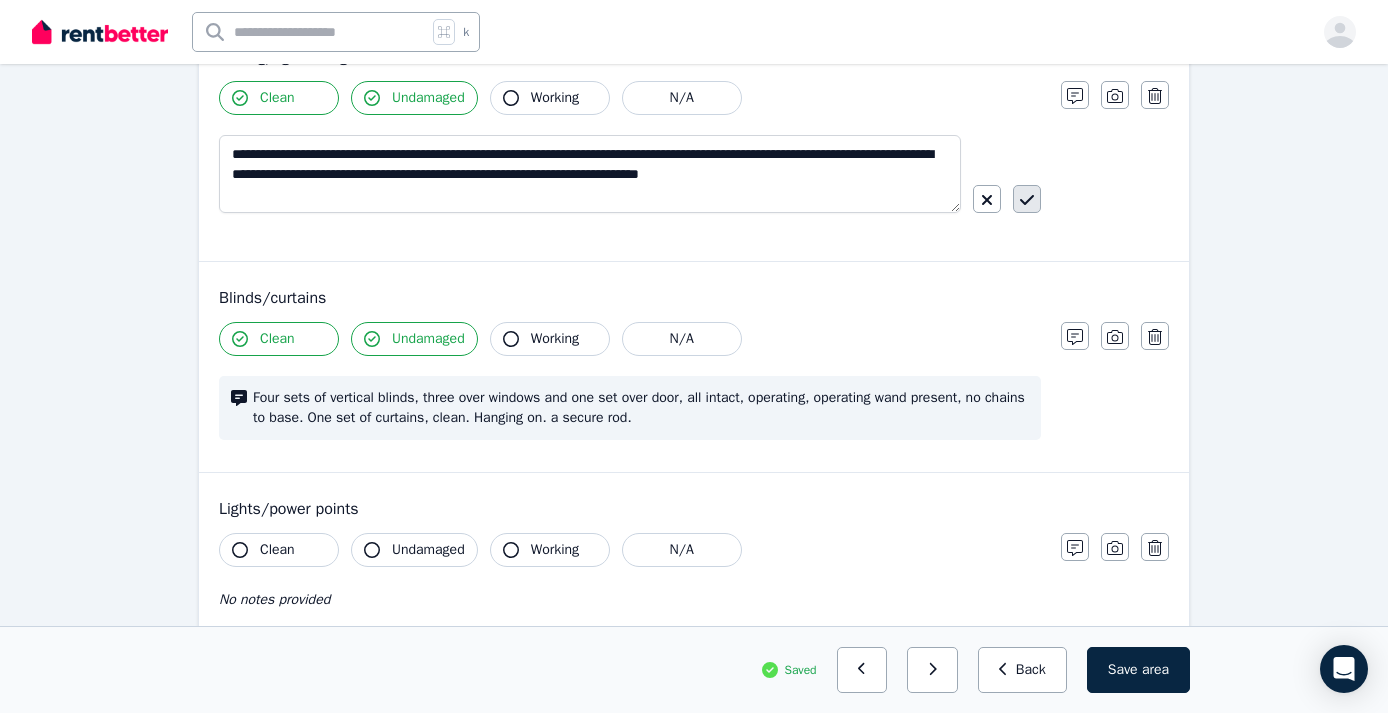 click 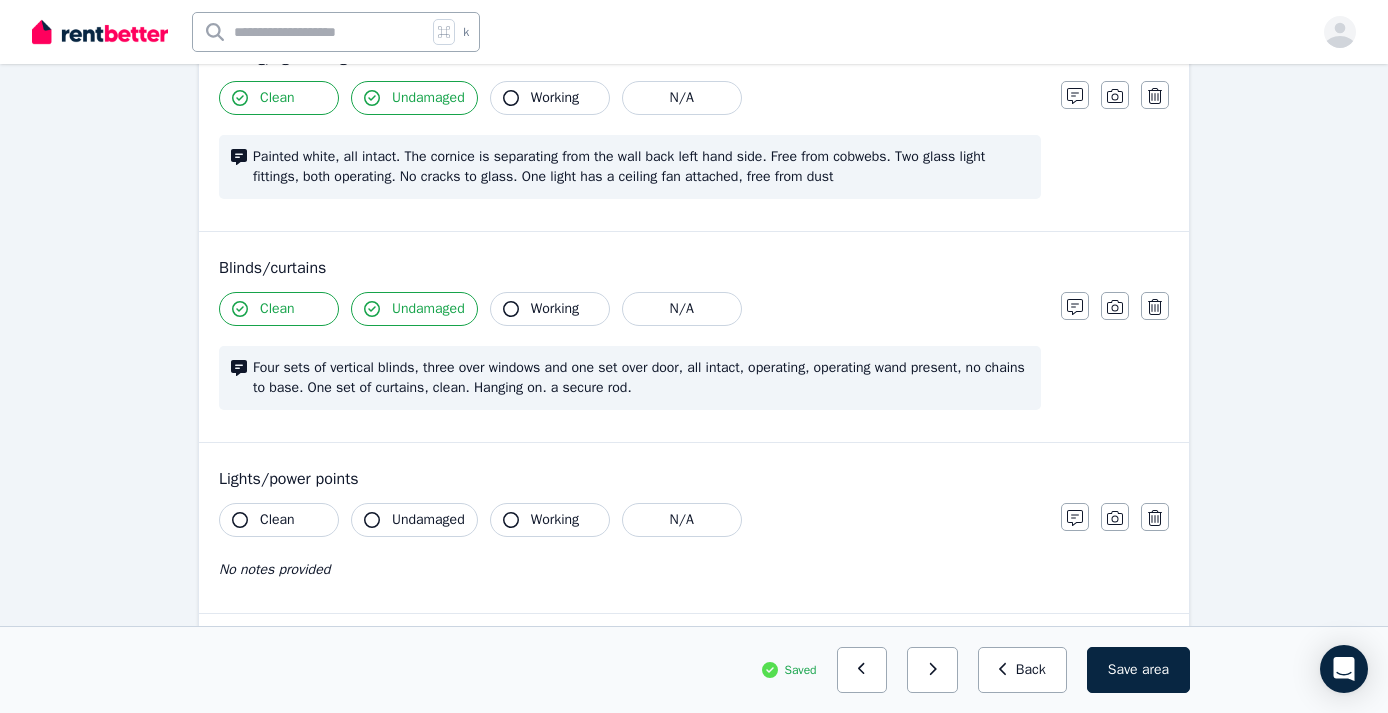 click on "Four sets of vertical blinds, three over windows and one set over door, all intact, operating, operating wand present, no chains to base. One set of curtains, clean. Hanging on. a secure rod." at bounding box center [641, 378] 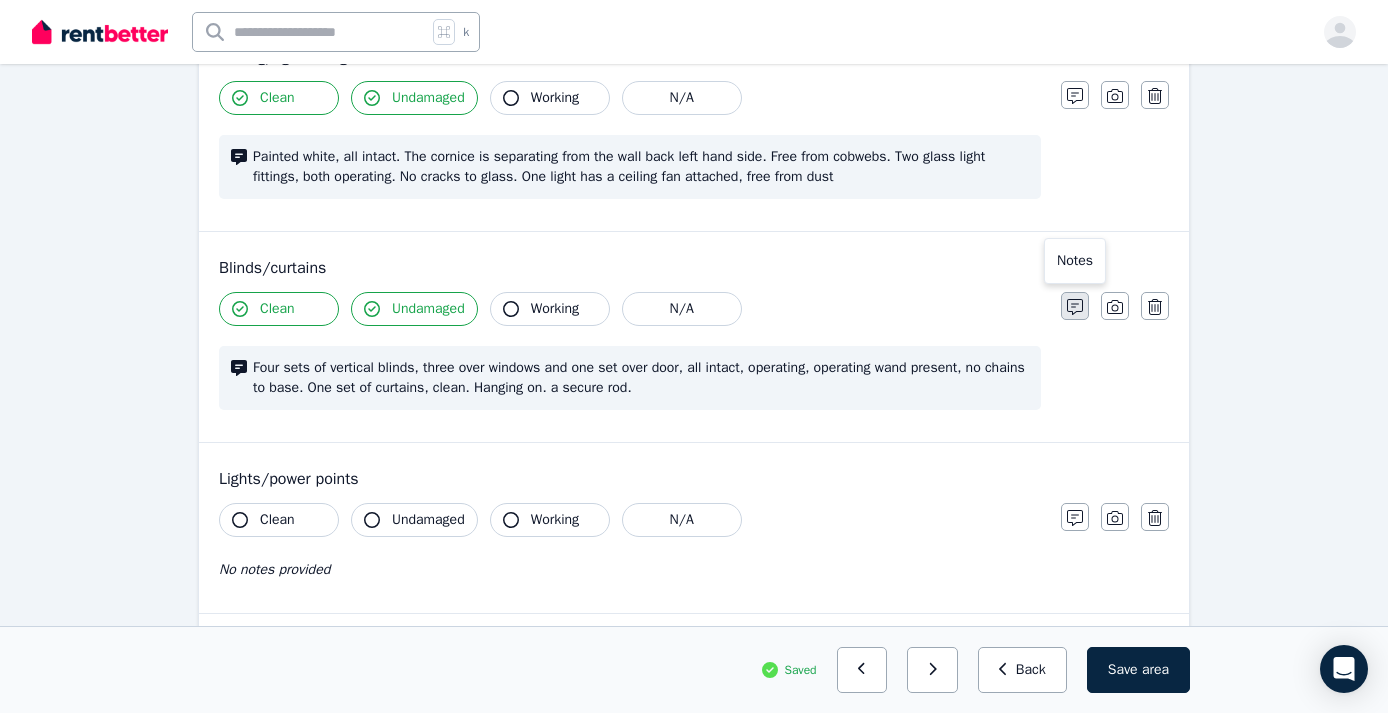 click 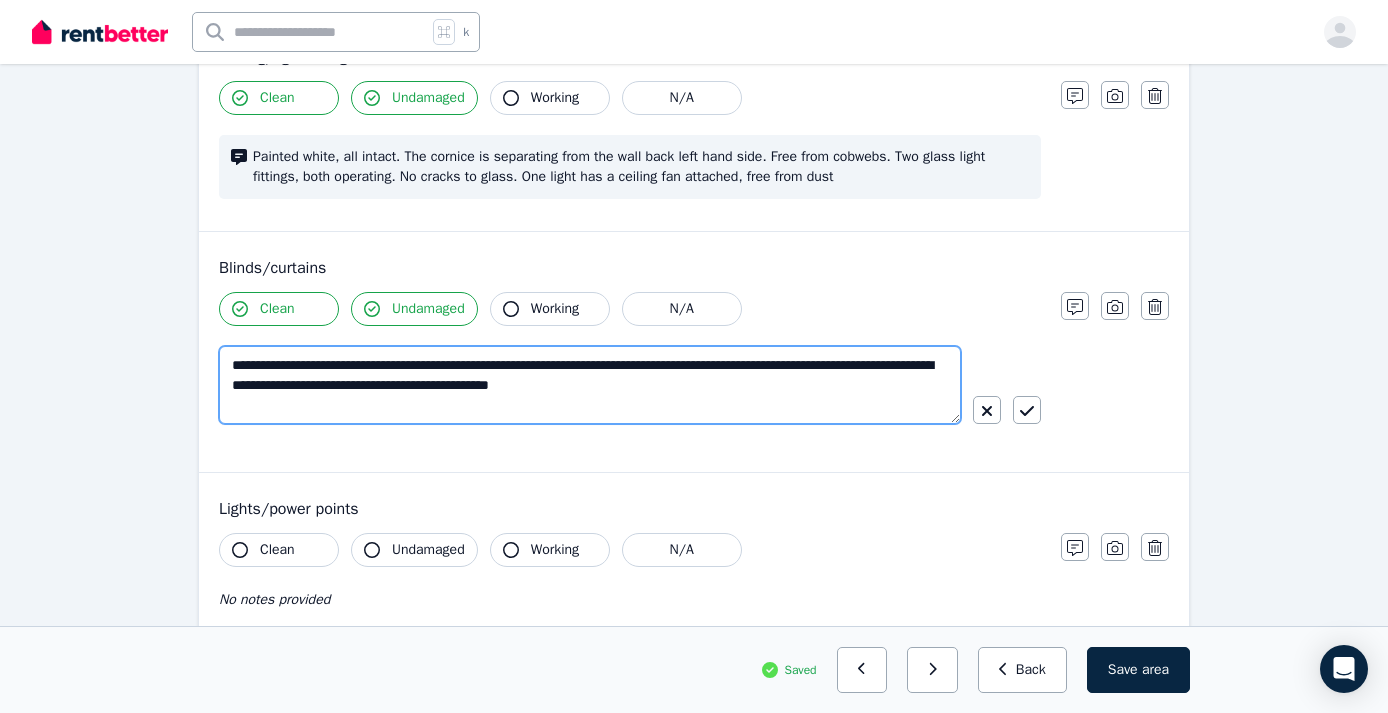 click on "**********" at bounding box center (590, 385) 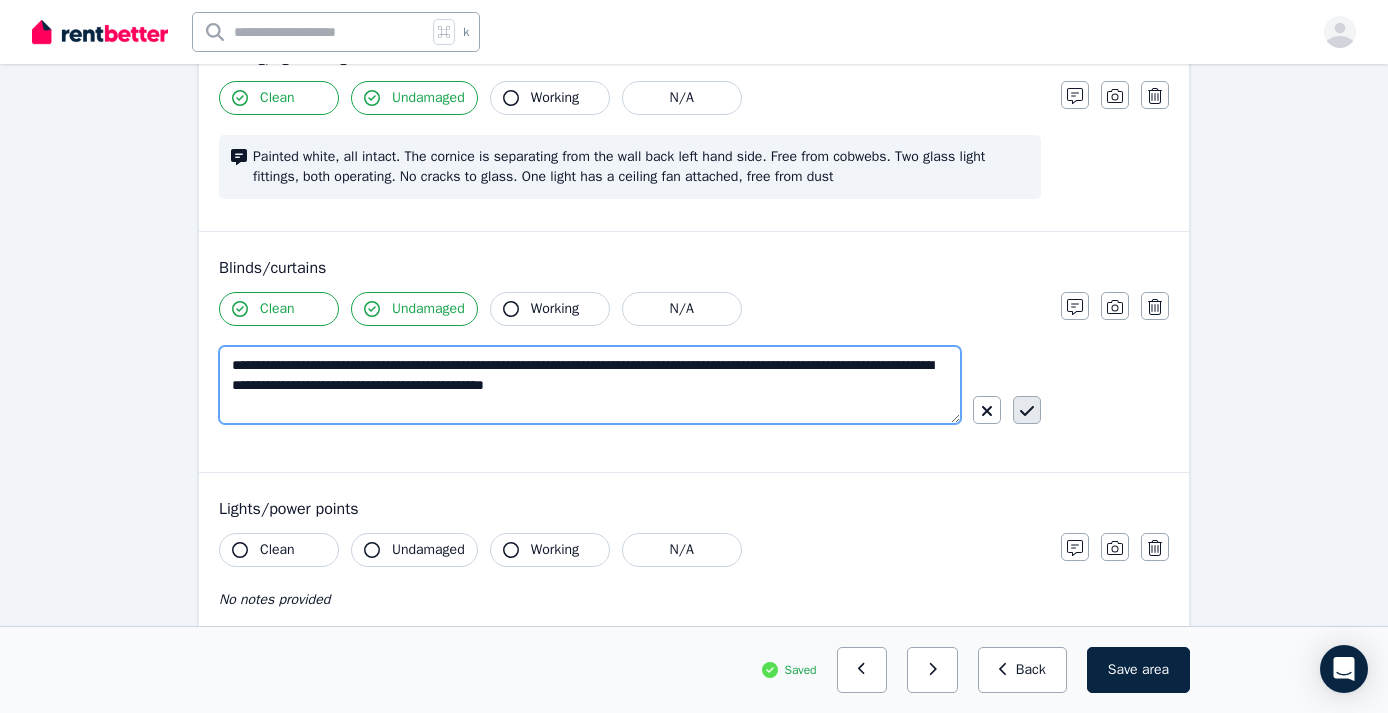 type on "**********" 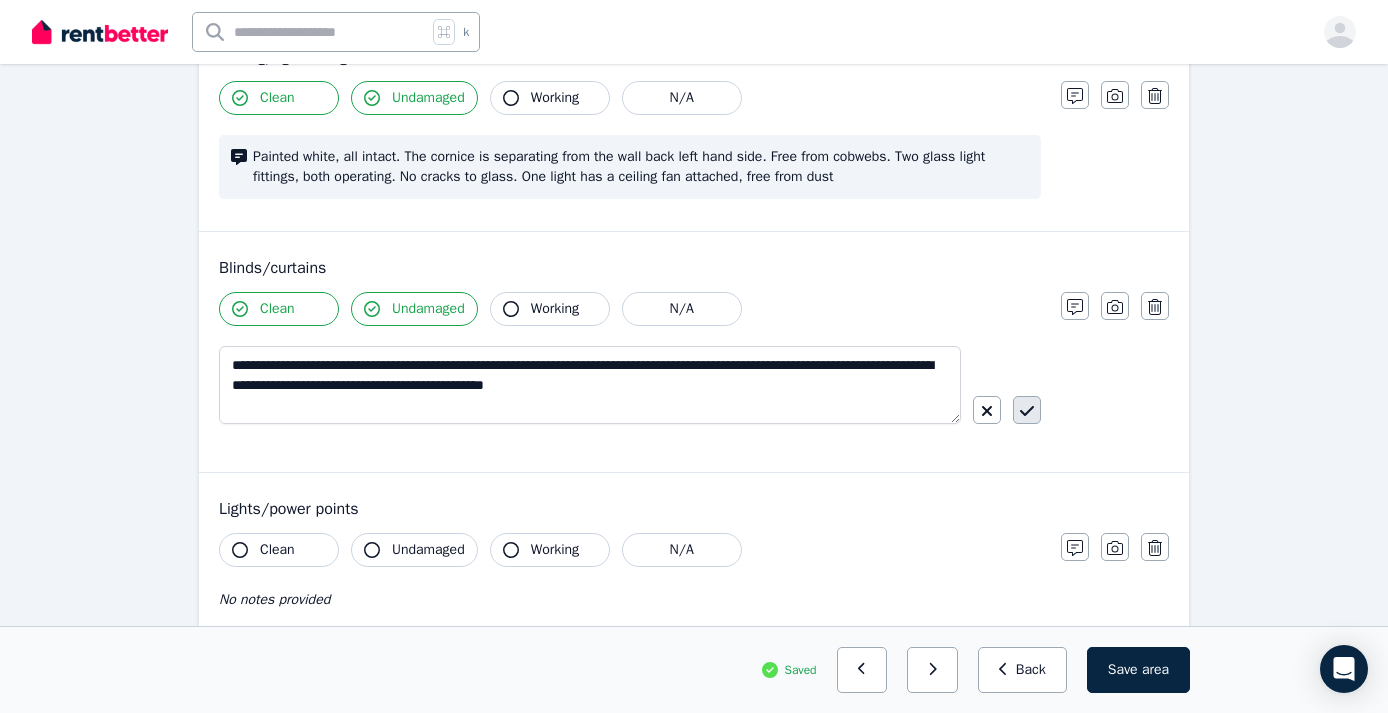 click 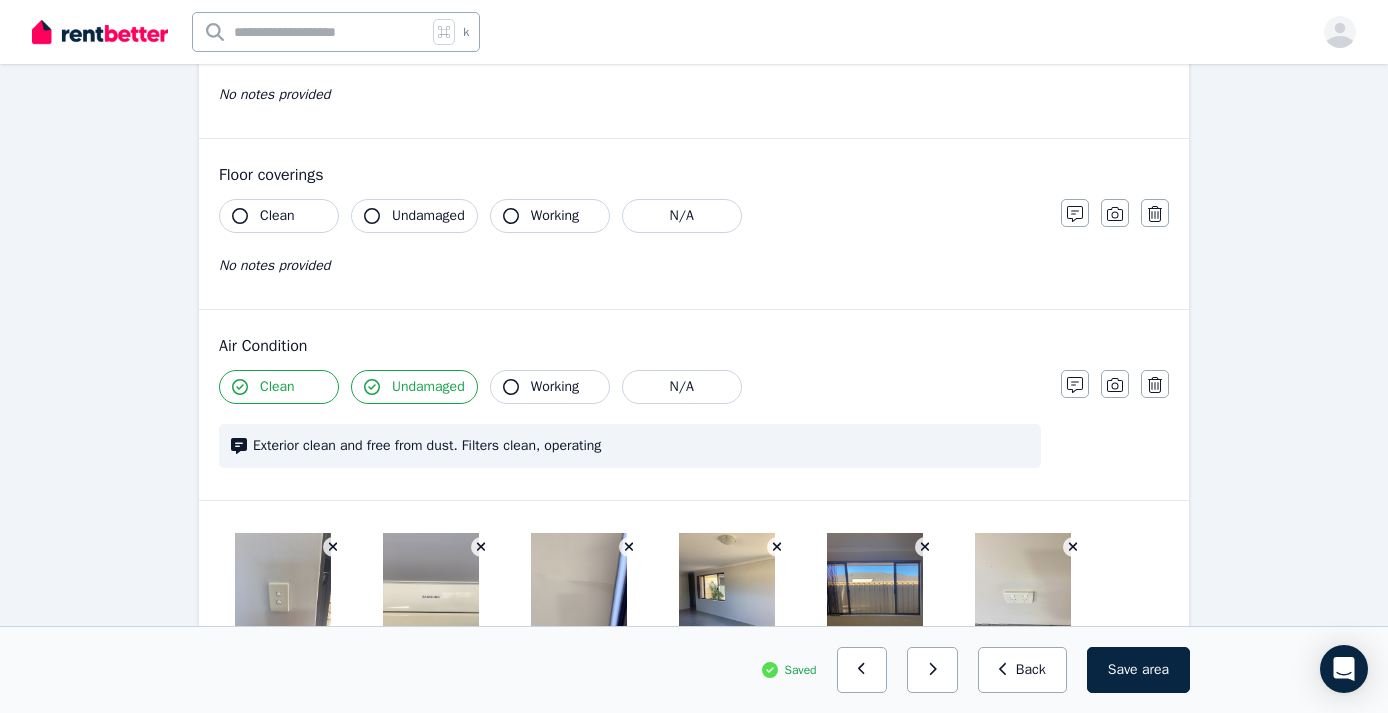 scroll, scrollTop: 1335, scrollLeft: 0, axis: vertical 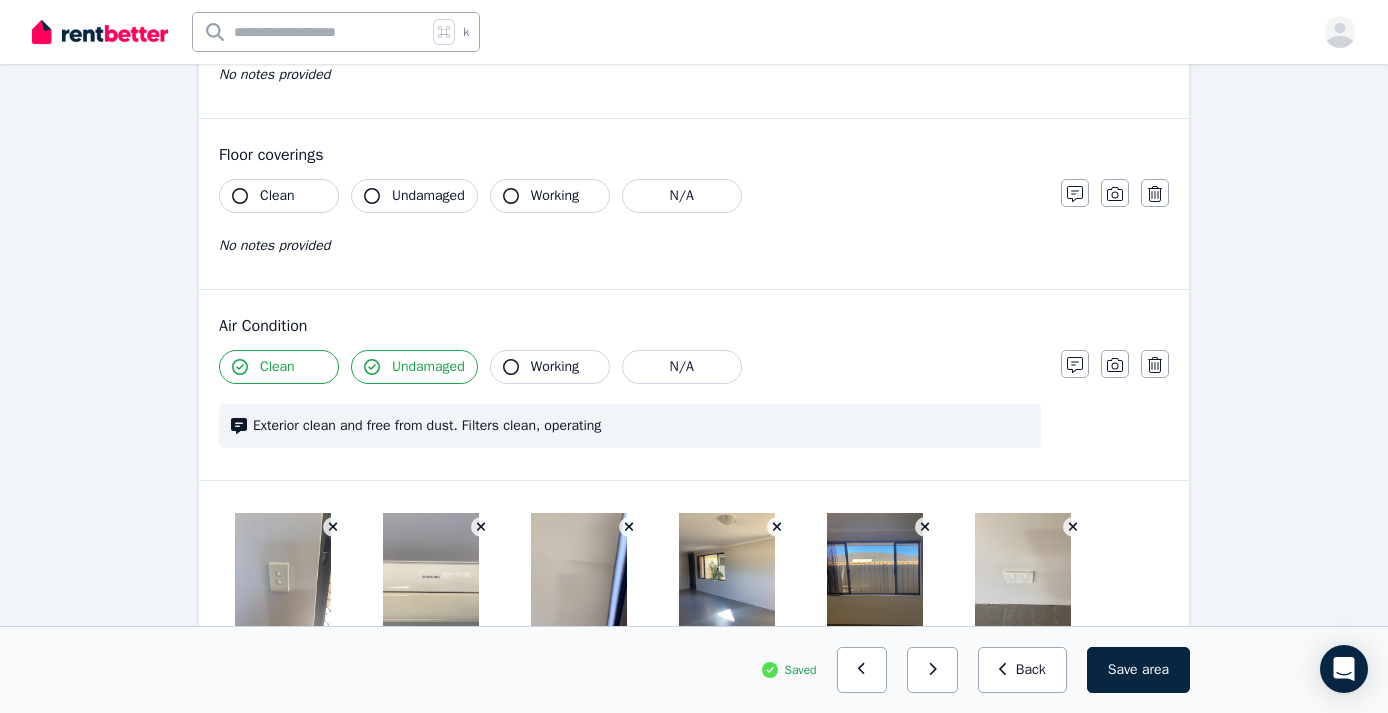 click 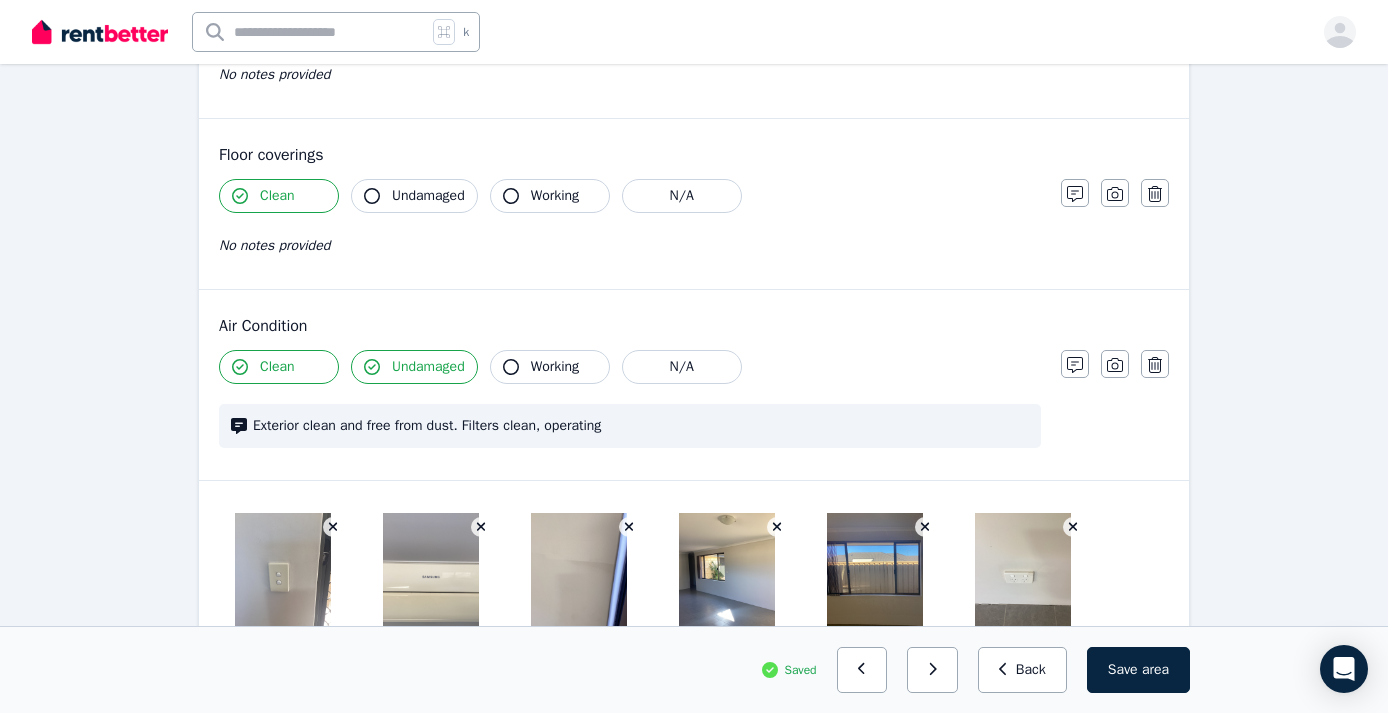 click 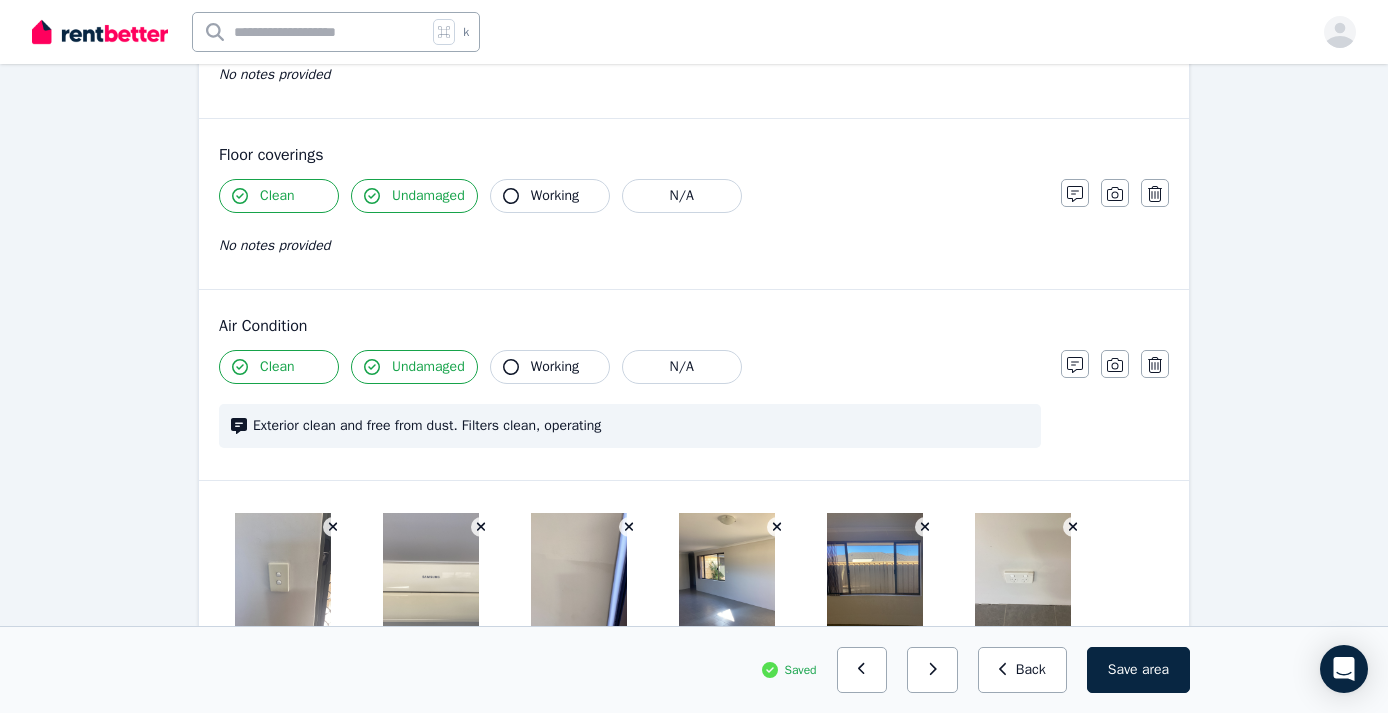 click on "Undamaged" at bounding box center (414, 196) 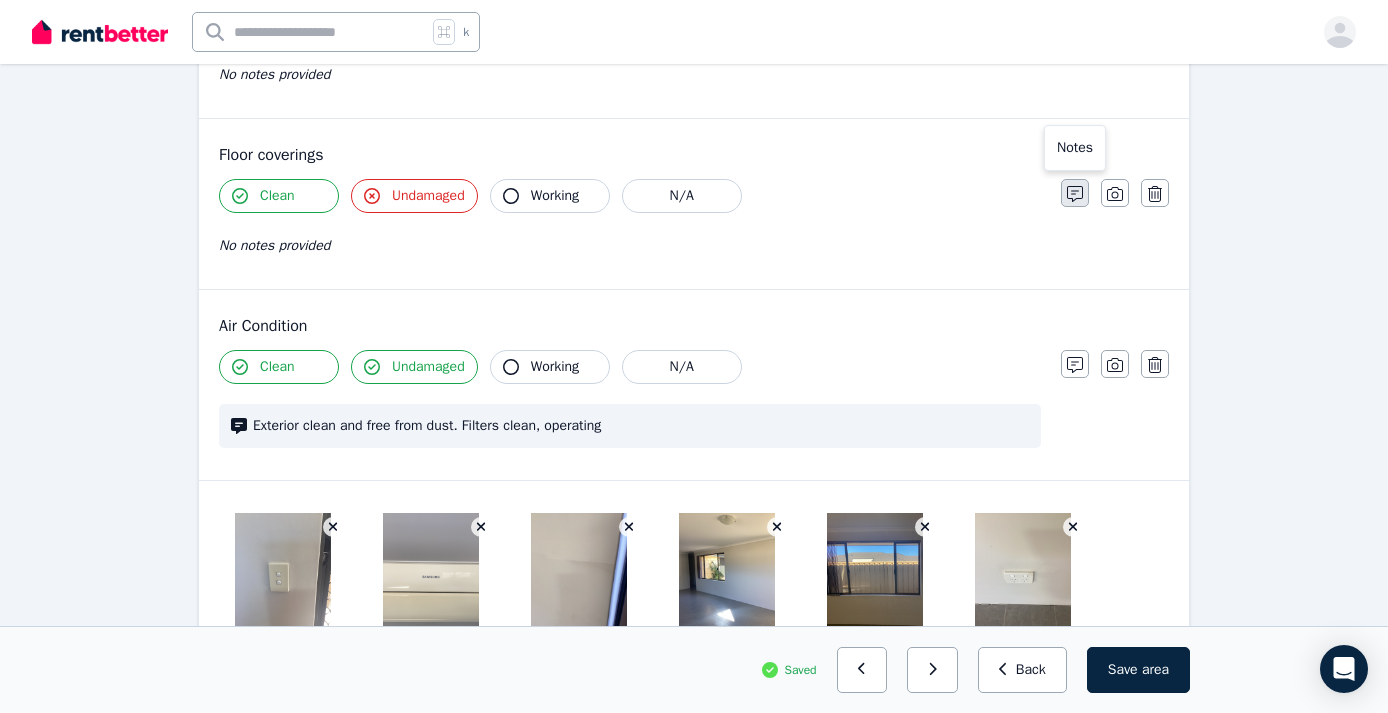 click 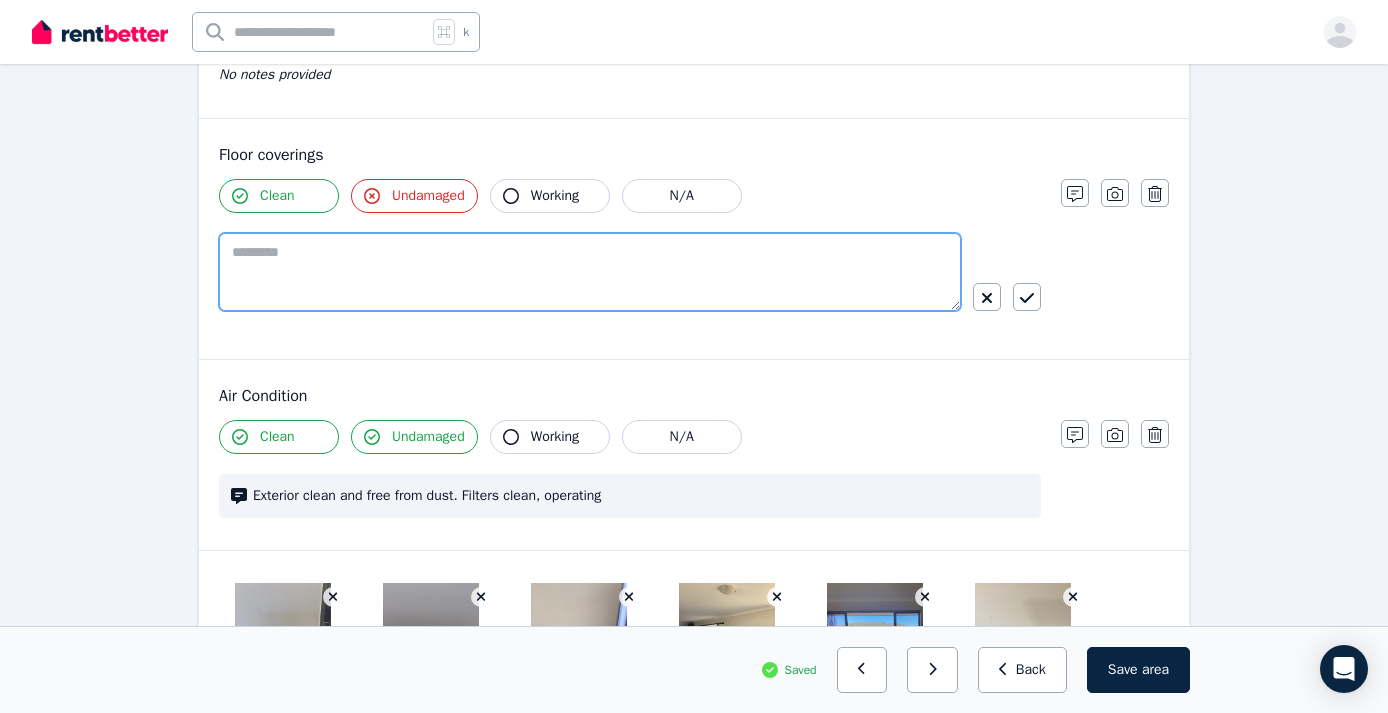 click at bounding box center (590, 272) 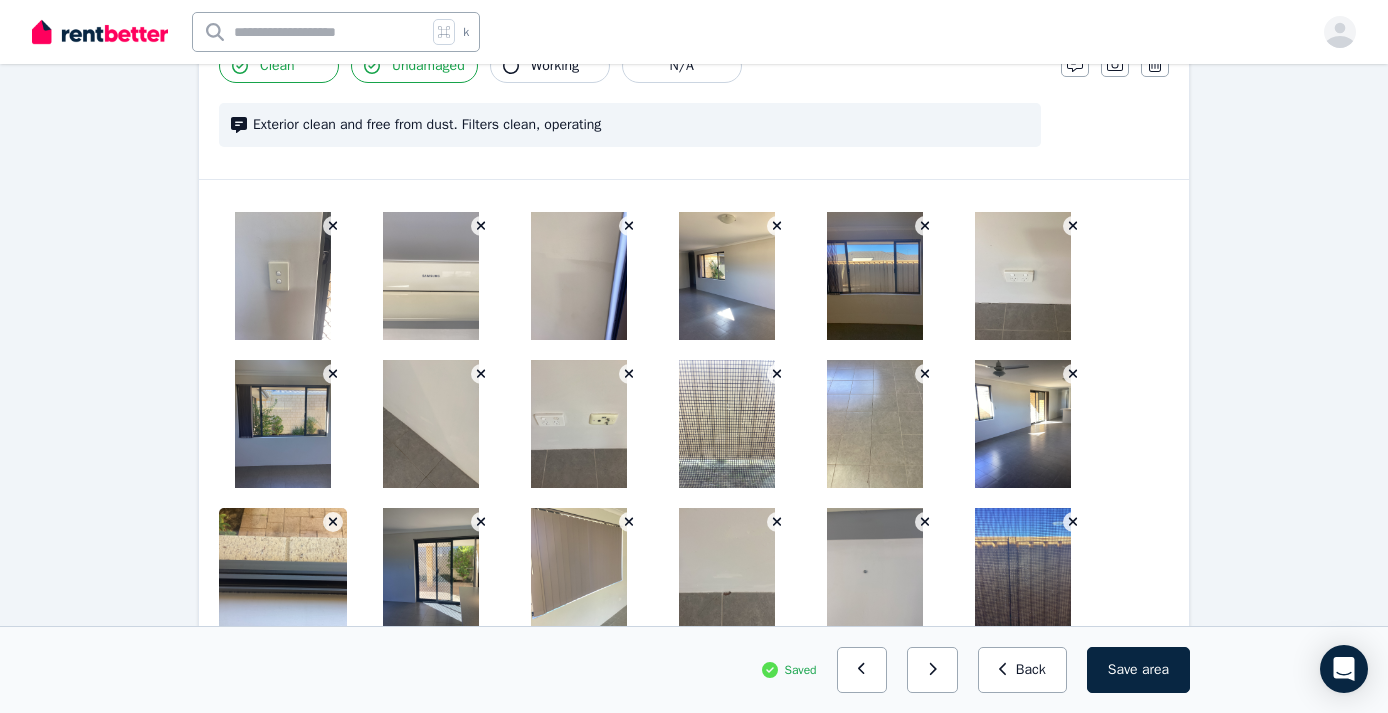 scroll, scrollTop: 1705, scrollLeft: 0, axis: vertical 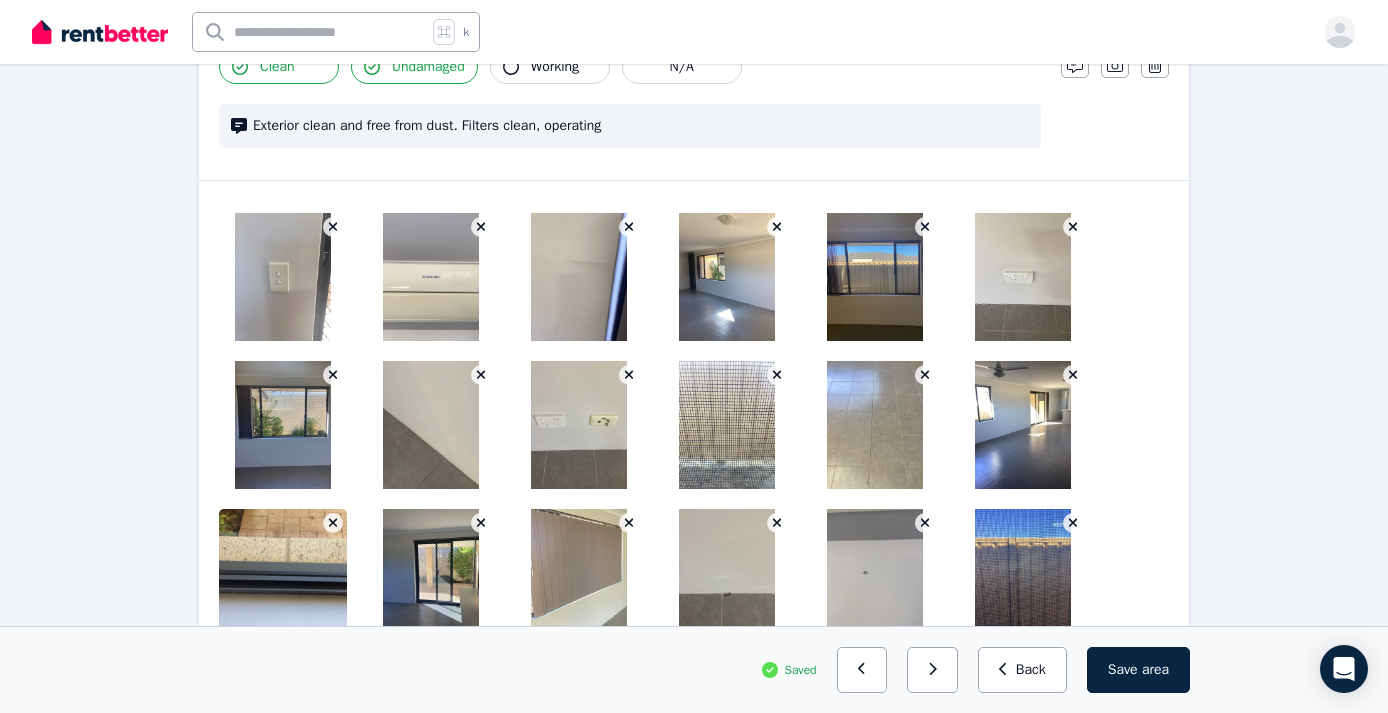 type on "**********" 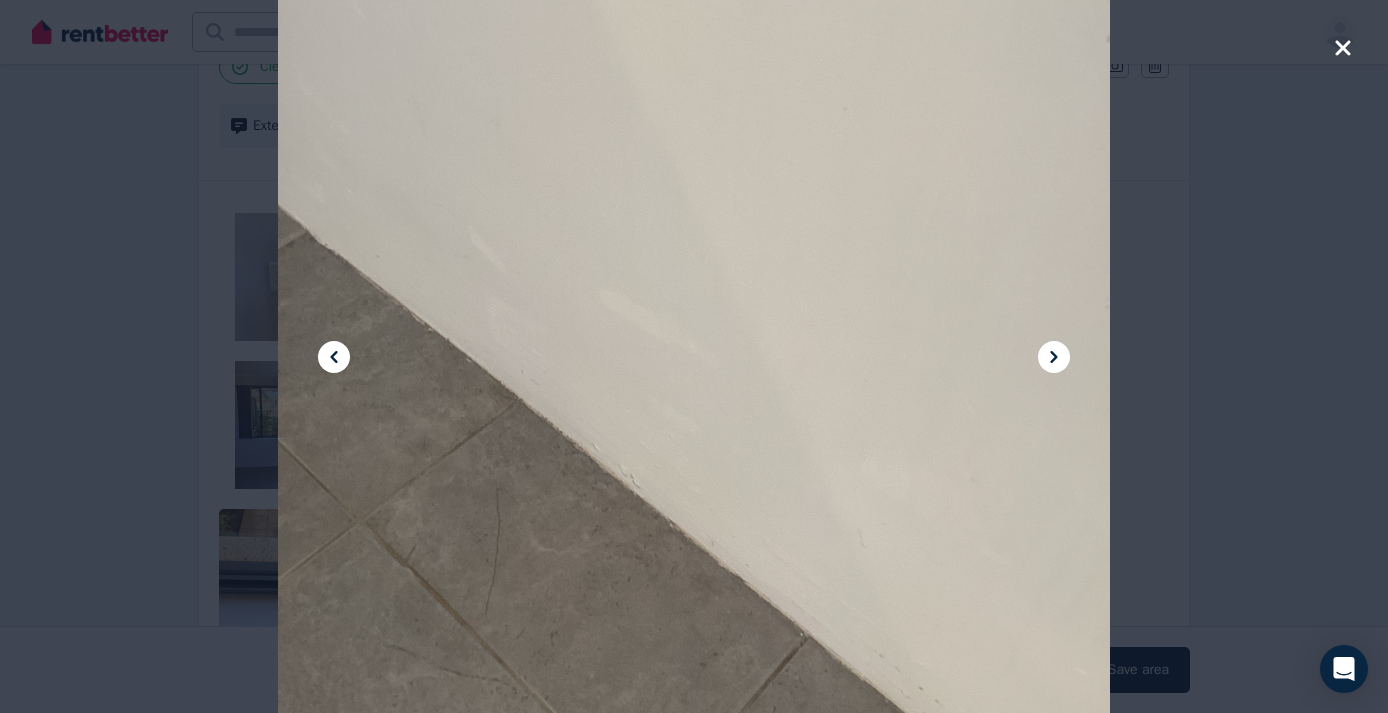click 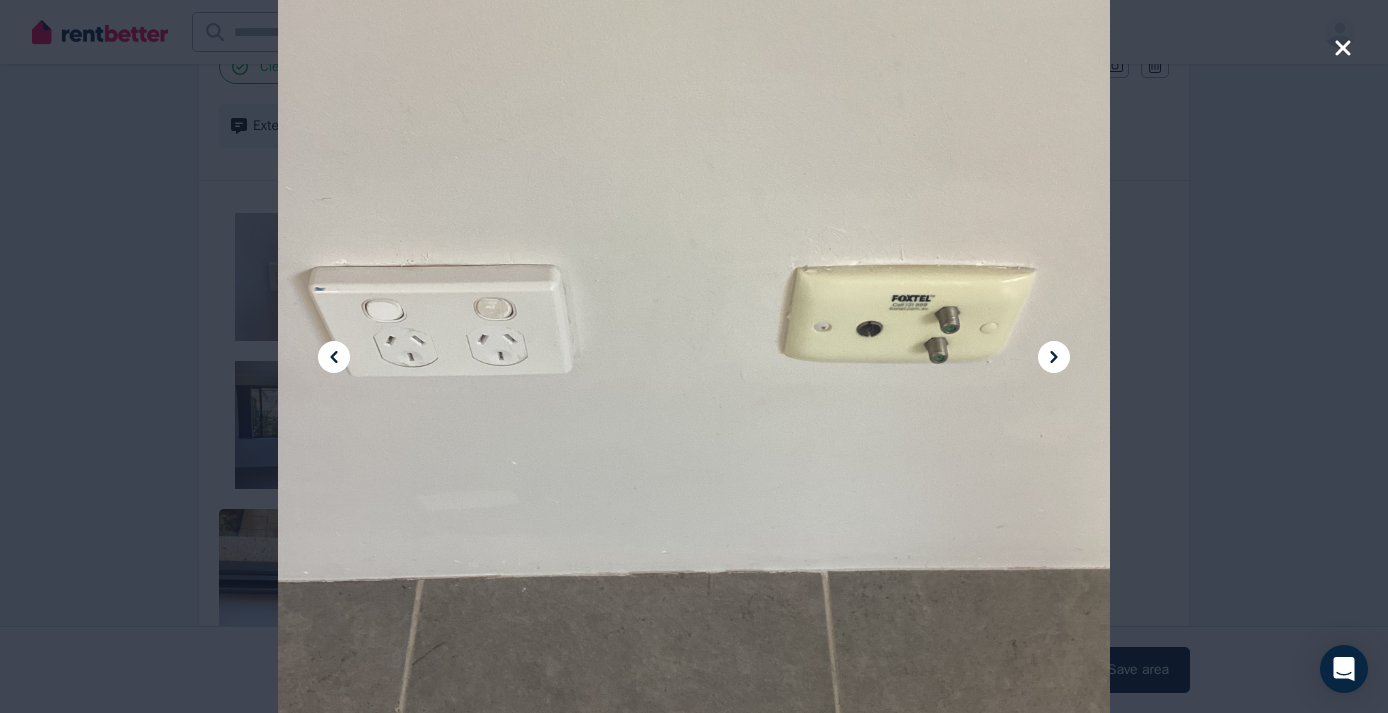 click 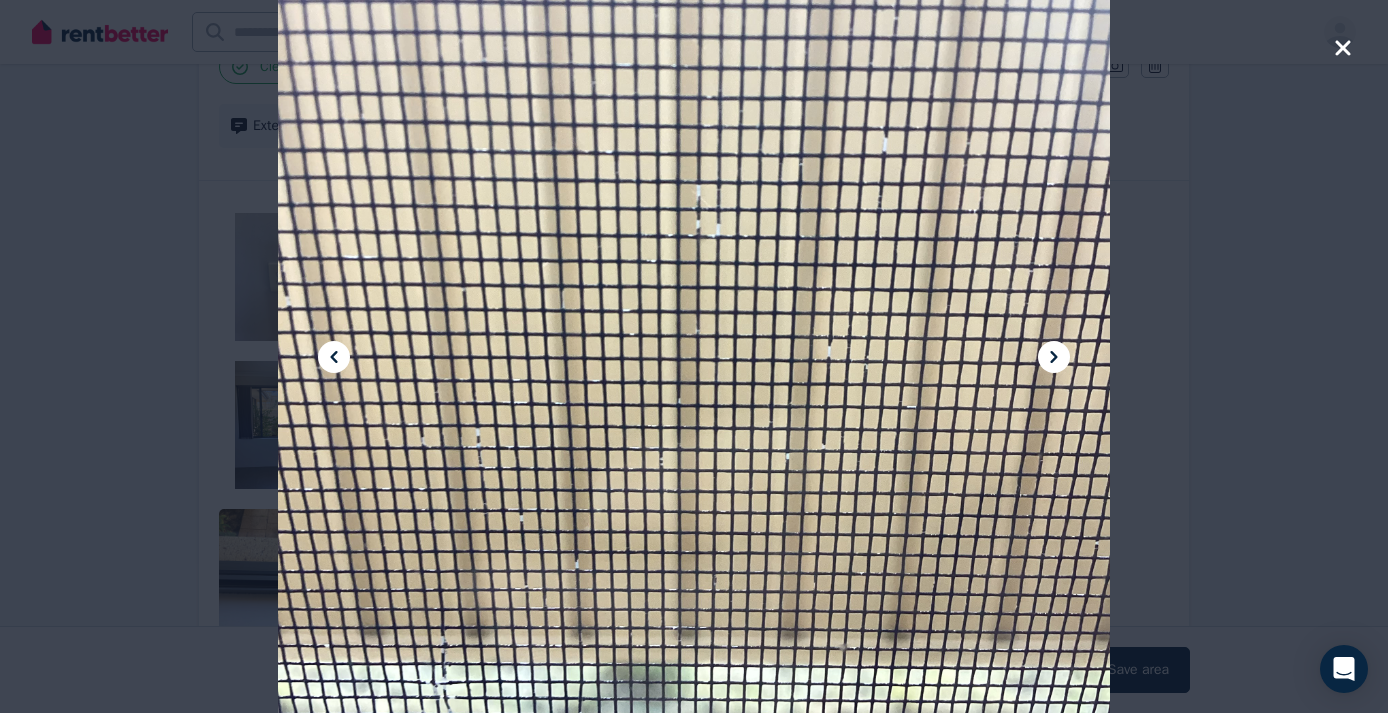 click 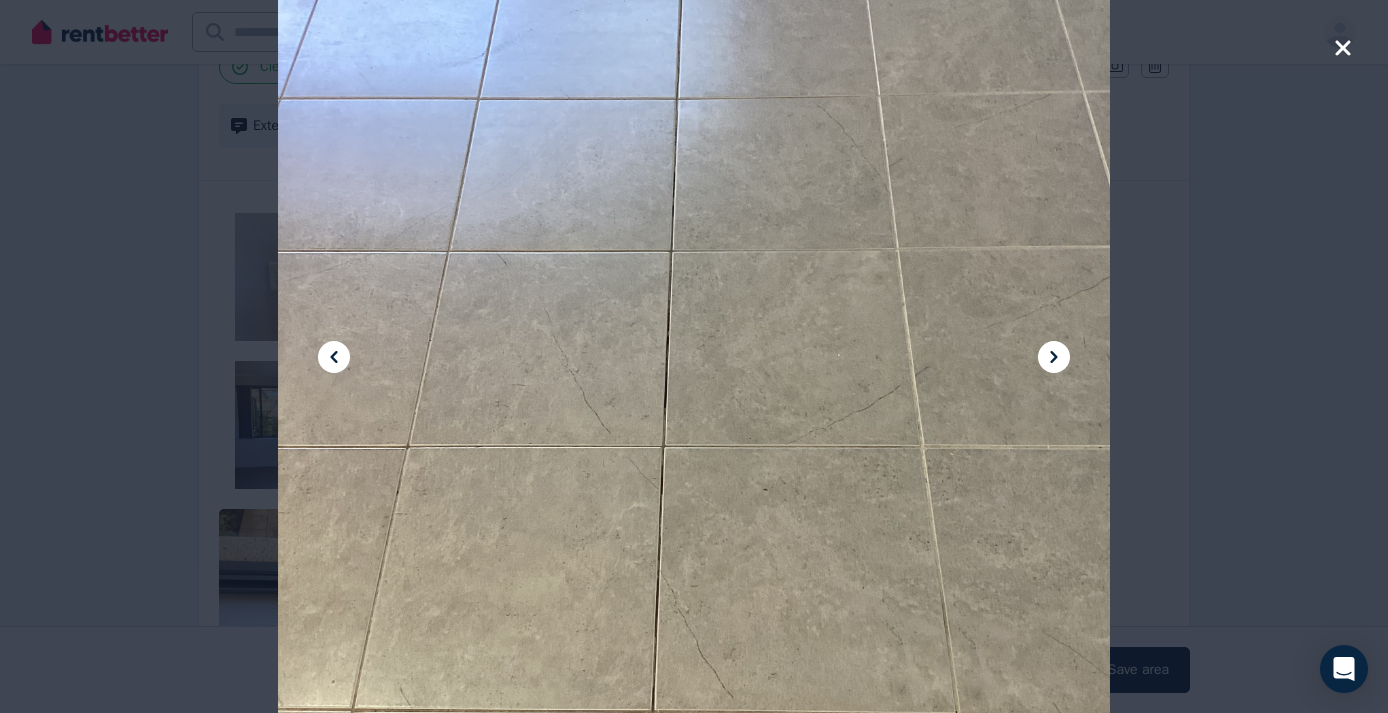 click 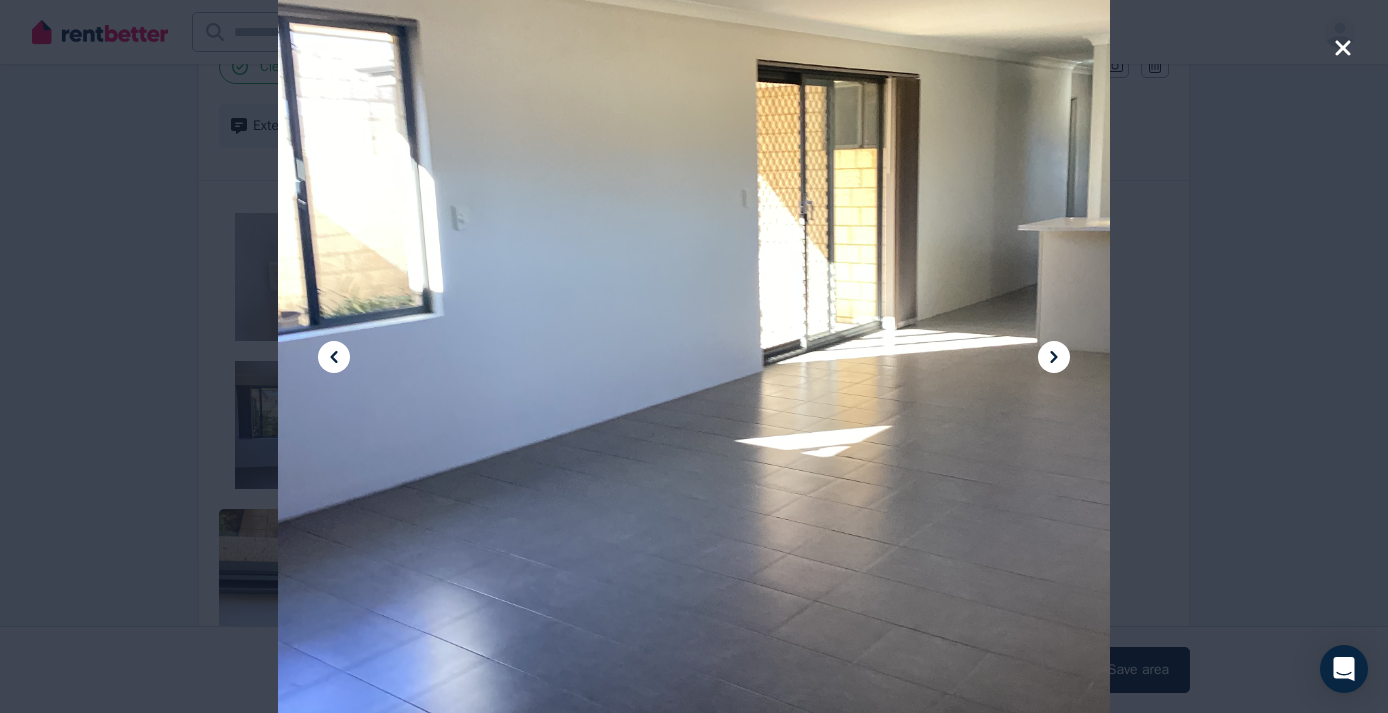 click 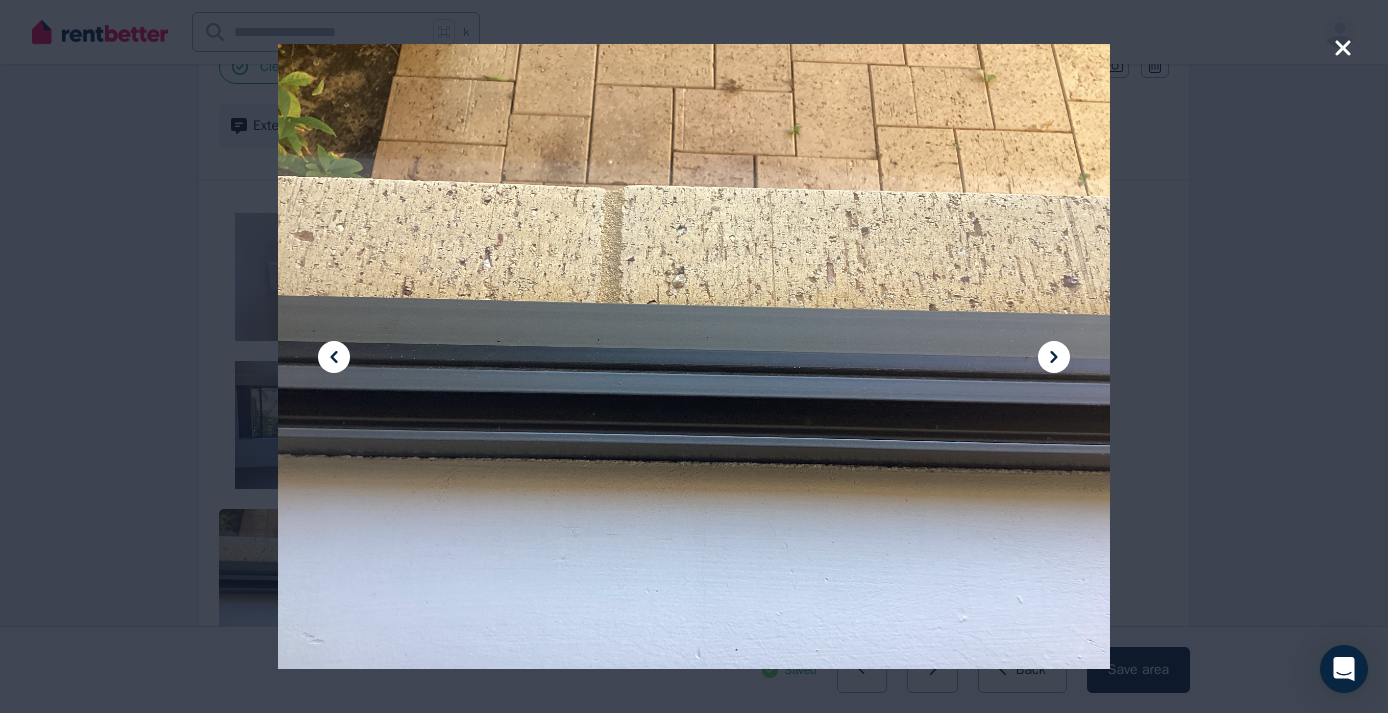 click 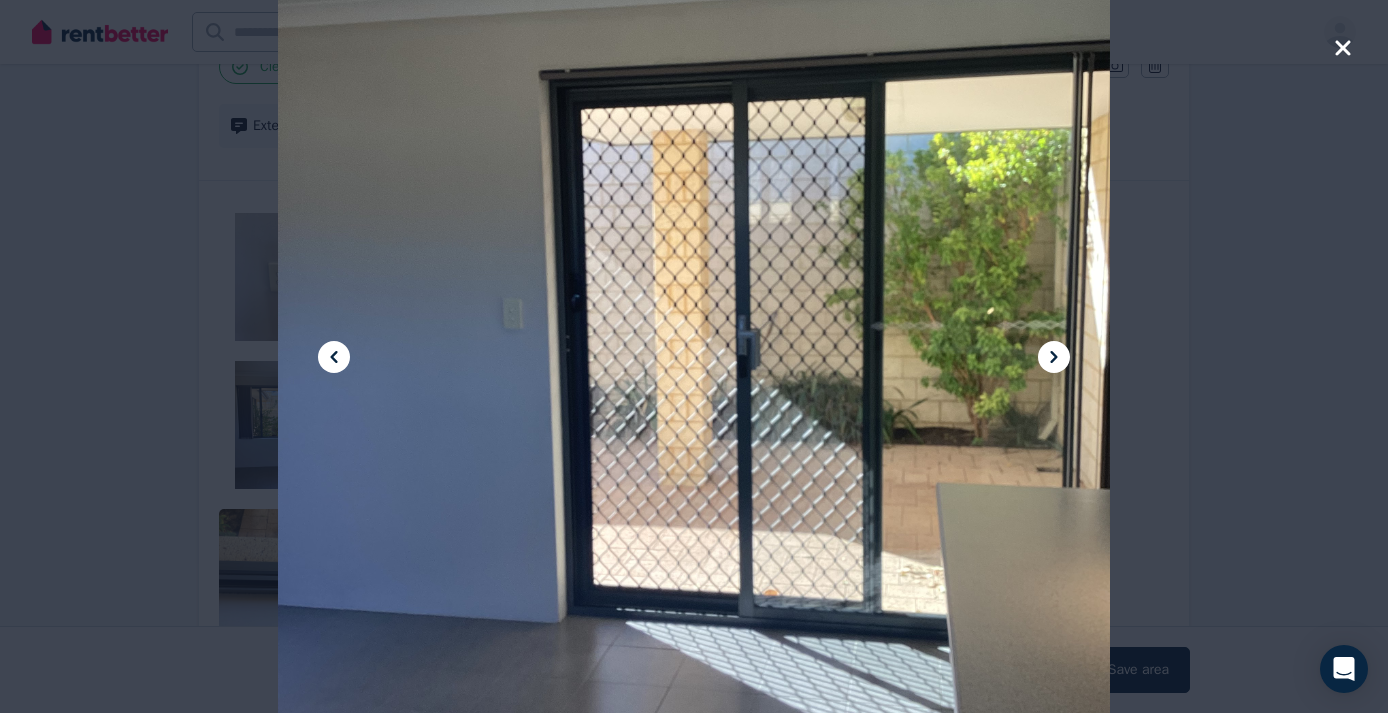 click 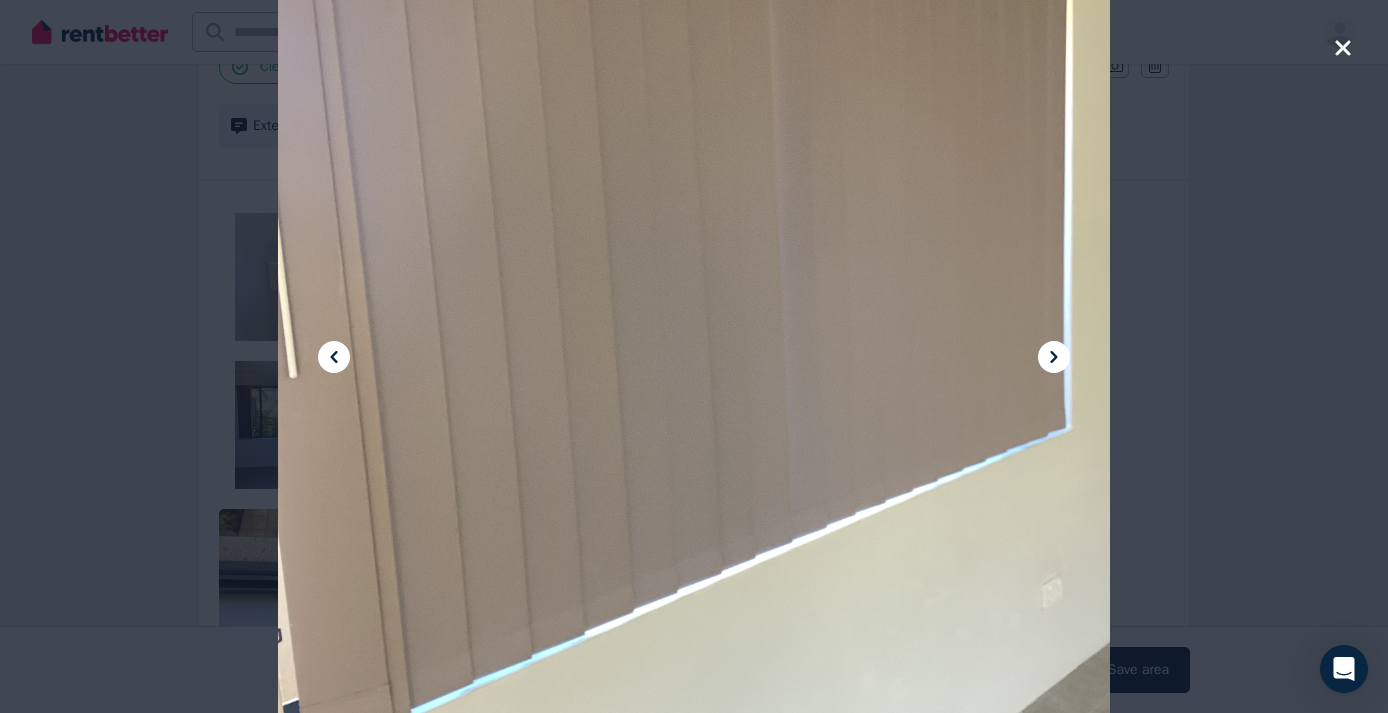 click 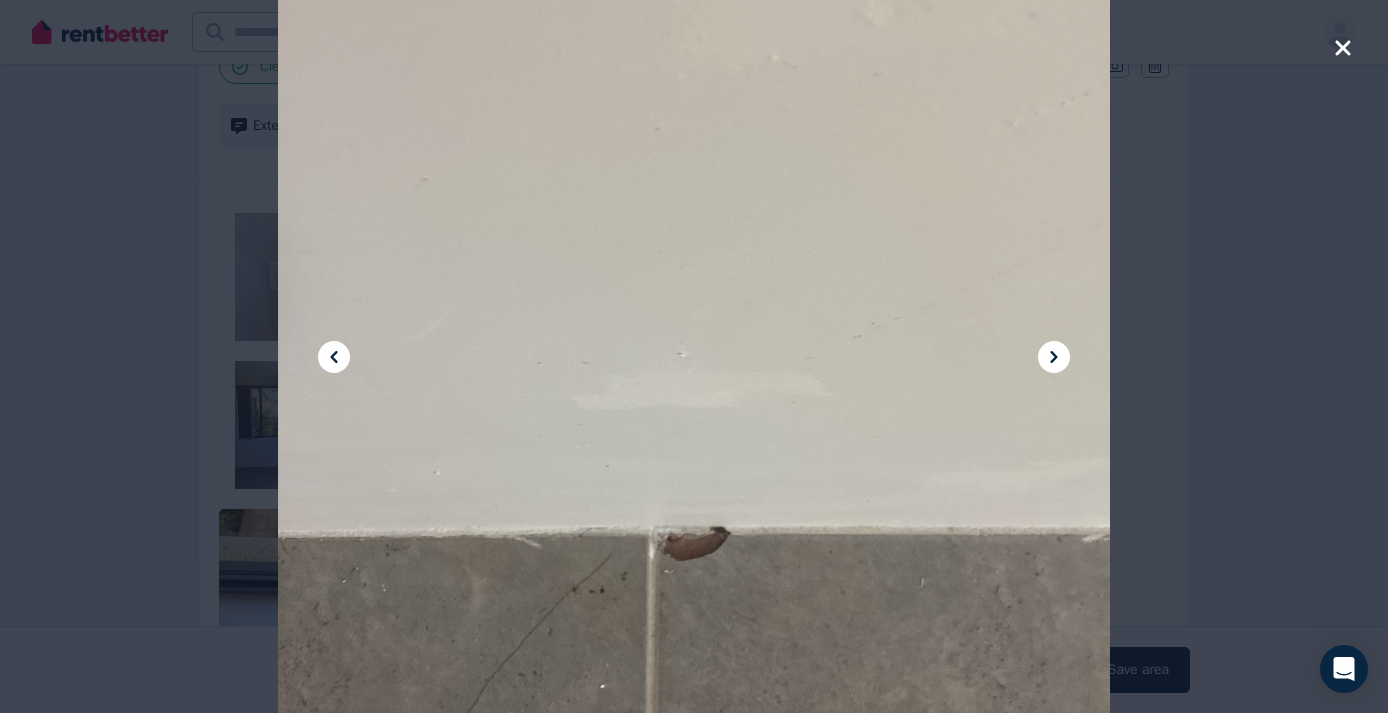 click 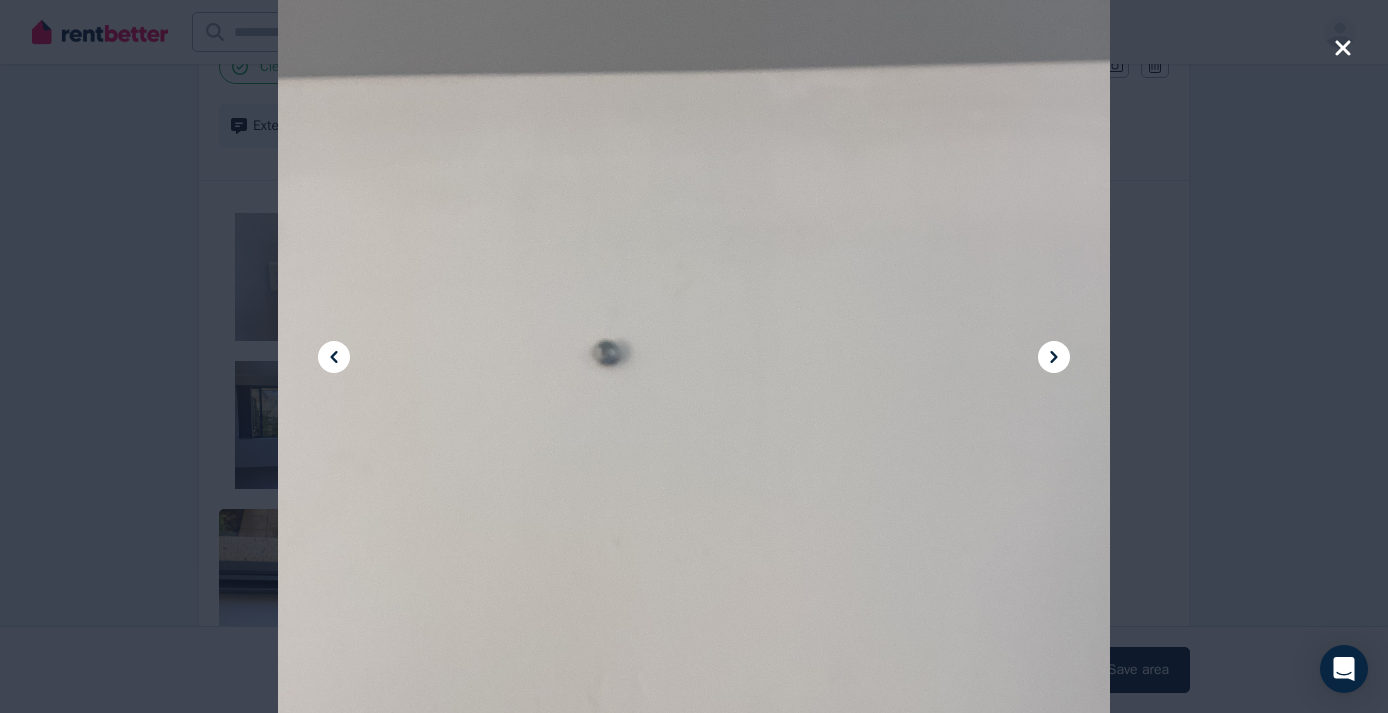 click 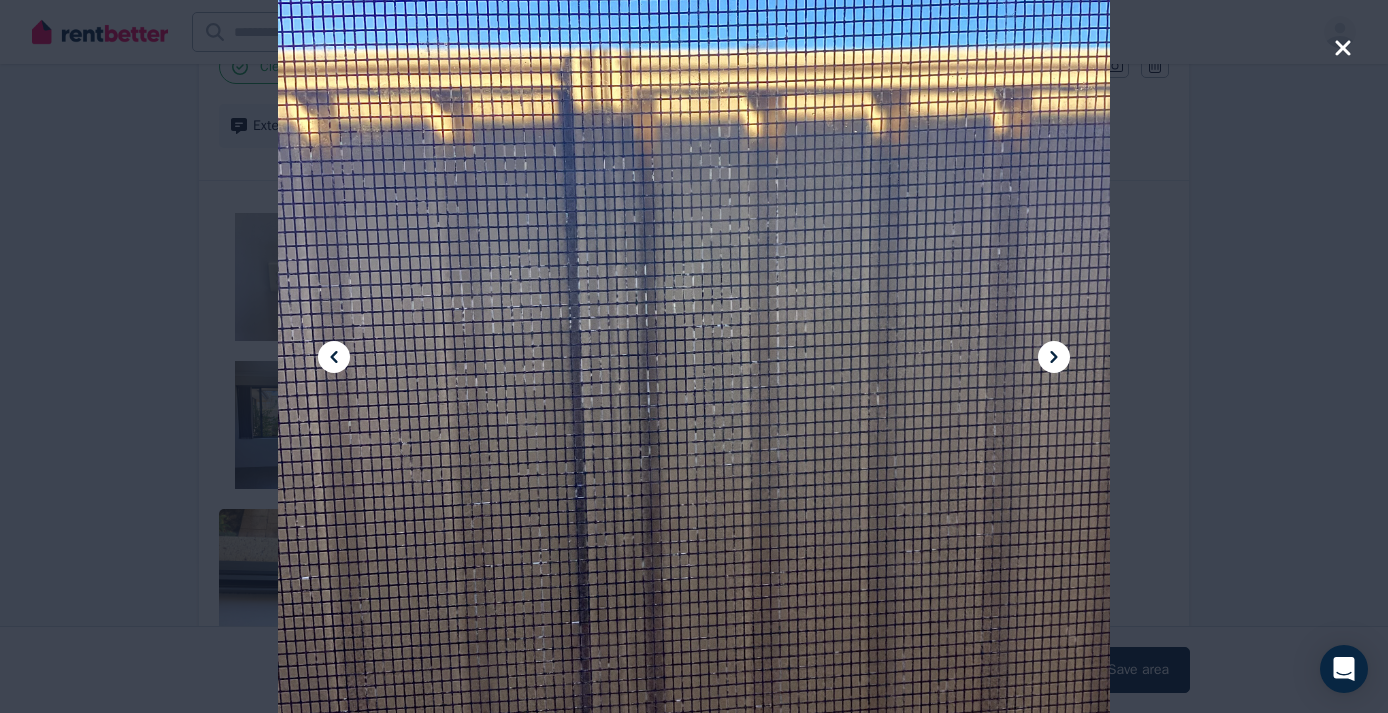 click 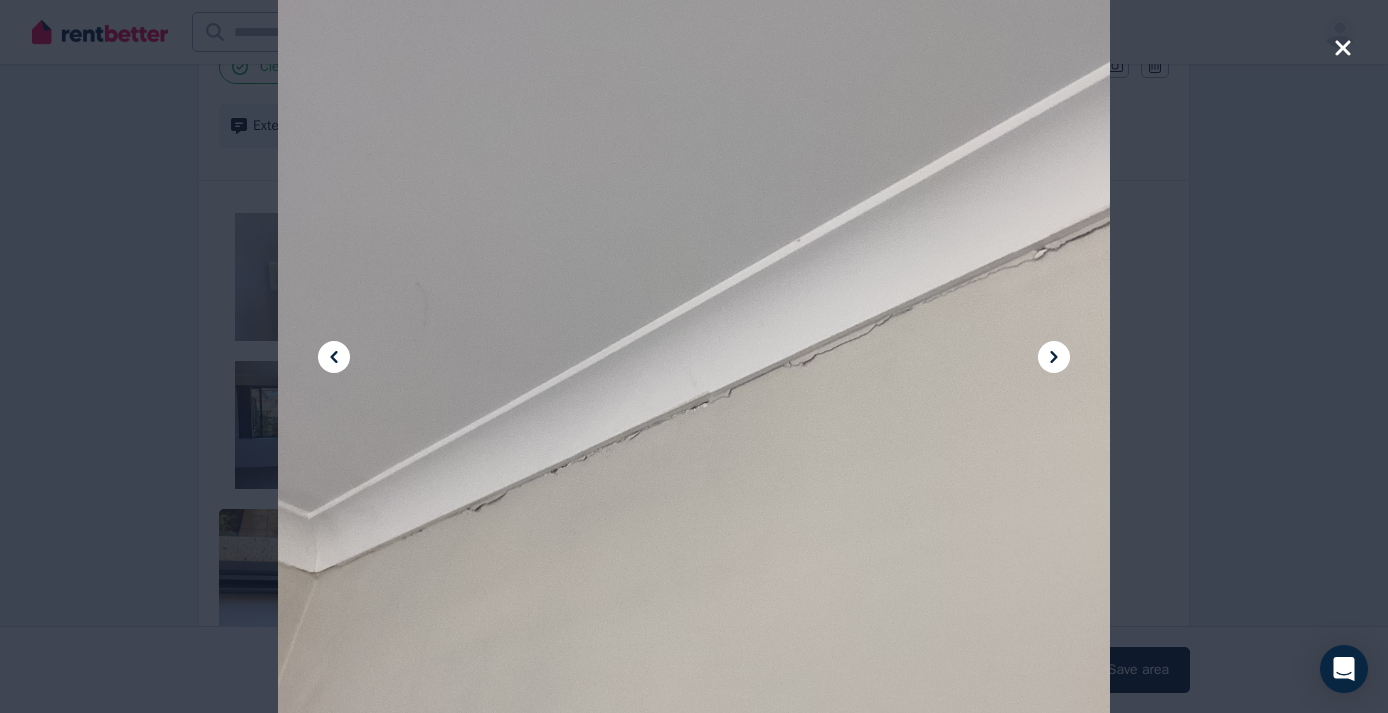 click 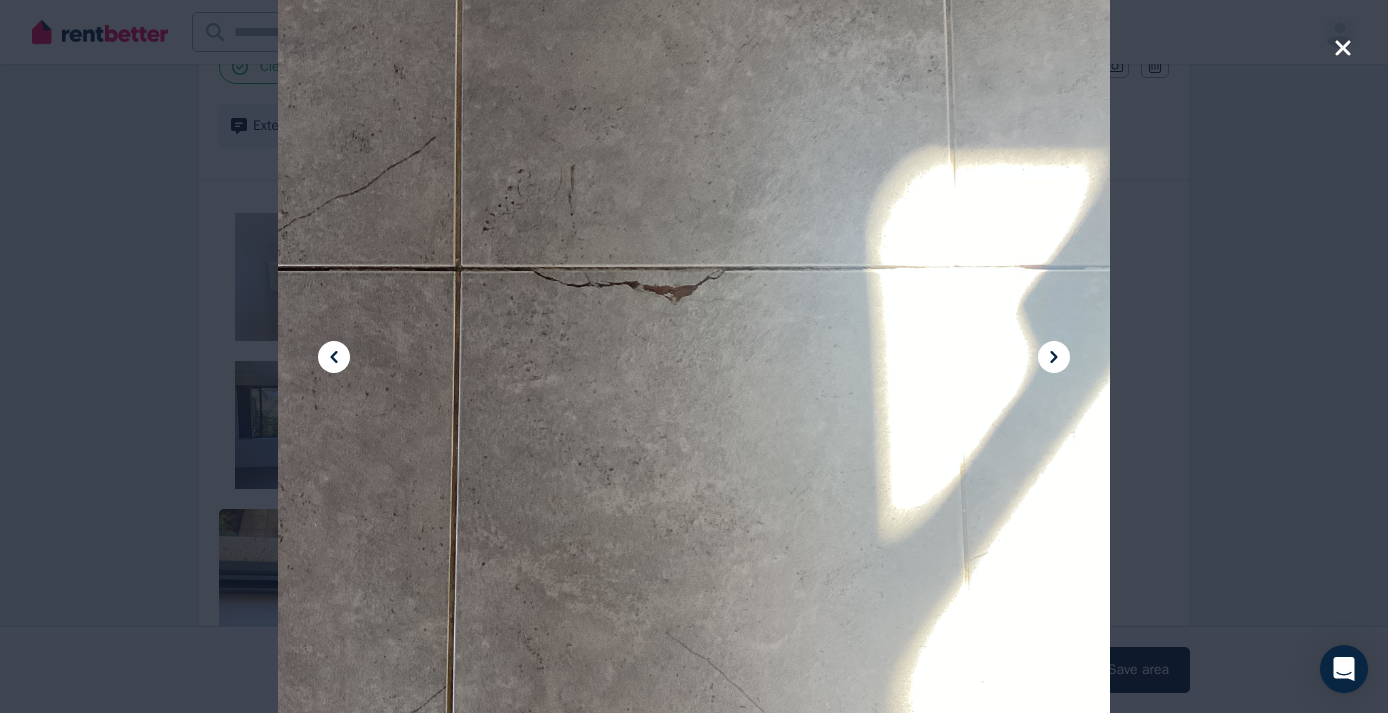 click 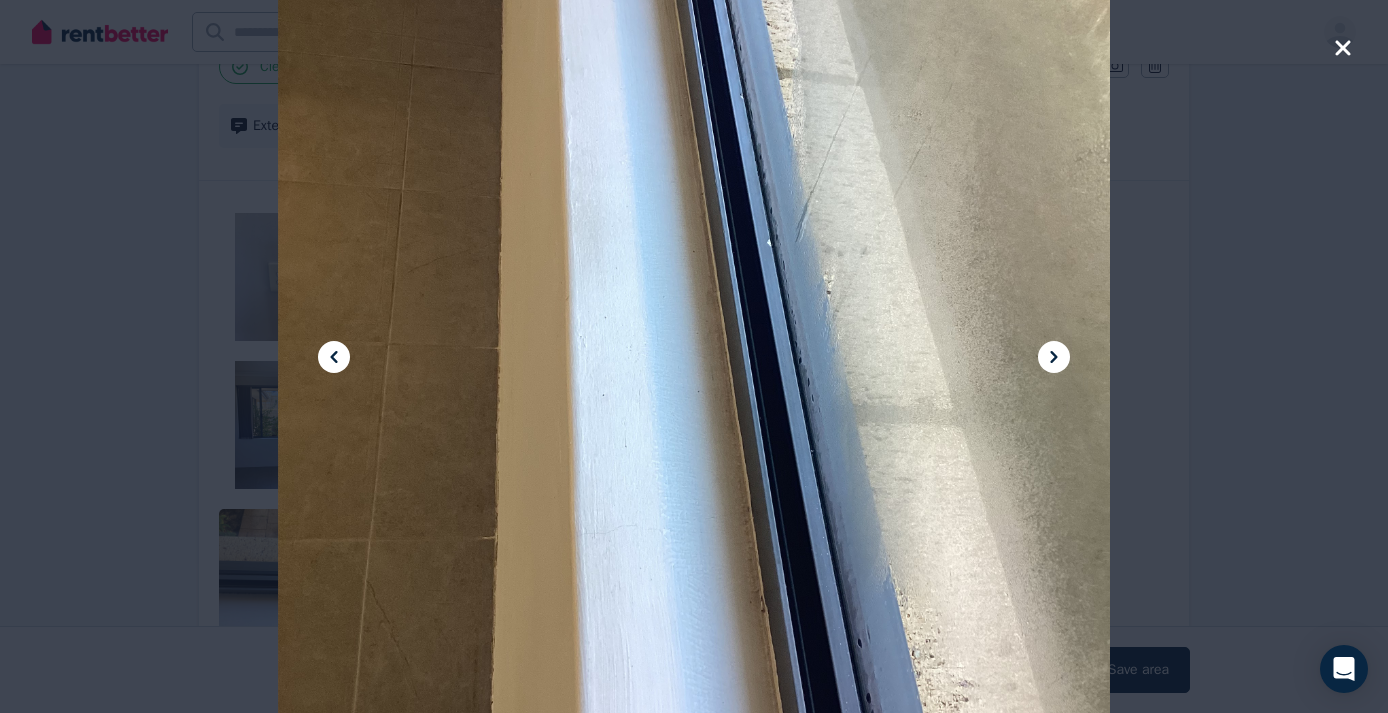 click 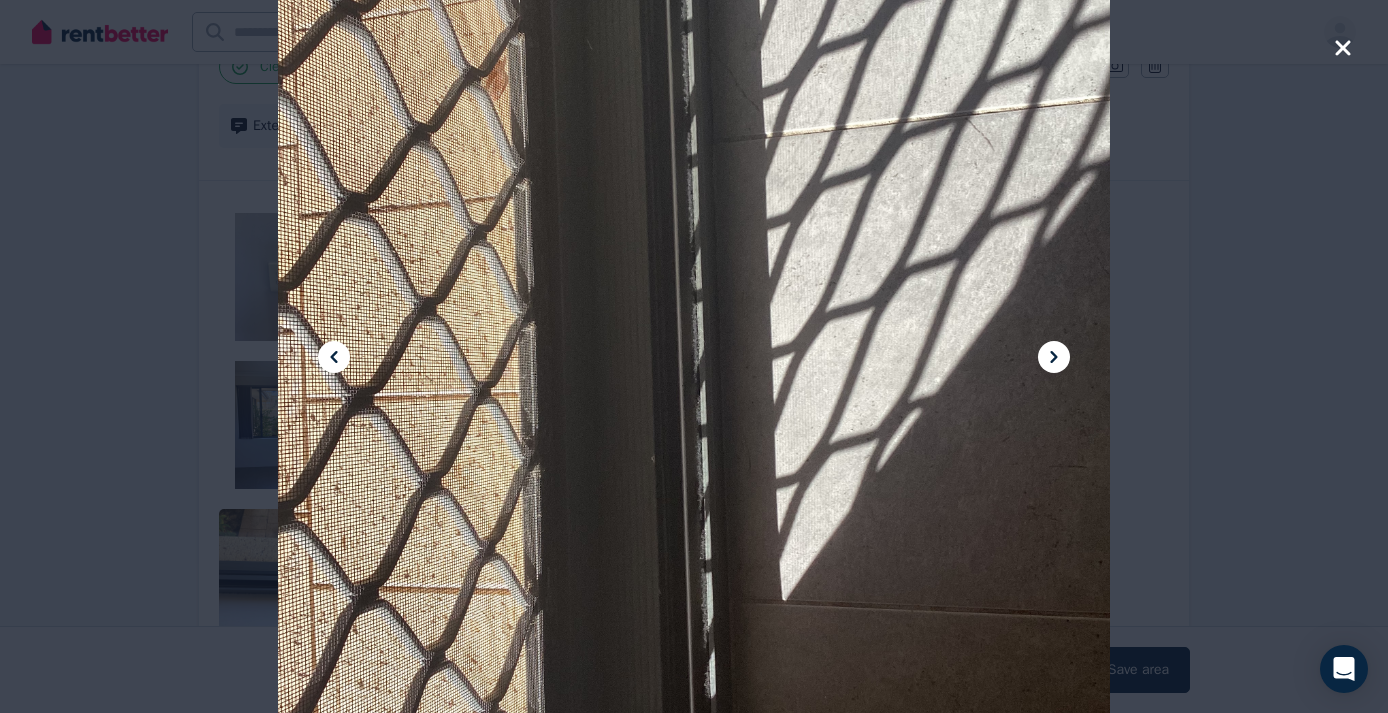 click 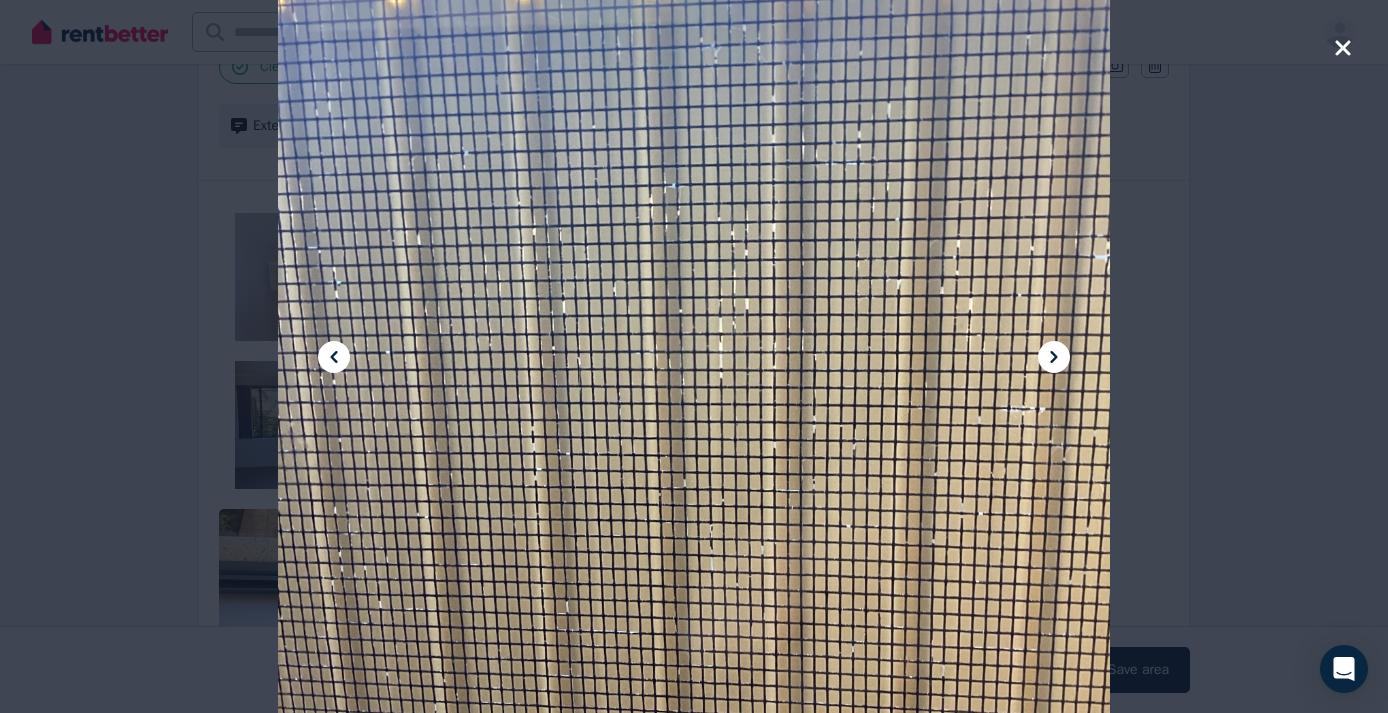 click 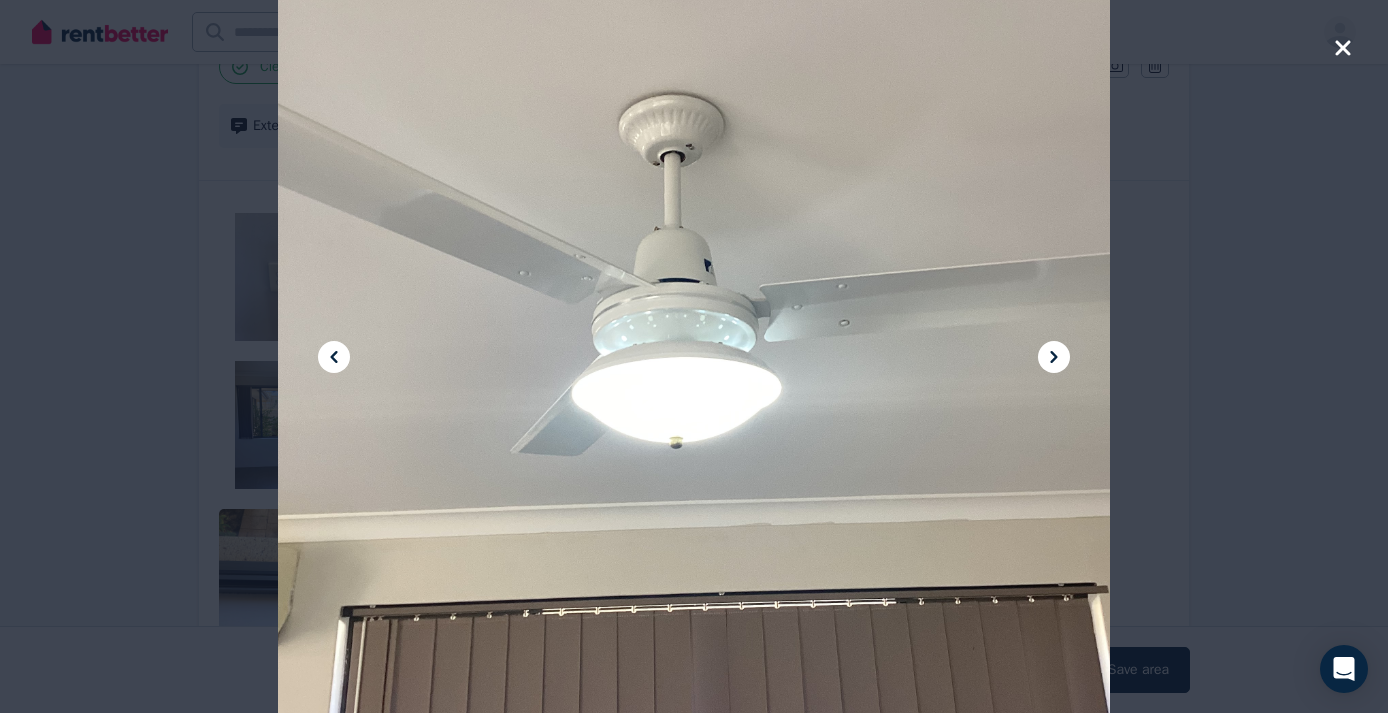 click 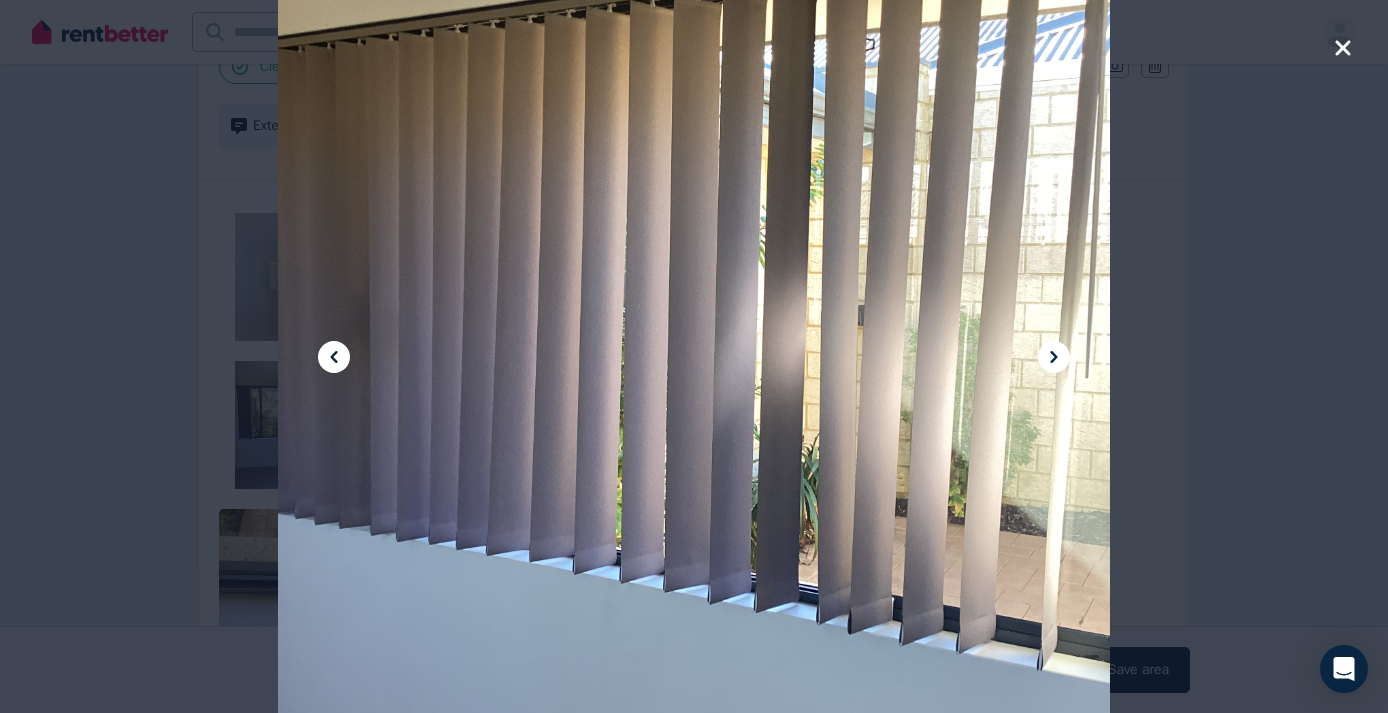 click 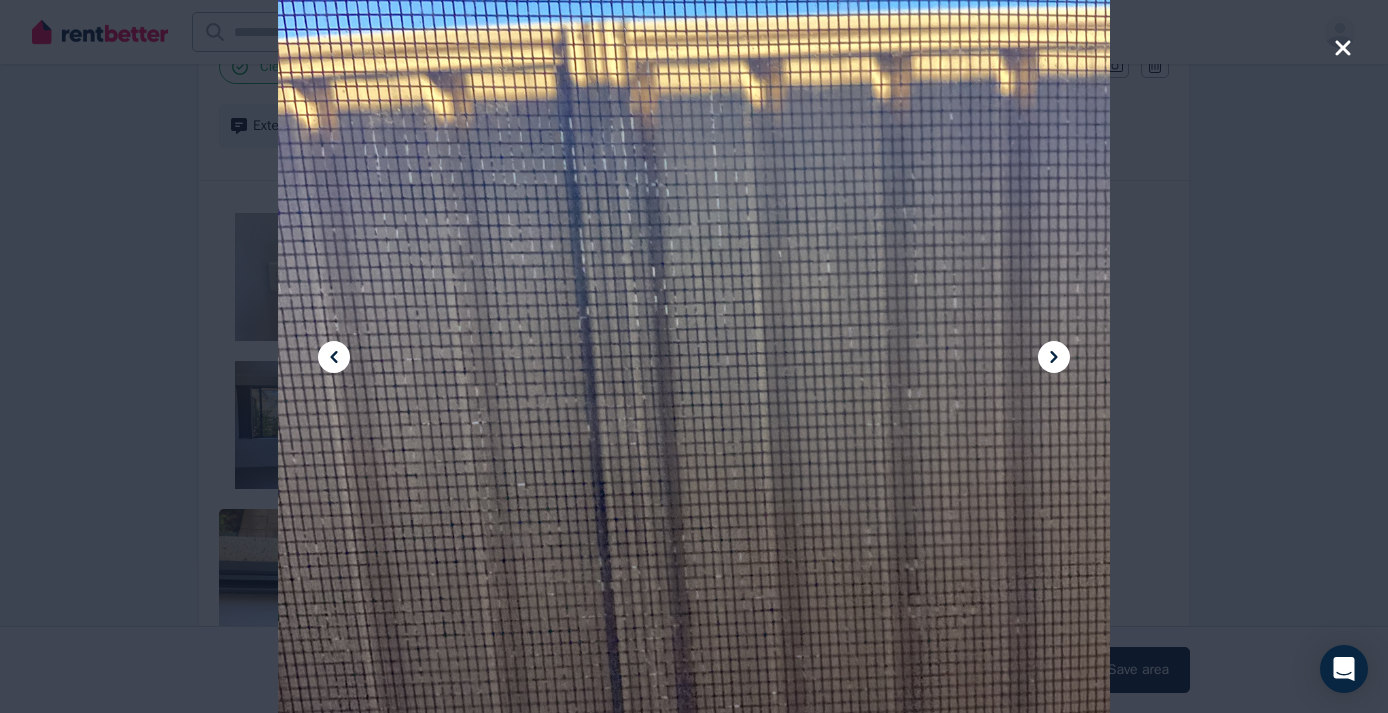 click 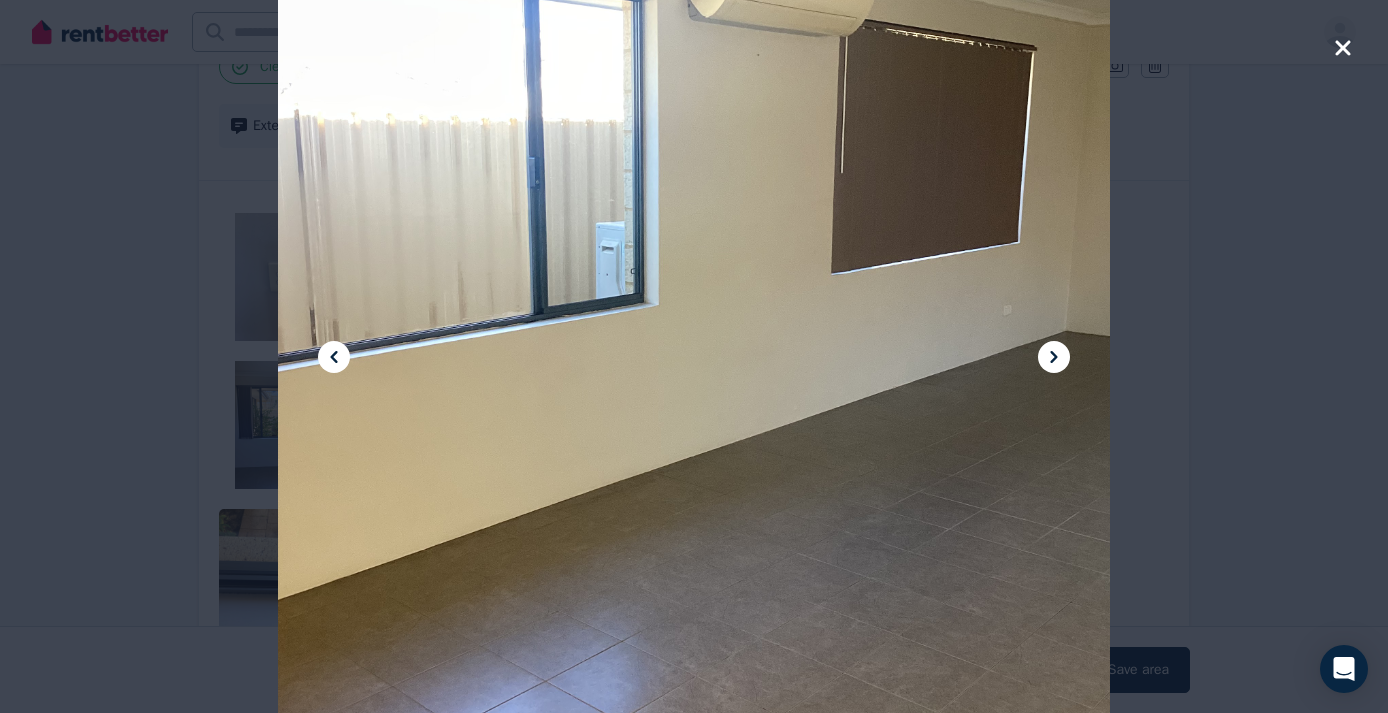 click 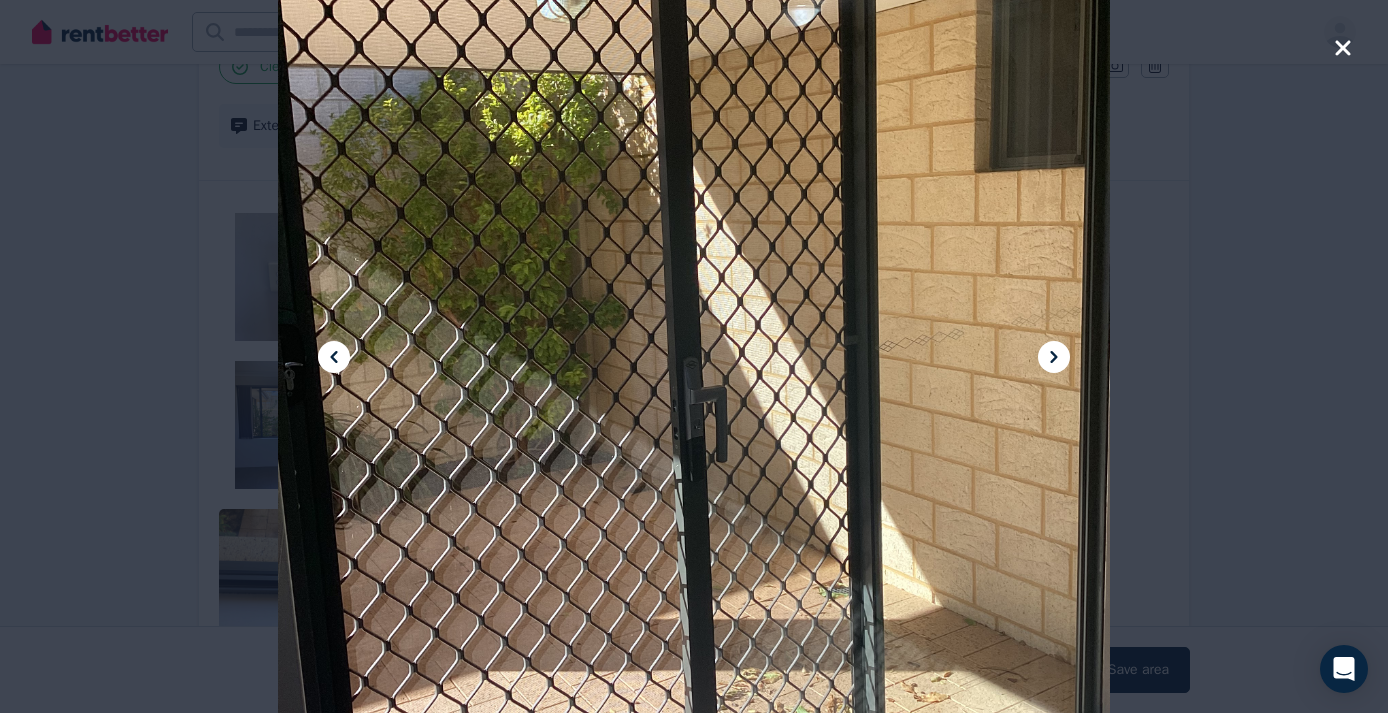 click 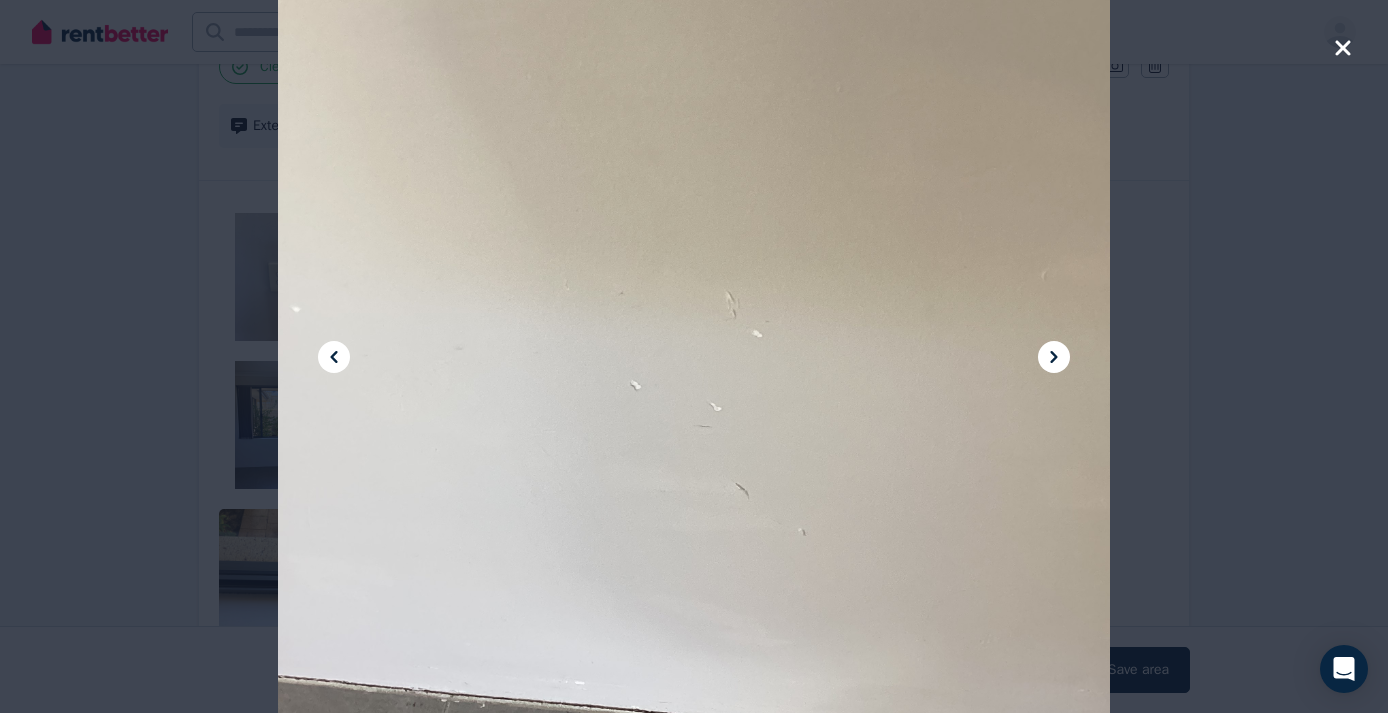 click 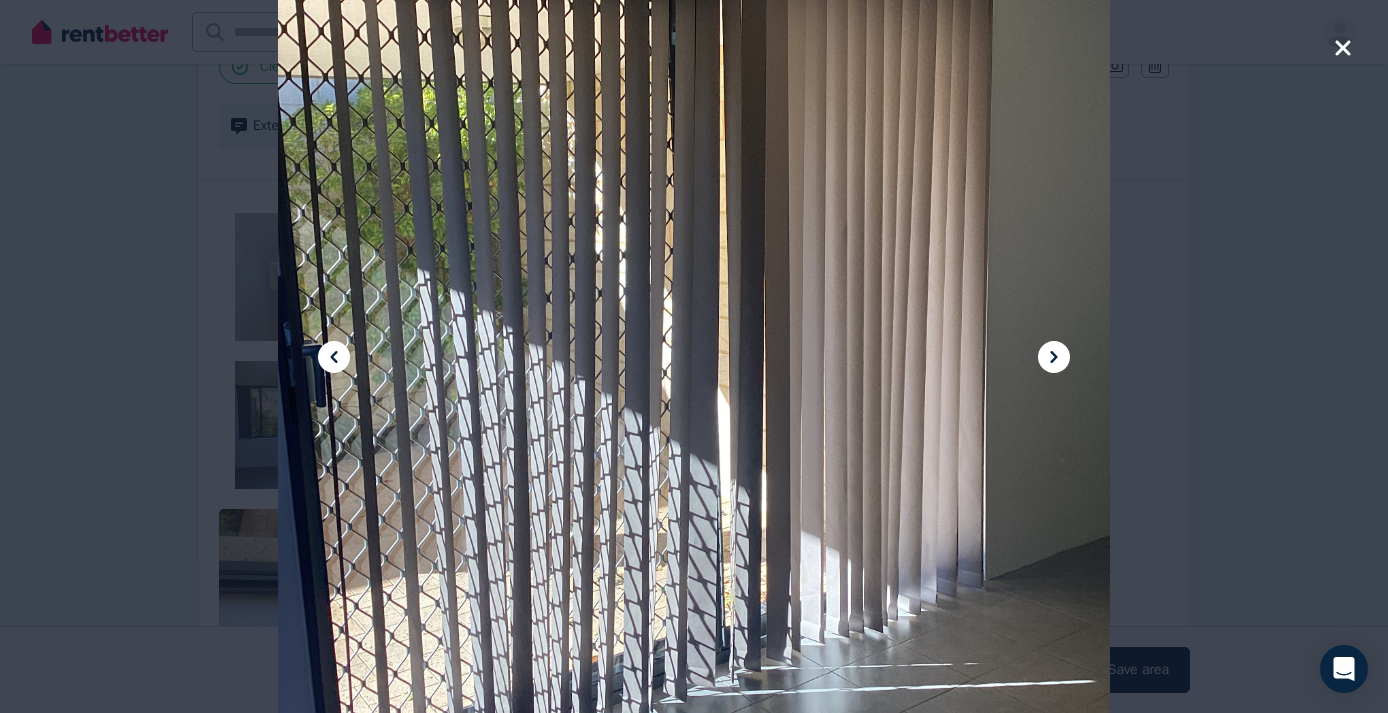 click 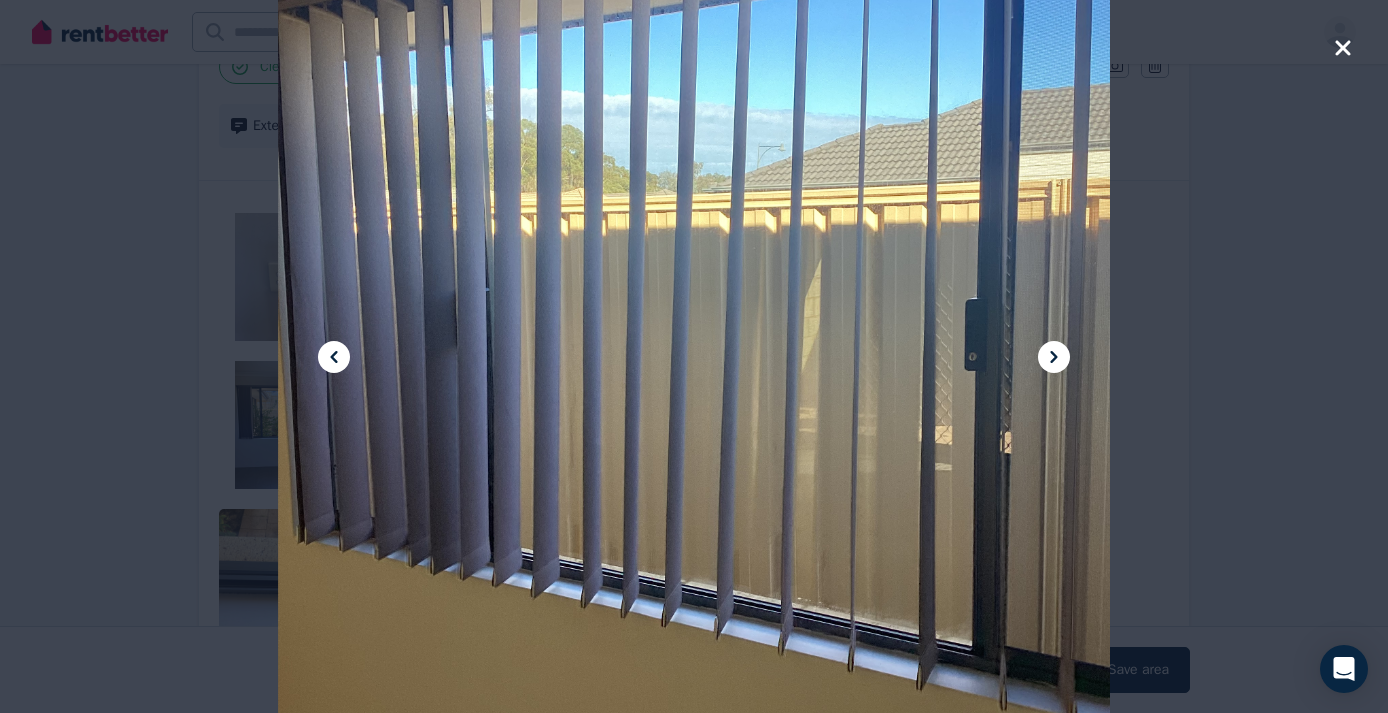 click 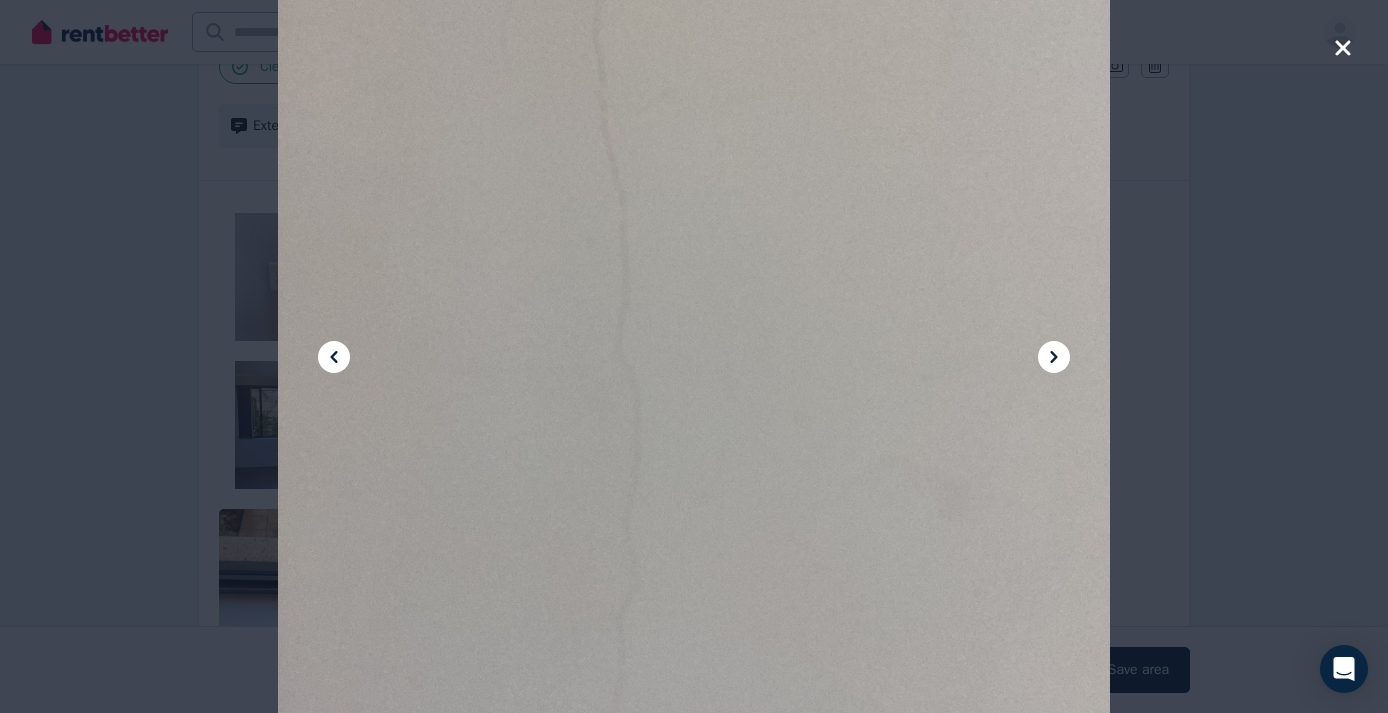 click 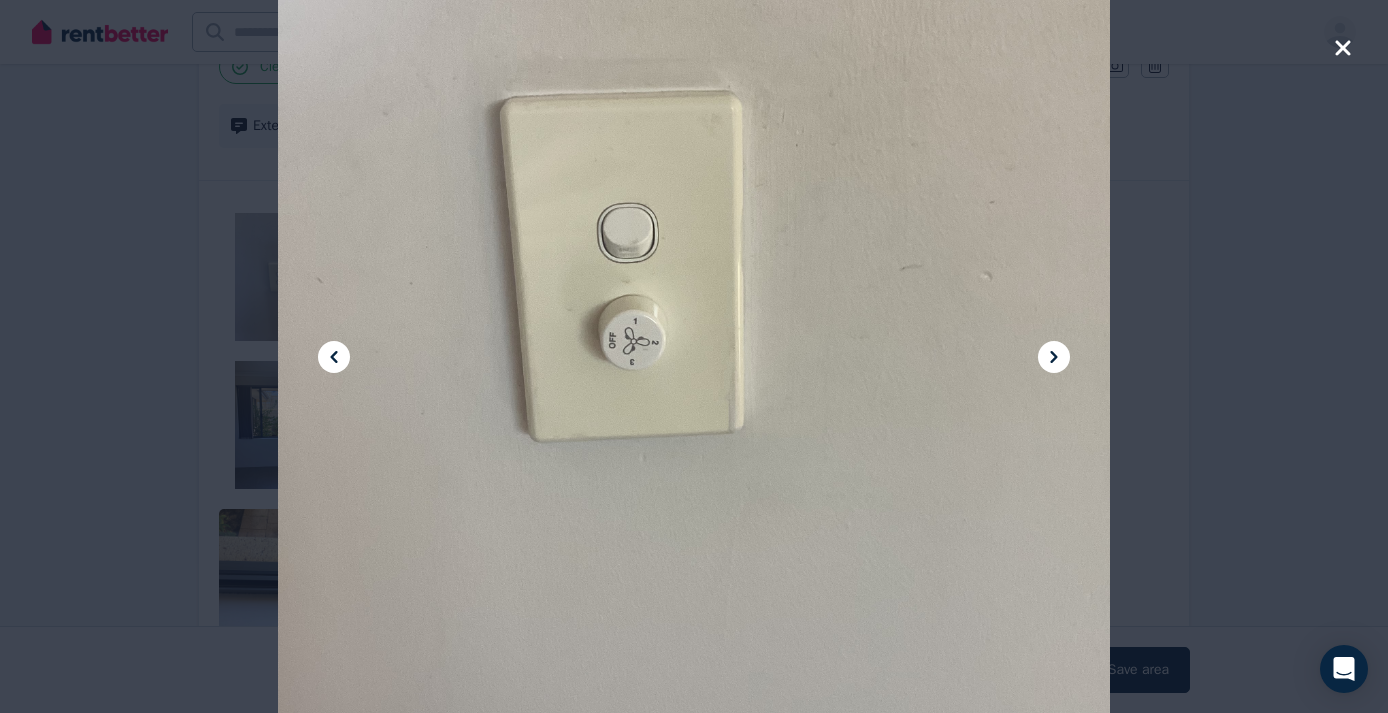 click 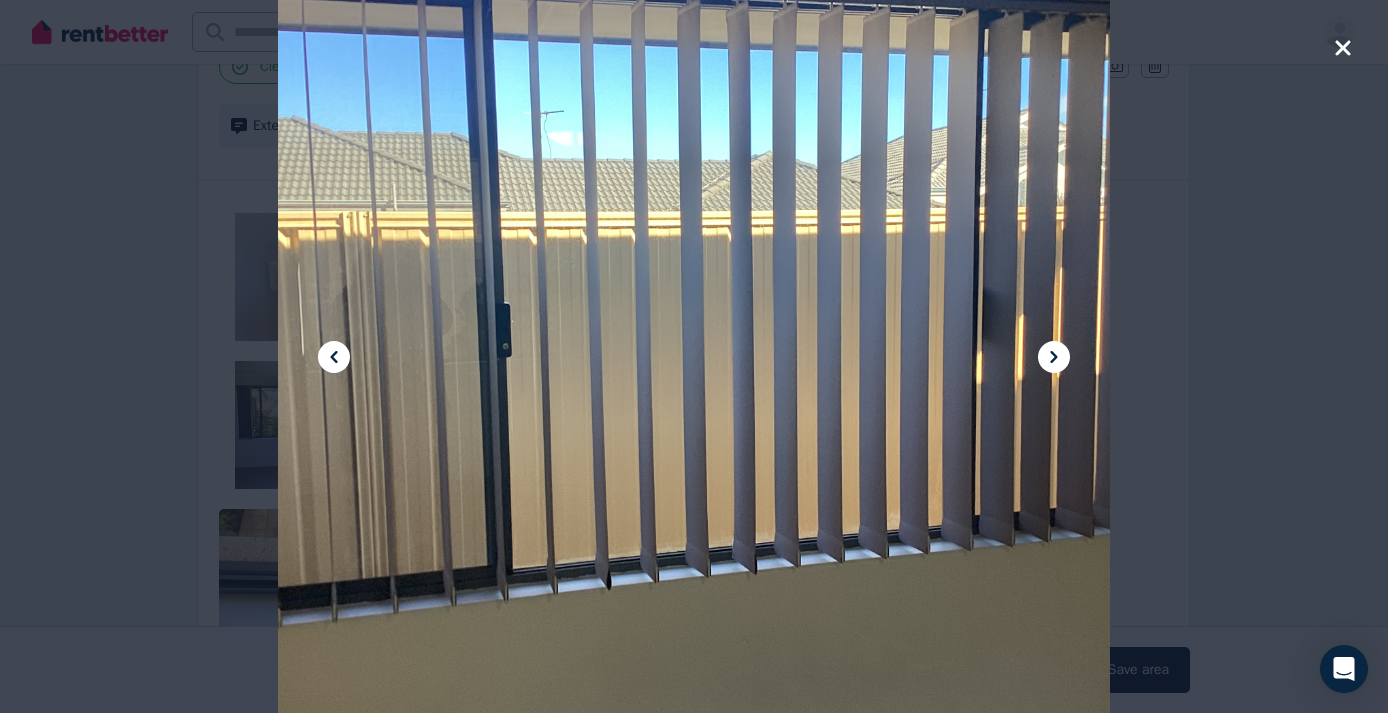 click 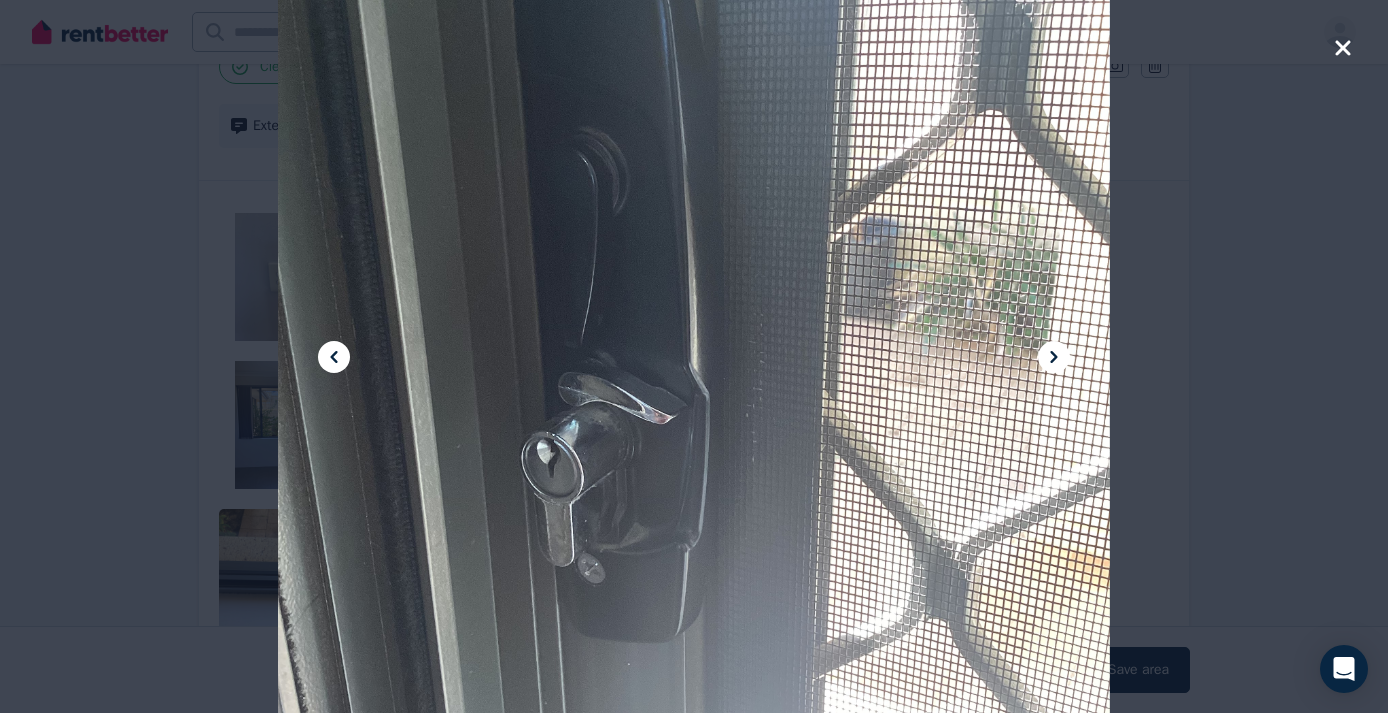 click 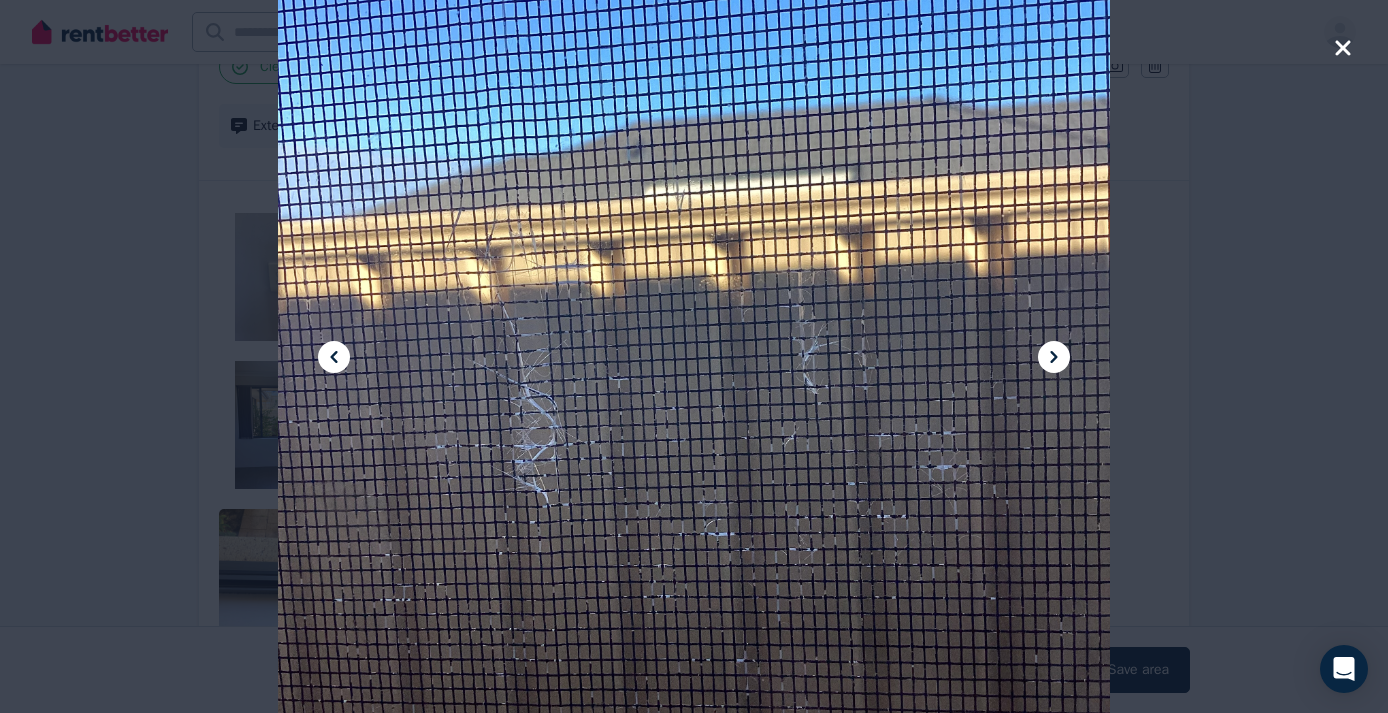 click 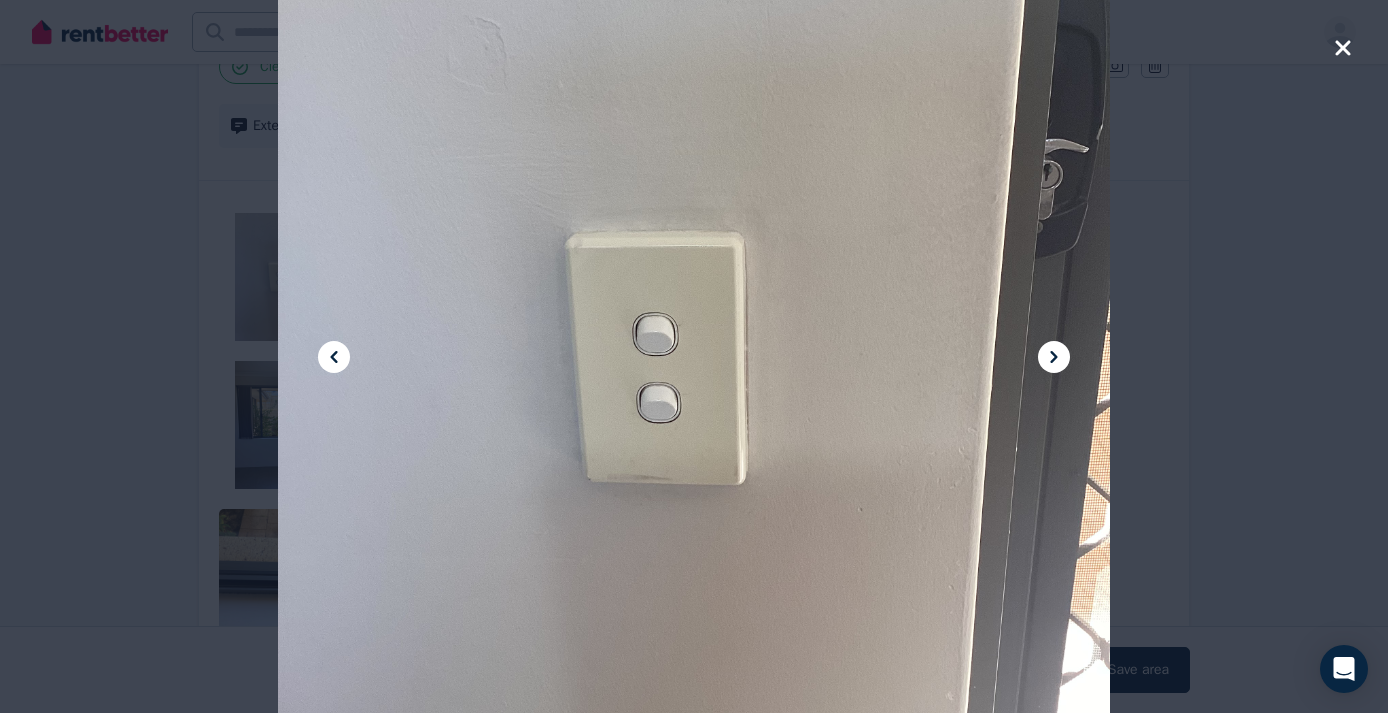 click 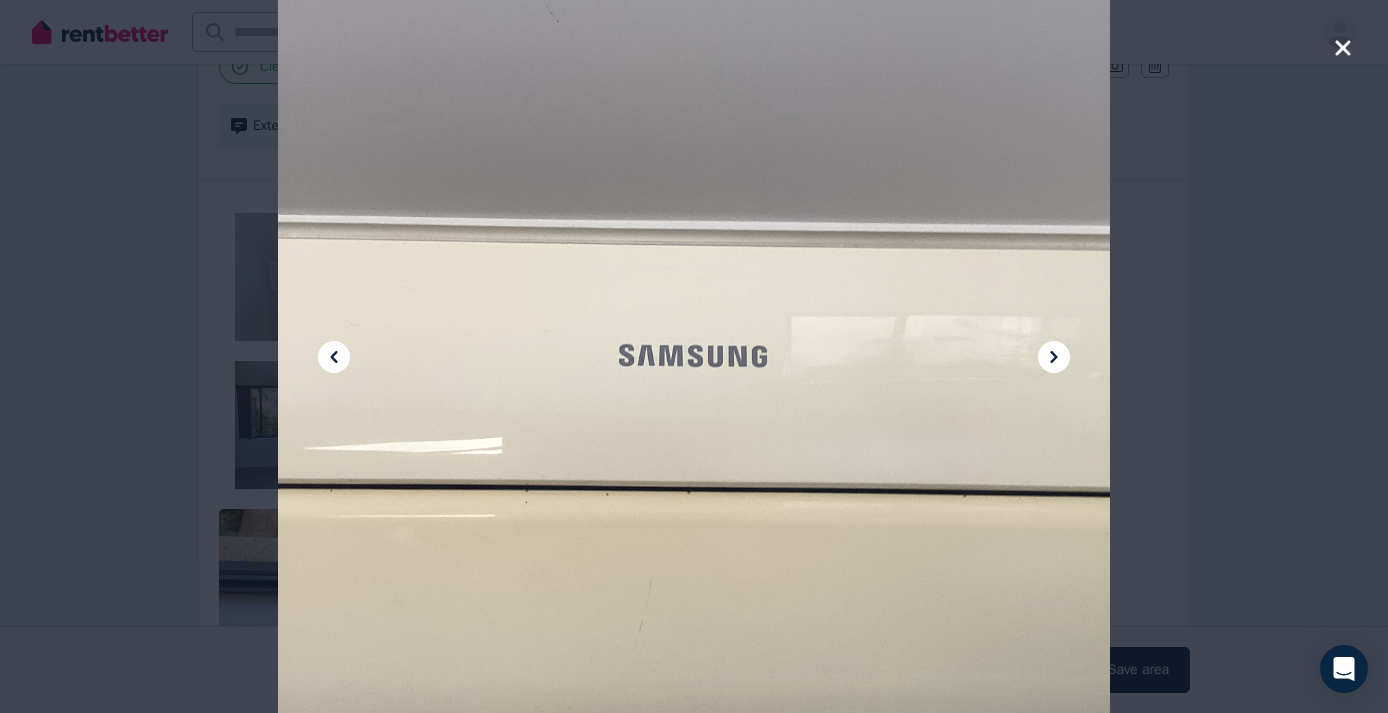 click 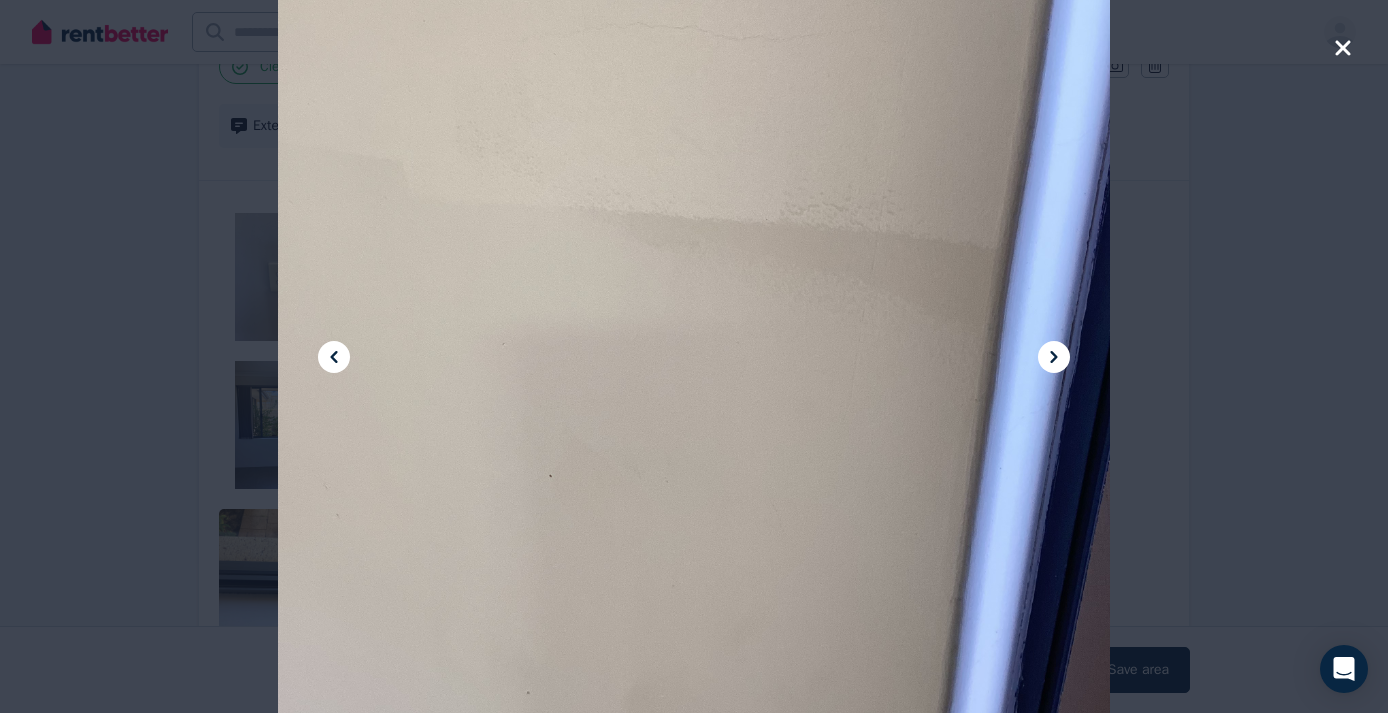 click 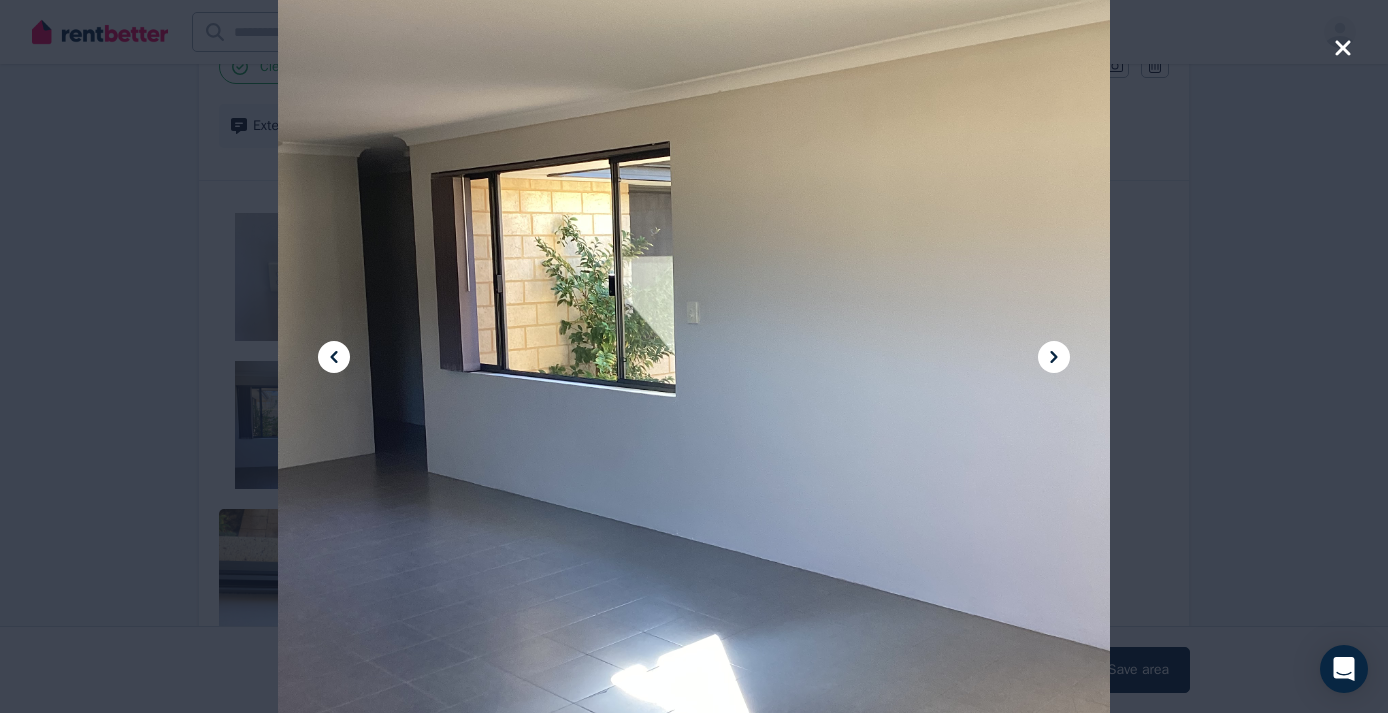 click 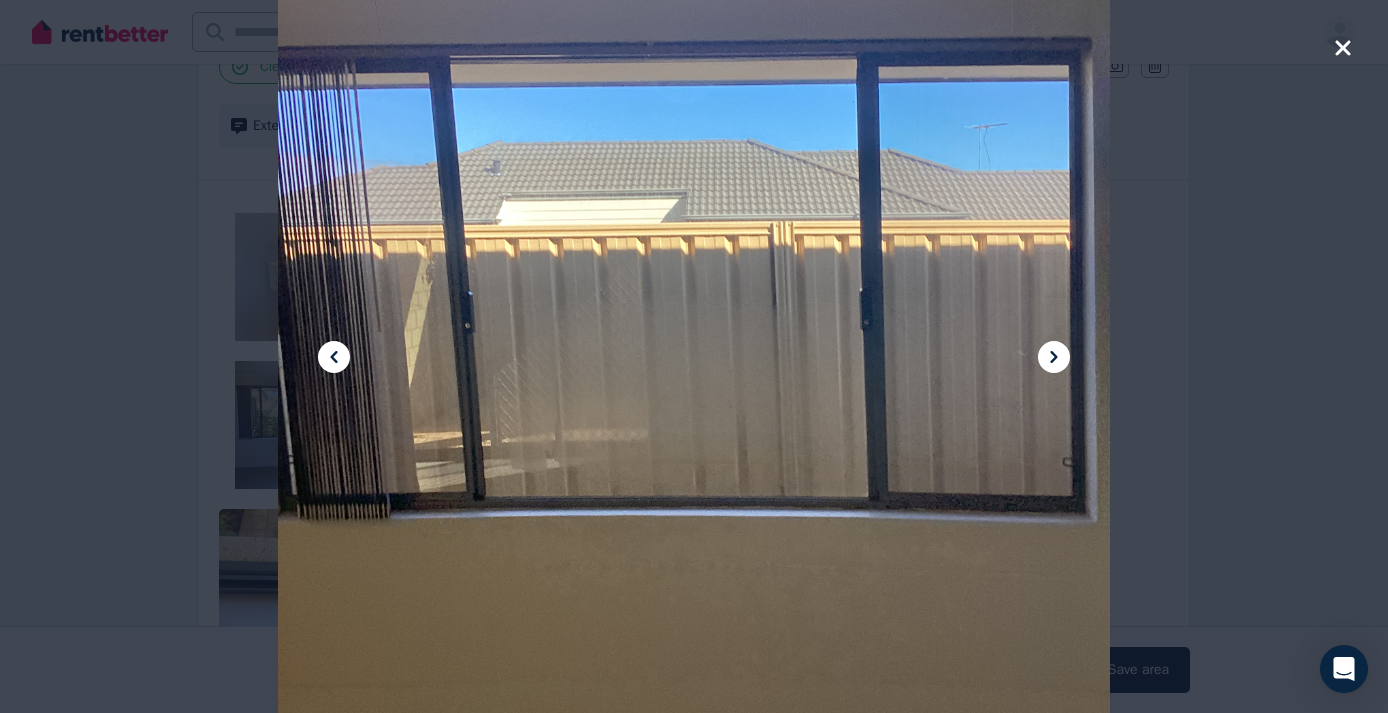 click 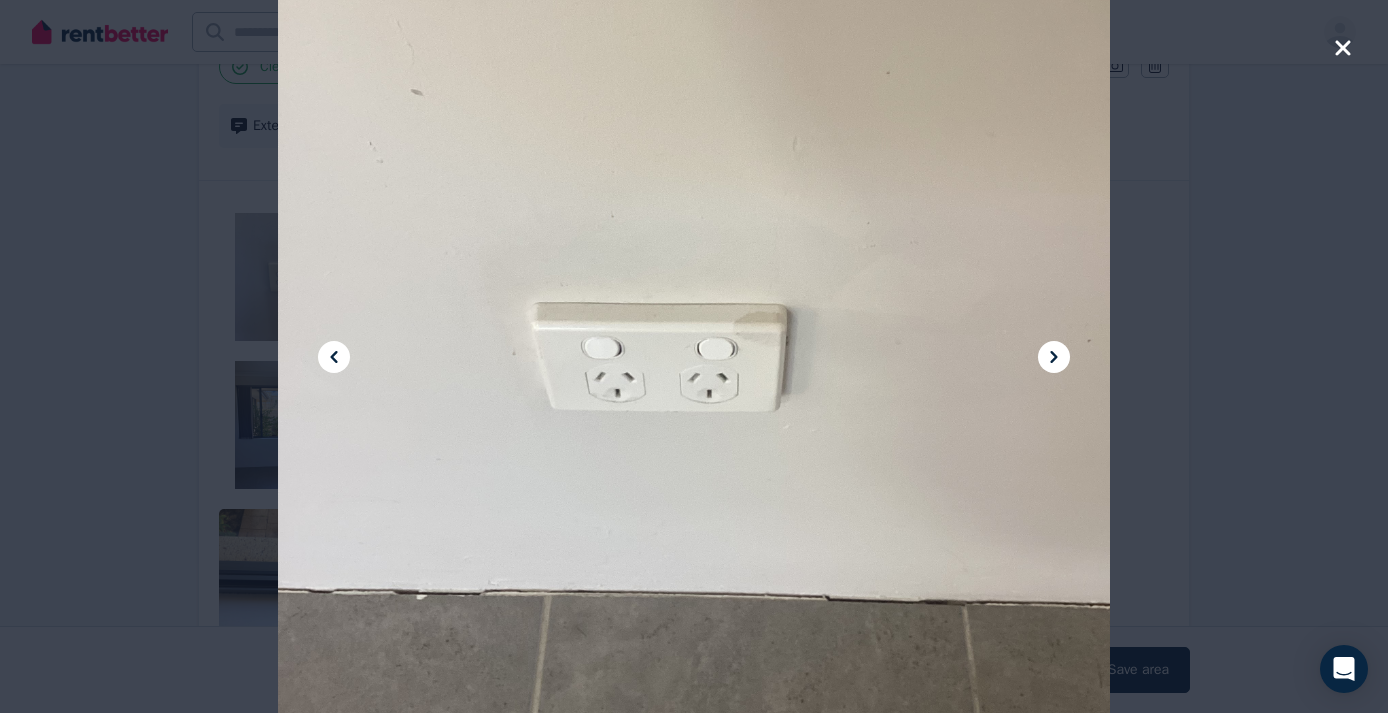 click 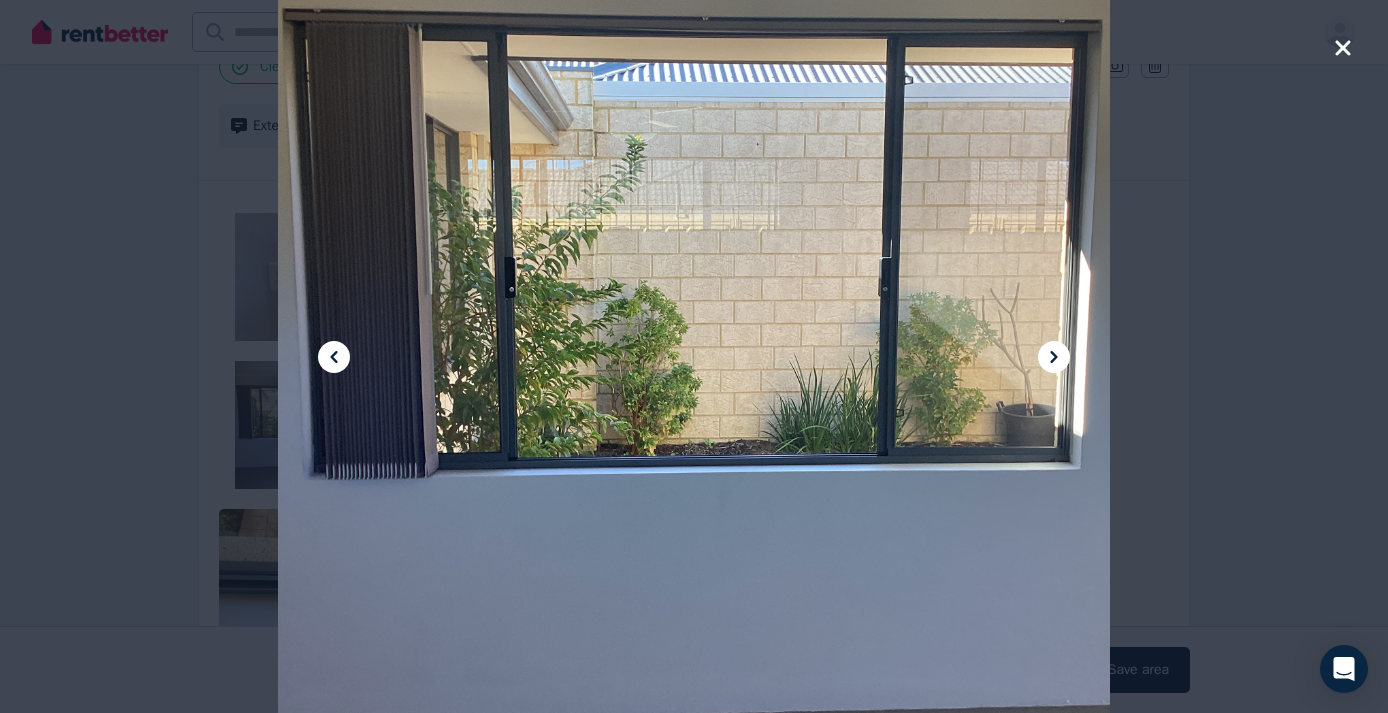 click 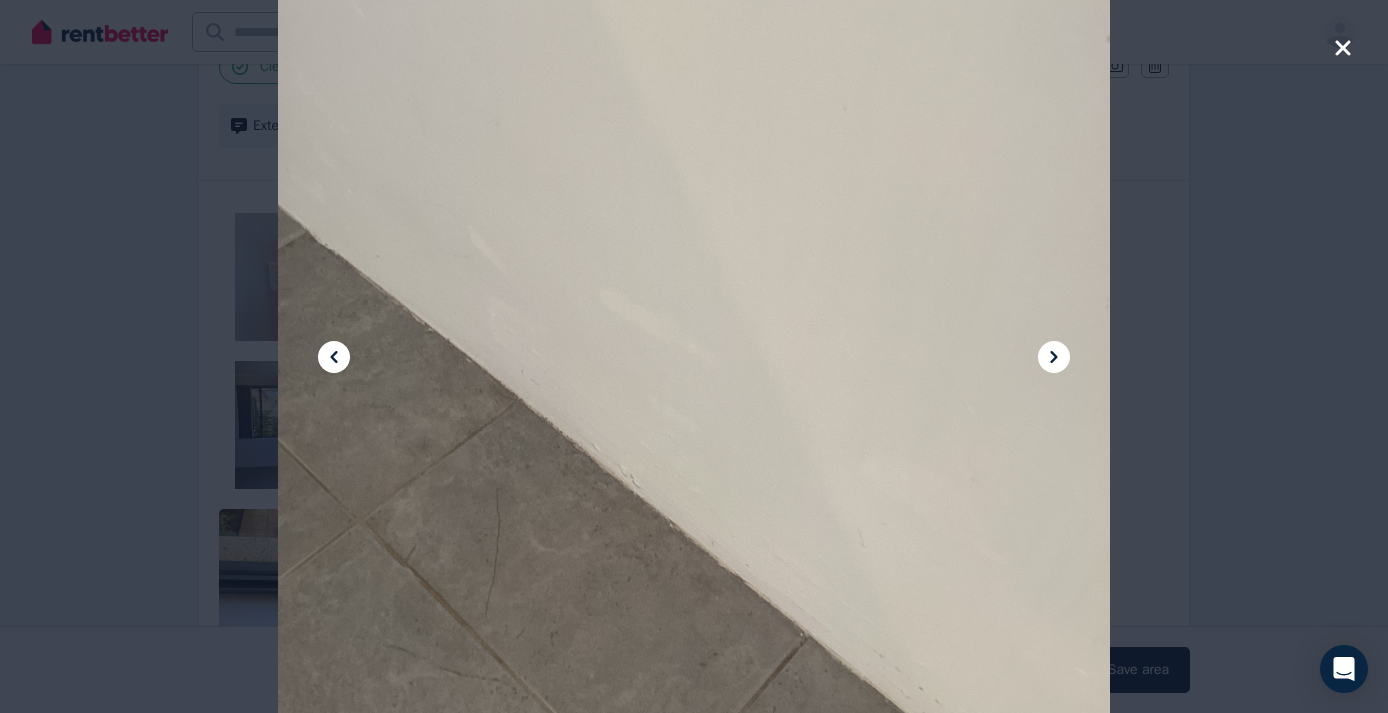 click 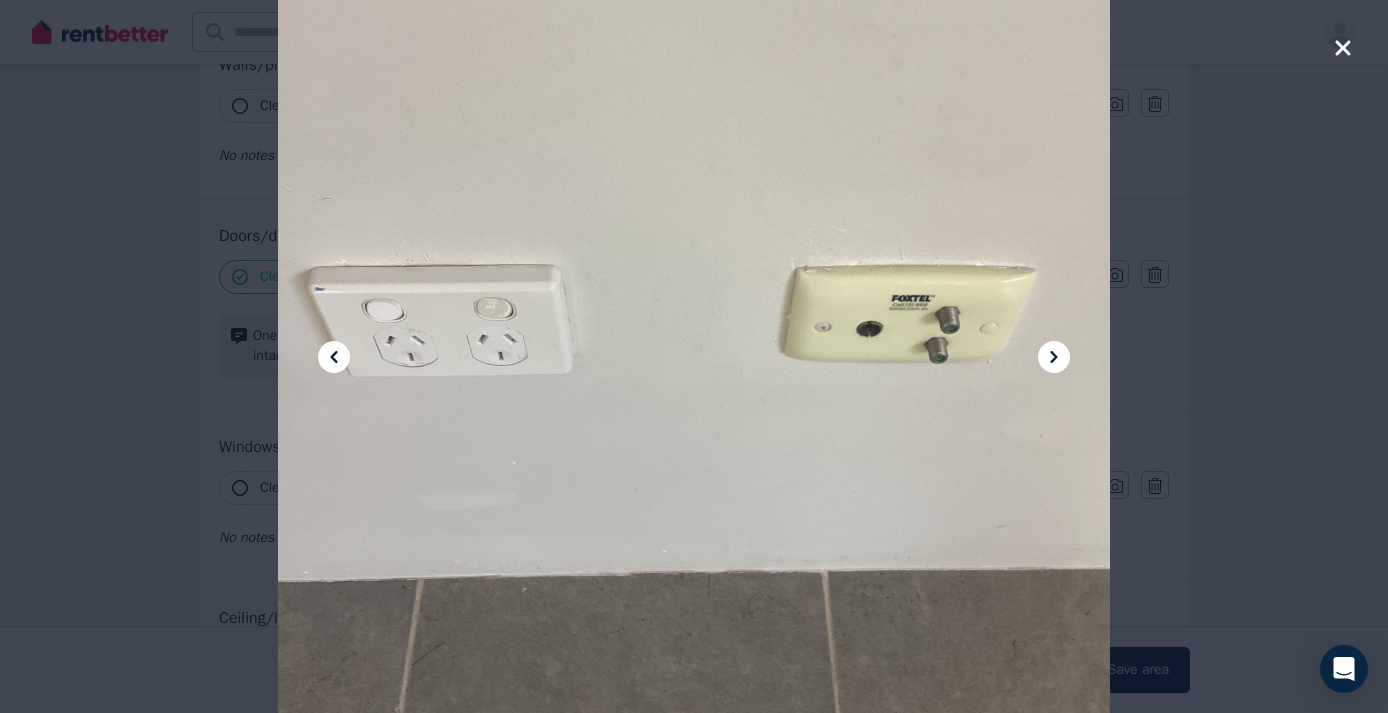 scroll, scrollTop: 254, scrollLeft: 0, axis: vertical 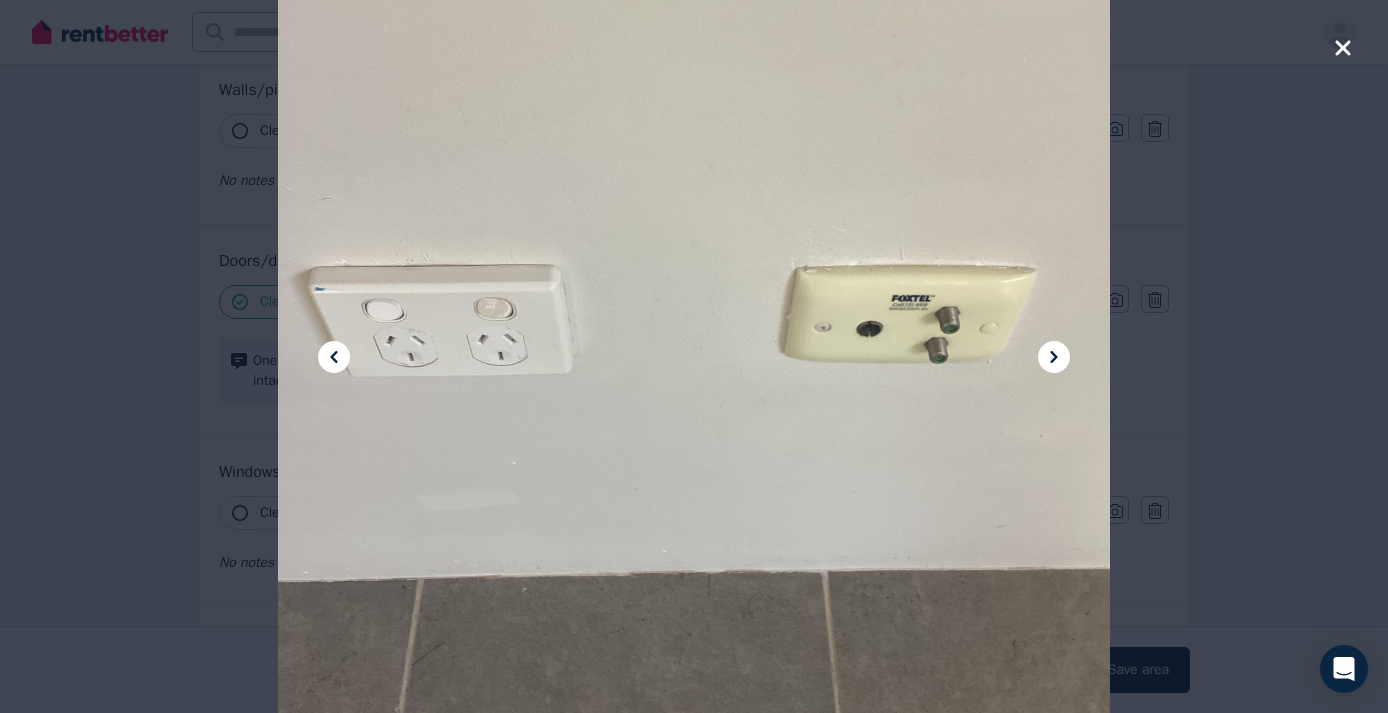 click 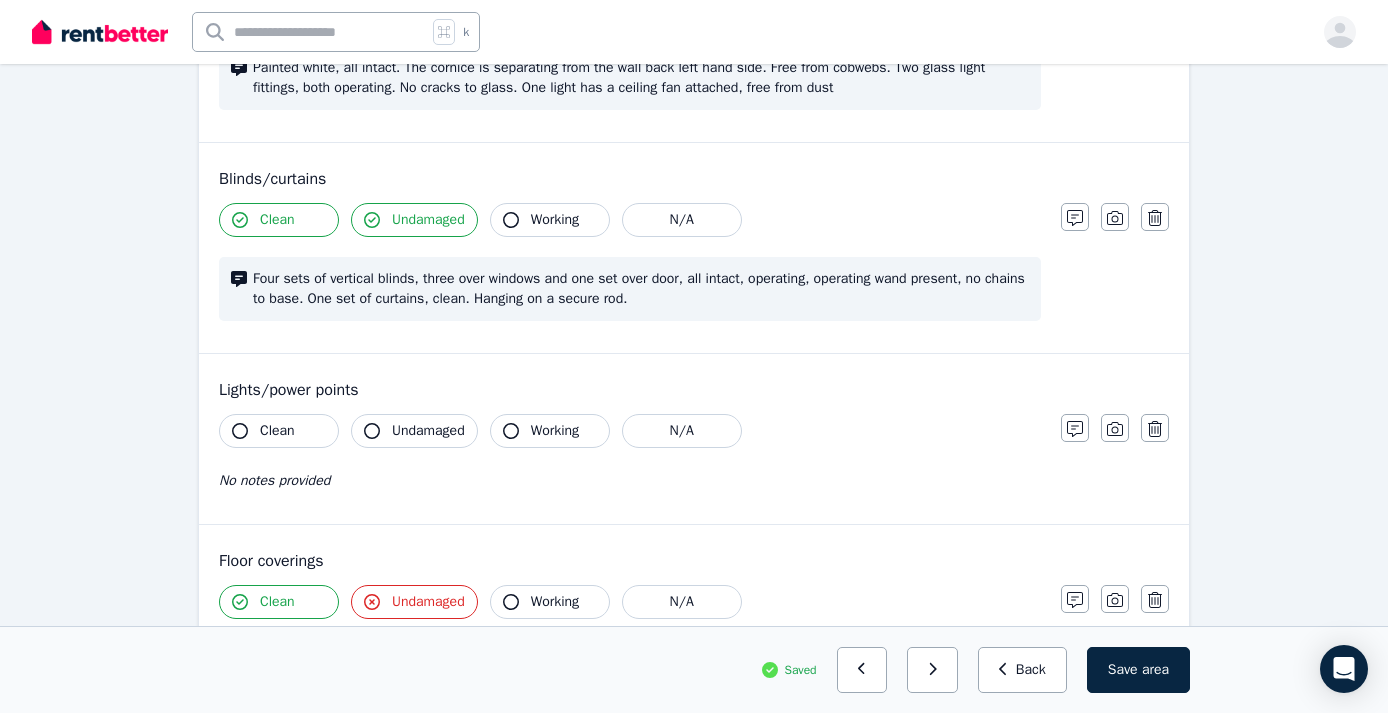 scroll, scrollTop: 931, scrollLeft: 0, axis: vertical 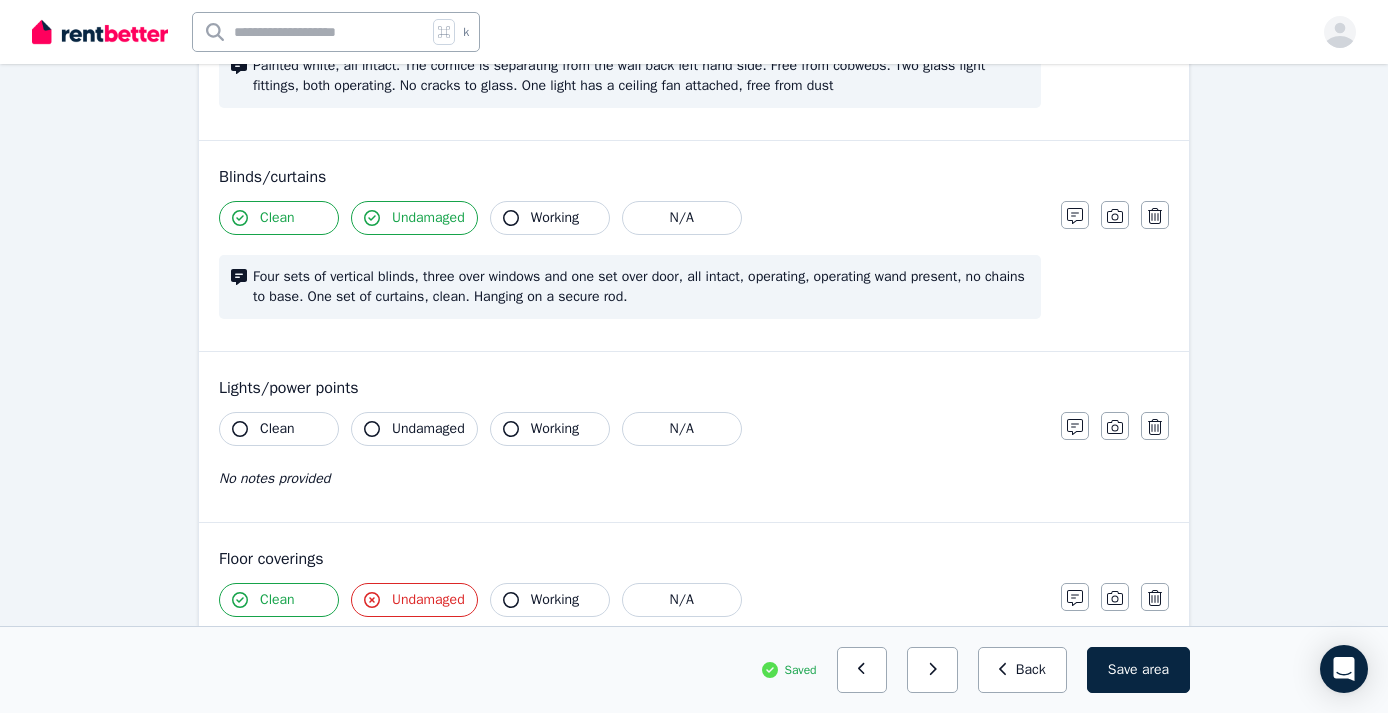 click 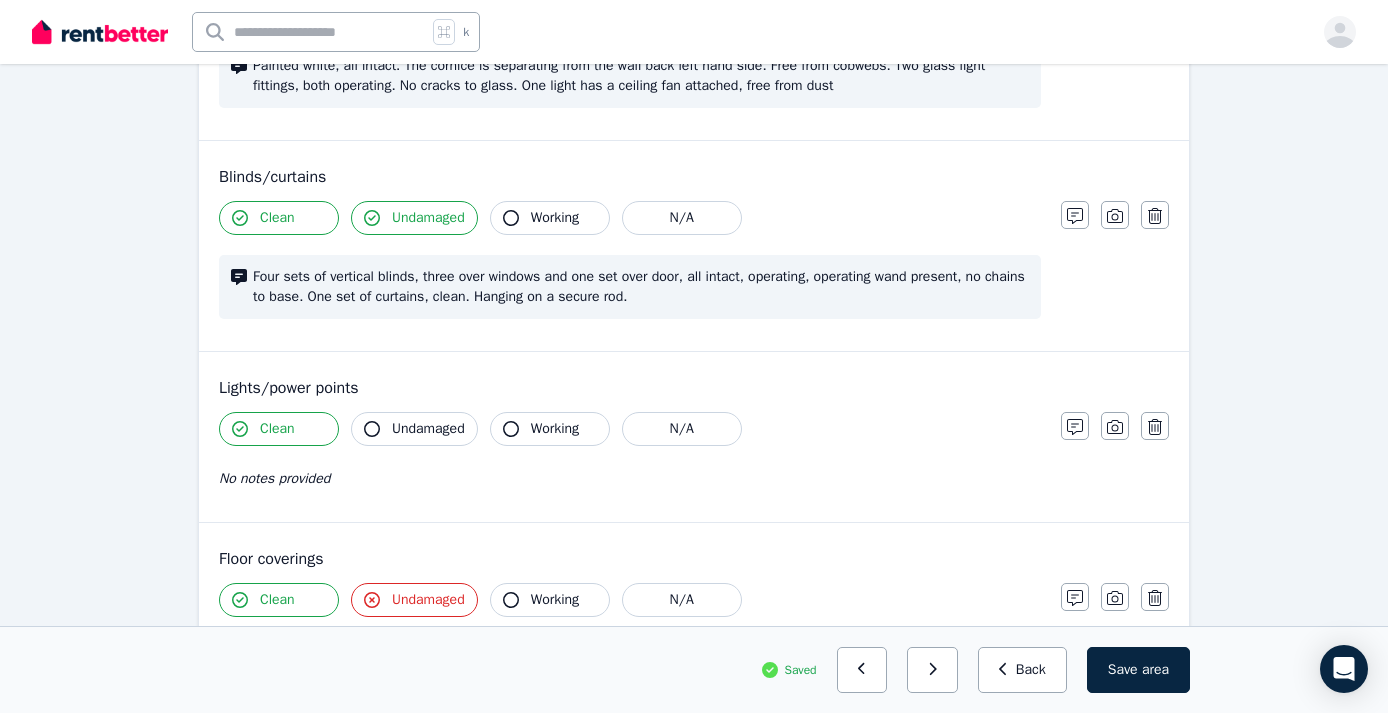 click 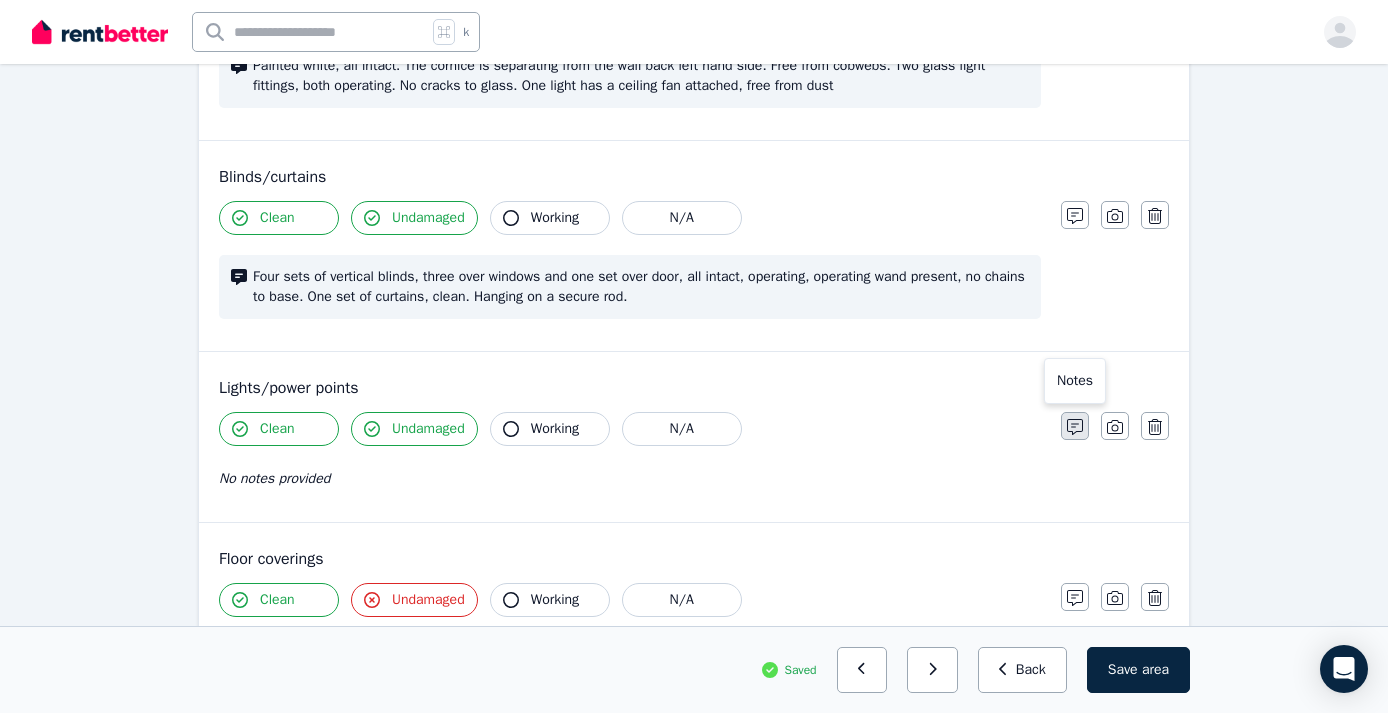 click at bounding box center [1075, 426] 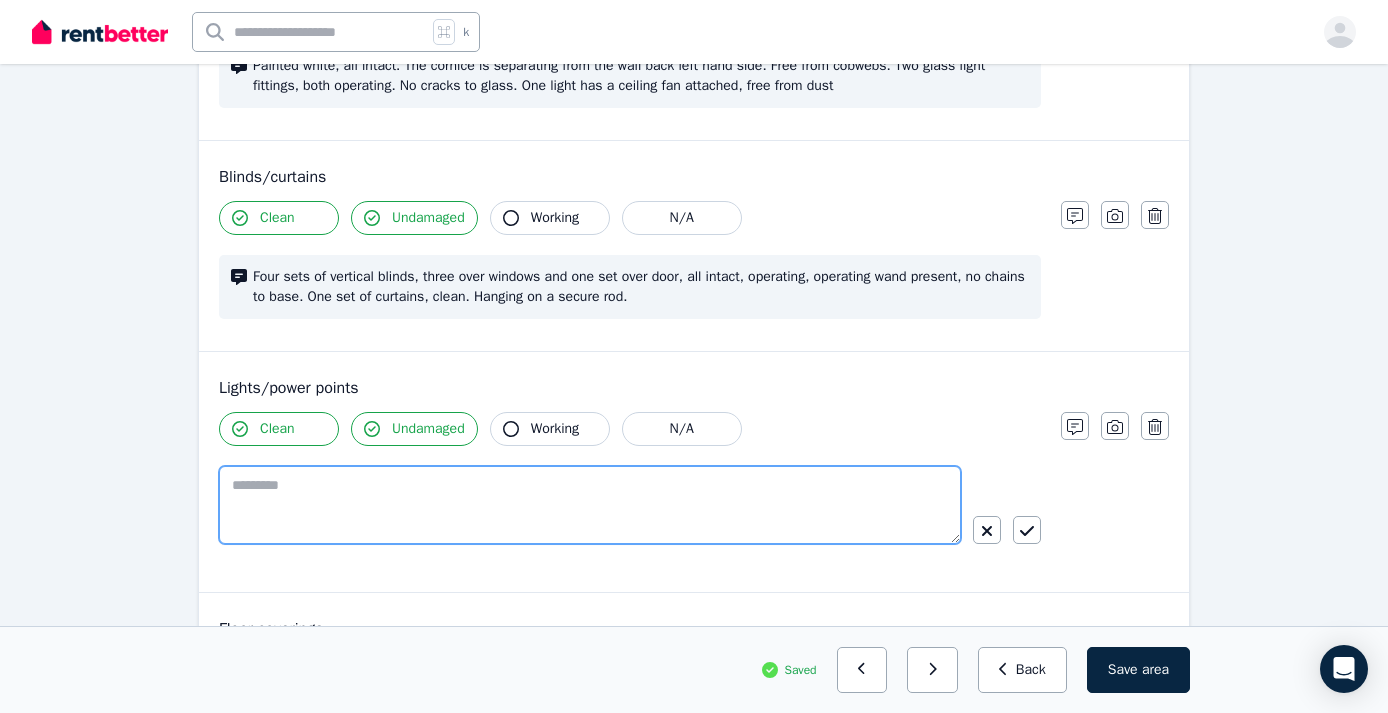 click at bounding box center [590, 505] 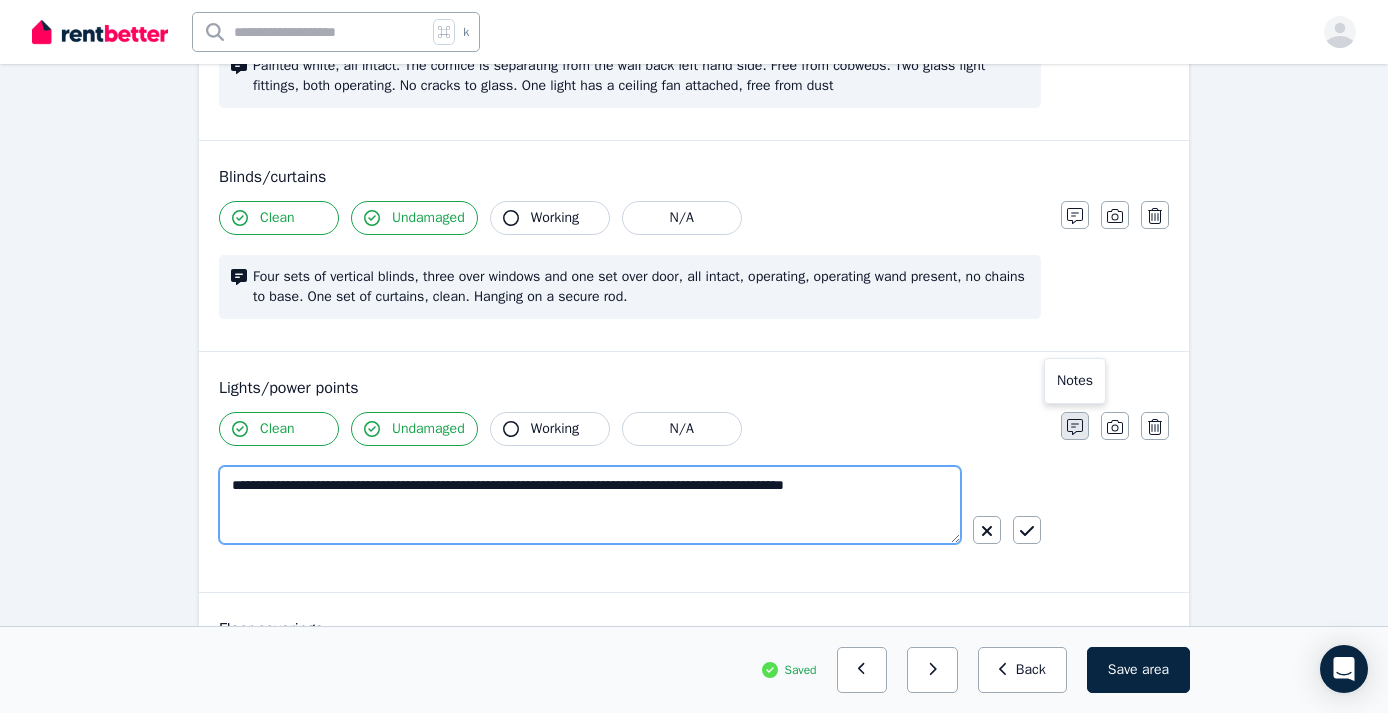 type on "**********" 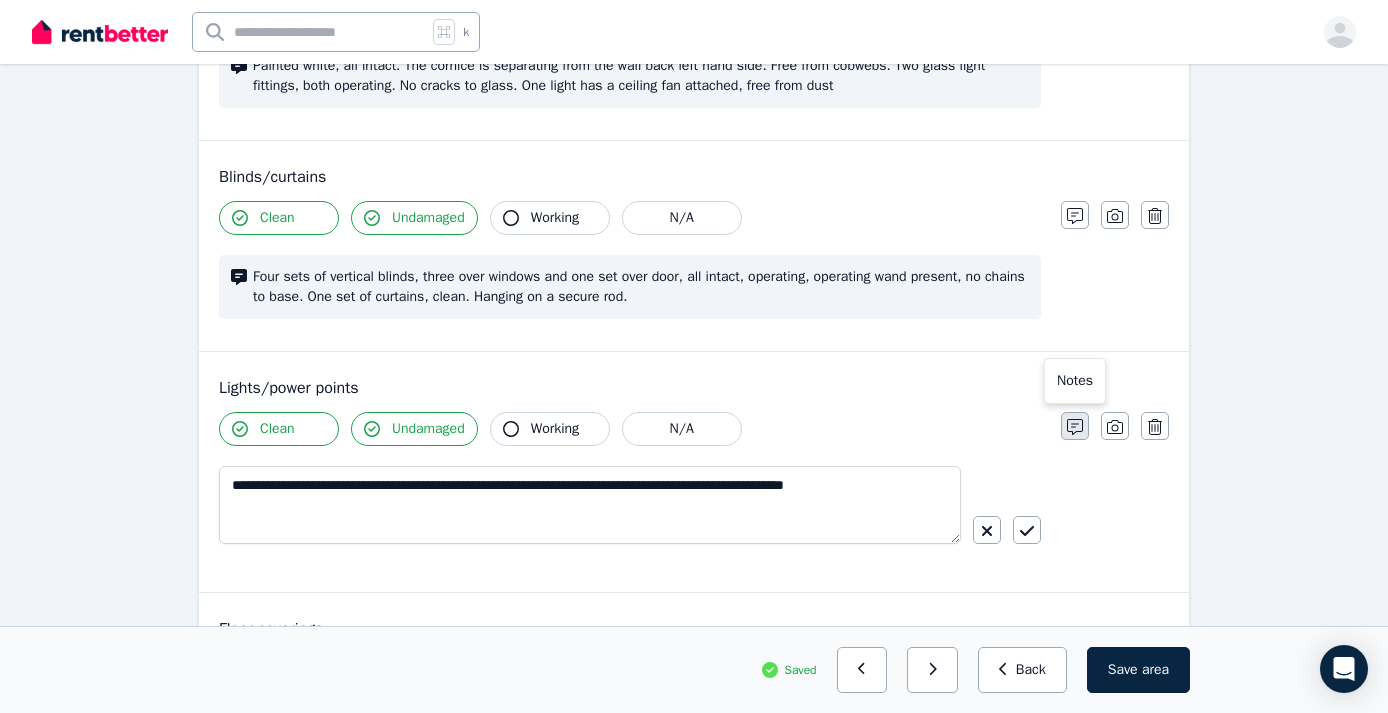 click 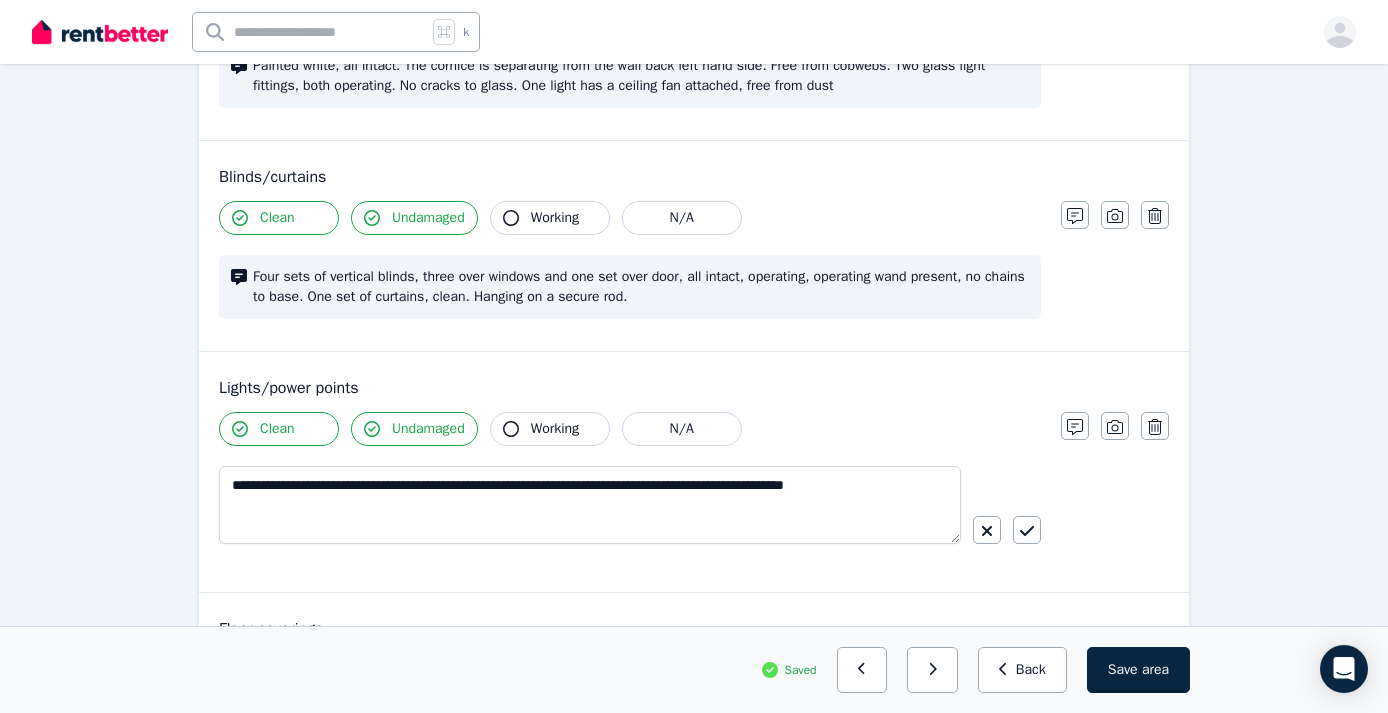 click on "Four sets of vertical blinds, three over windows and one set over door, all intact, operating, operating wand present, no chains to base. One set of curtains, clean. Hanging on a secure rod." at bounding box center (641, 287) 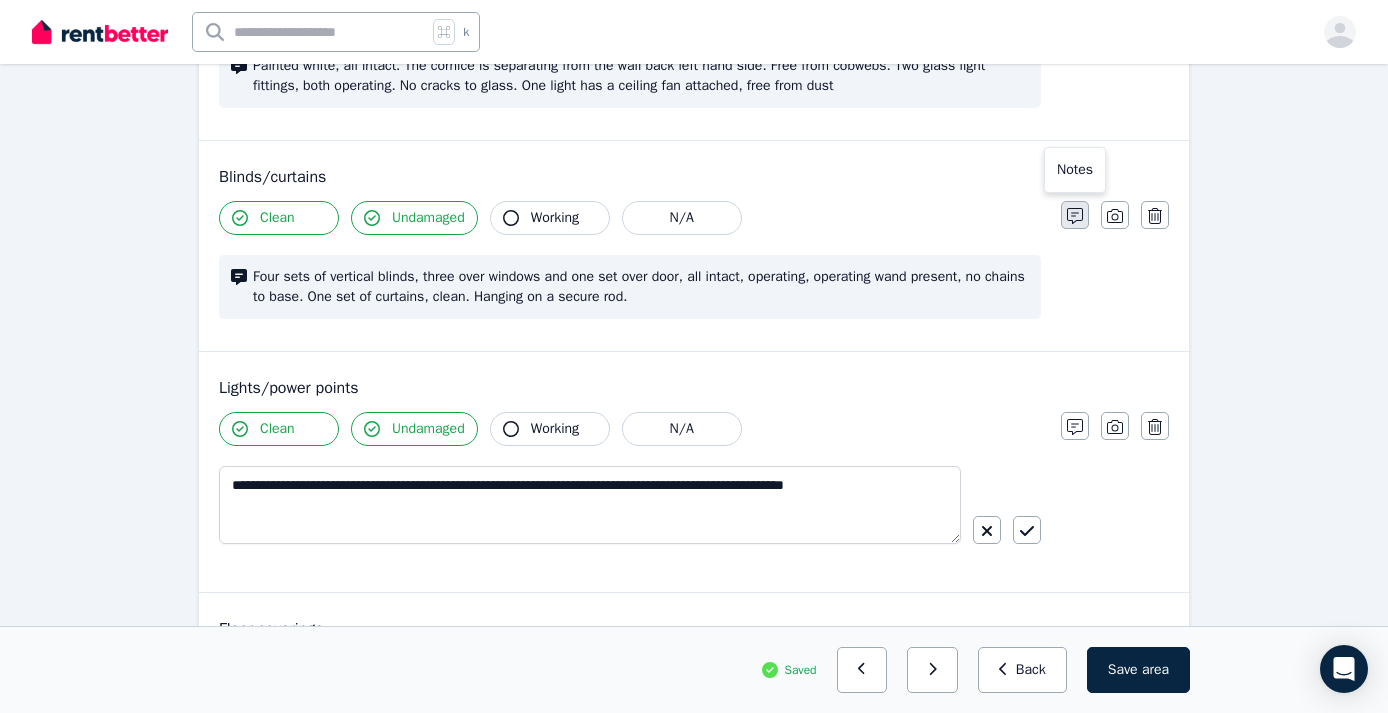 click 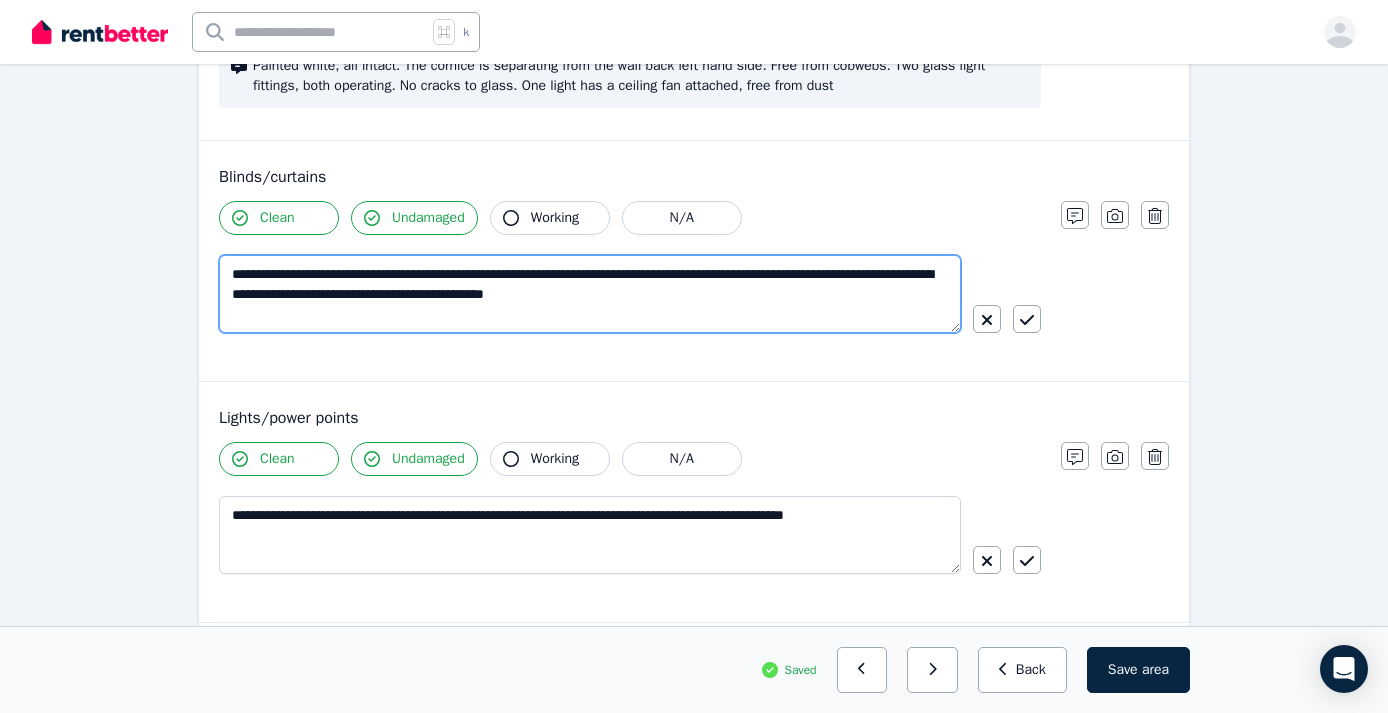 click on "**********" at bounding box center [590, 294] 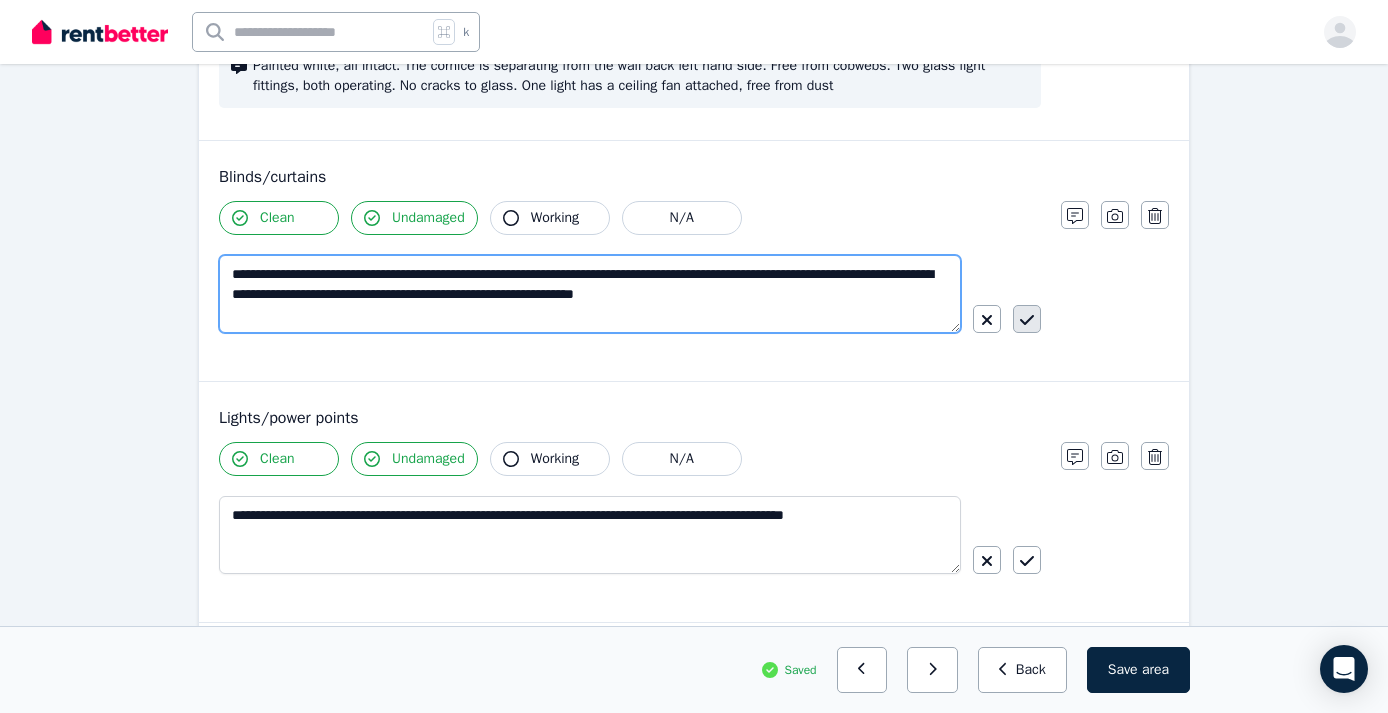 type on "**********" 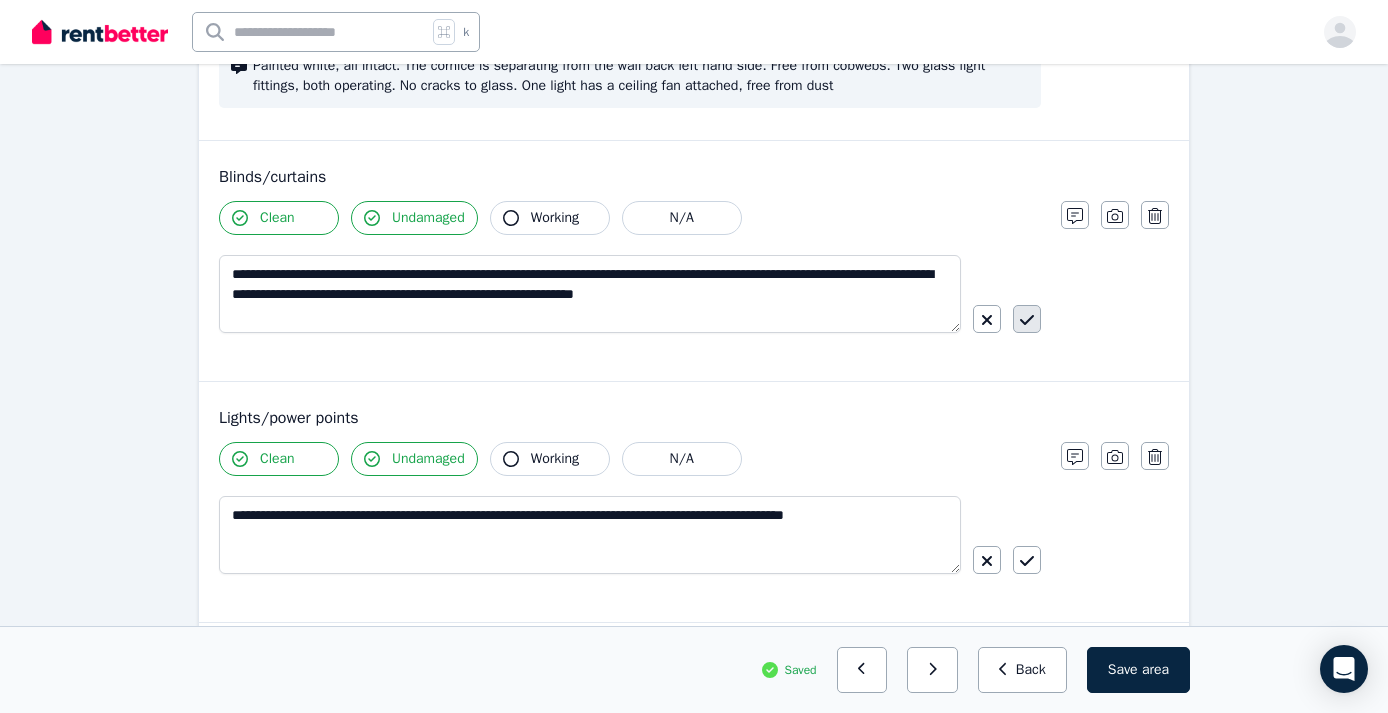 click 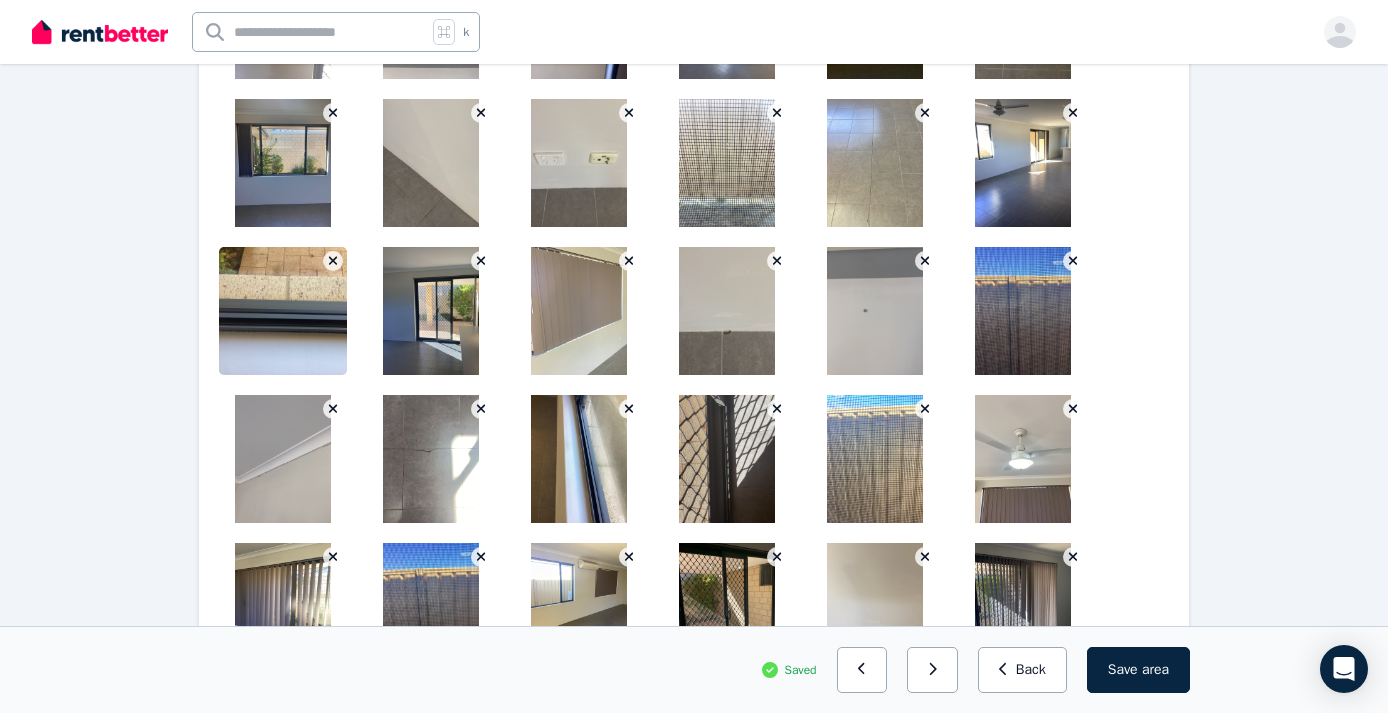 scroll, scrollTop: 2327, scrollLeft: 0, axis: vertical 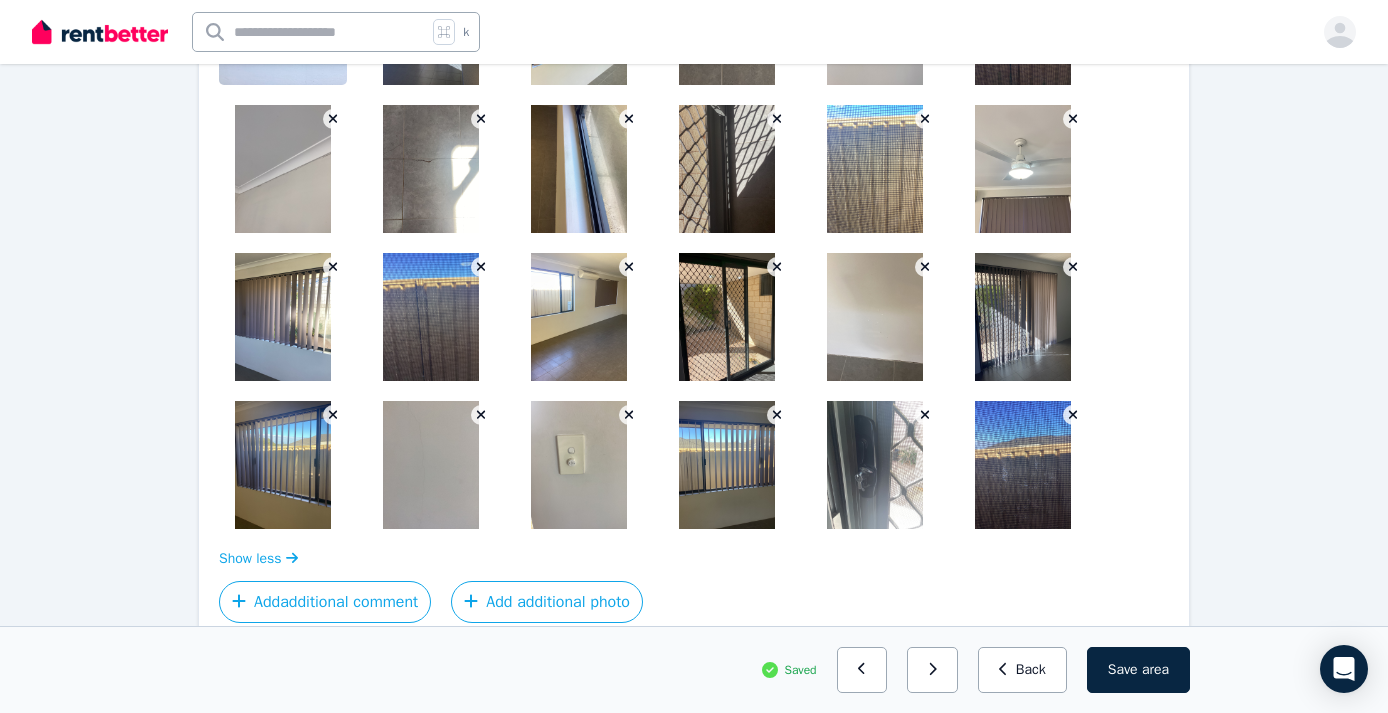 click at bounding box center (727, 465) 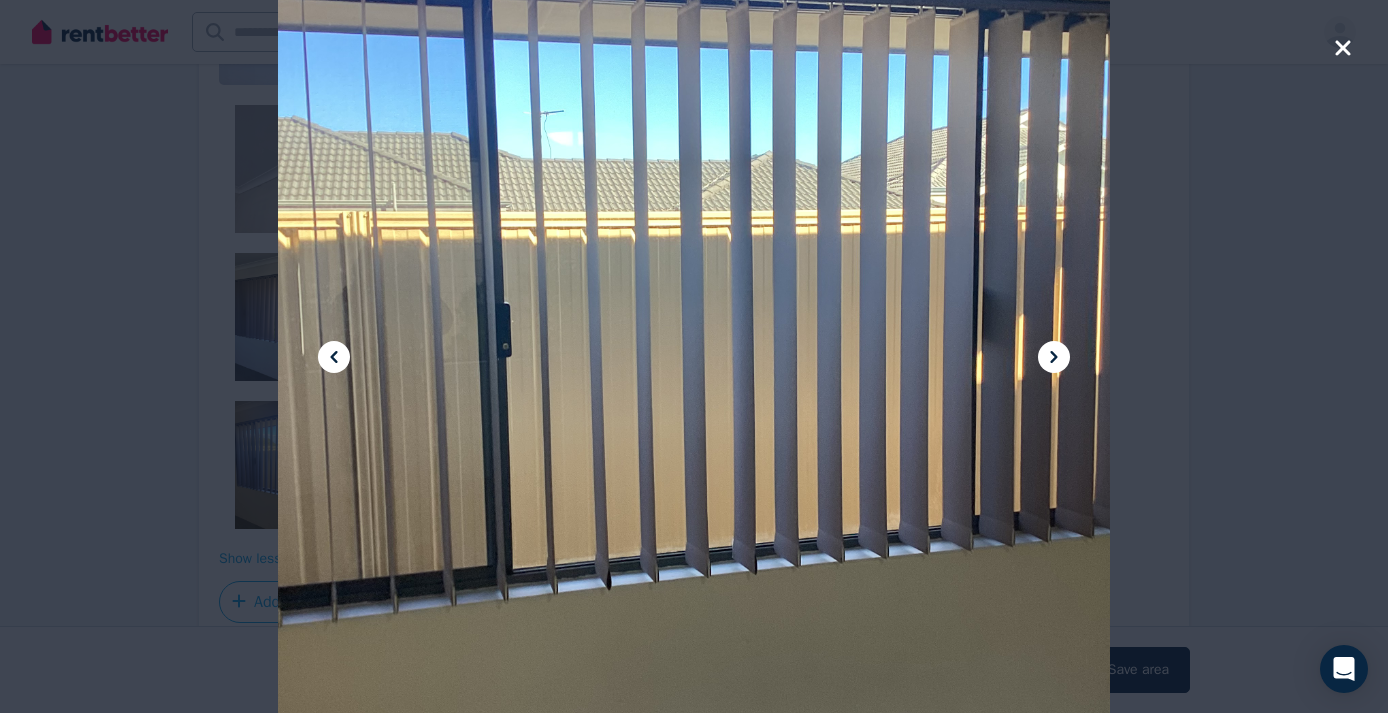 click 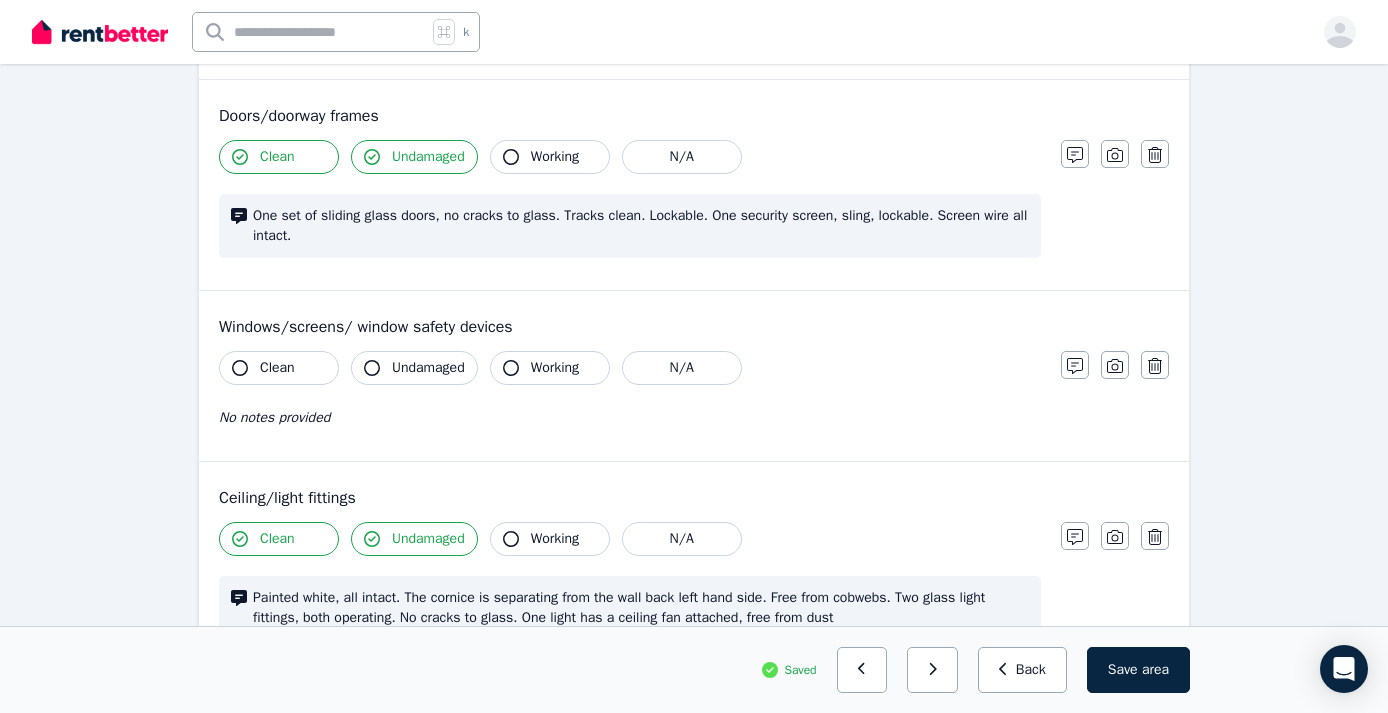 scroll, scrollTop: 379, scrollLeft: 0, axis: vertical 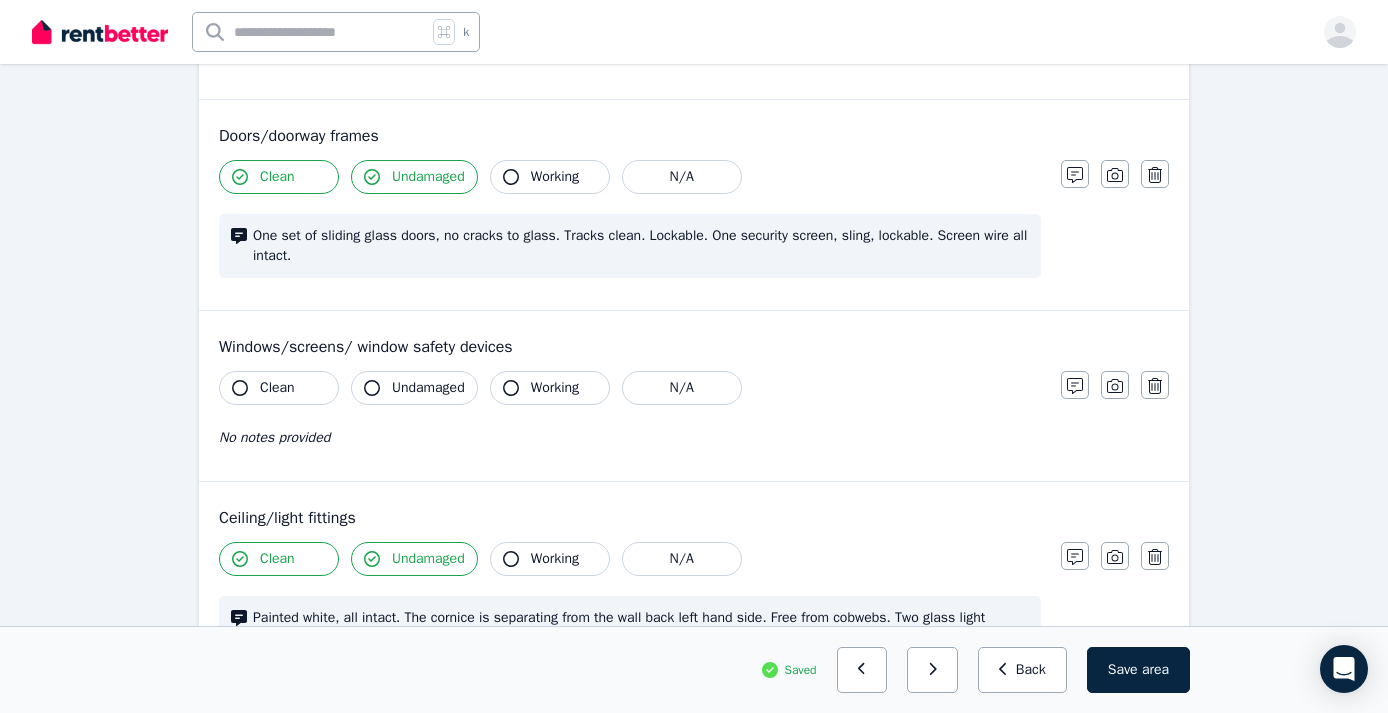 click 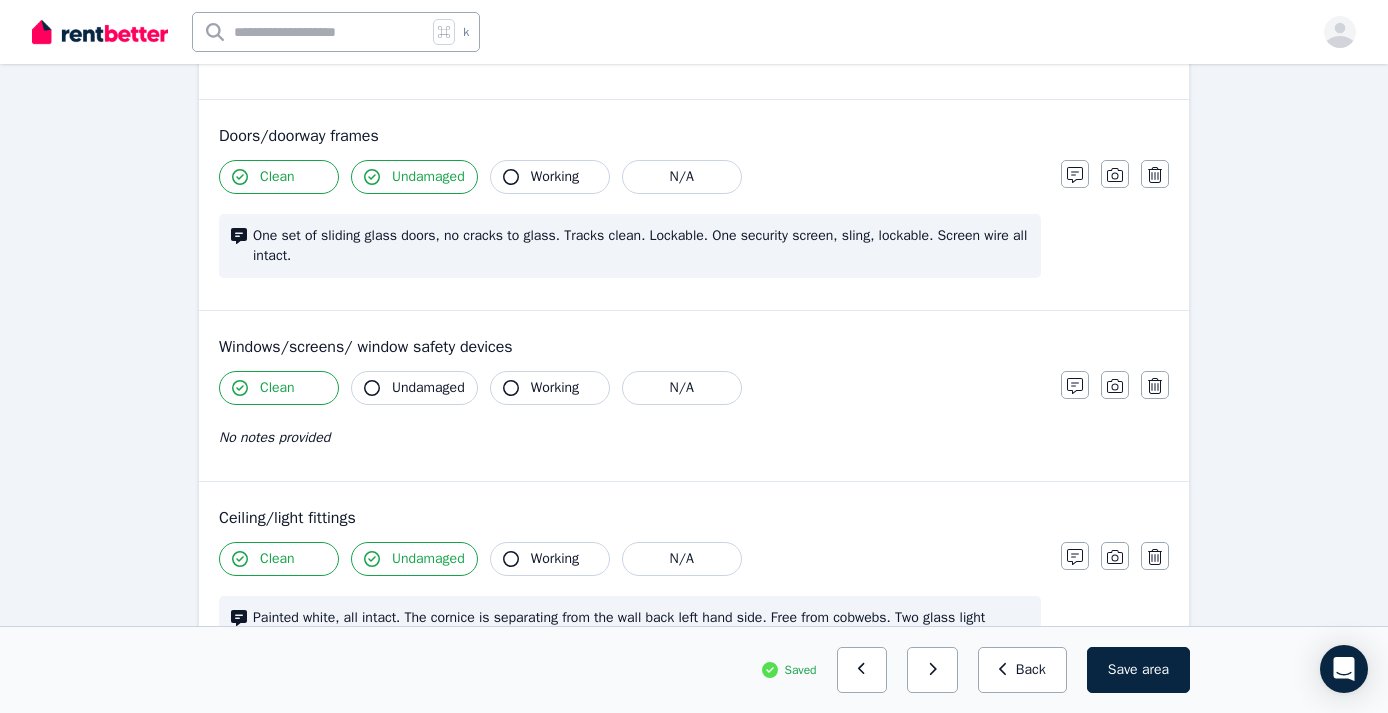 click 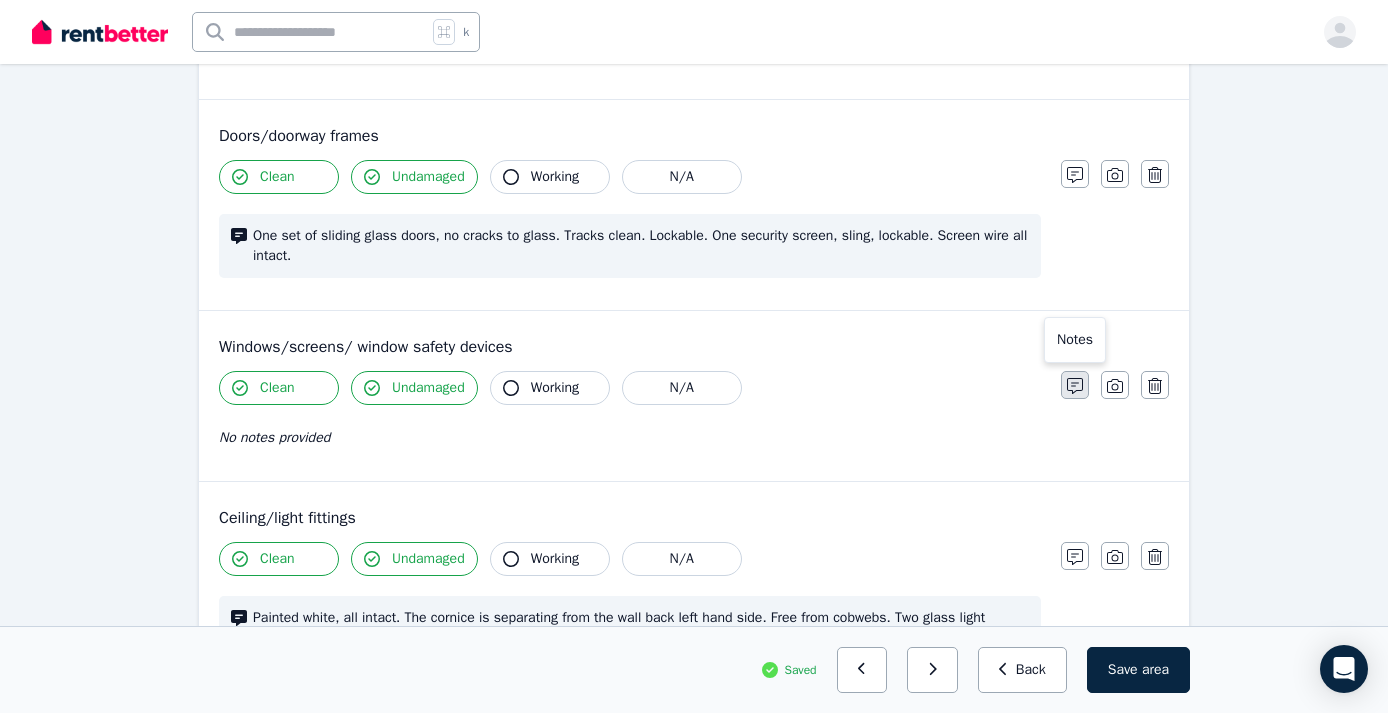 click 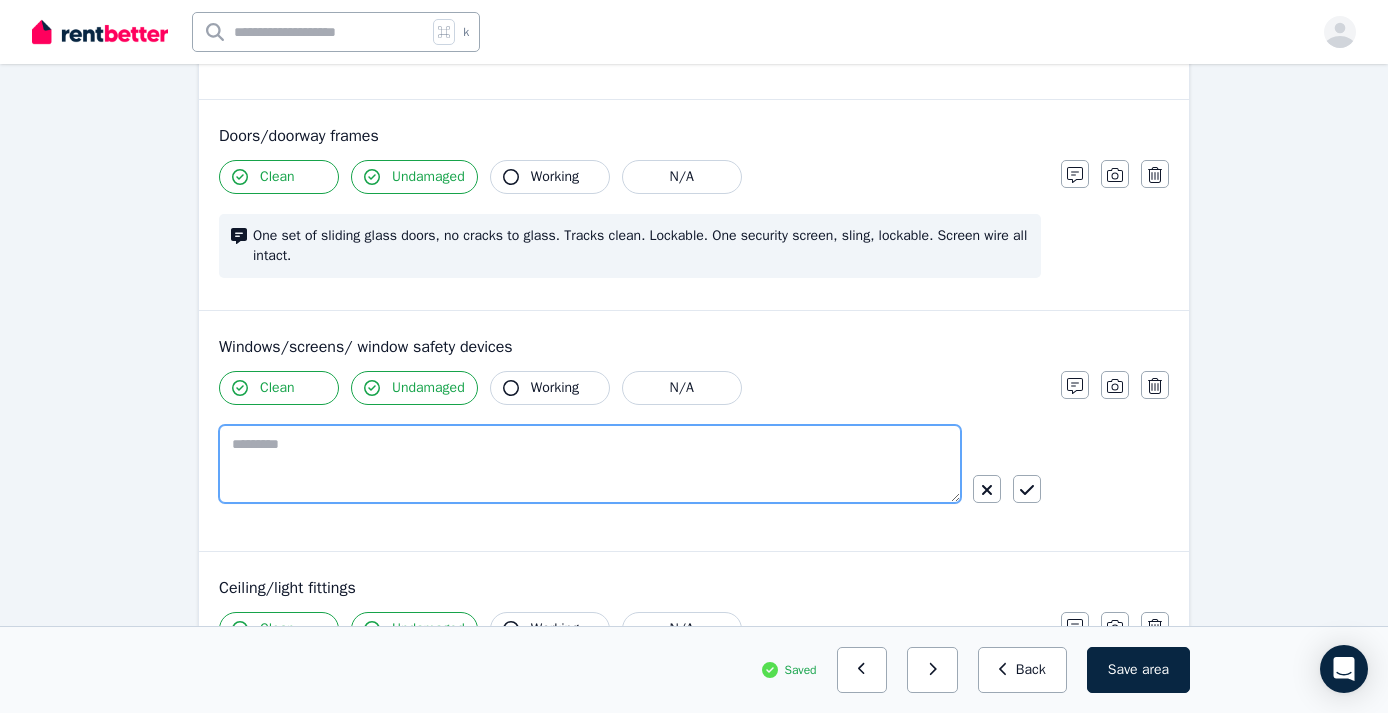 click at bounding box center [590, 464] 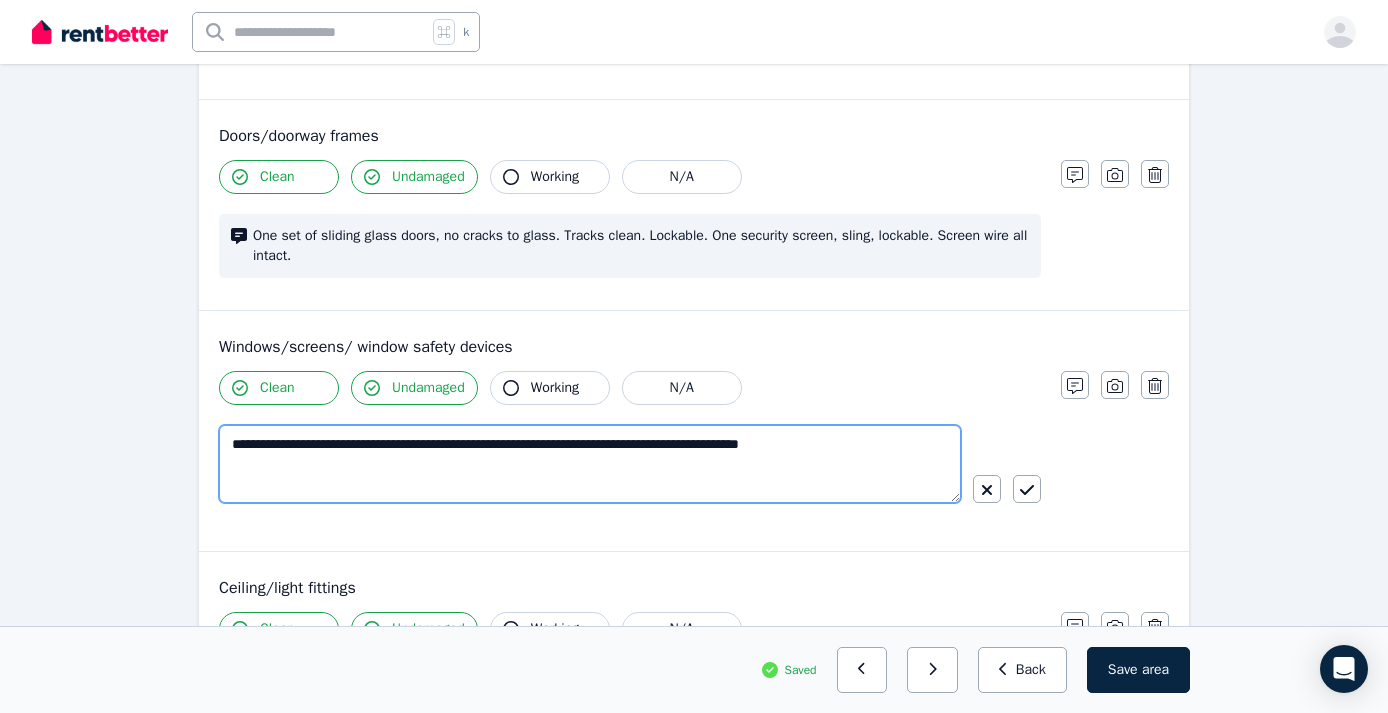 click on "**********" at bounding box center [590, 464] 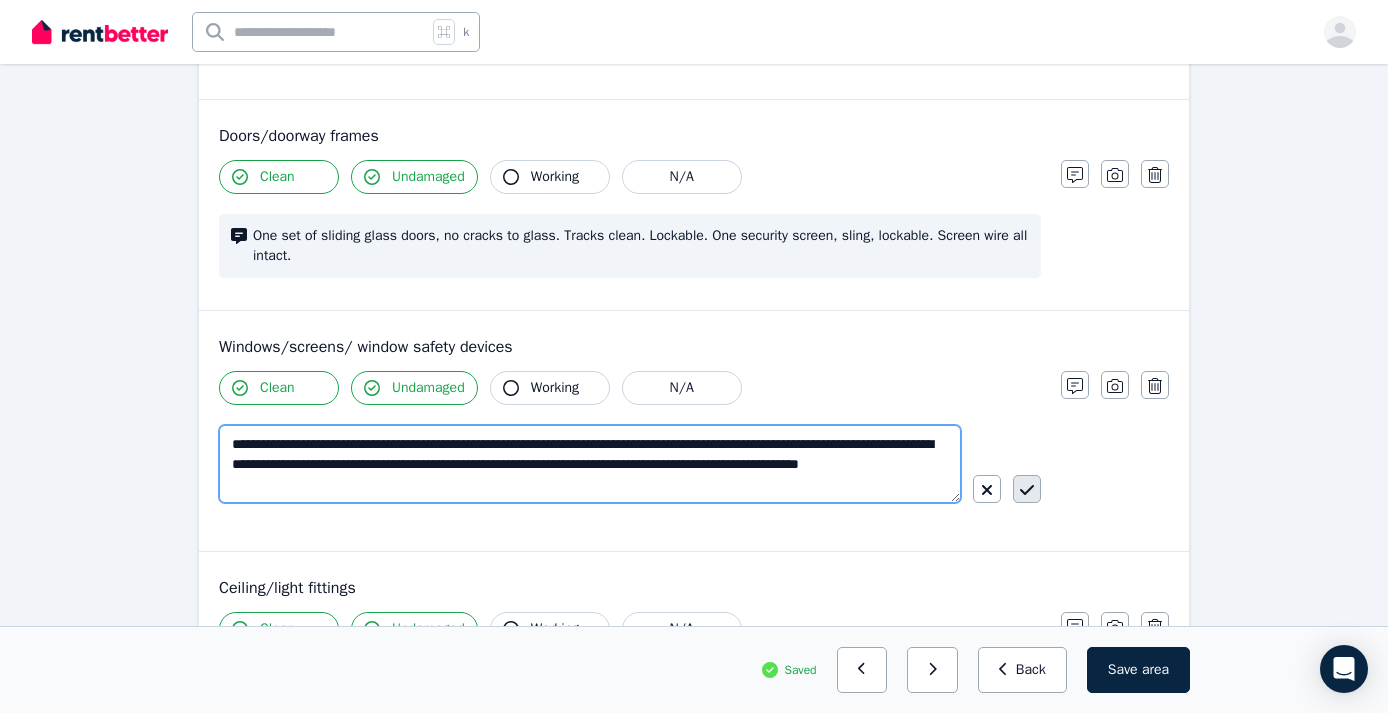 type on "**********" 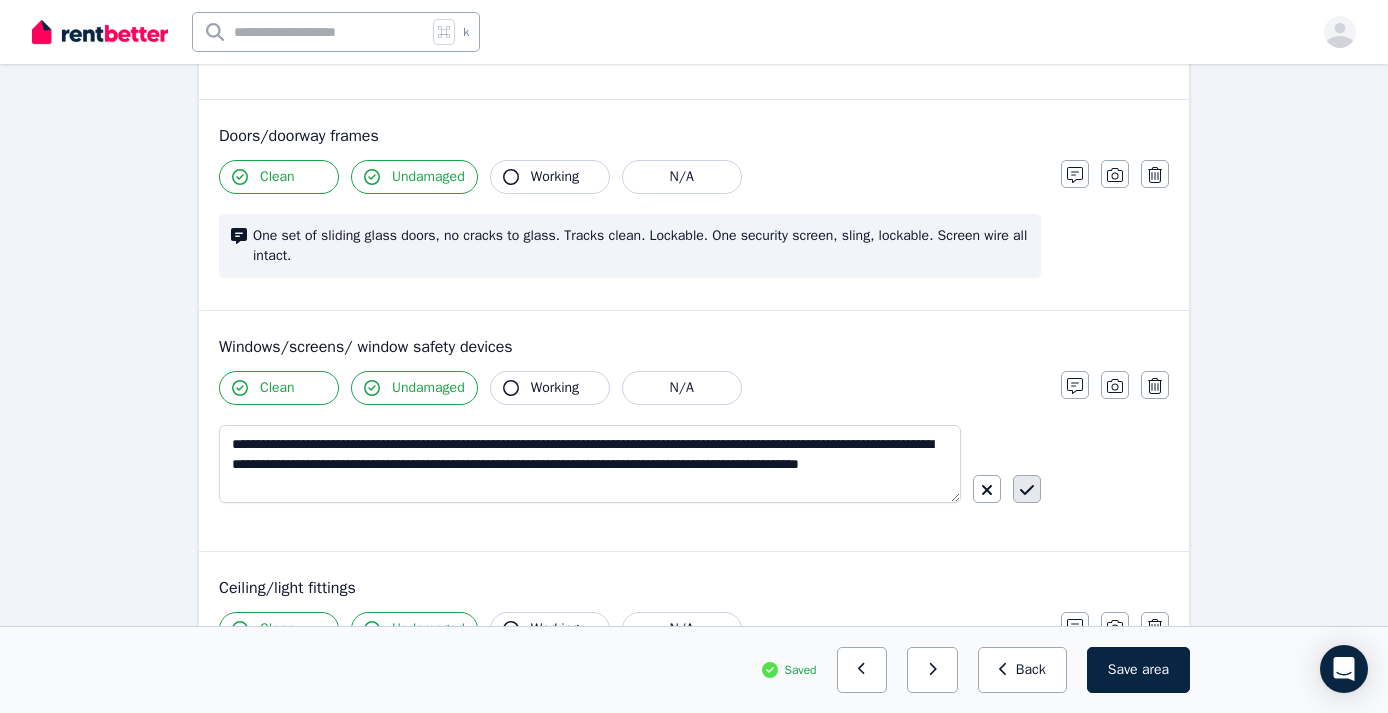 click 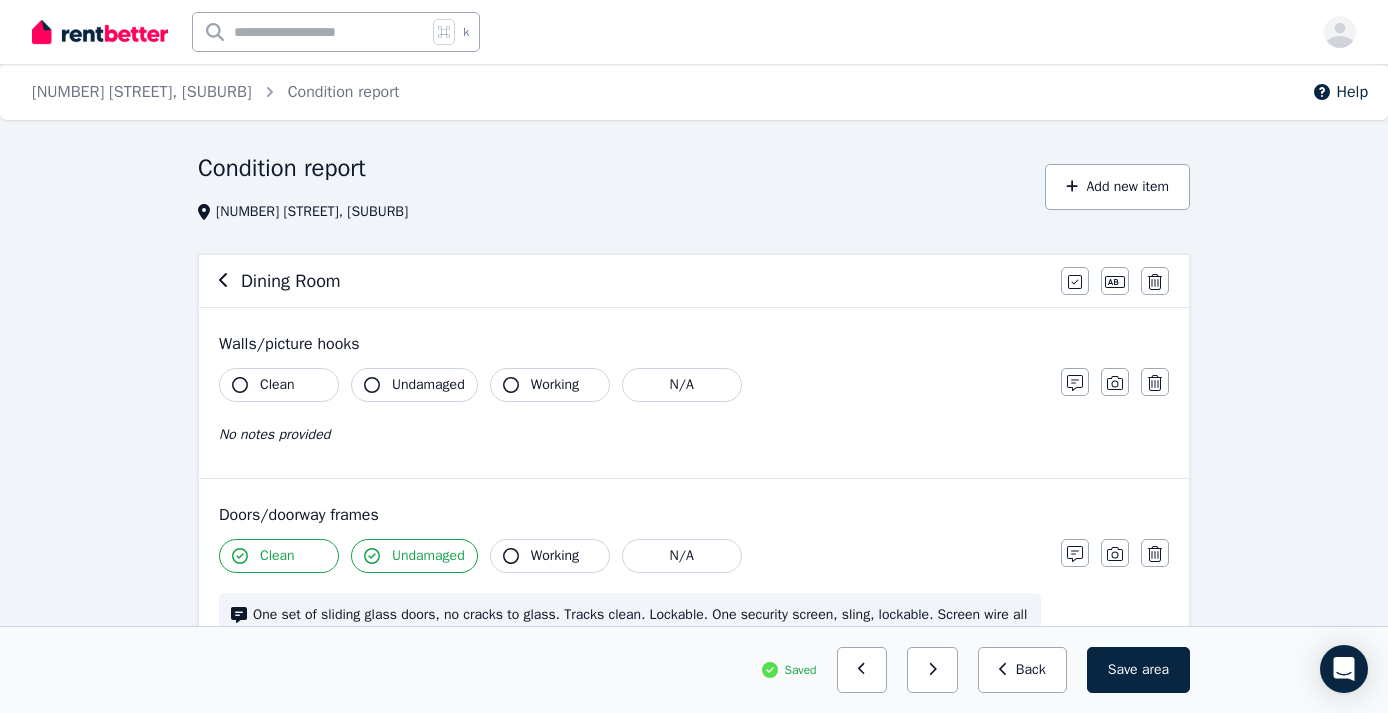 scroll, scrollTop: 0, scrollLeft: 0, axis: both 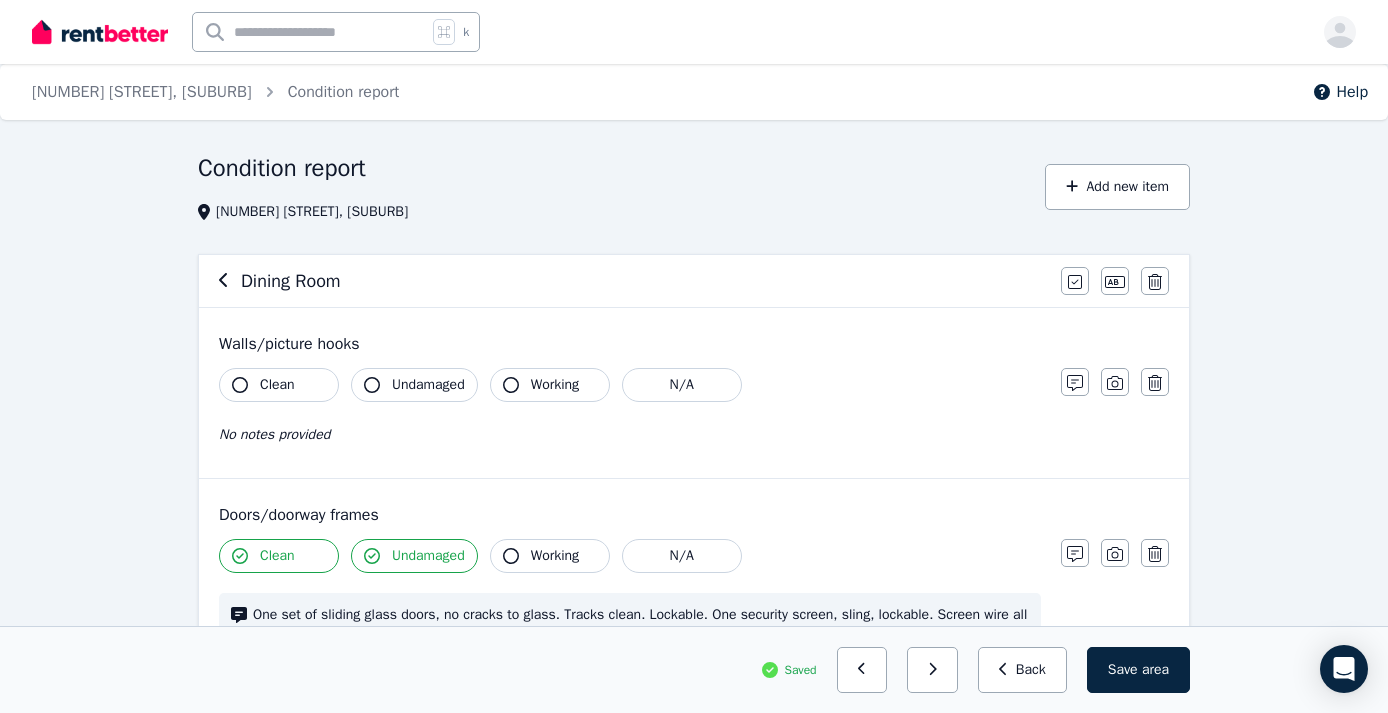 click 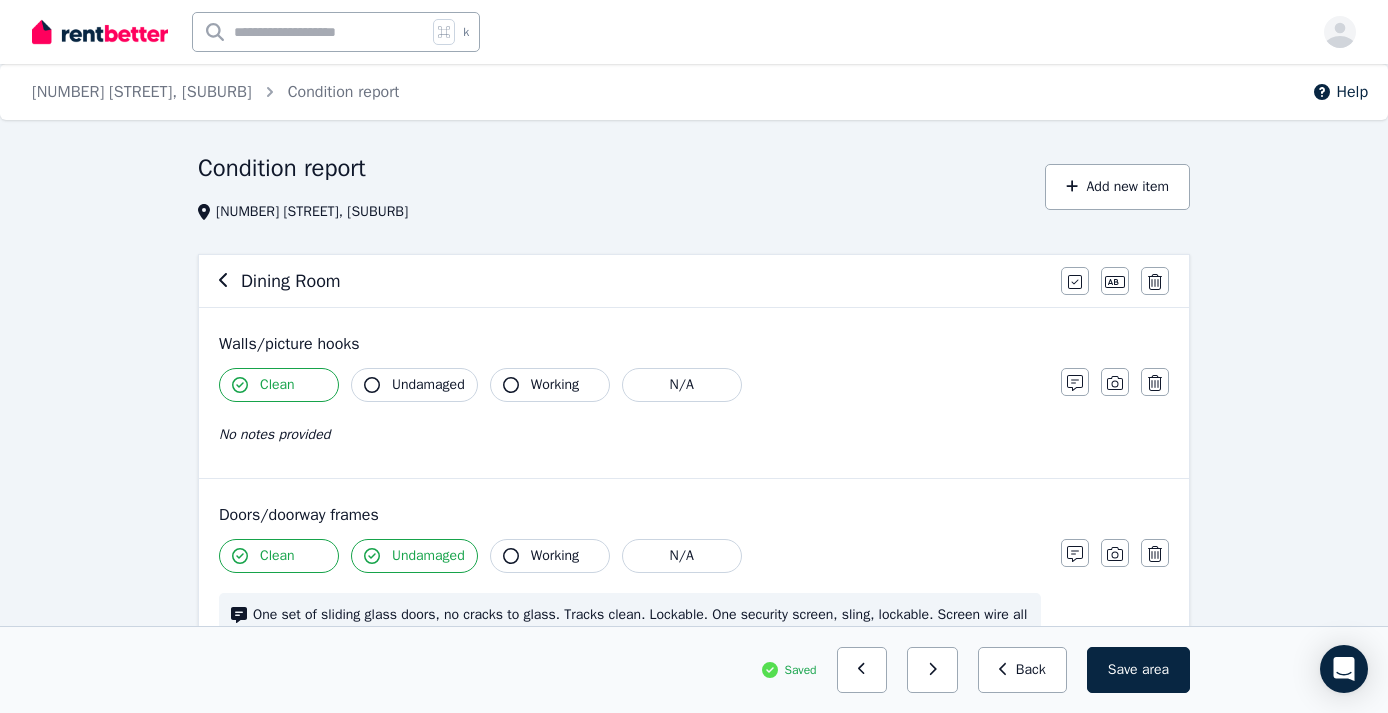 click 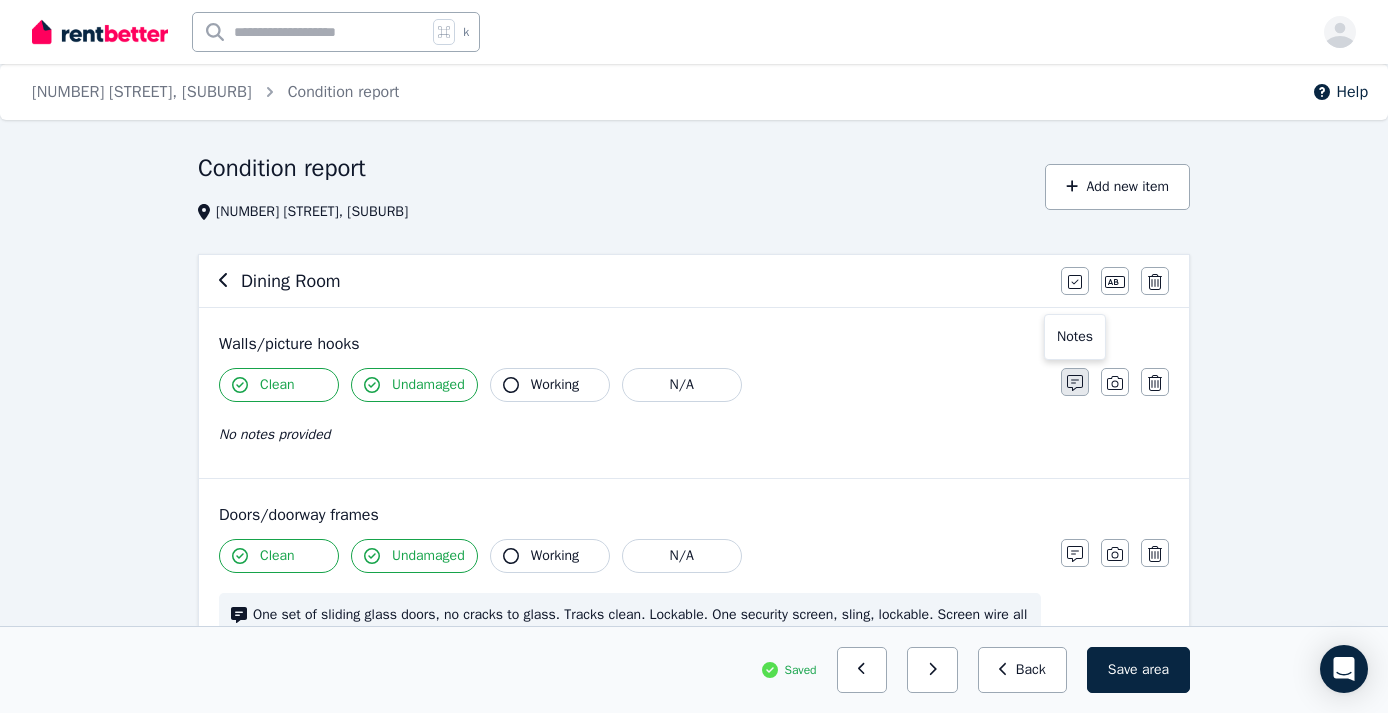 click 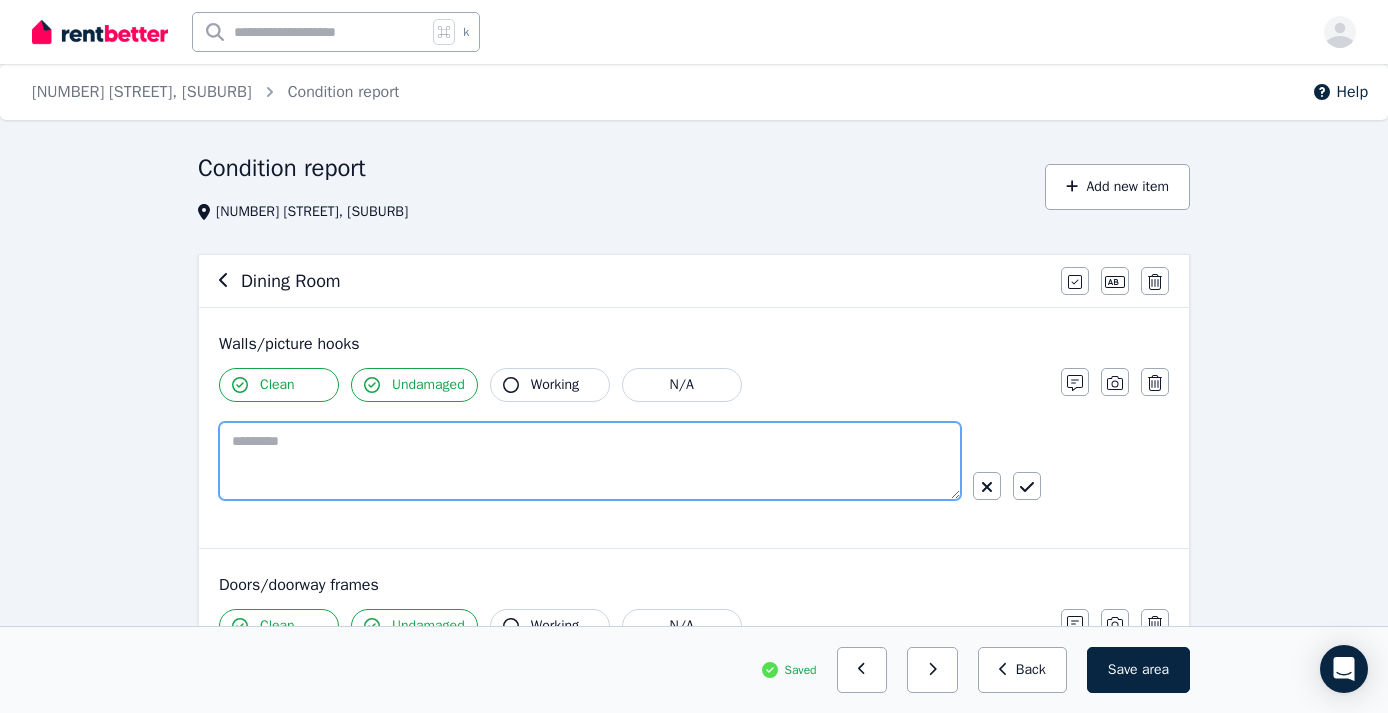 click at bounding box center [590, 461] 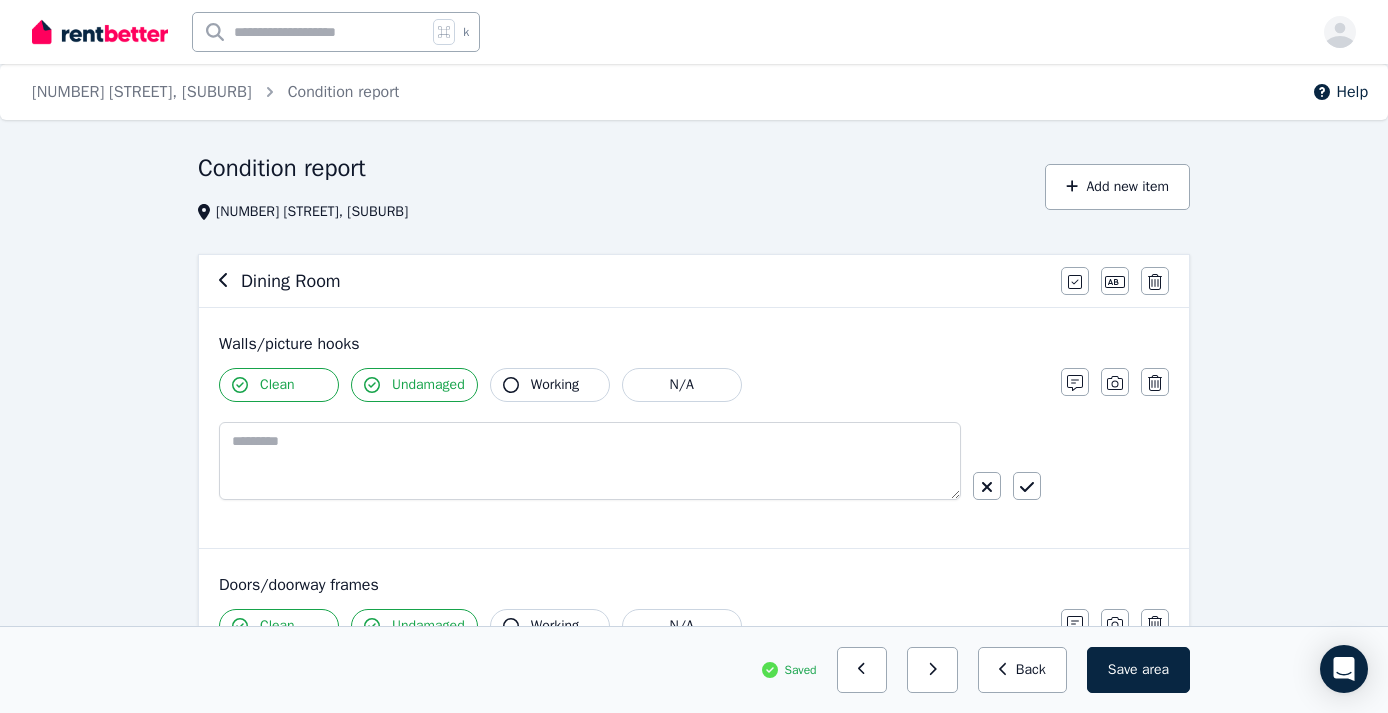 click 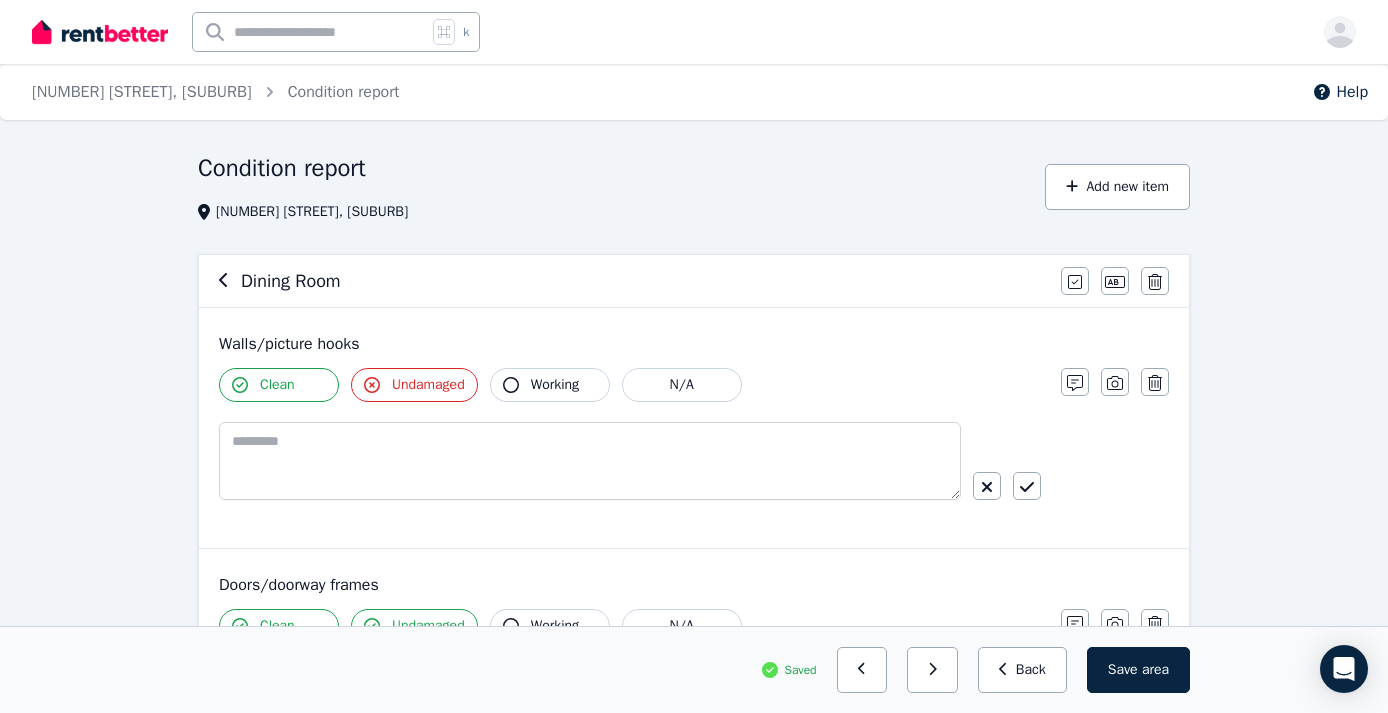 click 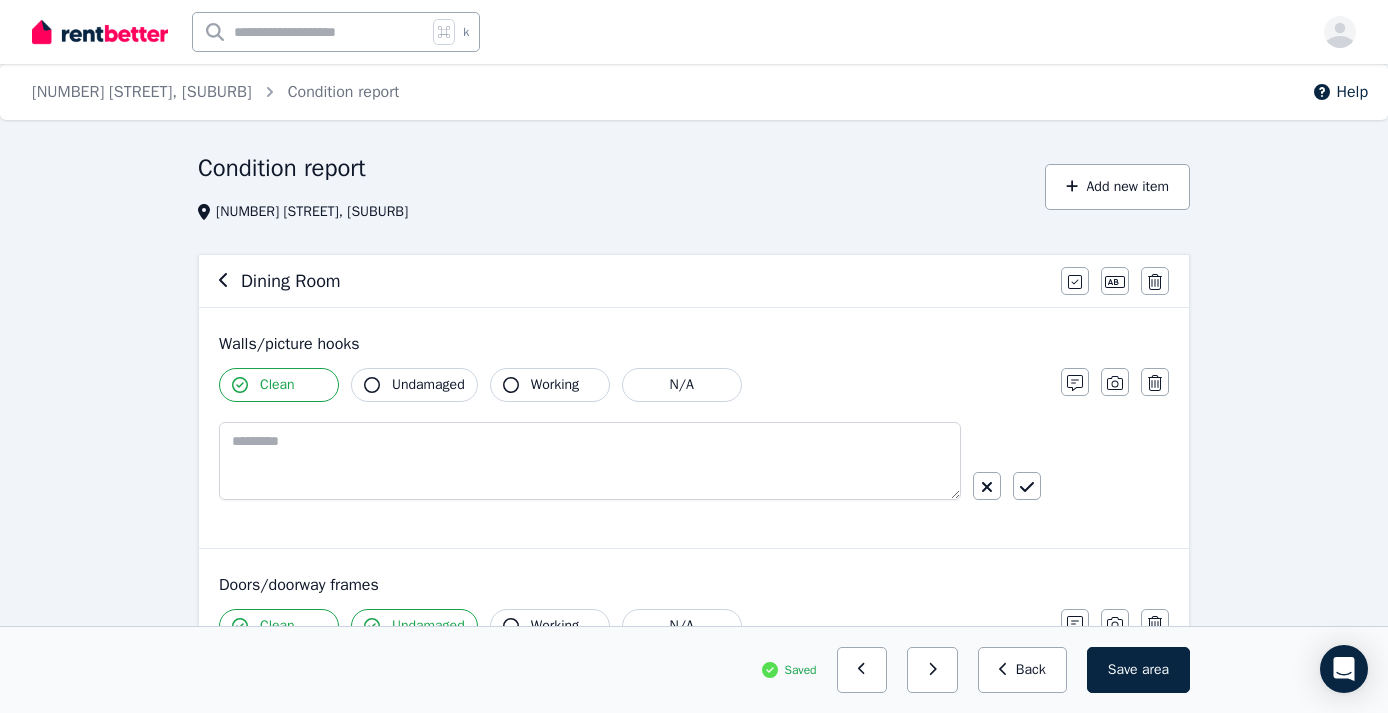 click 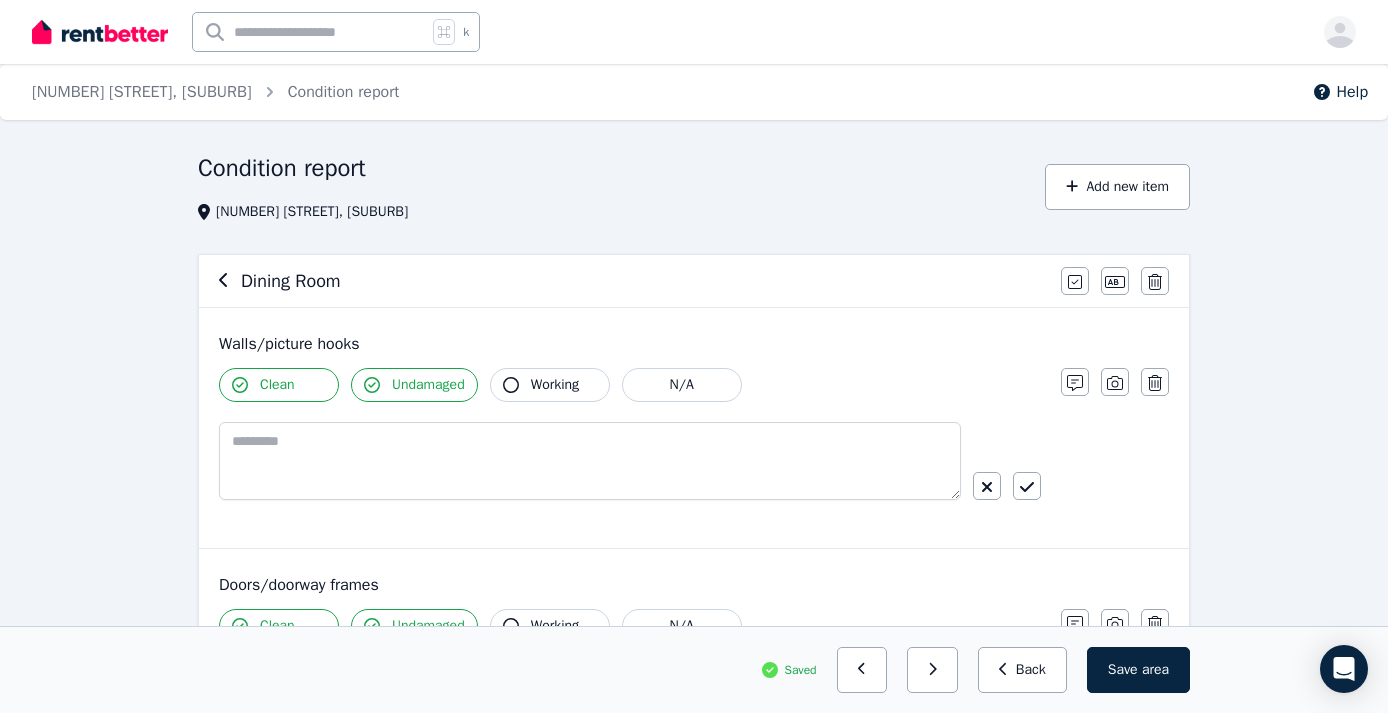 click 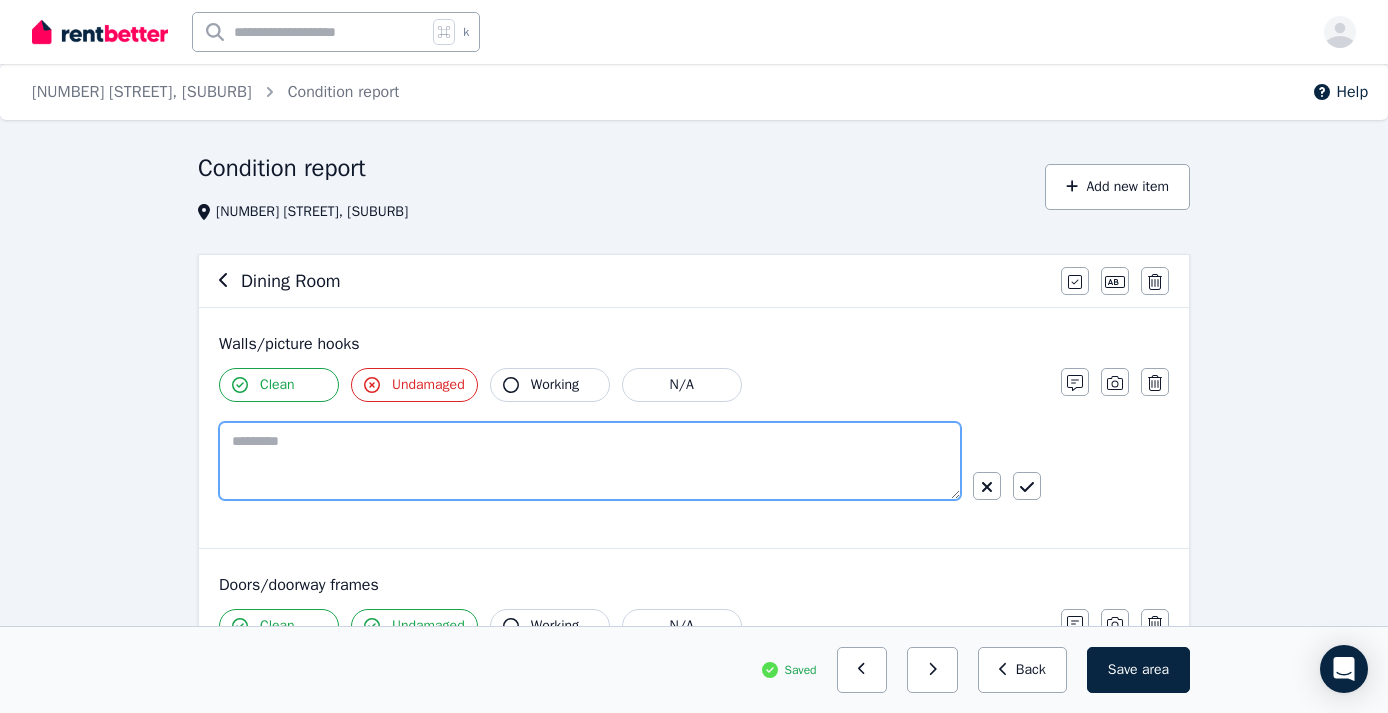 click at bounding box center [590, 461] 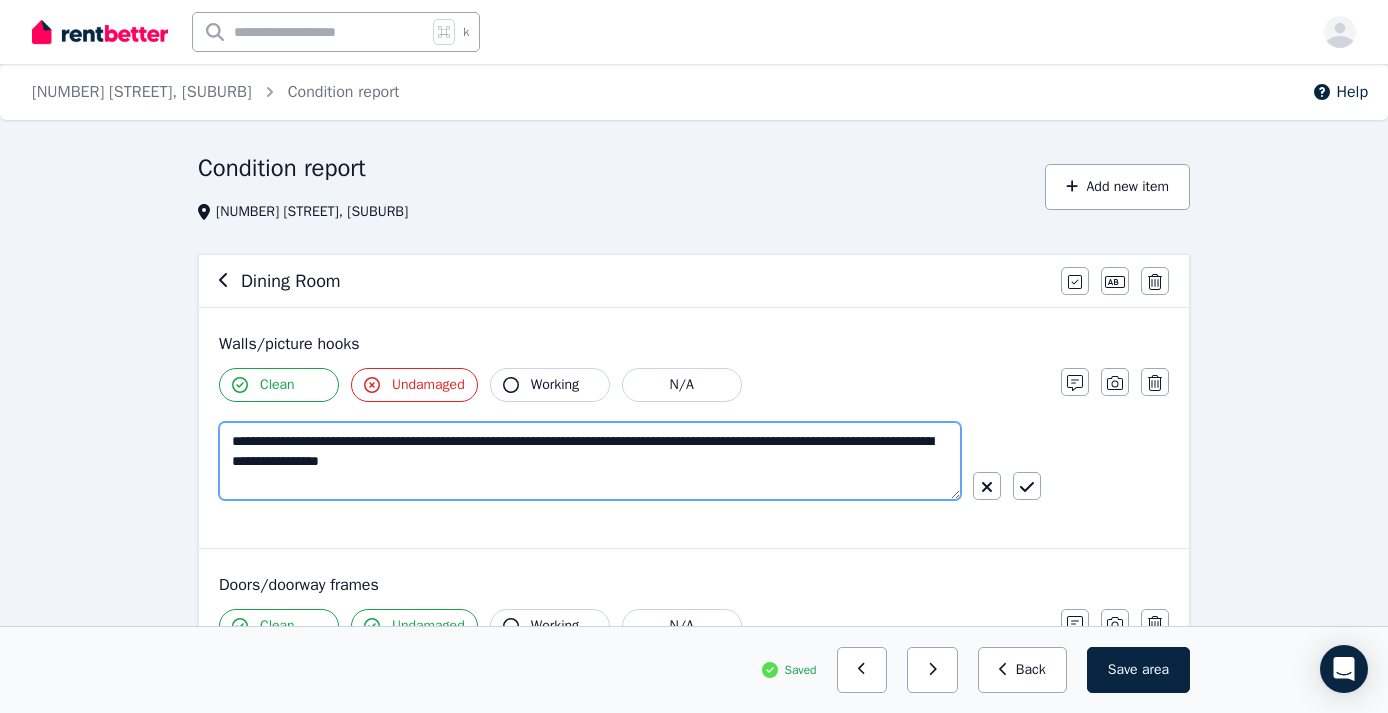 click on "**********" at bounding box center [590, 461] 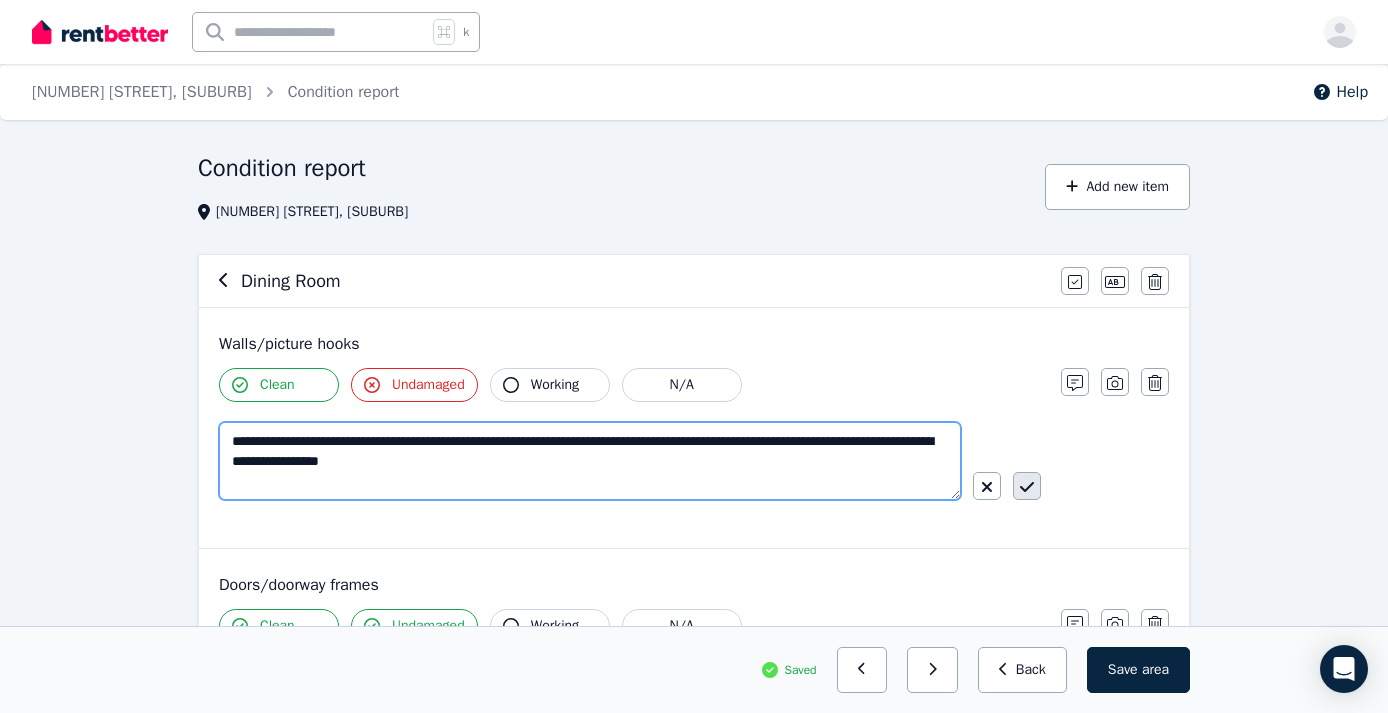 type on "**********" 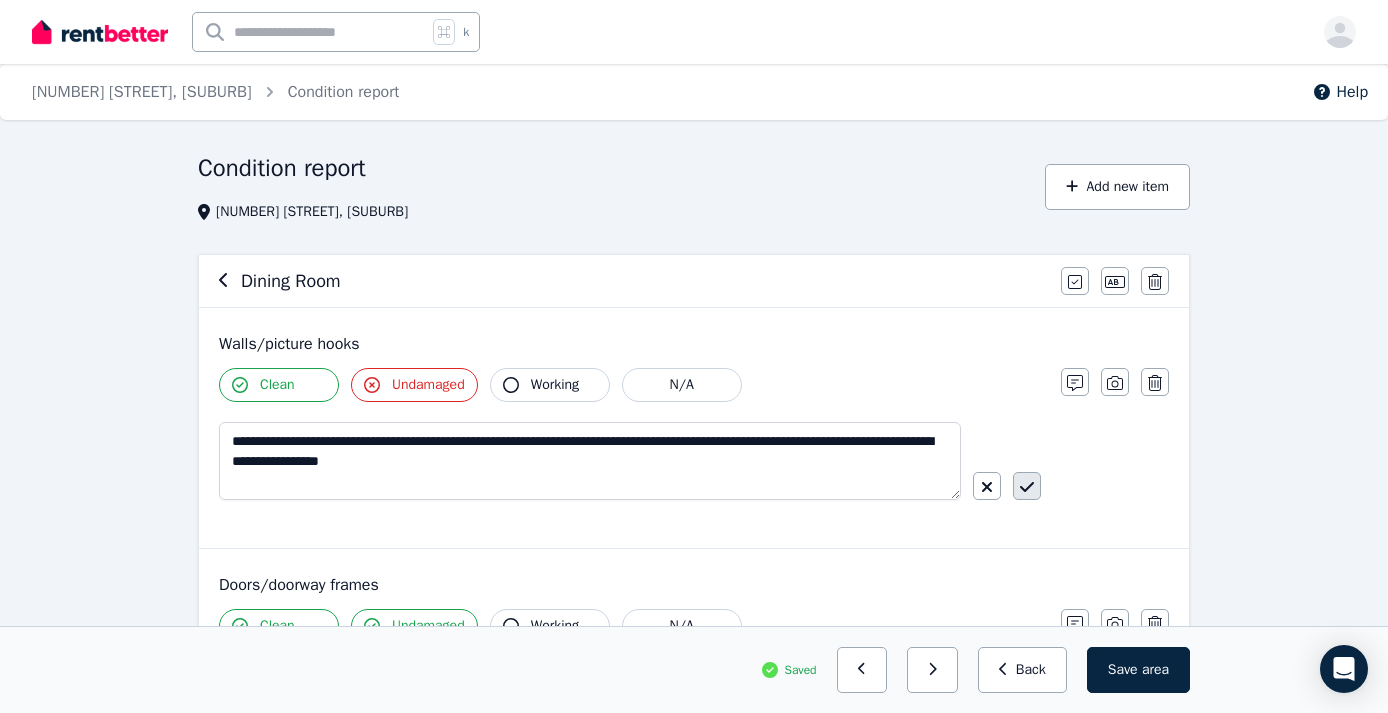 click at bounding box center (1027, 486) 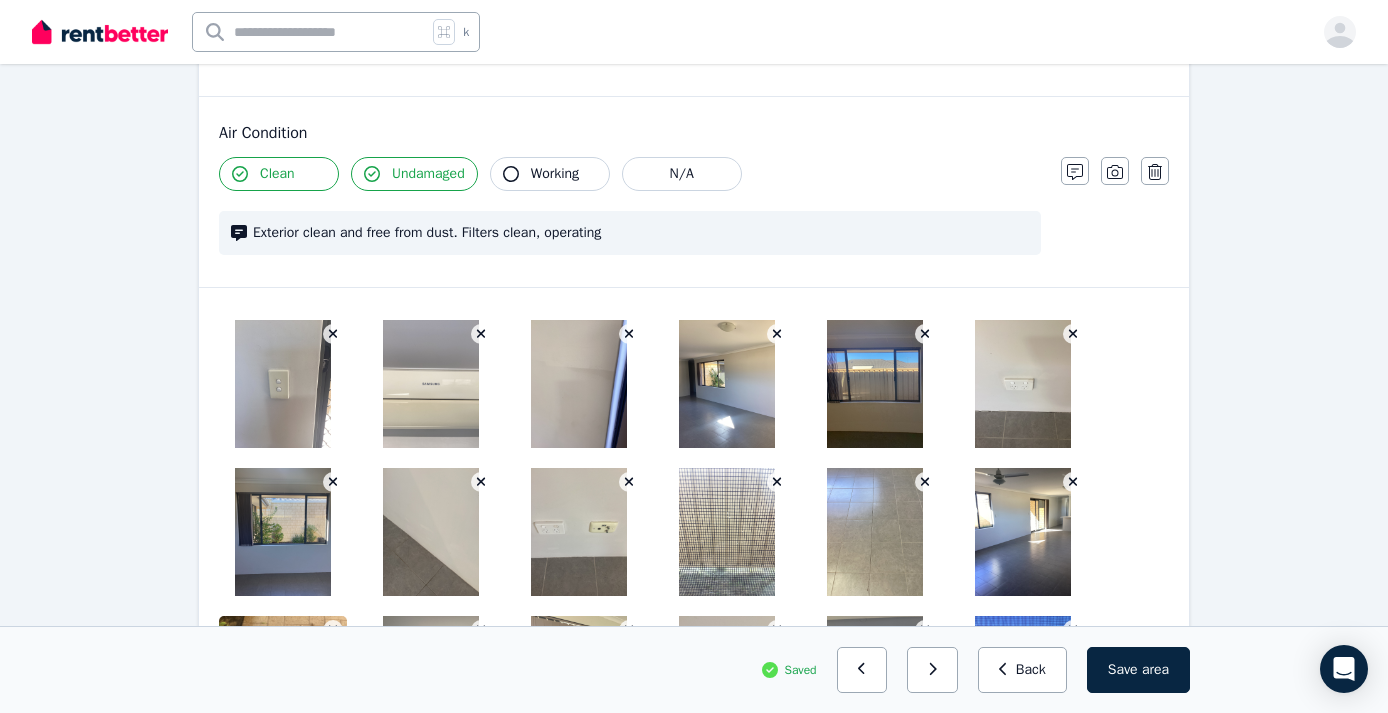 scroll, scrollTop: 1749, scrollLeft: 0, axis: vertical 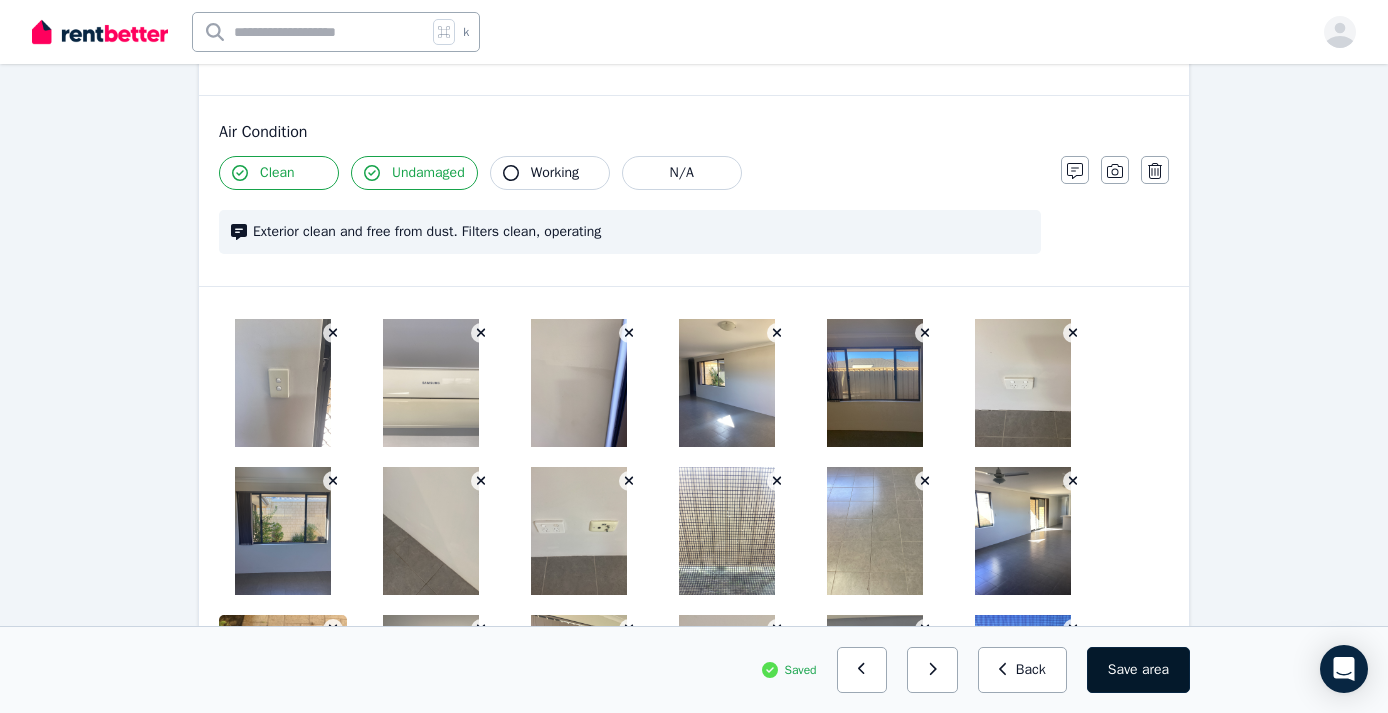 click on "Save   area" at bounding box center [1138, 670] 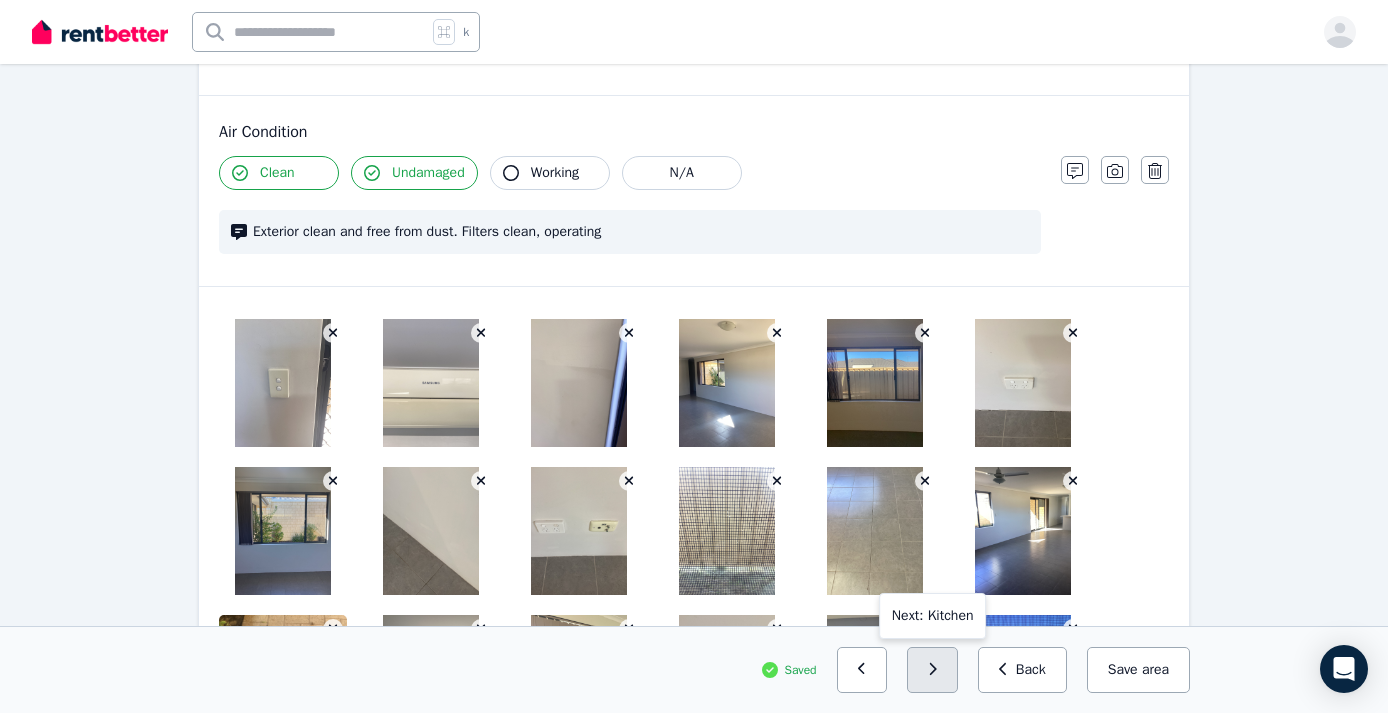 click at bounding box center [932, 670] 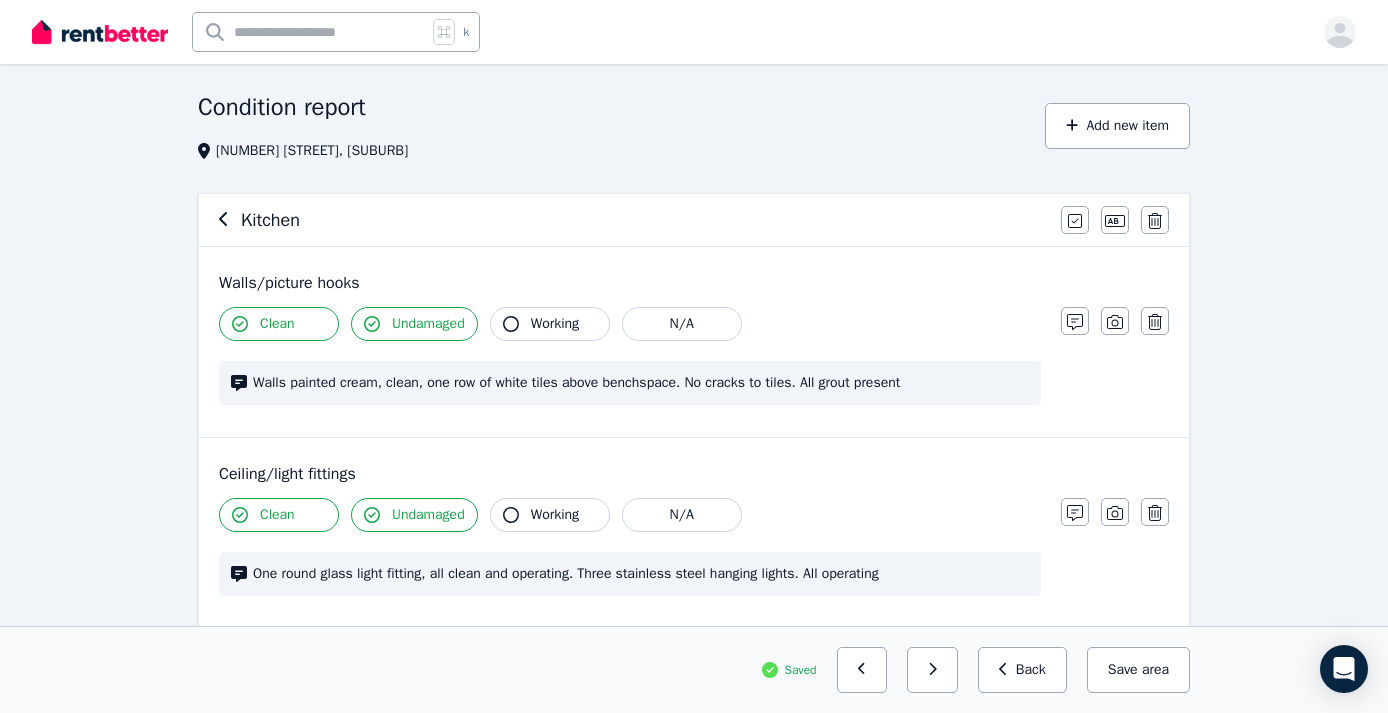scroll, scrollTop: 186, scrollLeft: 0, axis: vertical 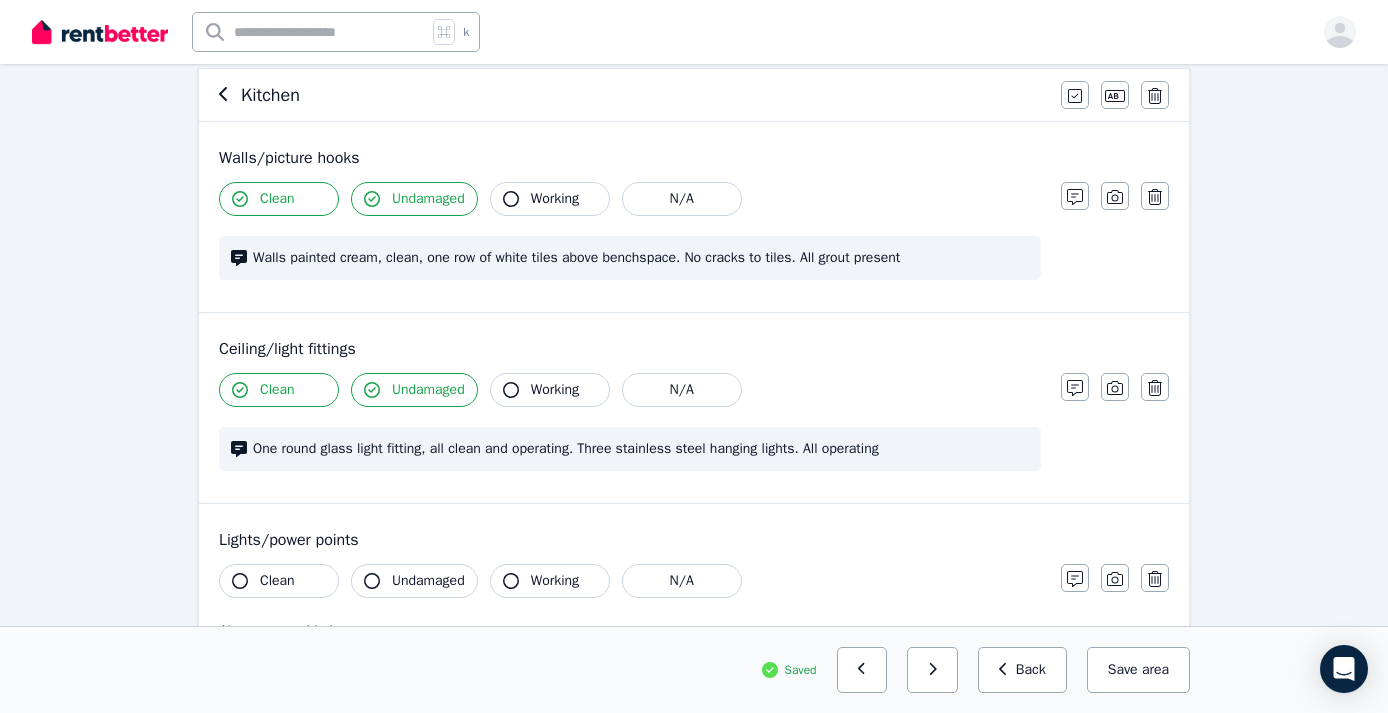 click on "One round glass light fitting, all clean and operating. Three stainless steel hanging lights. All operating" at bounding box center (641, 449) 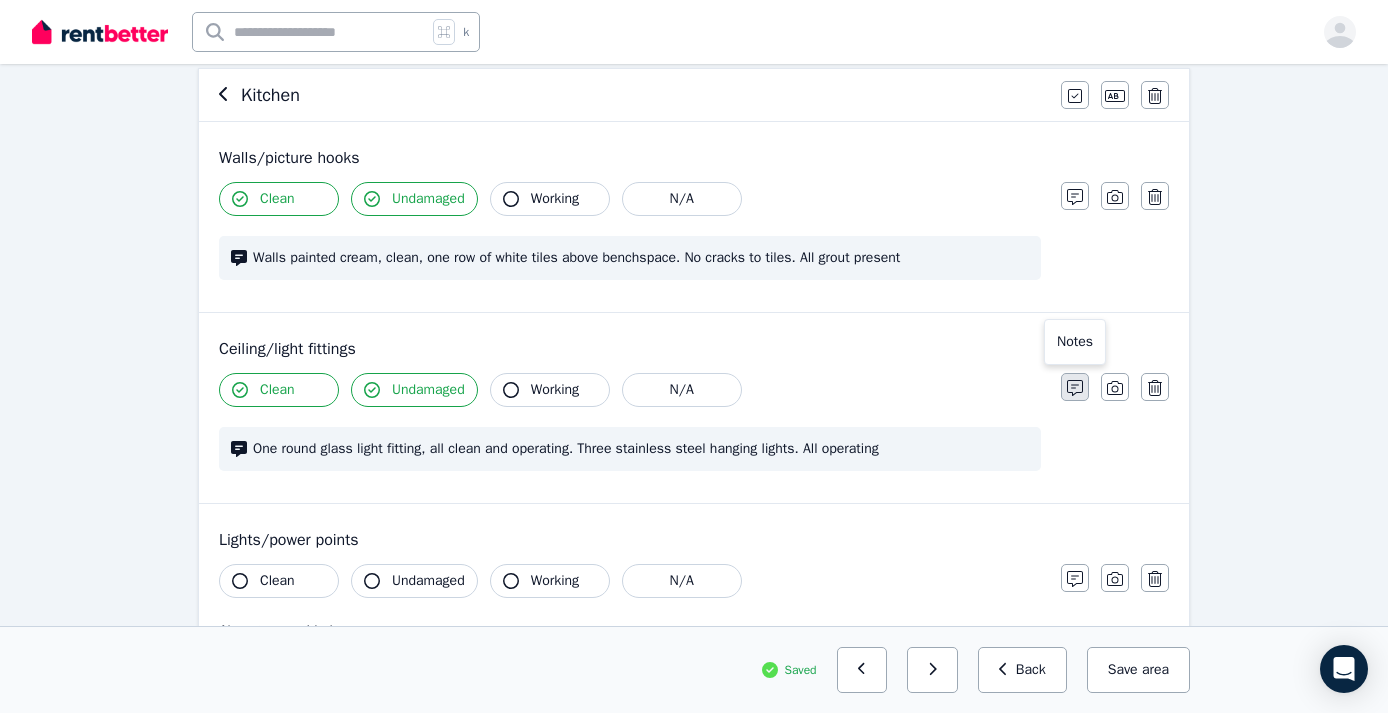 click at bounding box center [1075, 387] 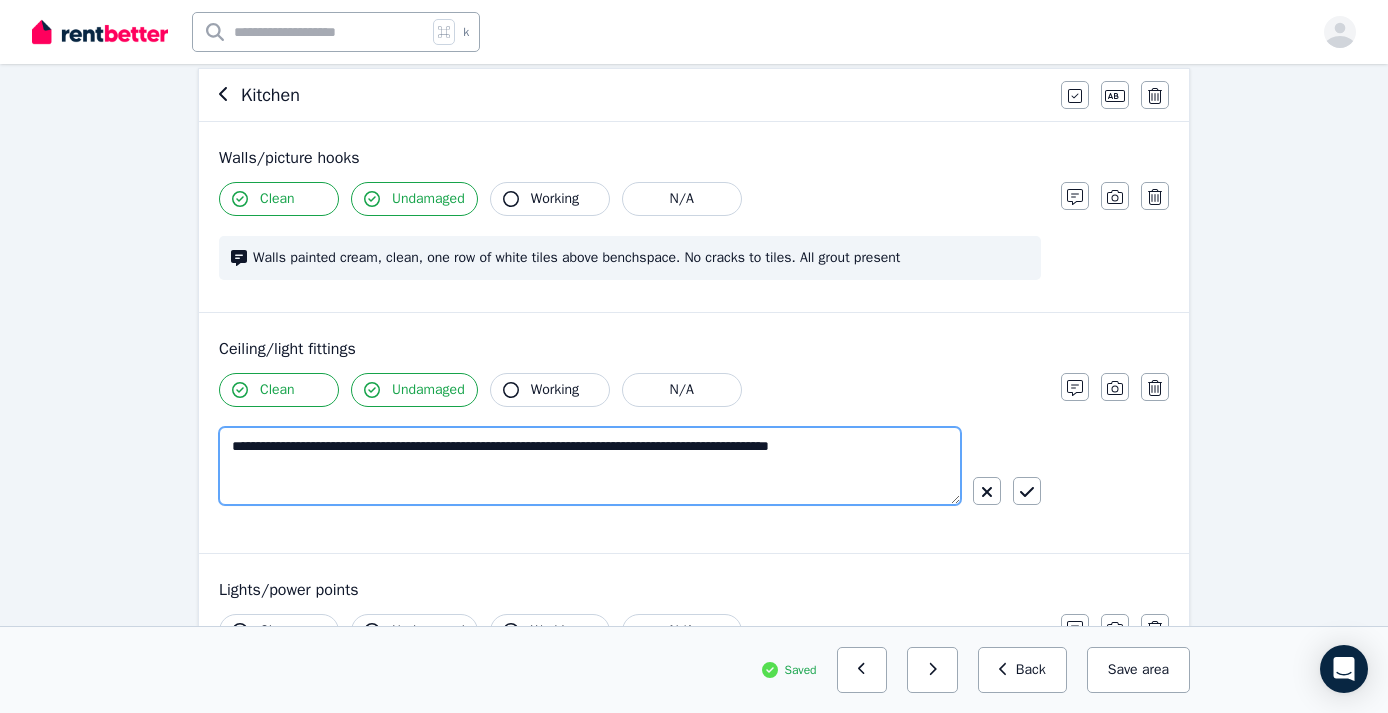 click on "**********" at bounding box center (590, 466) 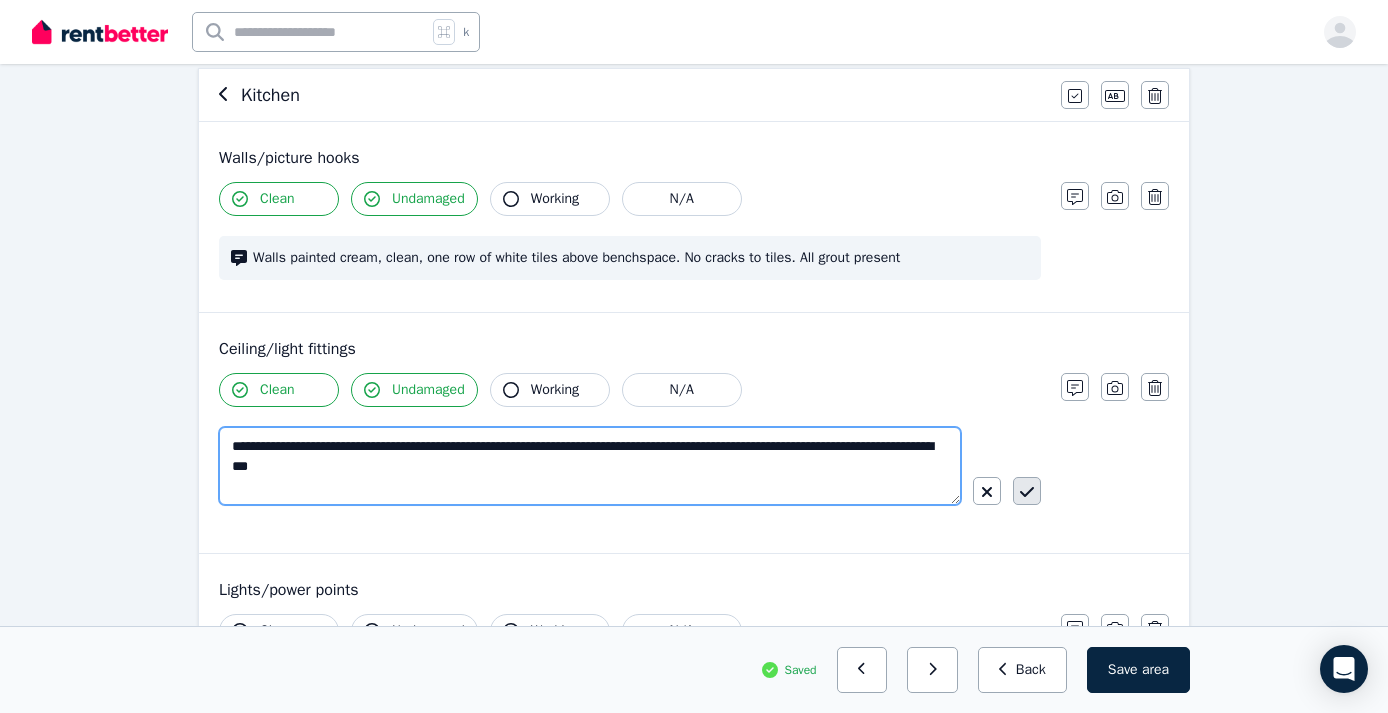 type on "**********" 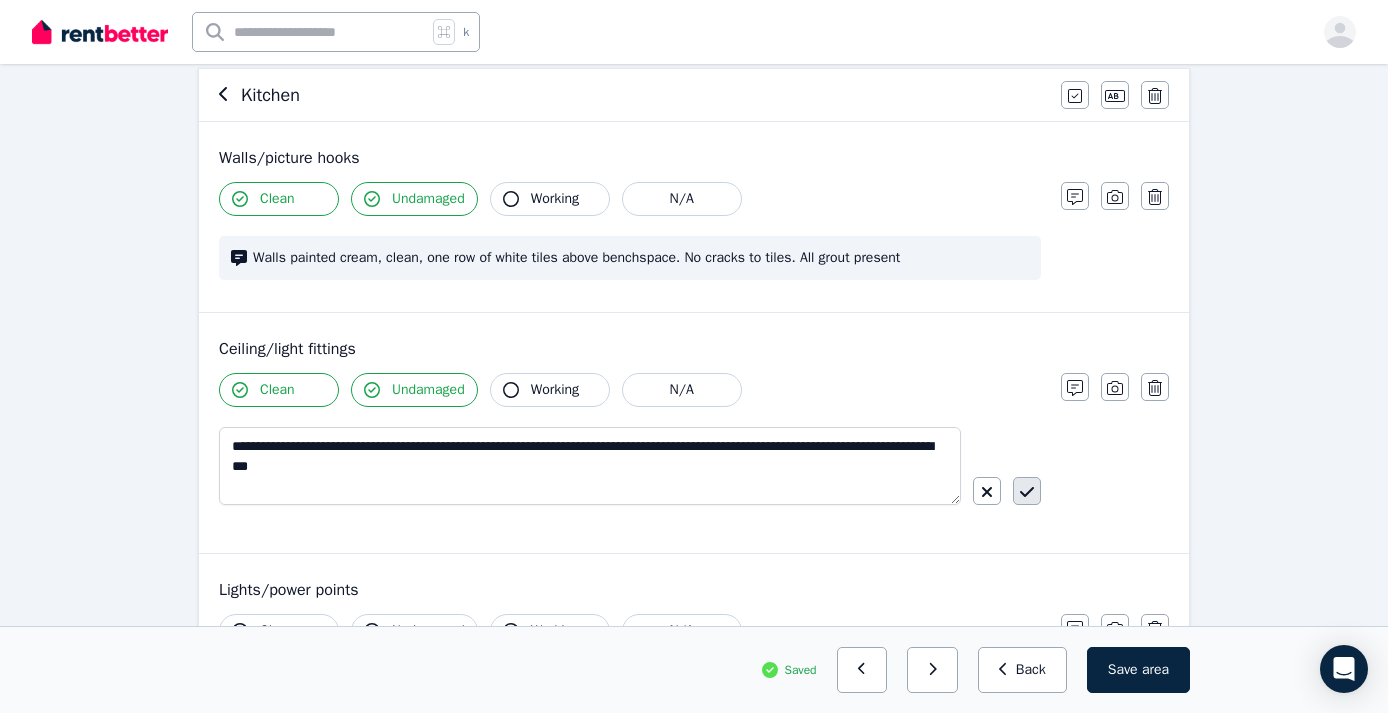 click 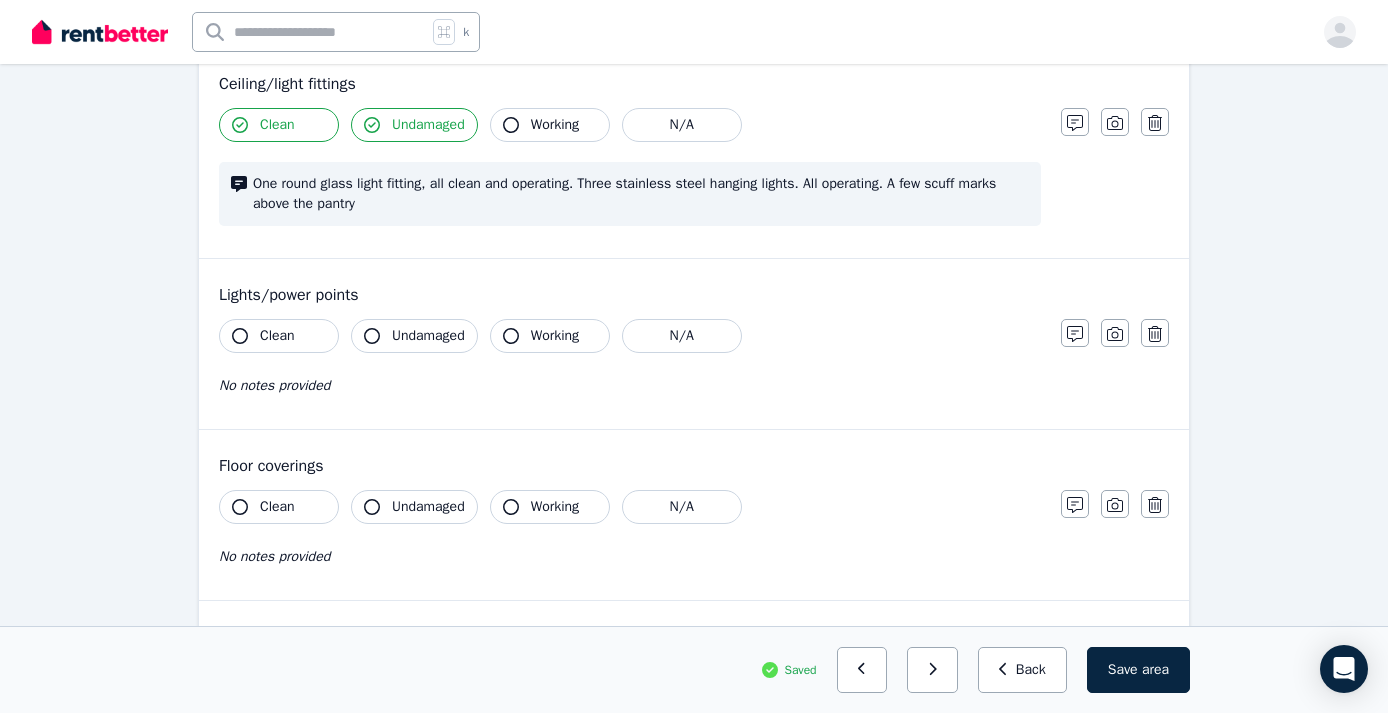 scroll, scrollTop: 450, scrollLeft: 0, axis: vertical 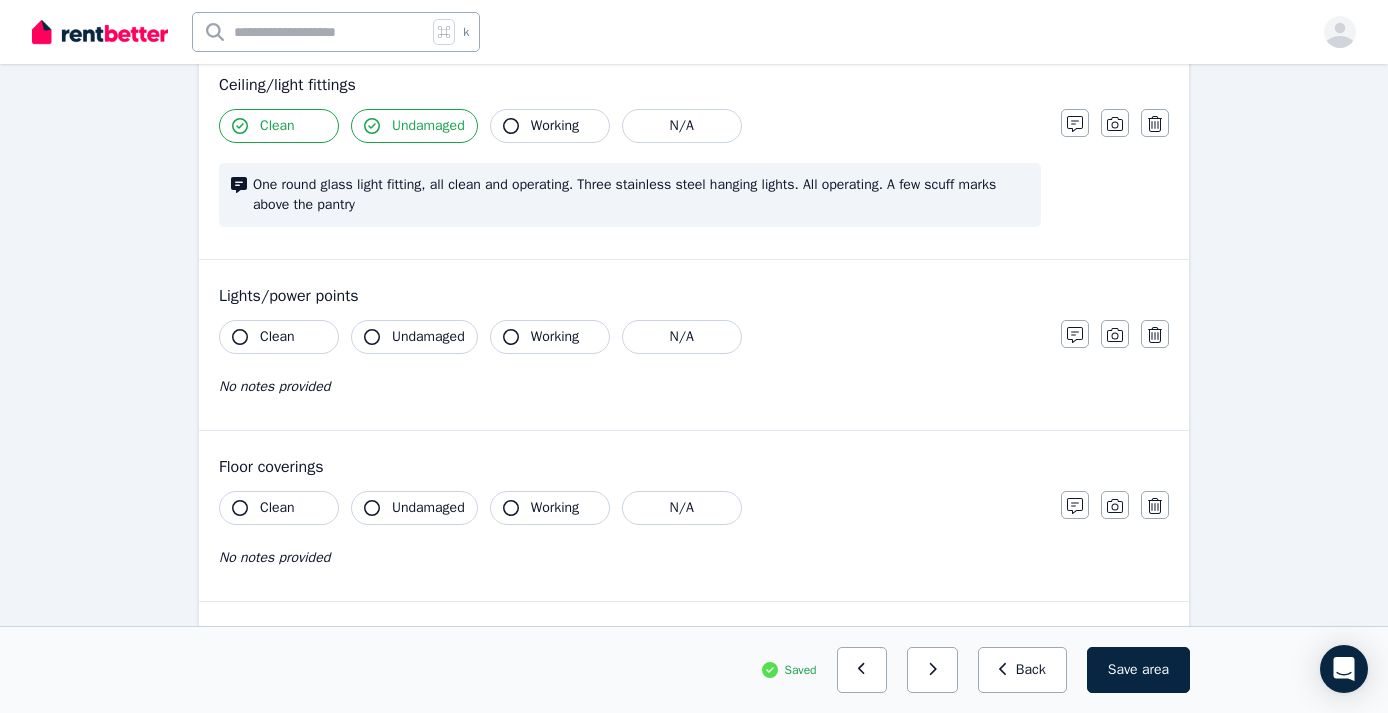 click on "Clean" at bounding box center (279, 508) 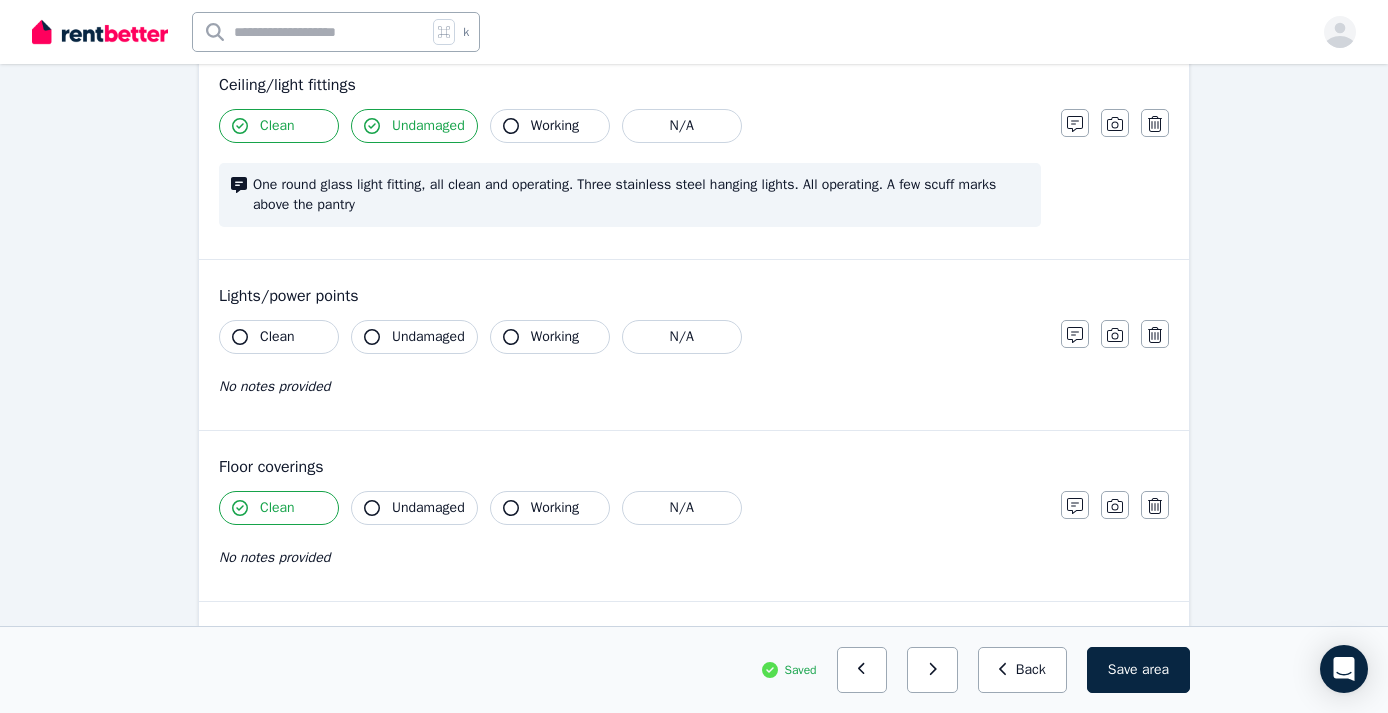 click 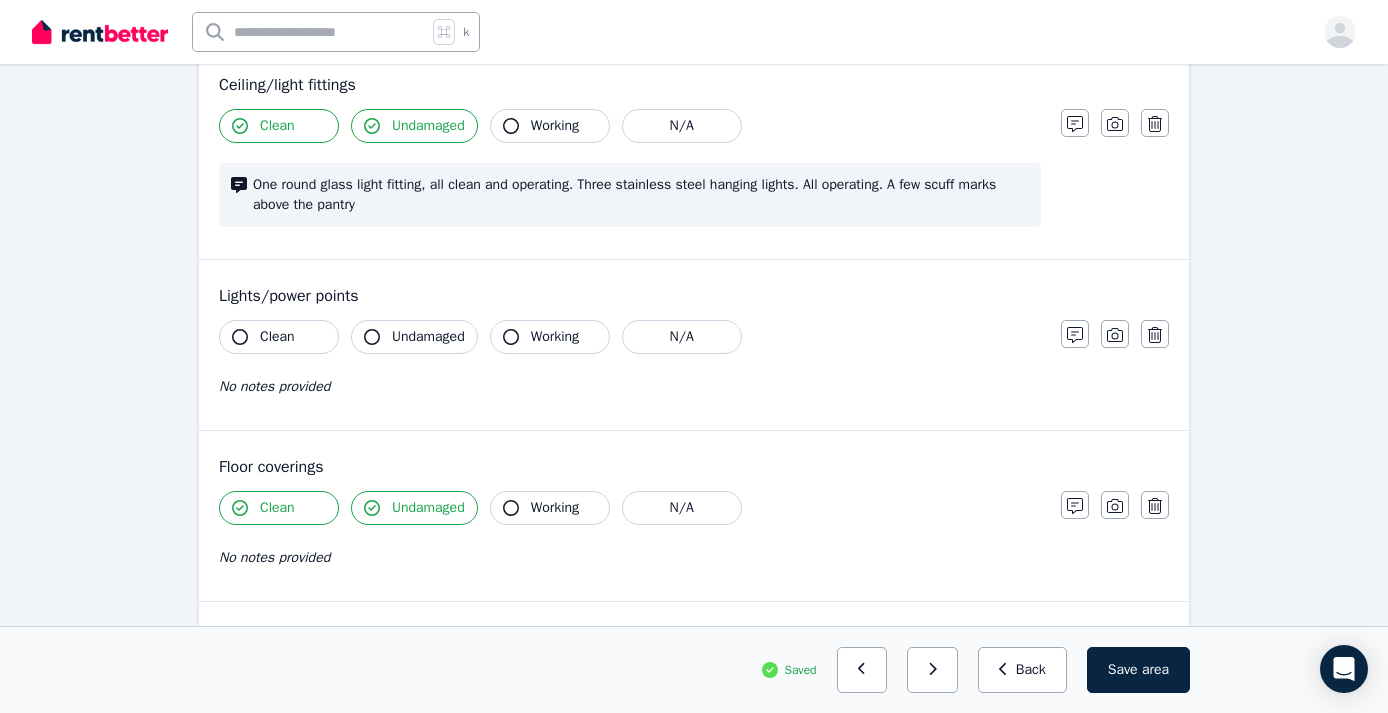 click 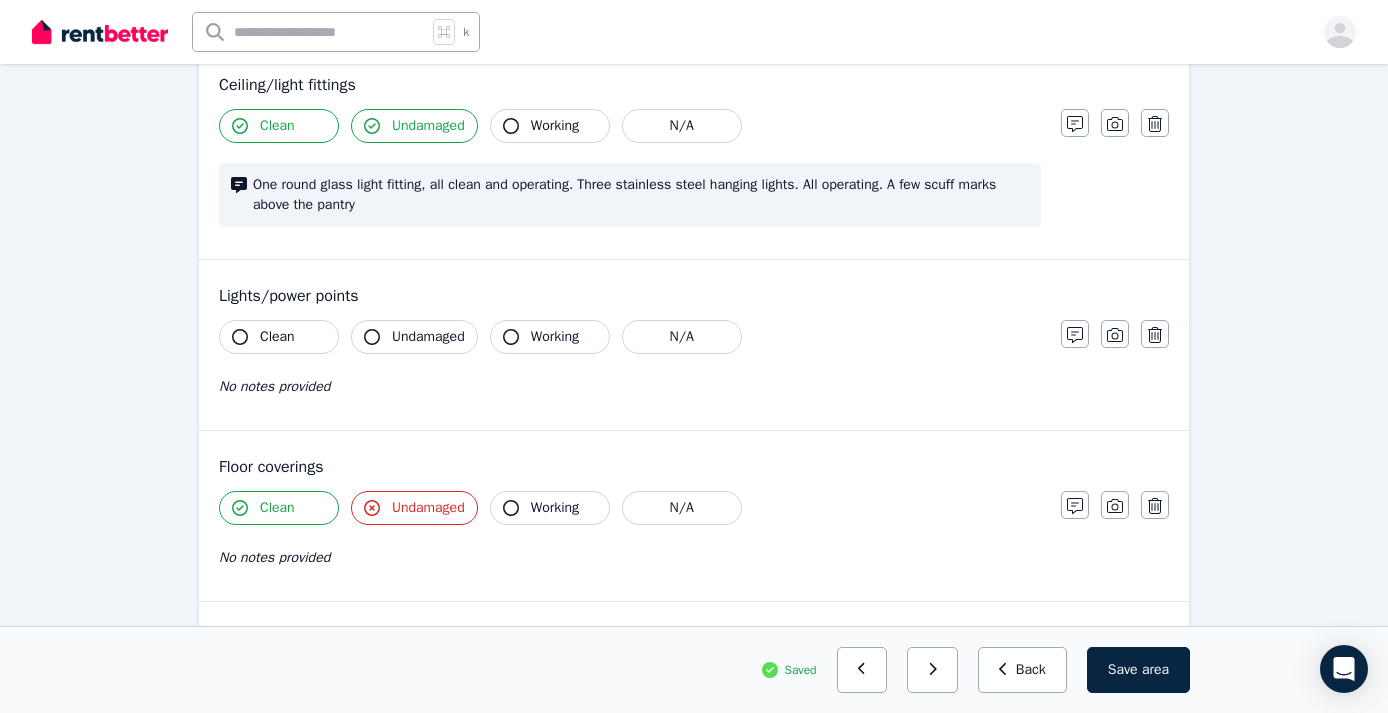 click on "No notes provided" at bounding box center [274, 557] 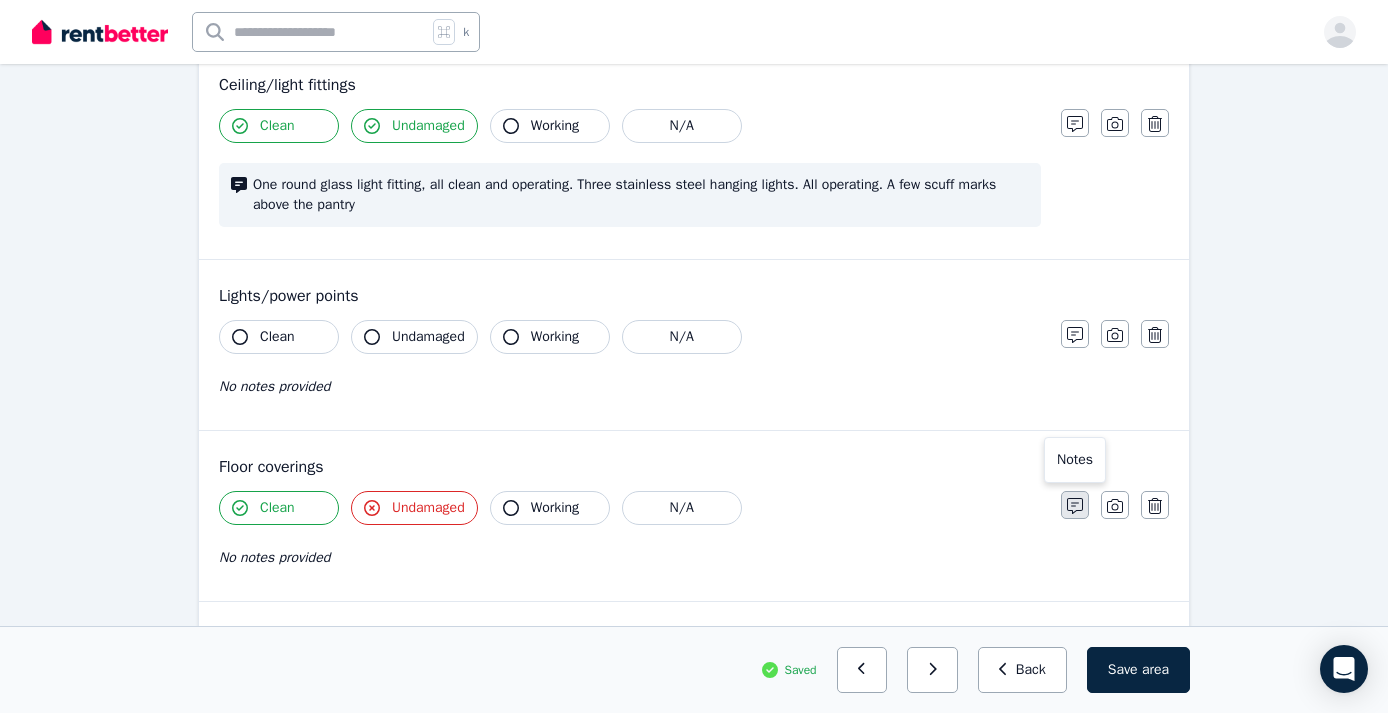 click 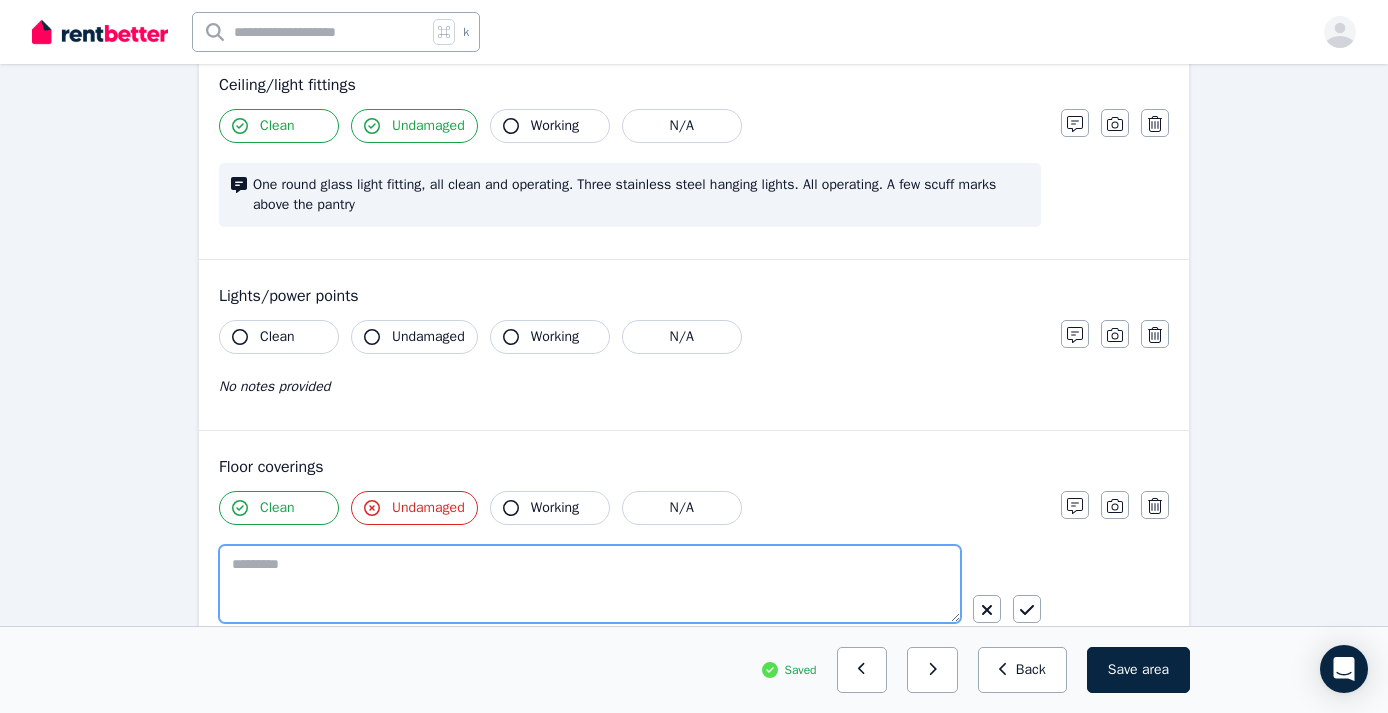 click at bounding box center (590, 584) 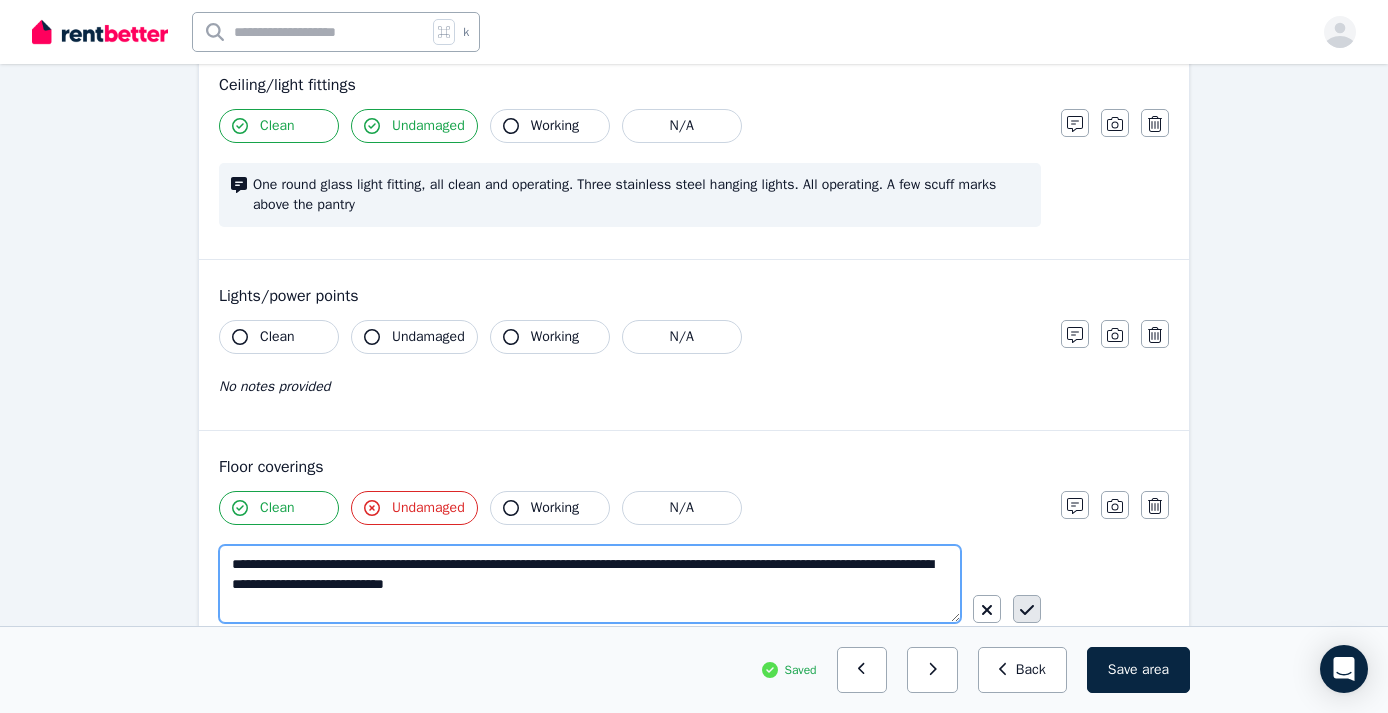 type on "**********" 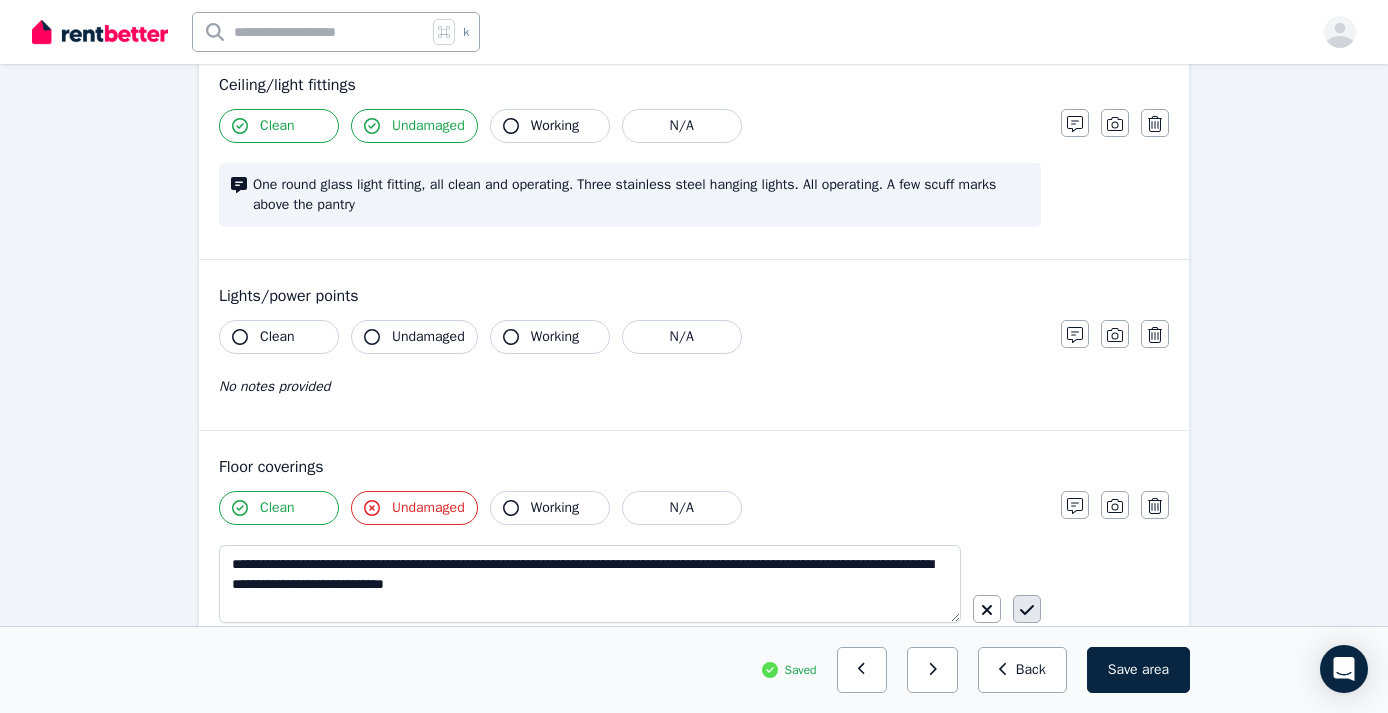 click 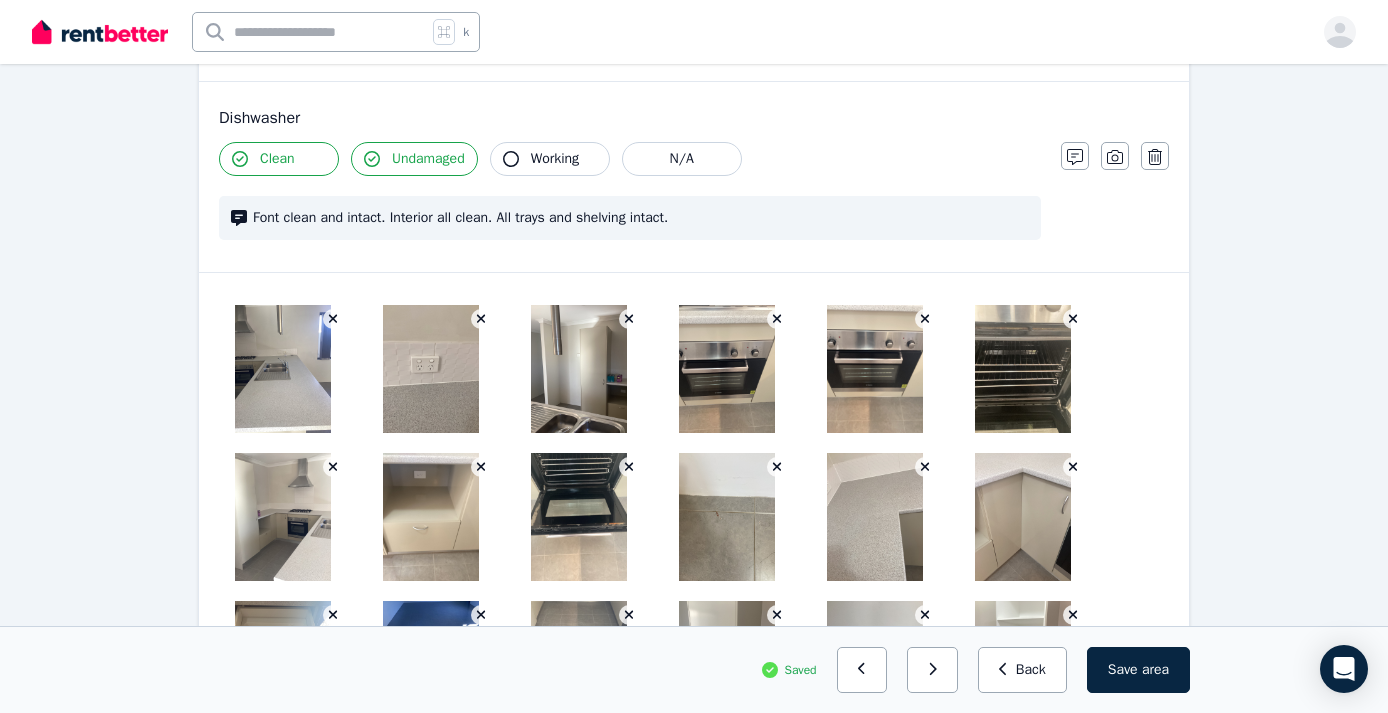 scroll, scrollTop: 2279, scrollLeft: 0, axis: vertical 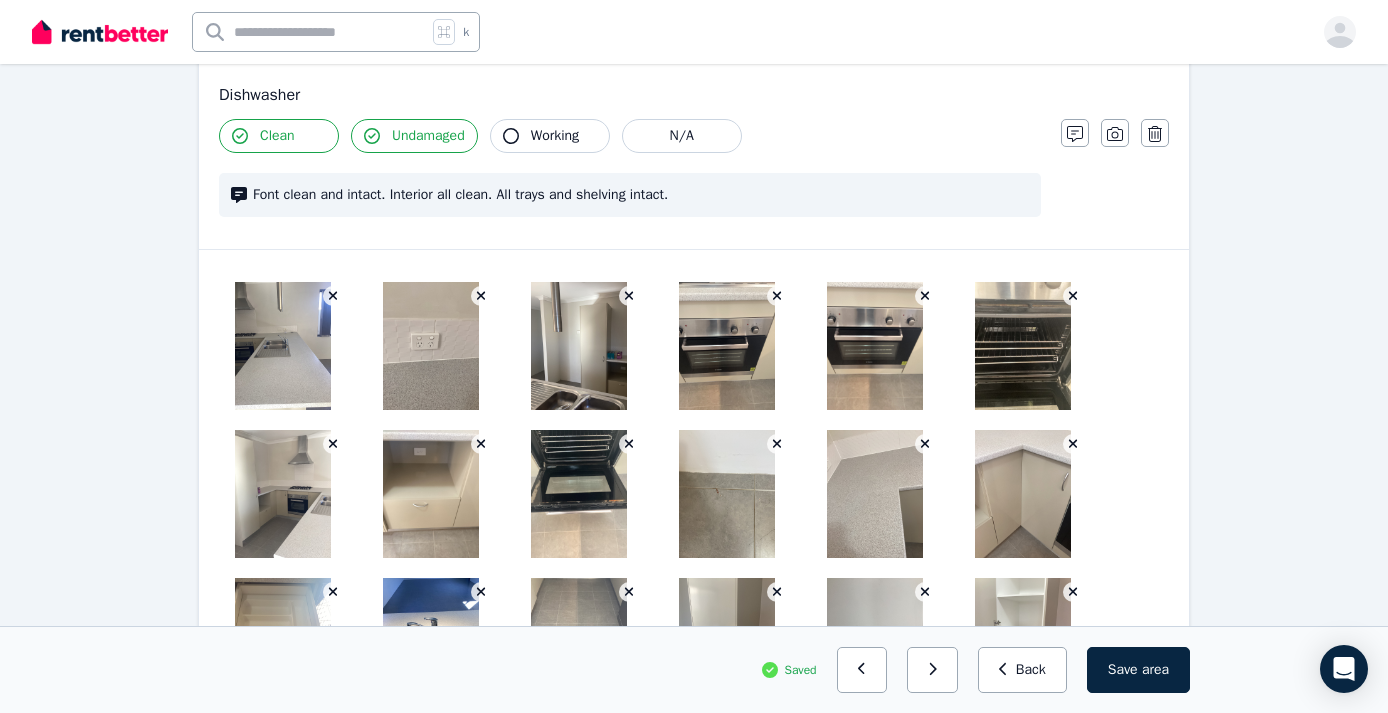 click at bounding box center (431, 346) 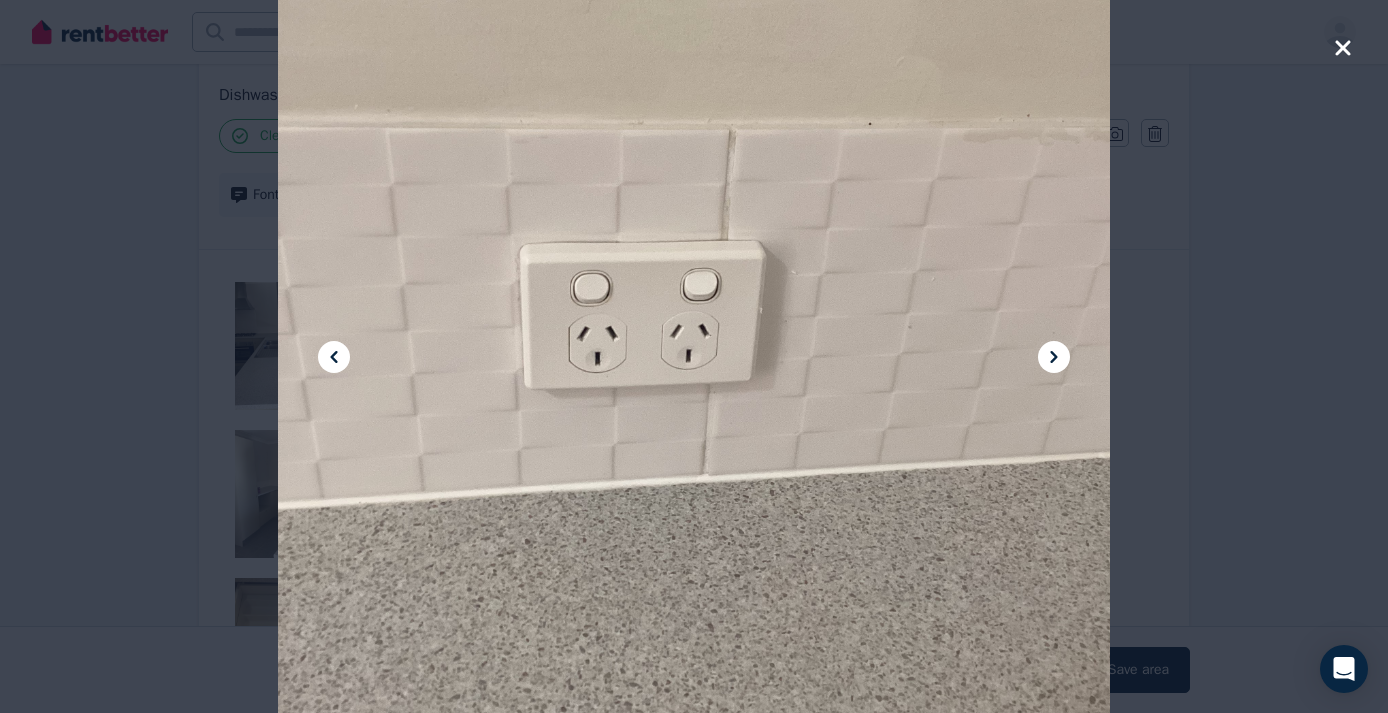 click 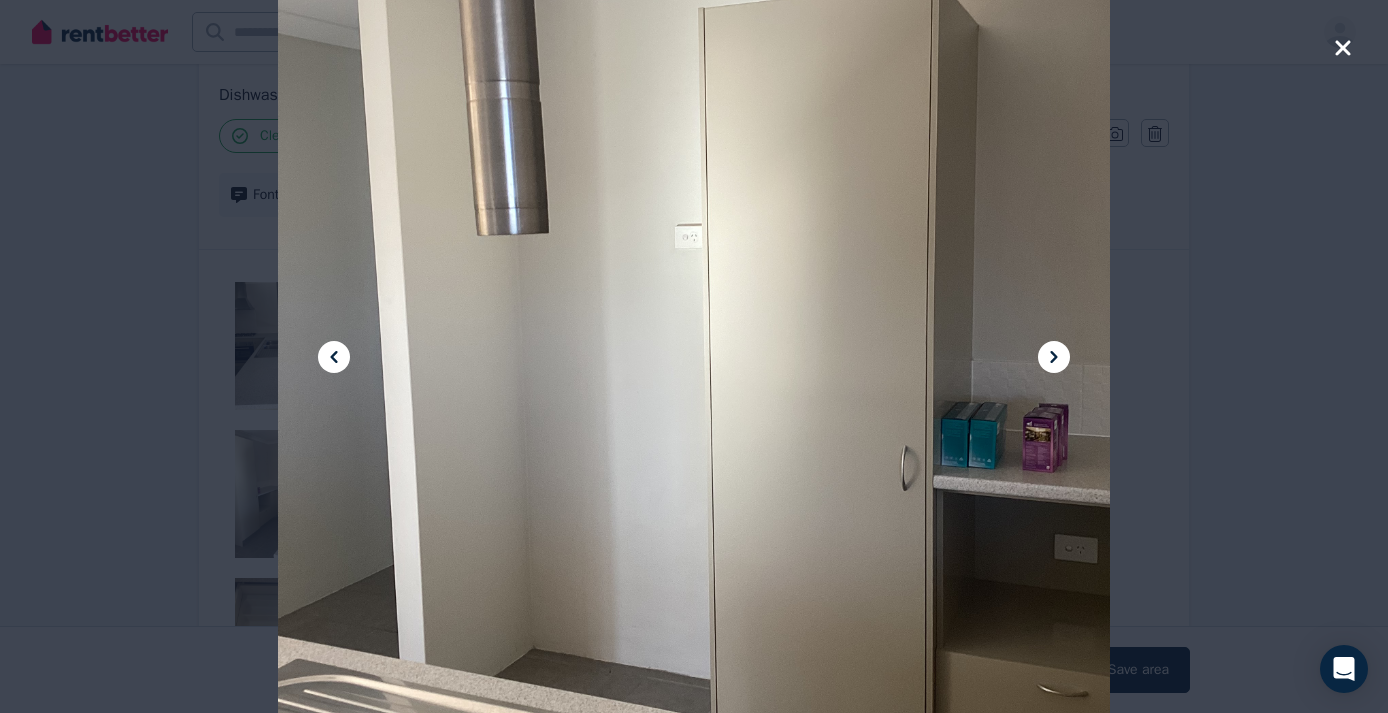click 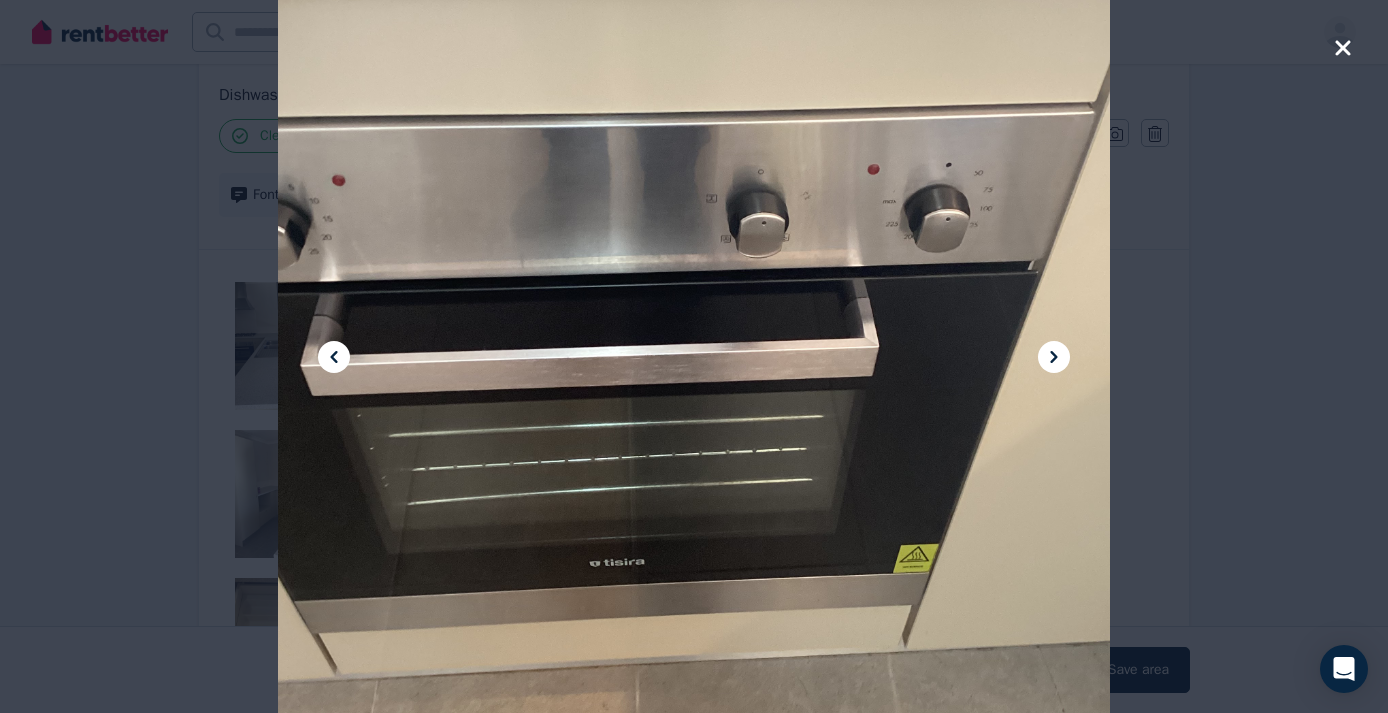 click 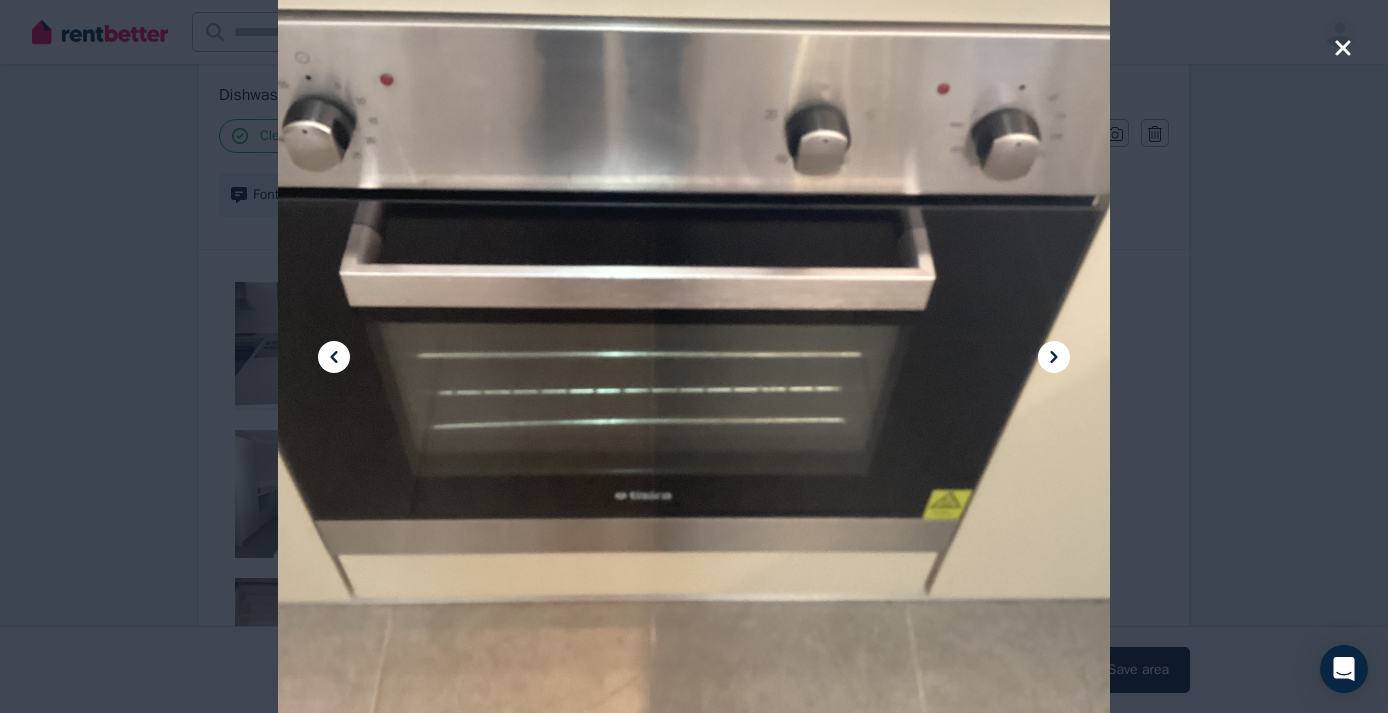 click 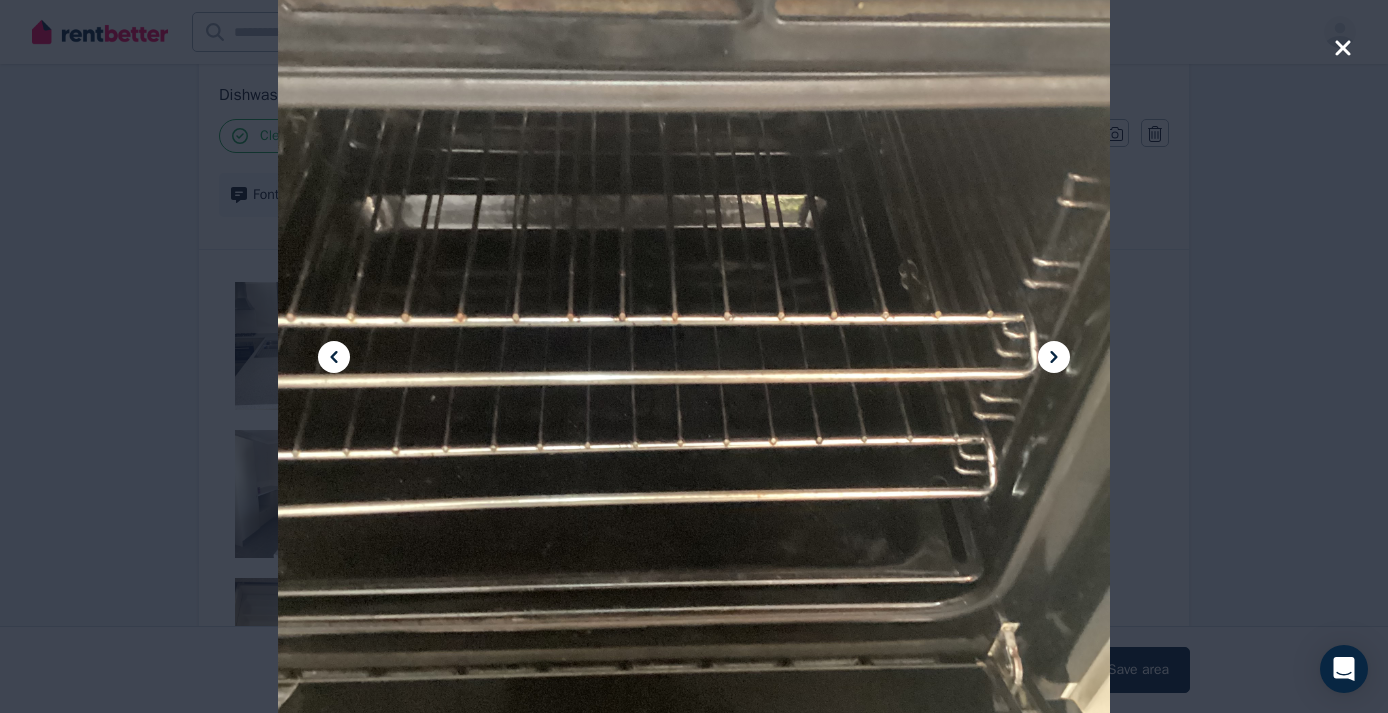 click 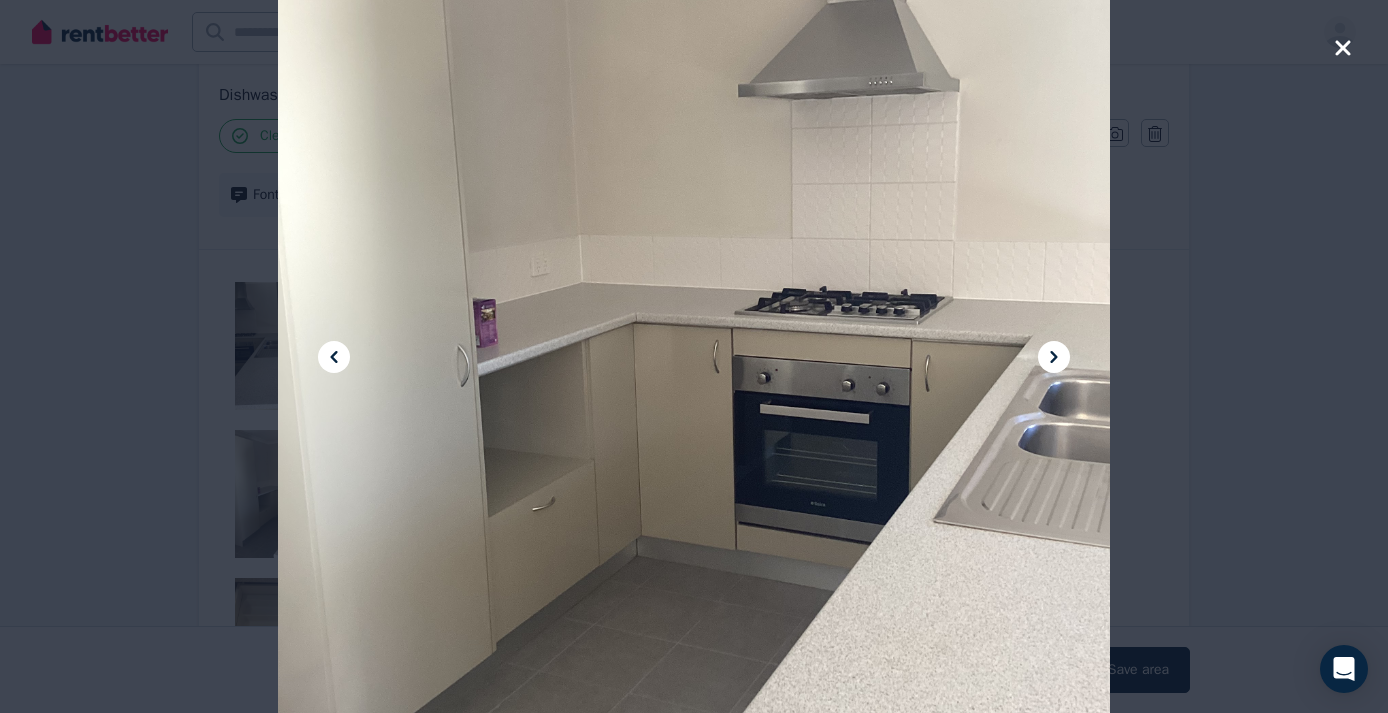 click 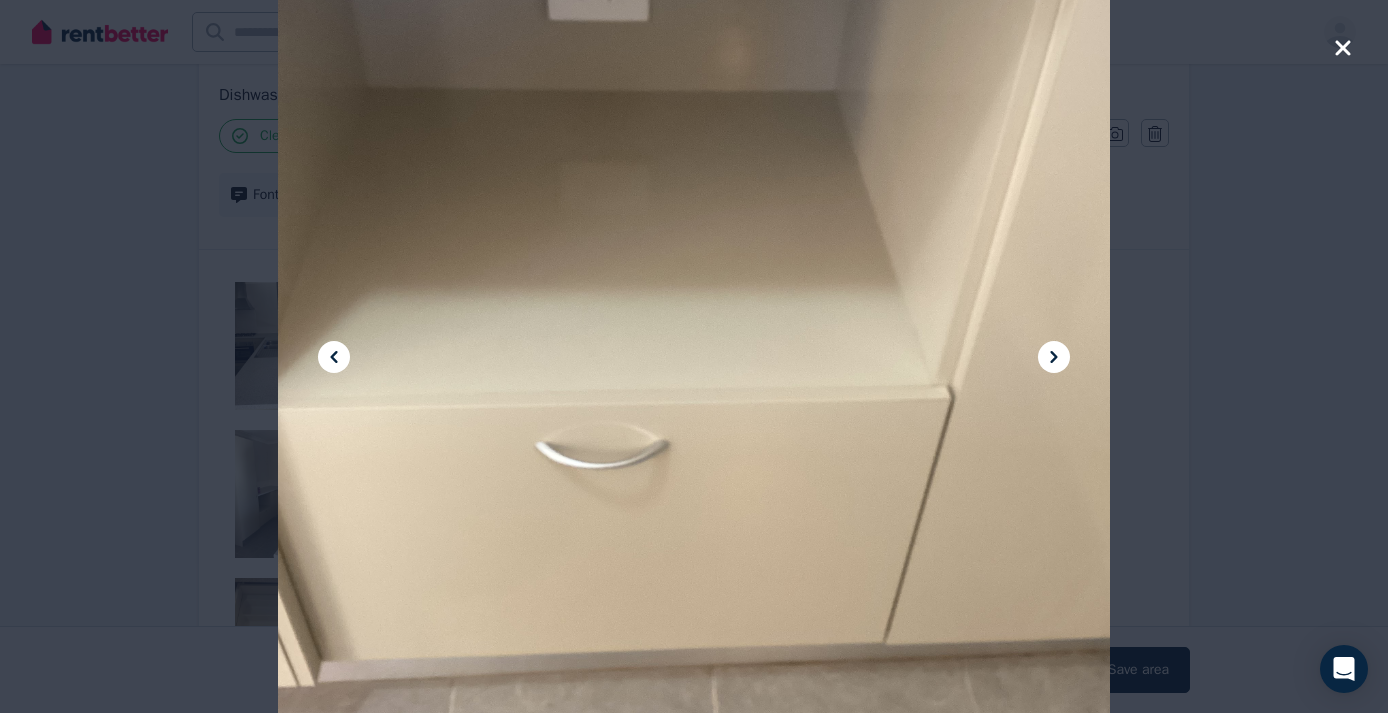 click 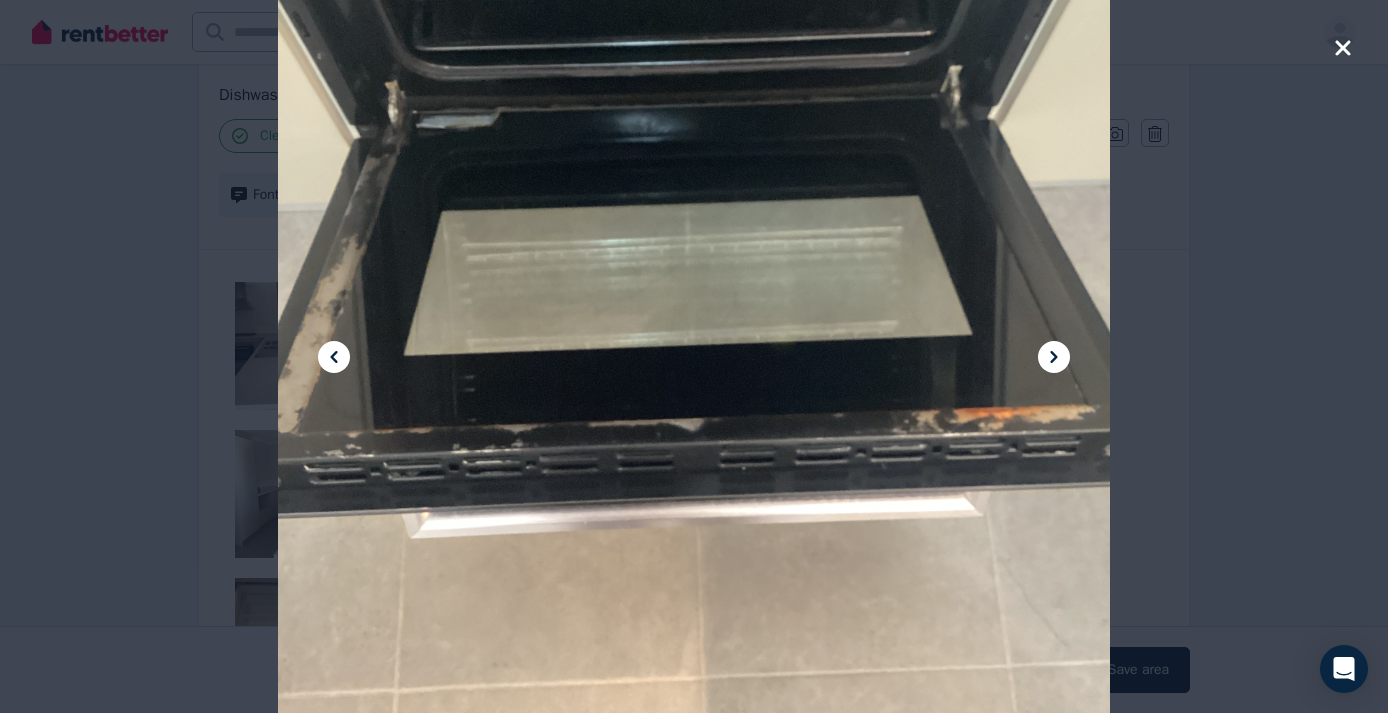 click 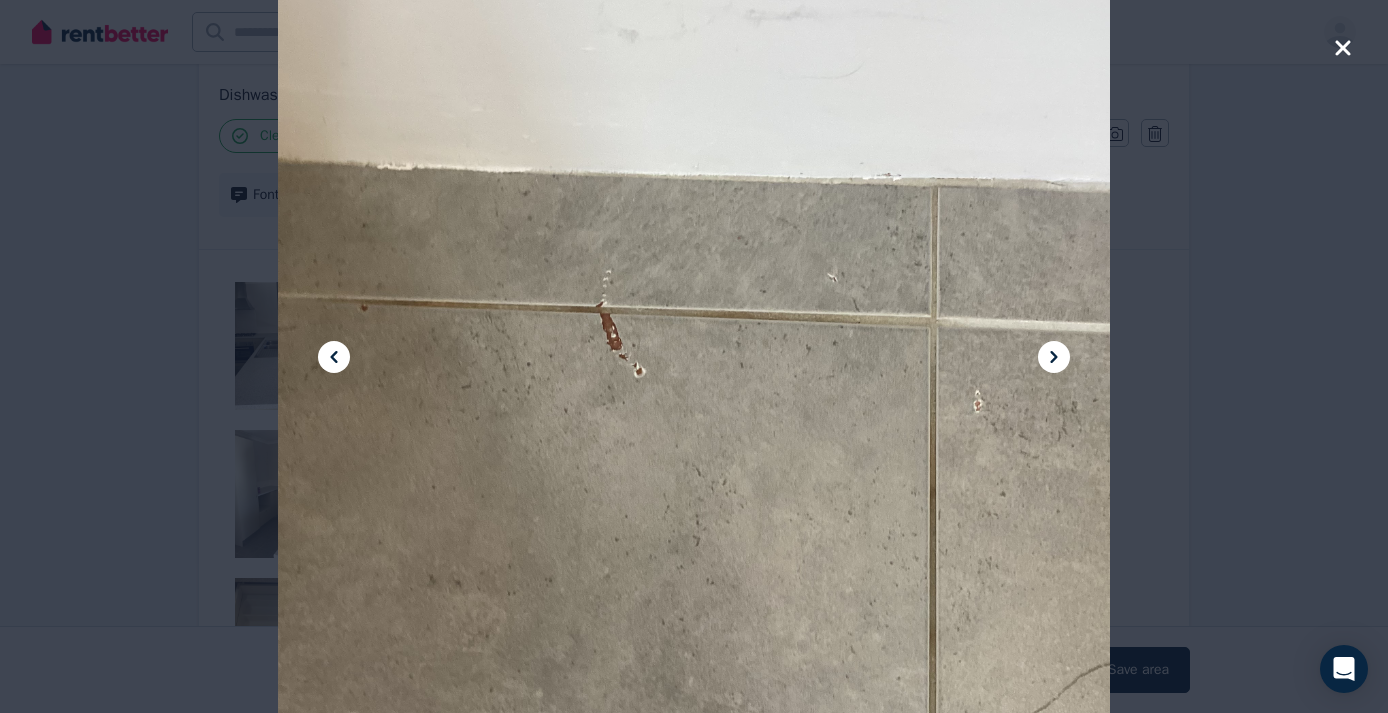click 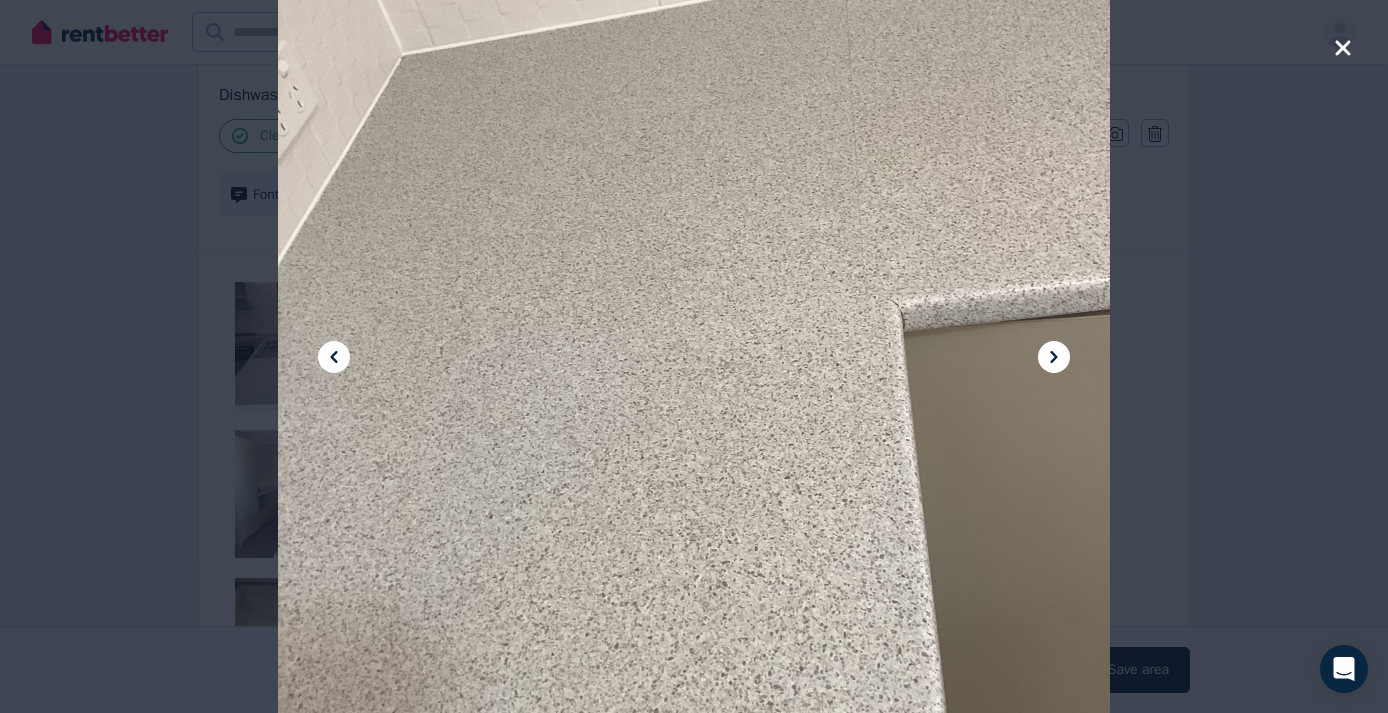 click 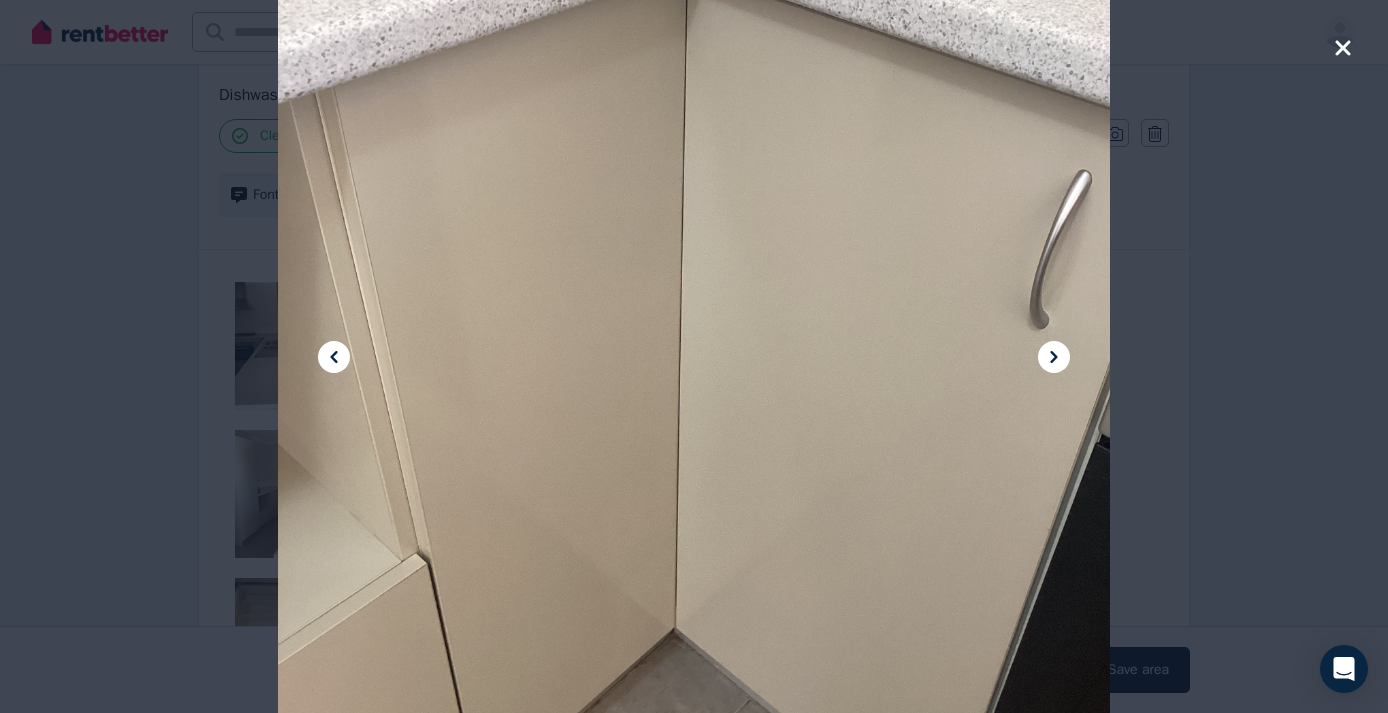 click 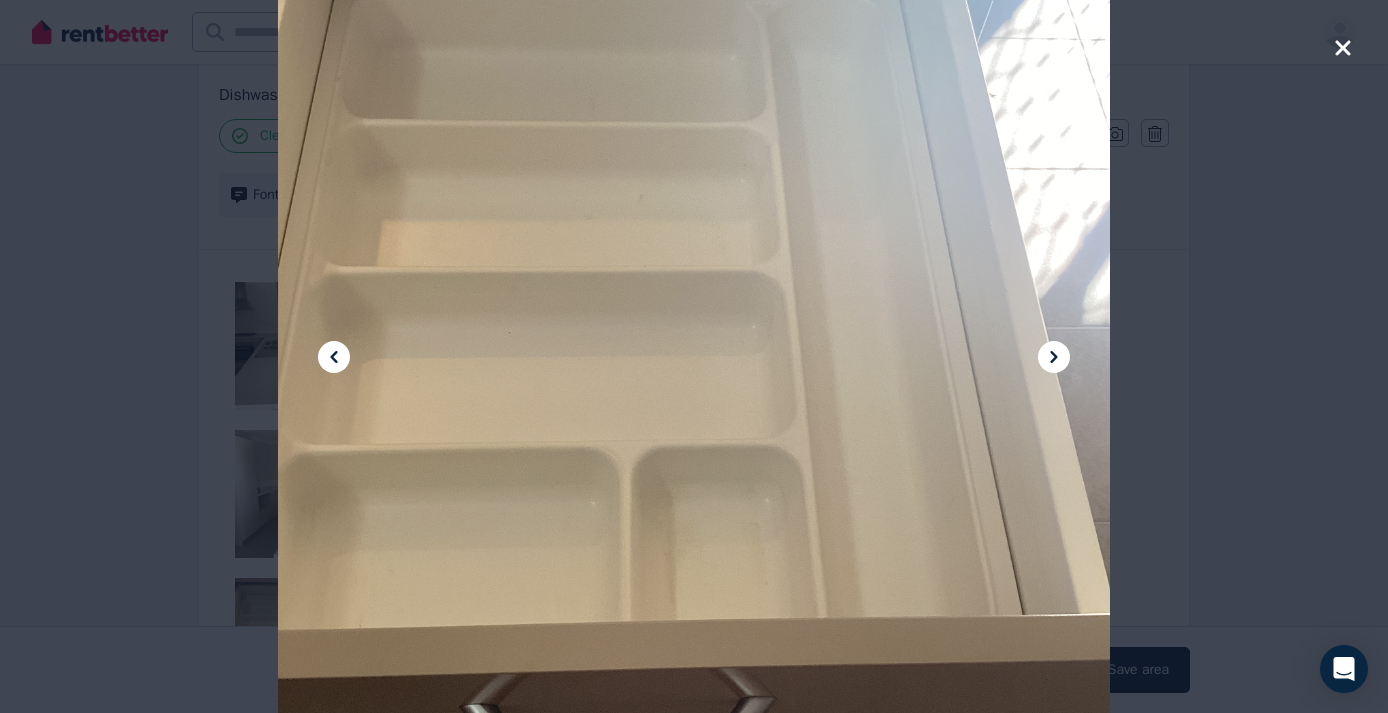 click 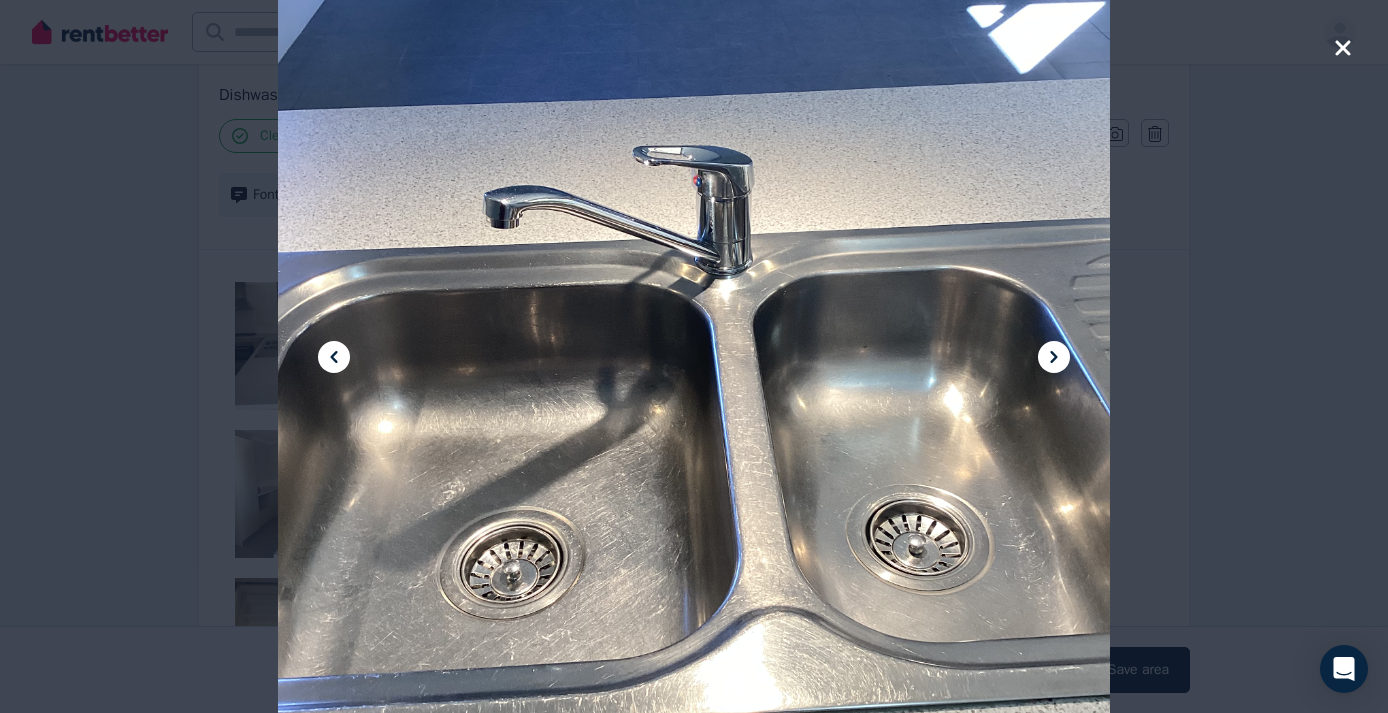 click 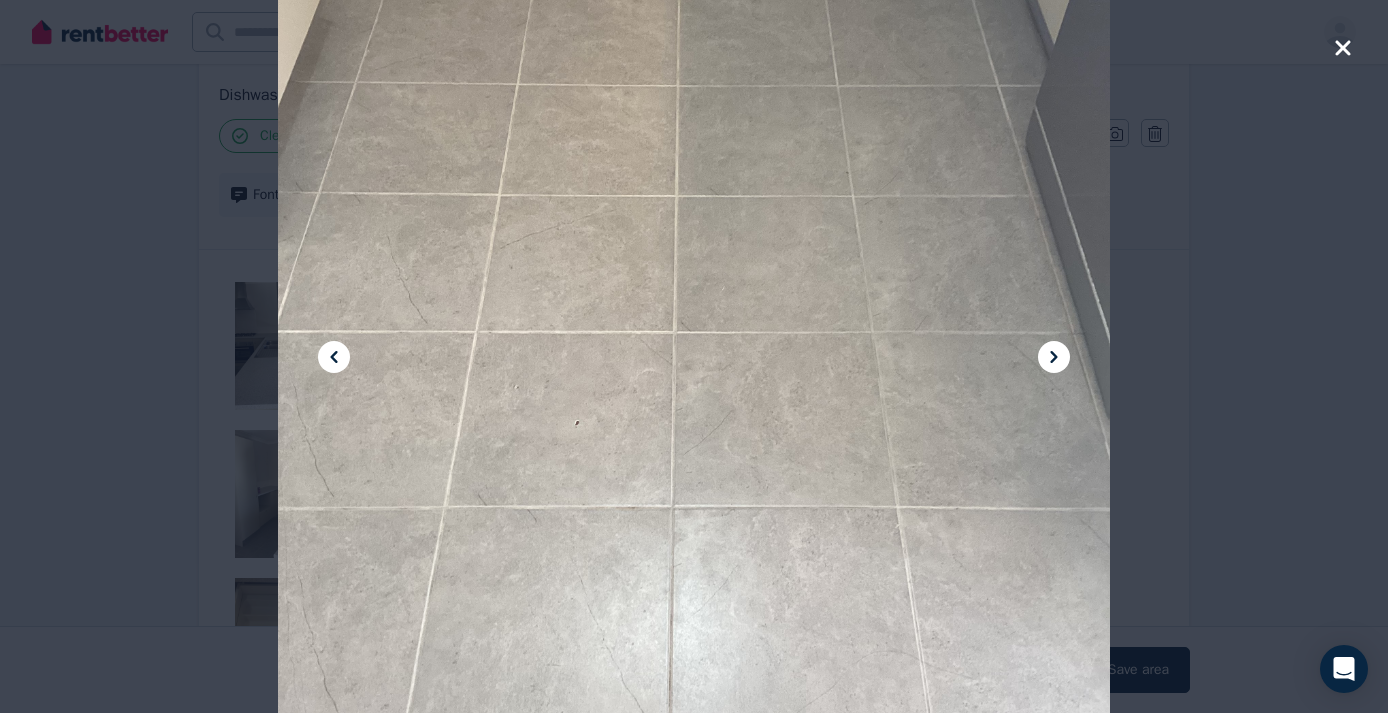 click 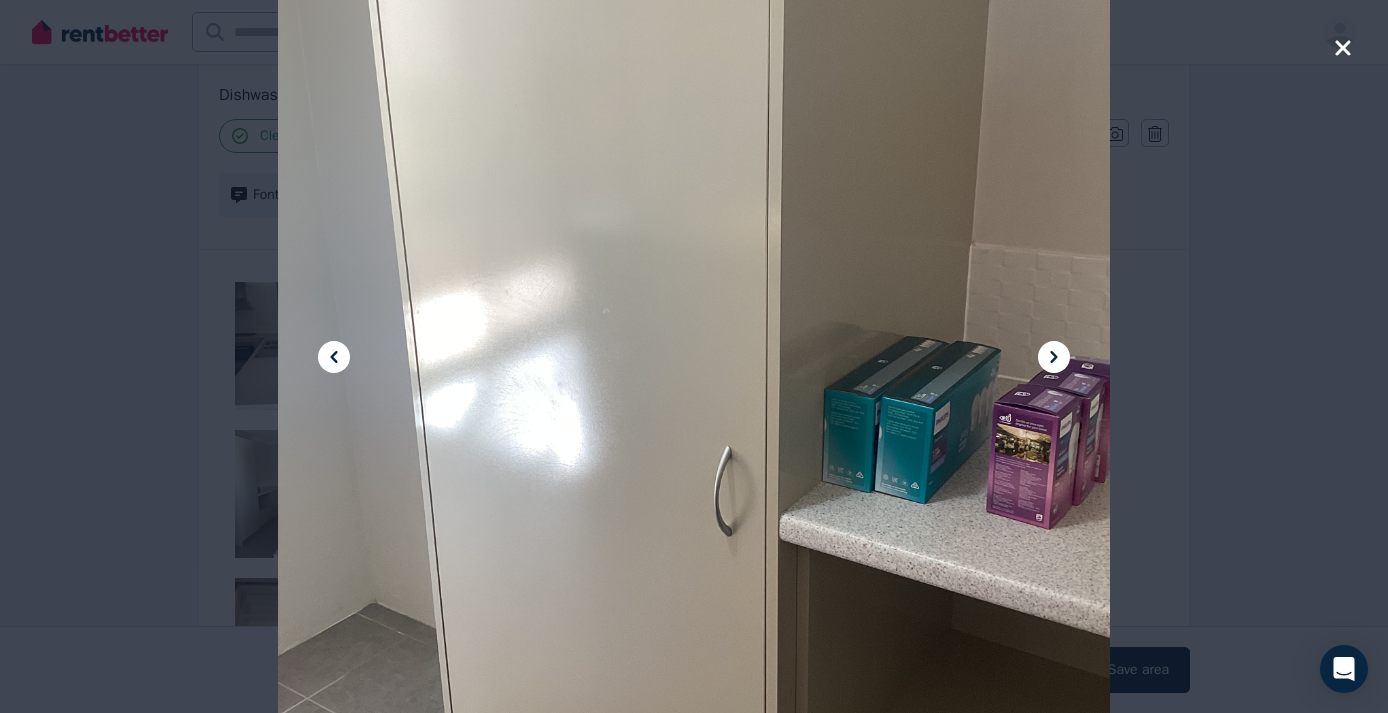 click 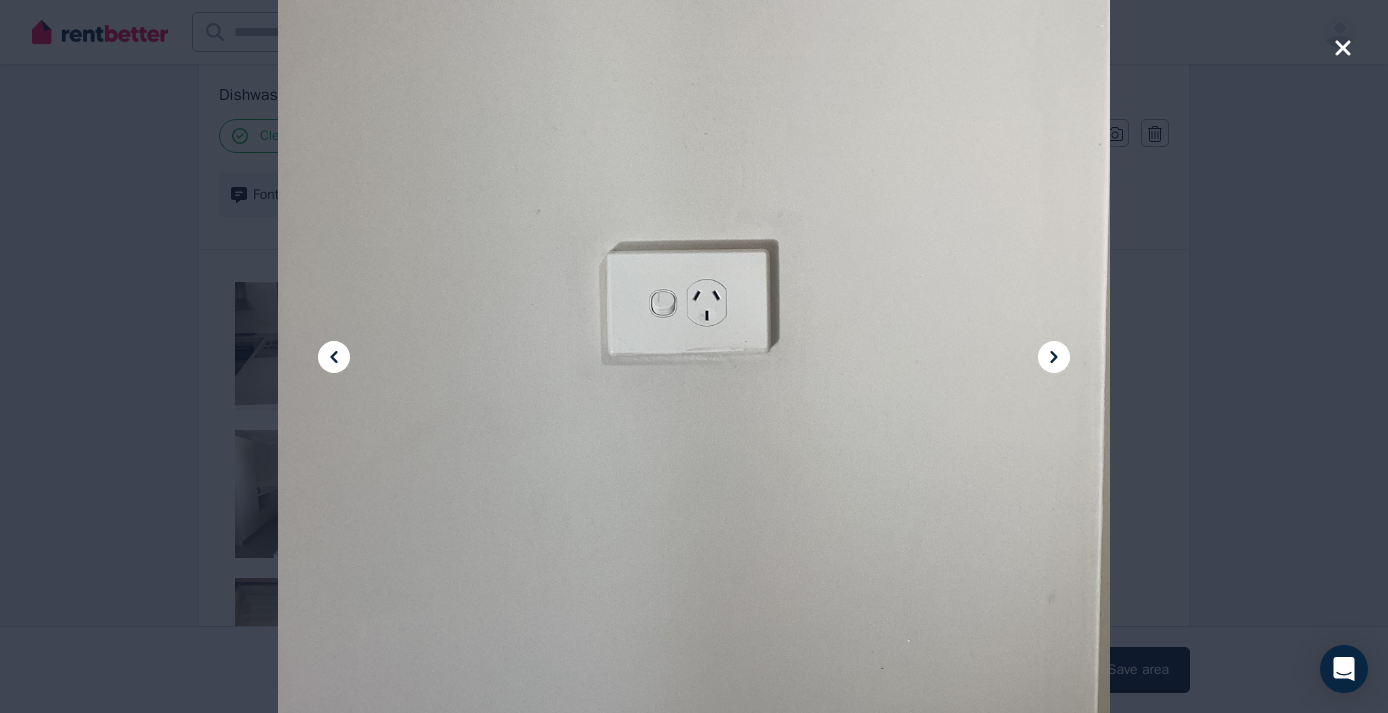 click 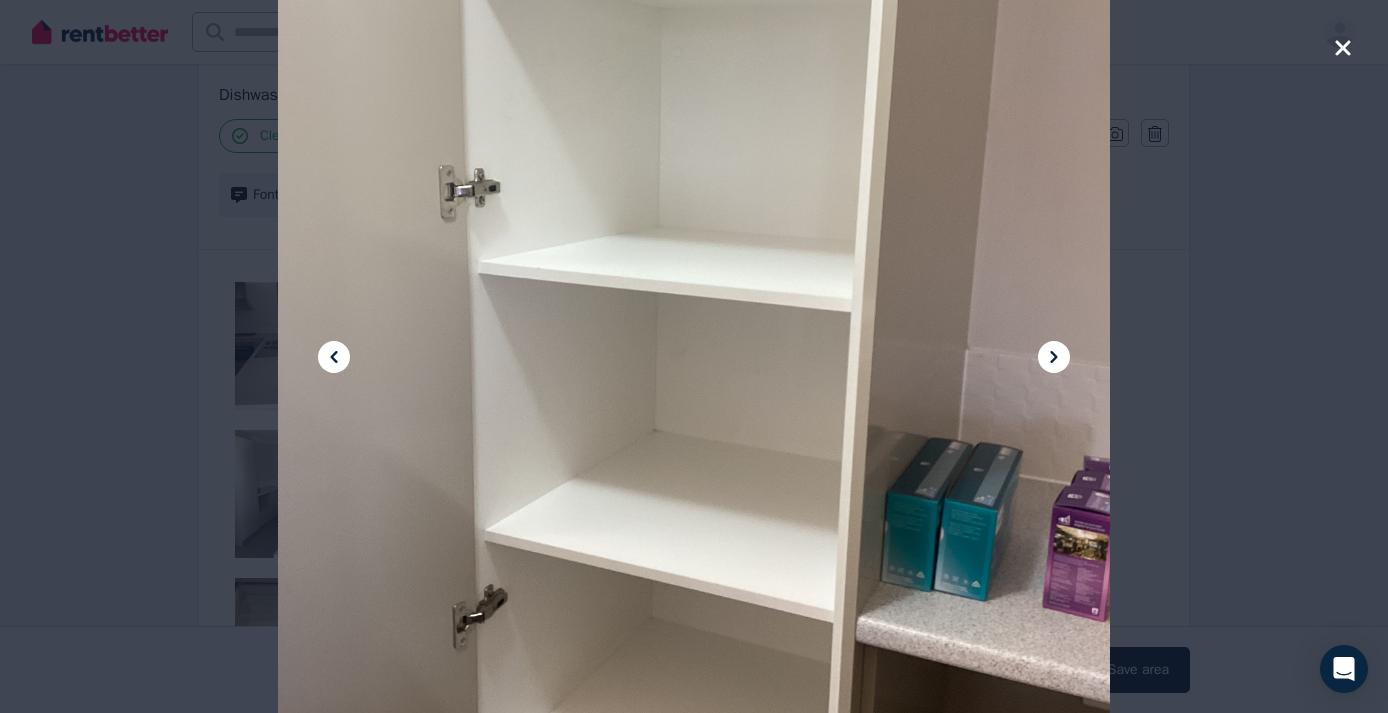 click 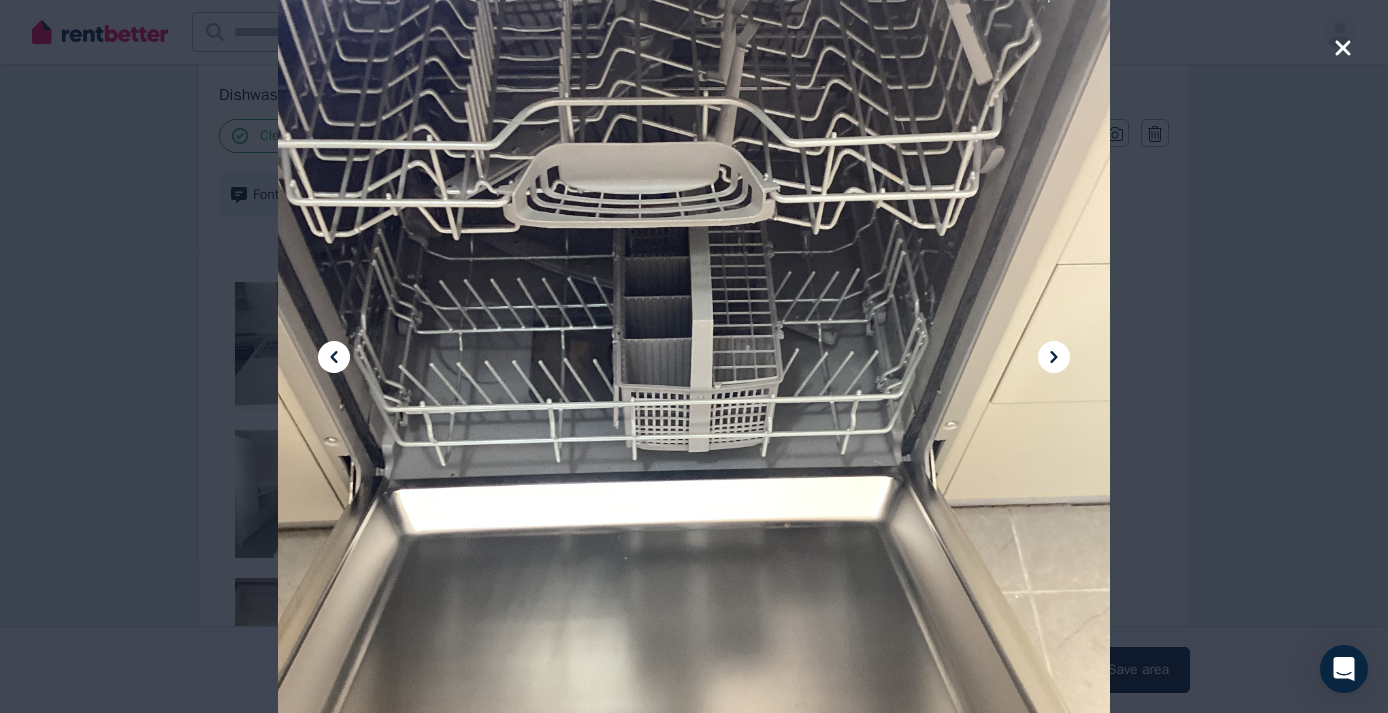 click 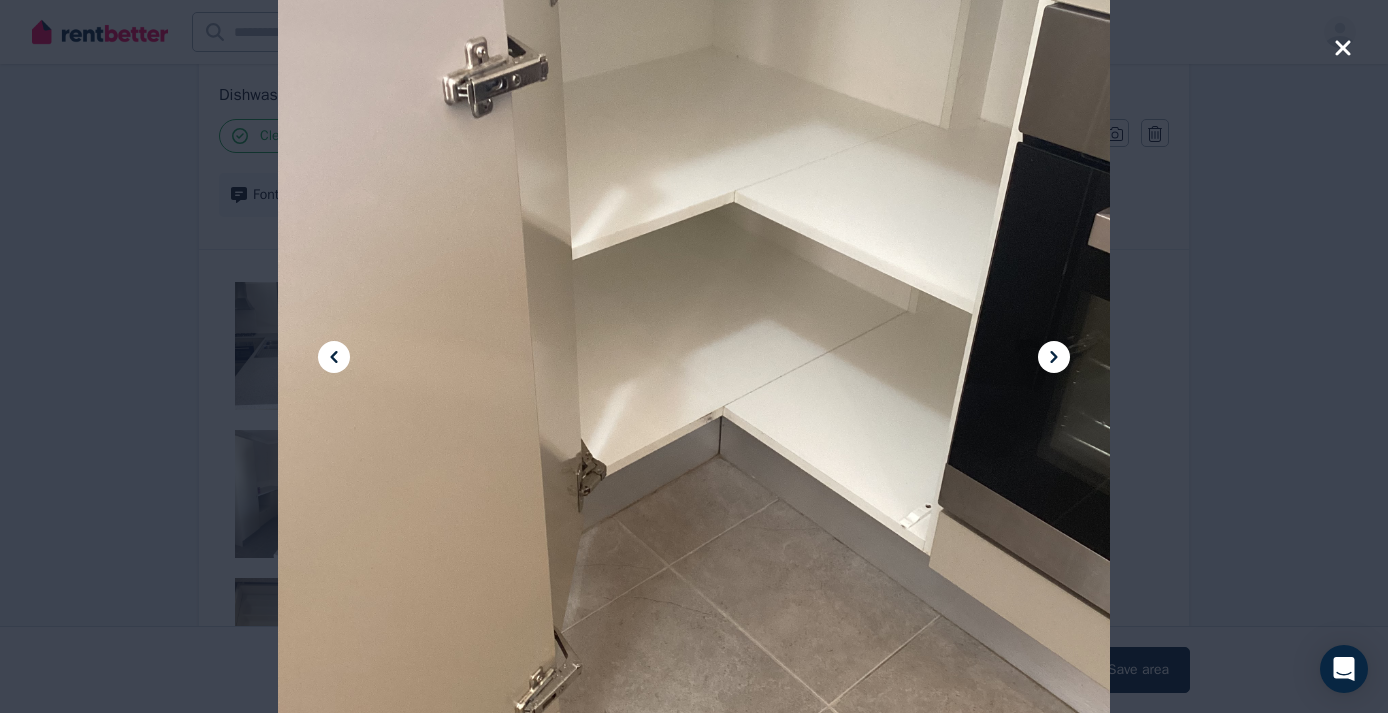 click 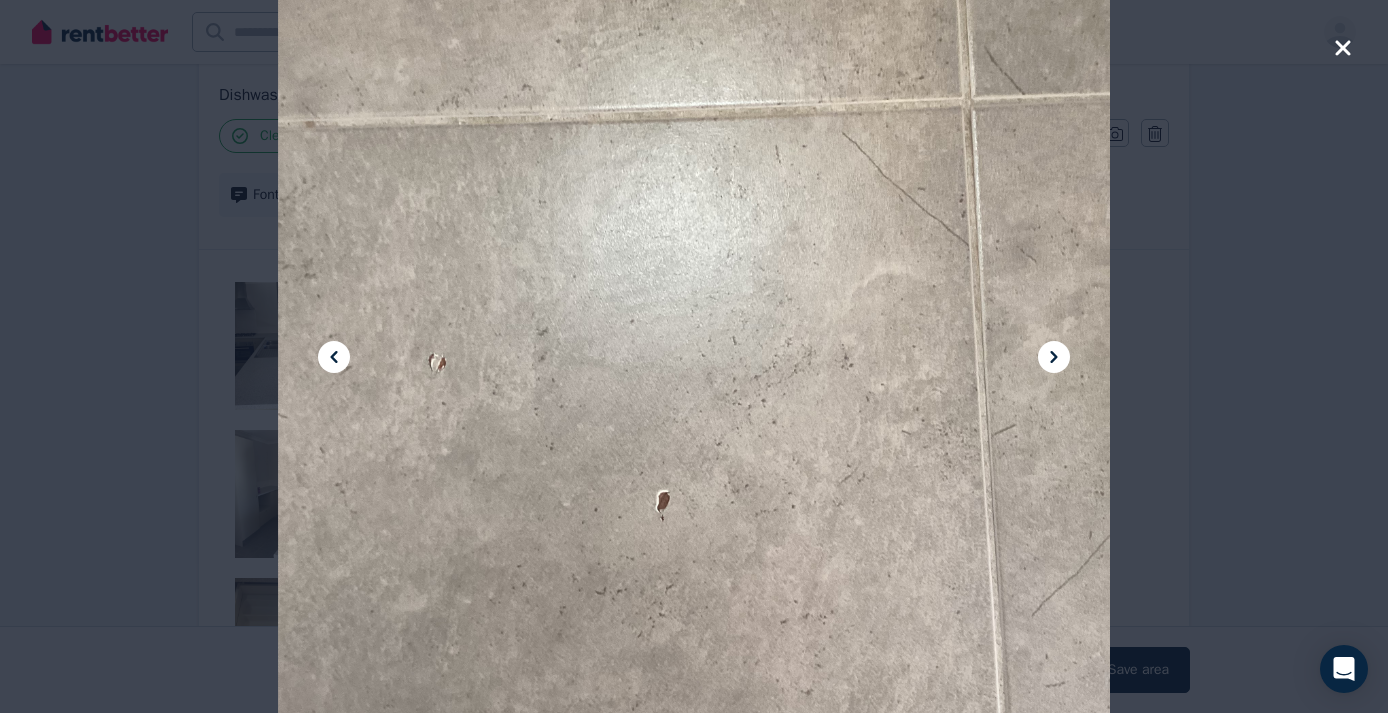 click 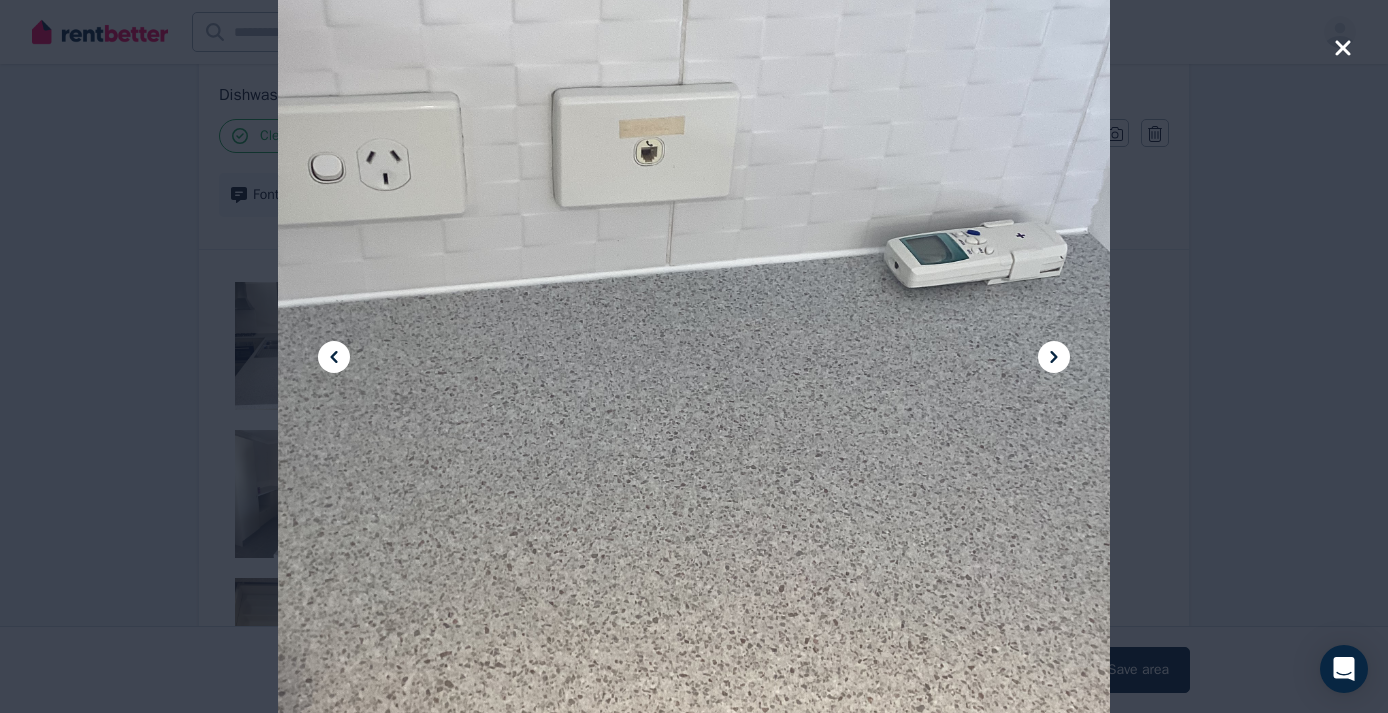 click 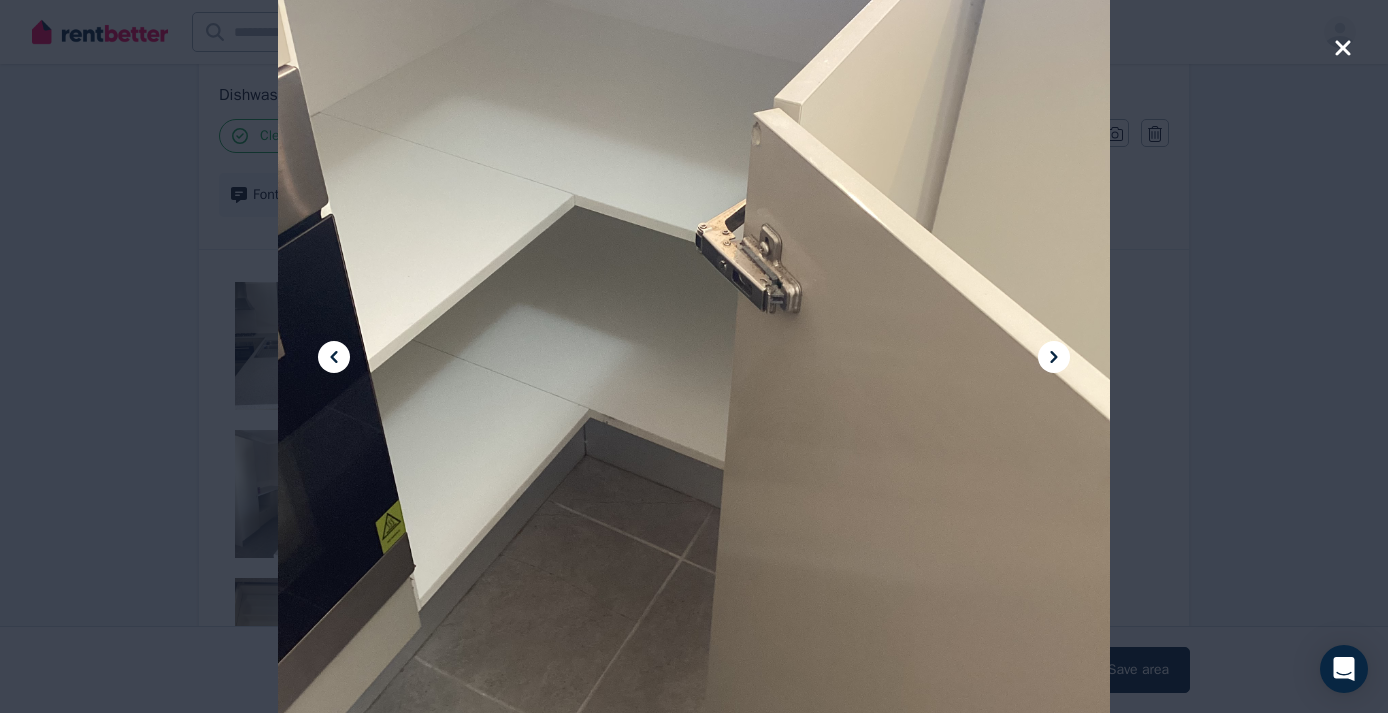 click 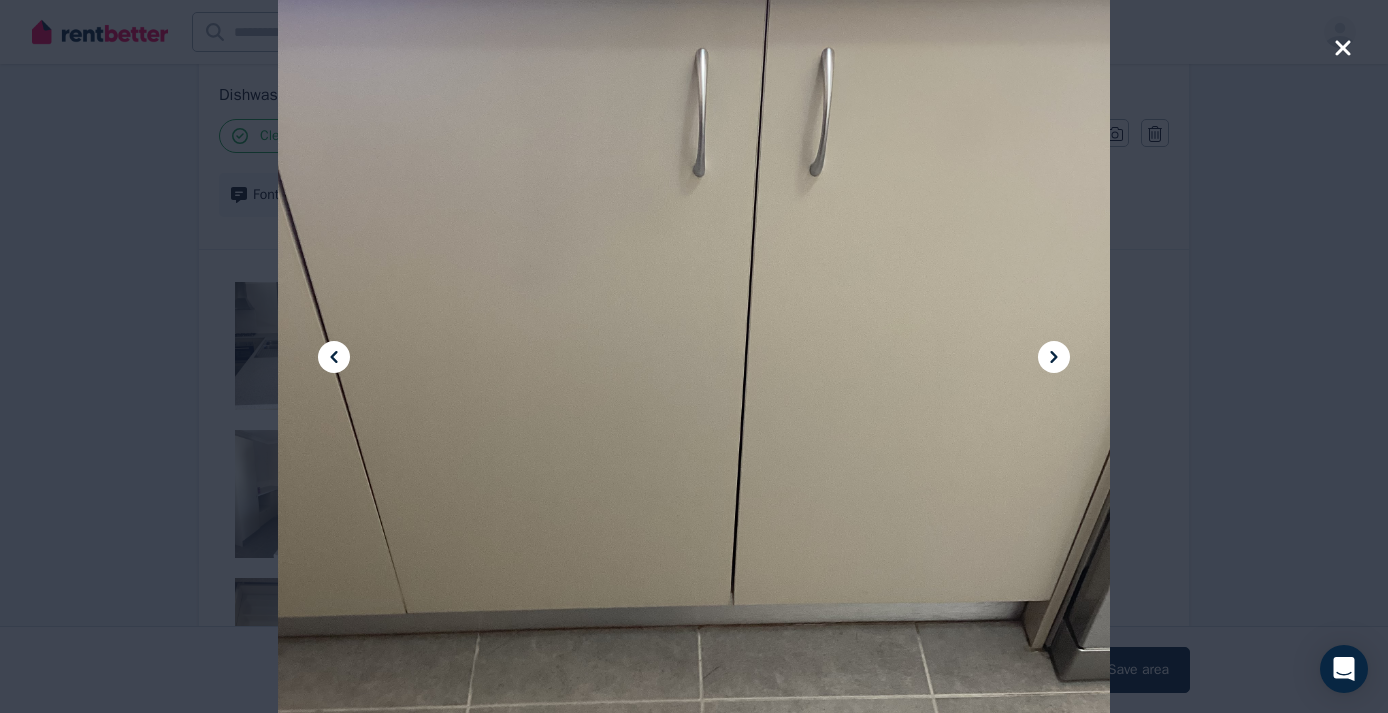 click 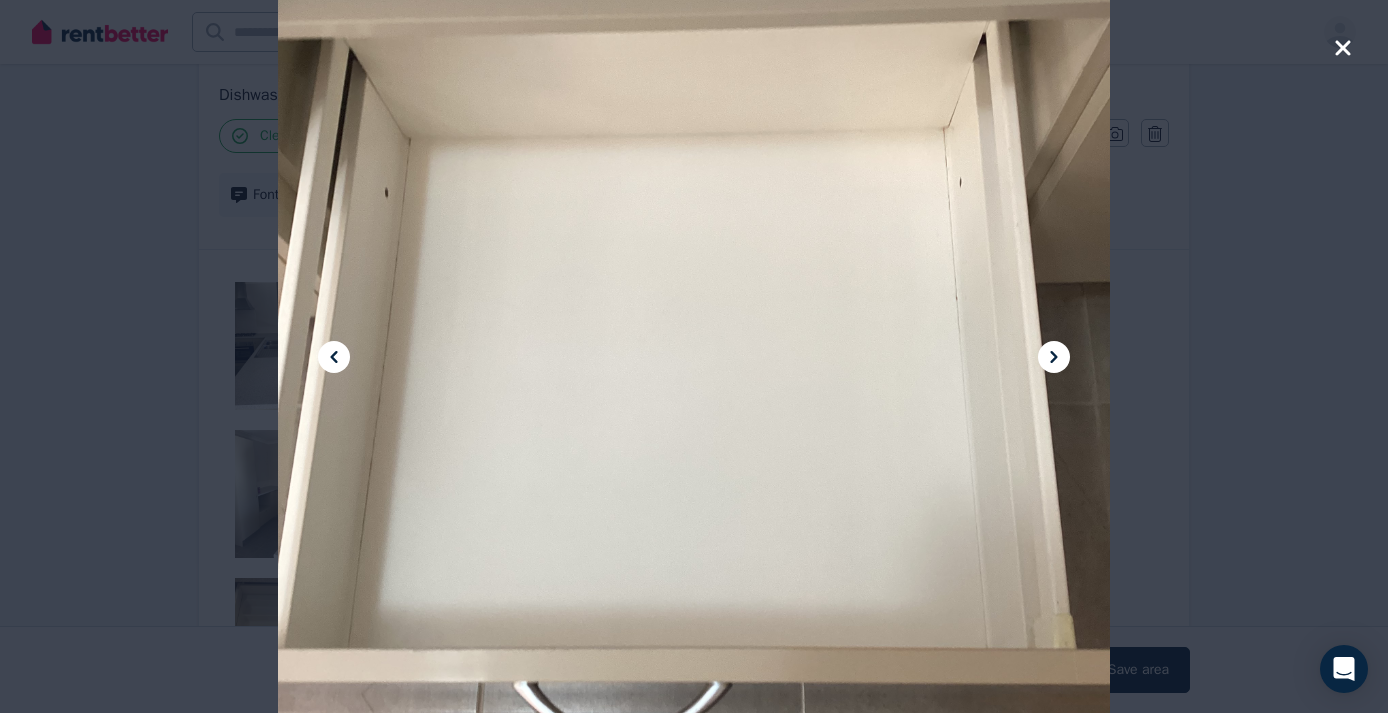 click 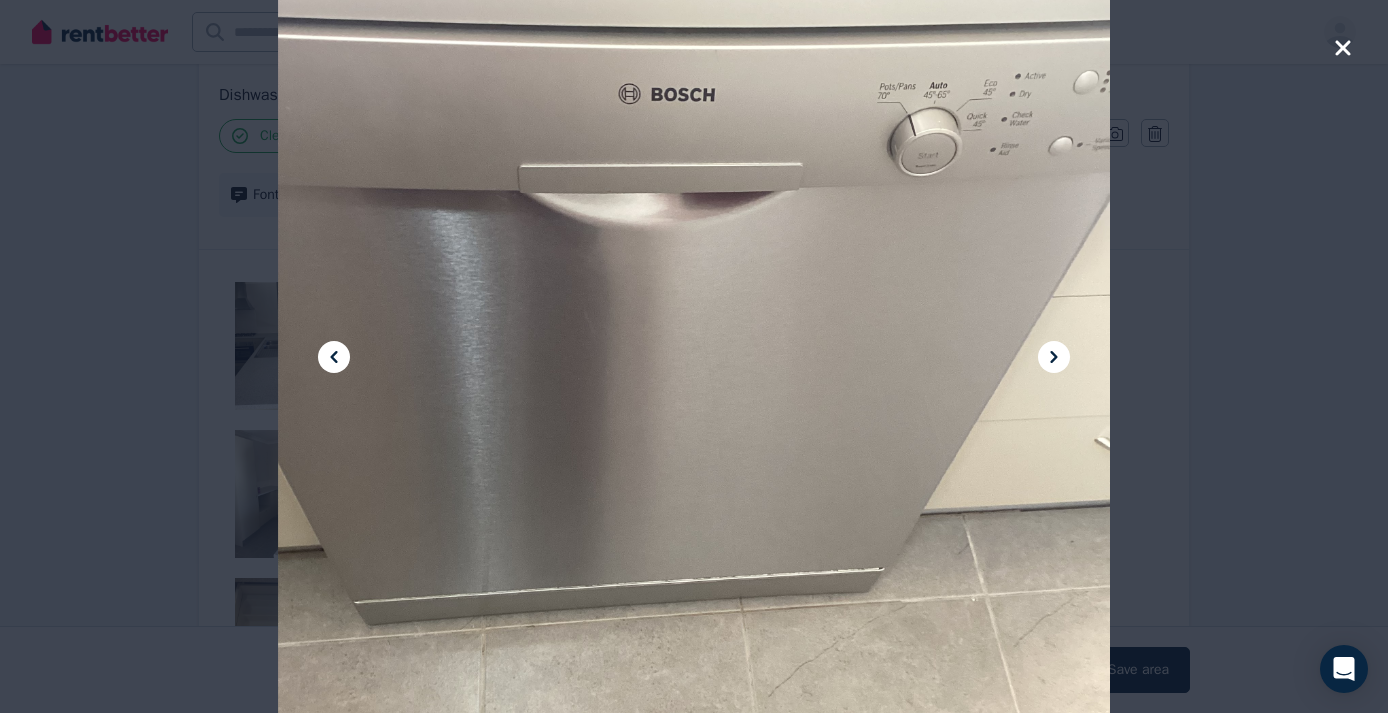 click 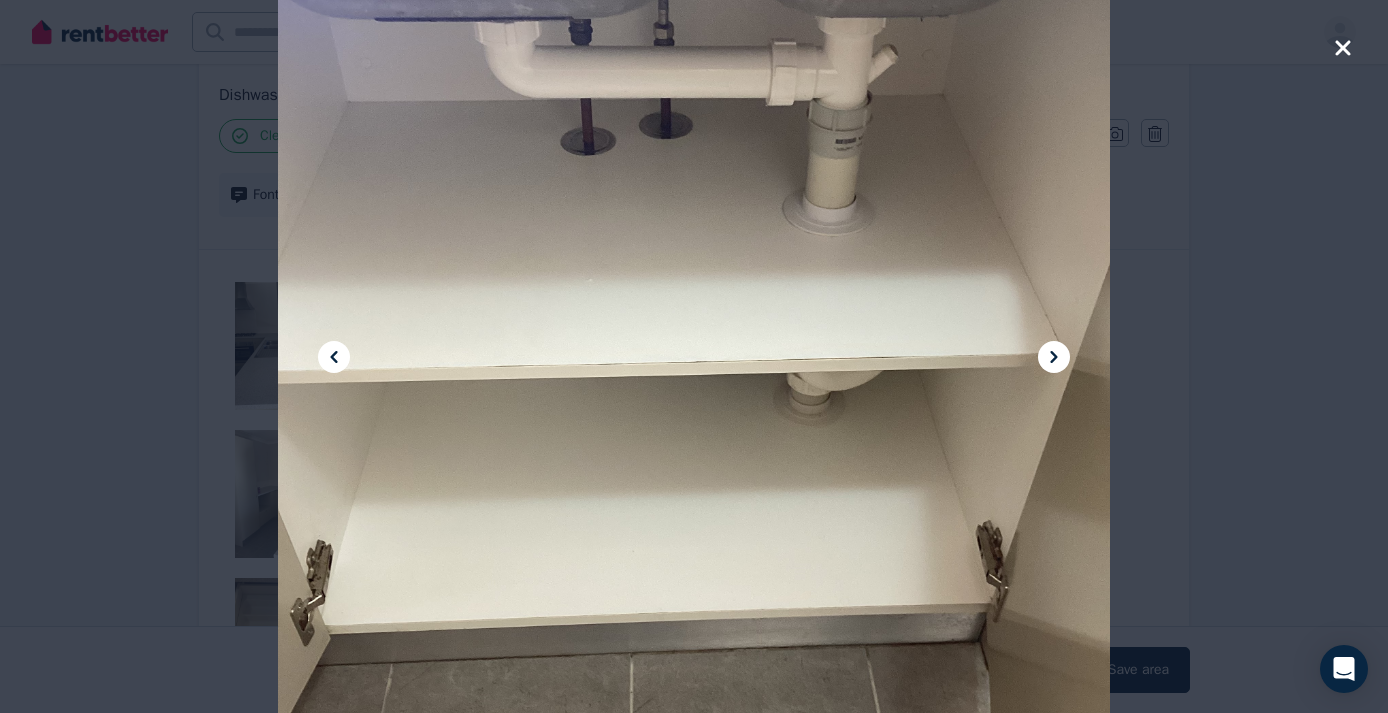 click 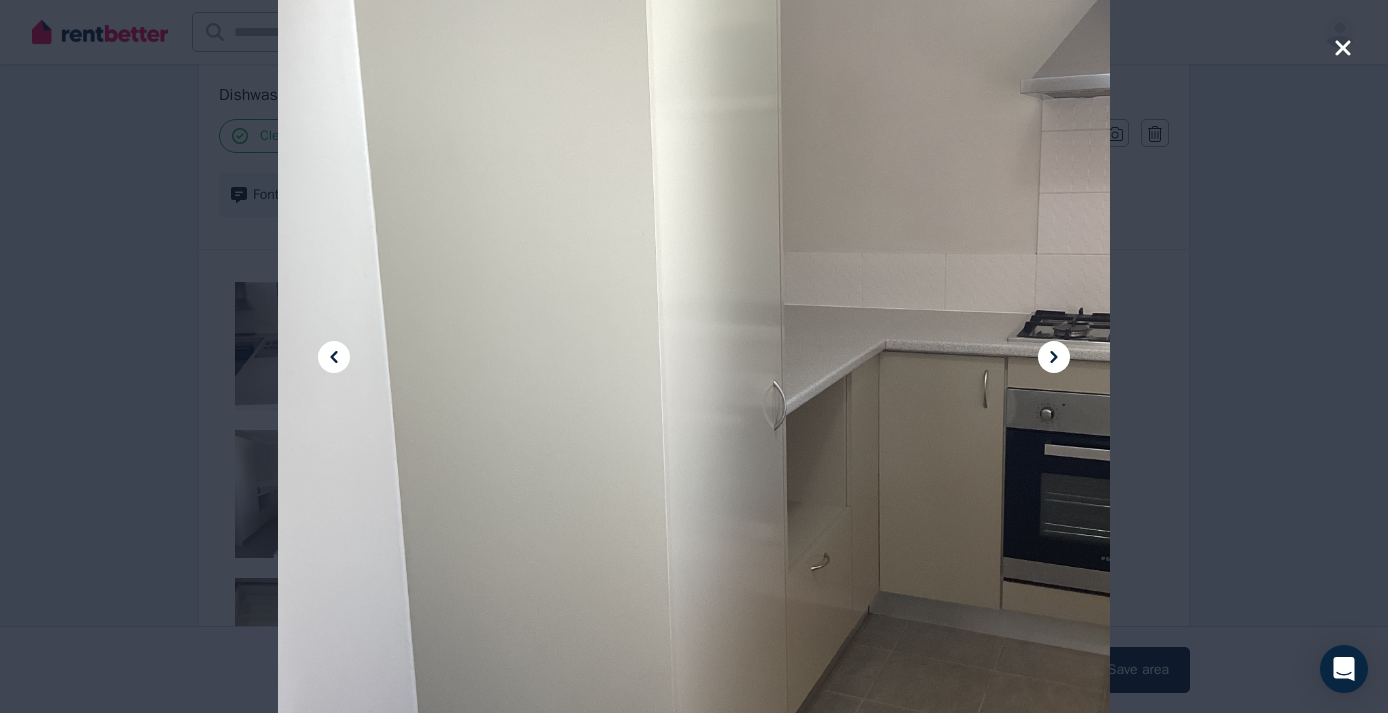 click 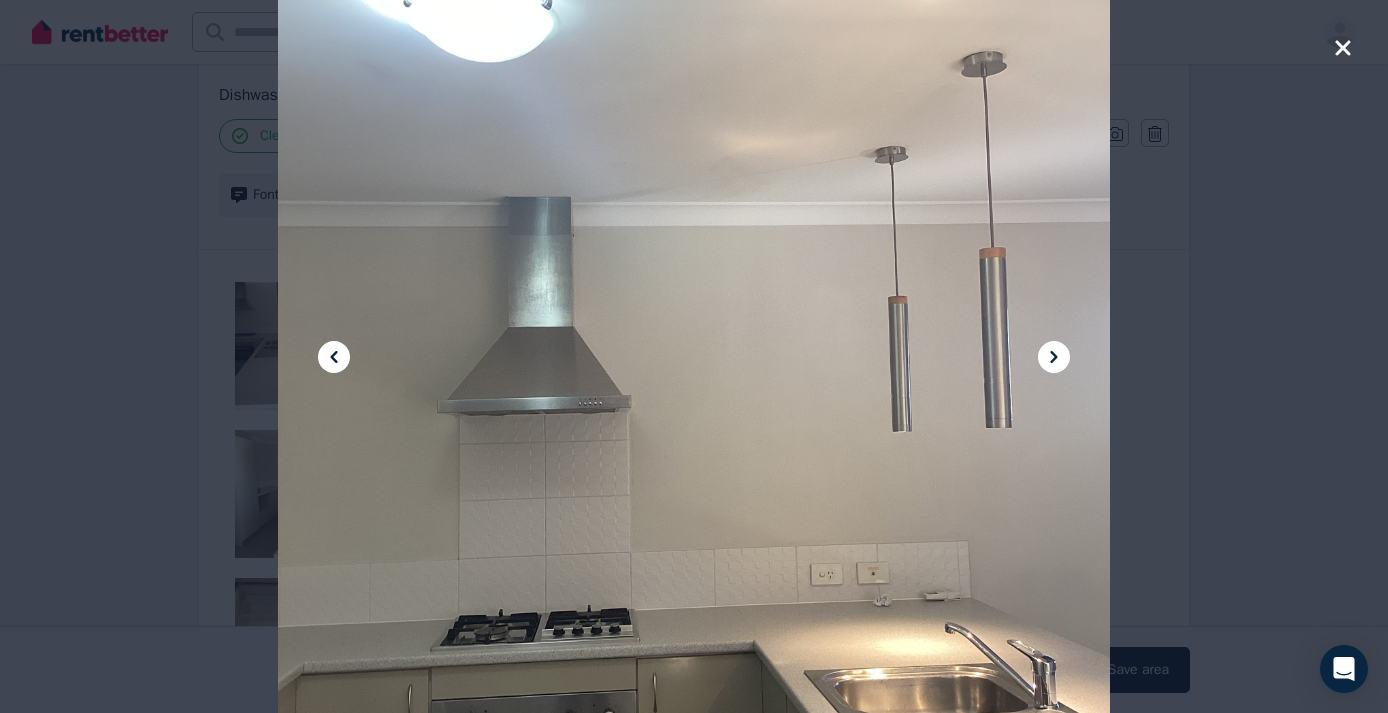 click 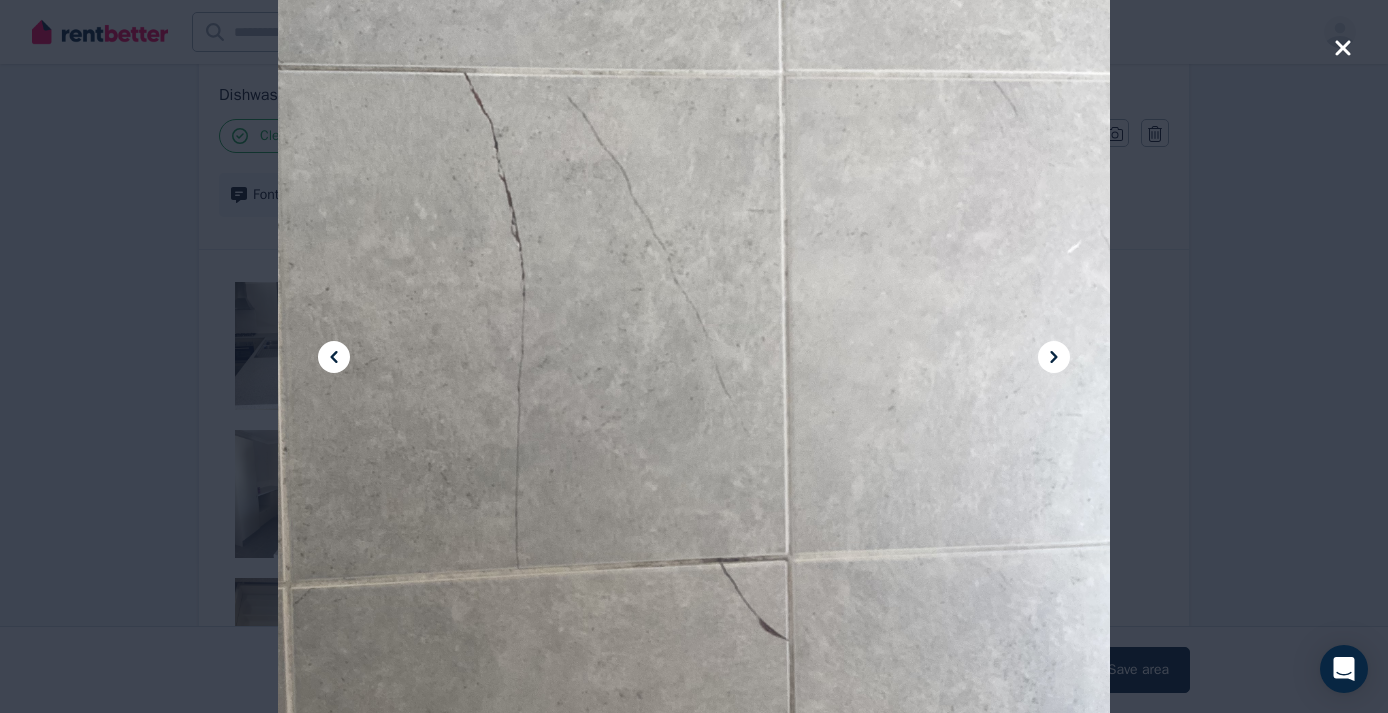 click 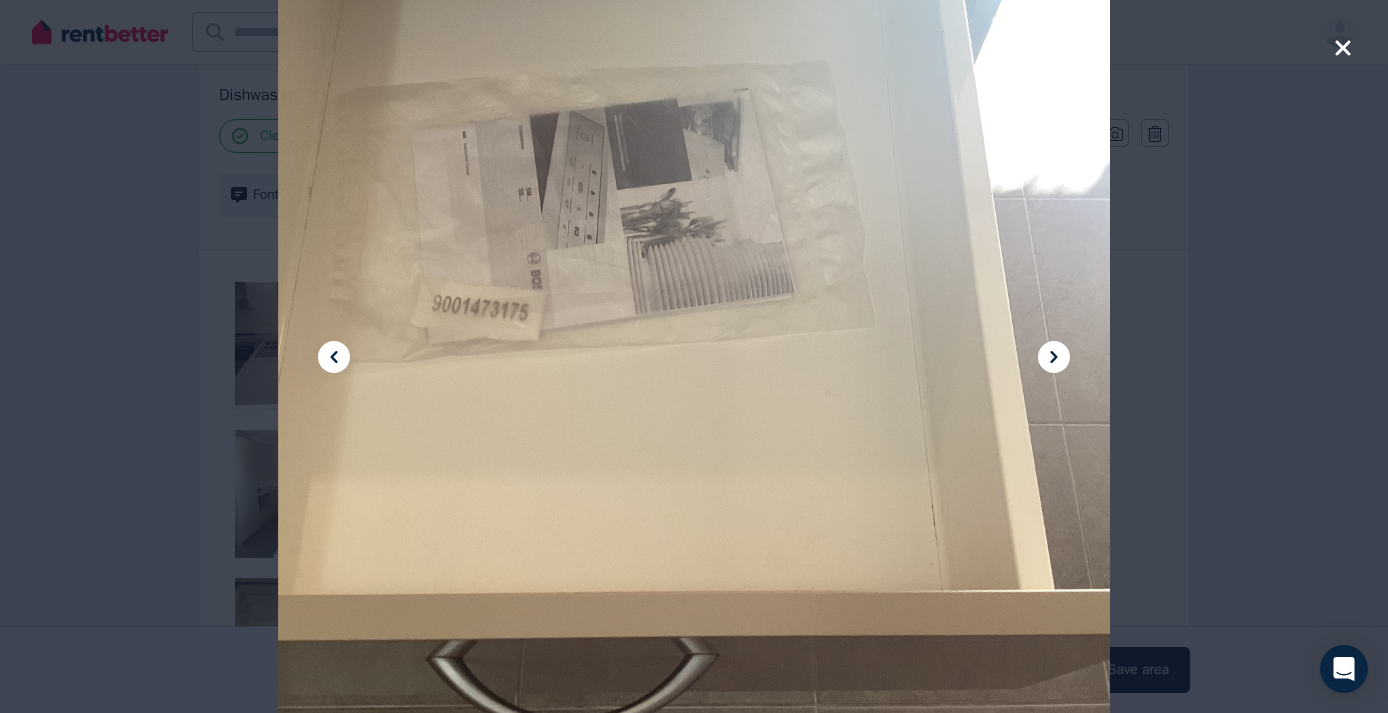 click 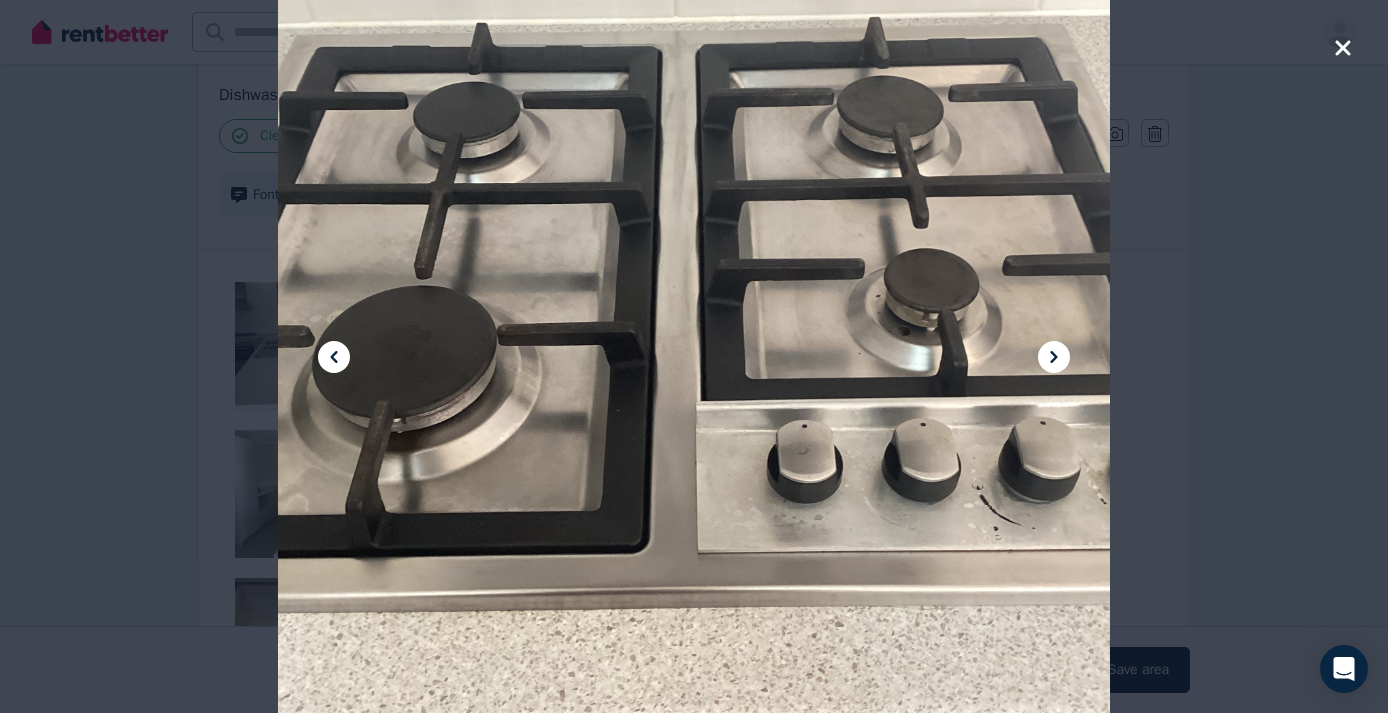 click 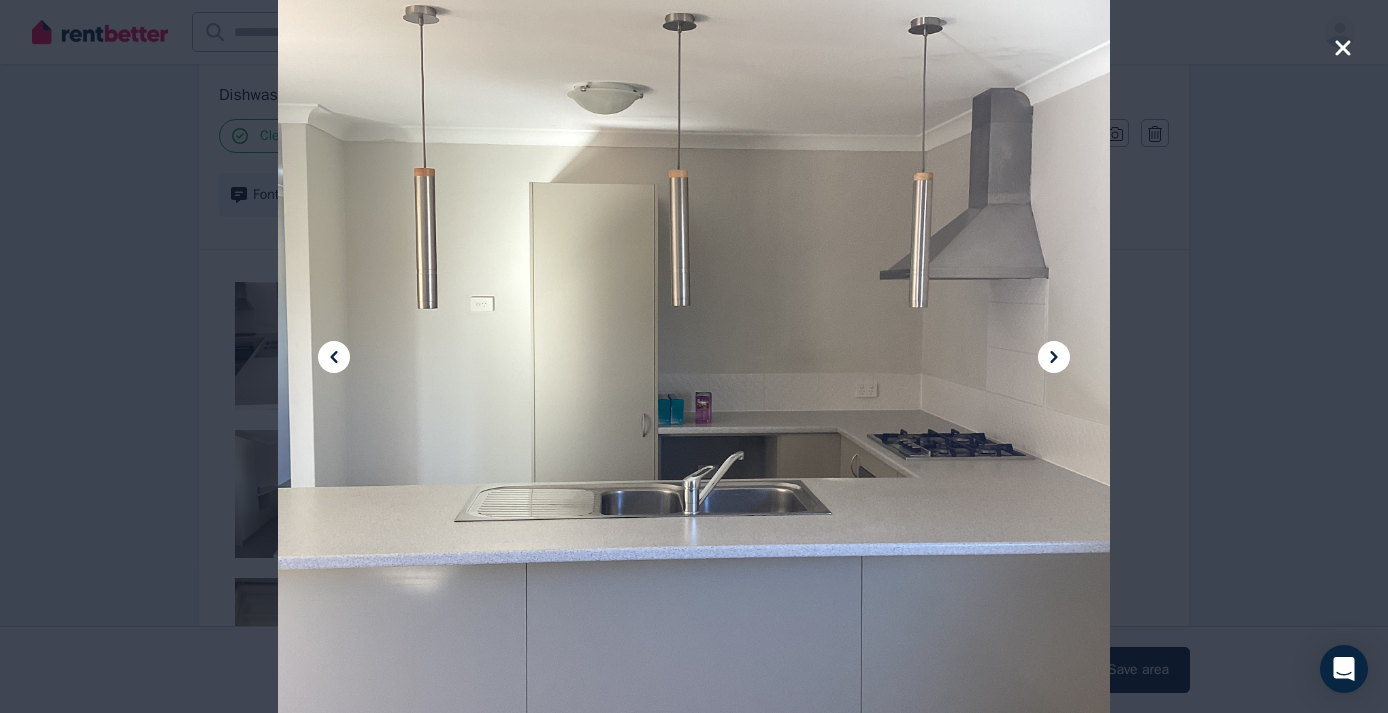 click 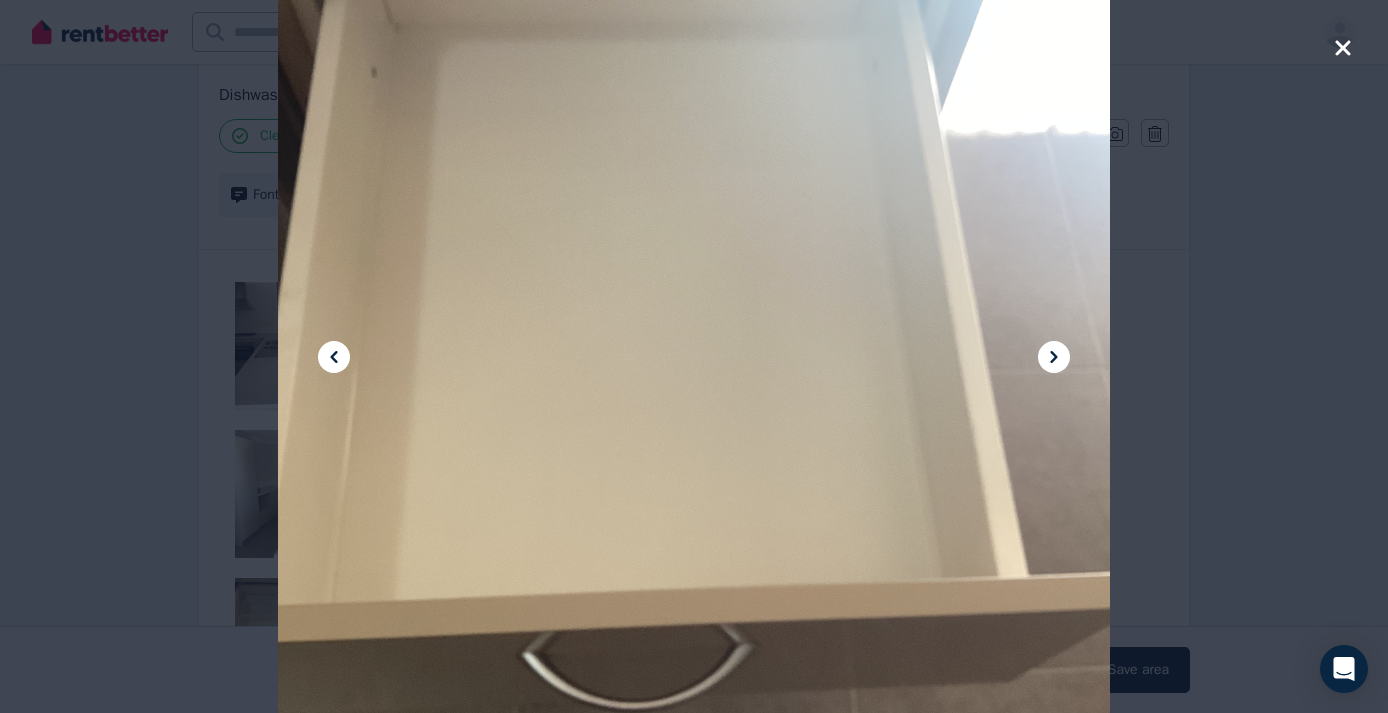 click 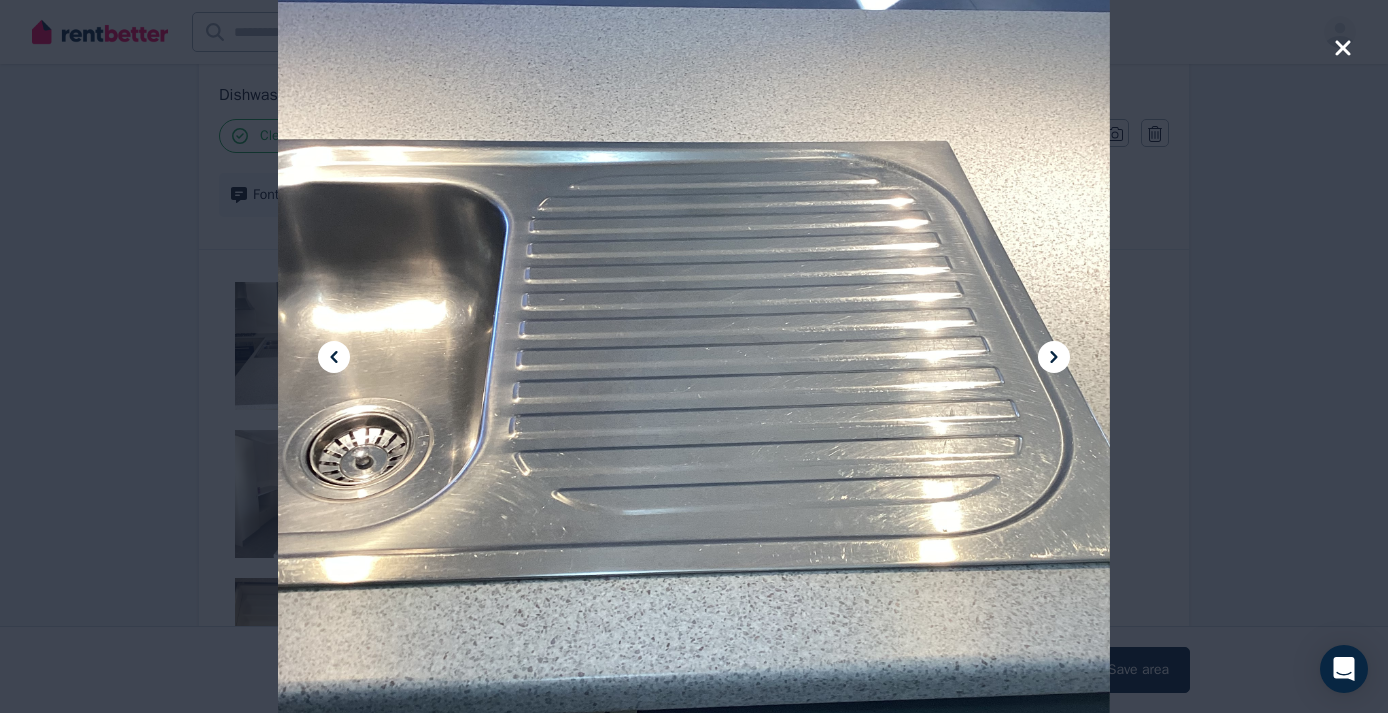 click 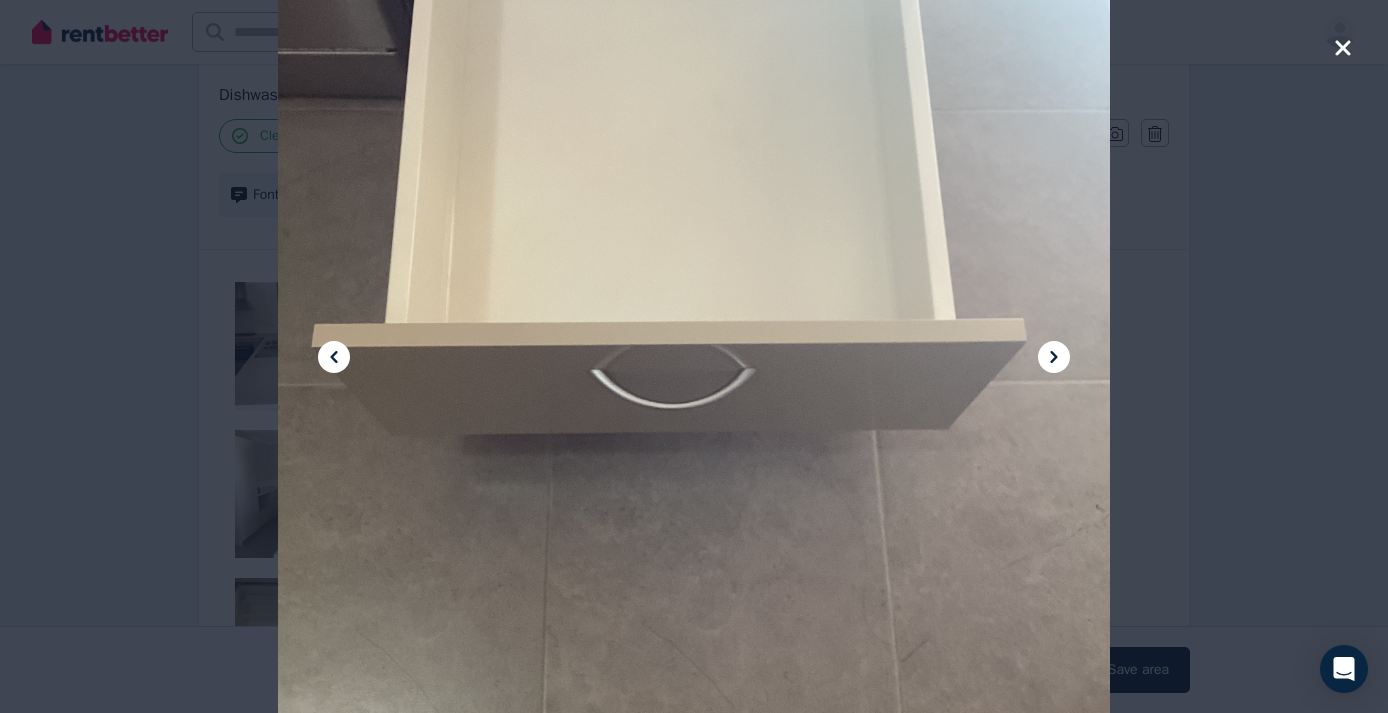 click 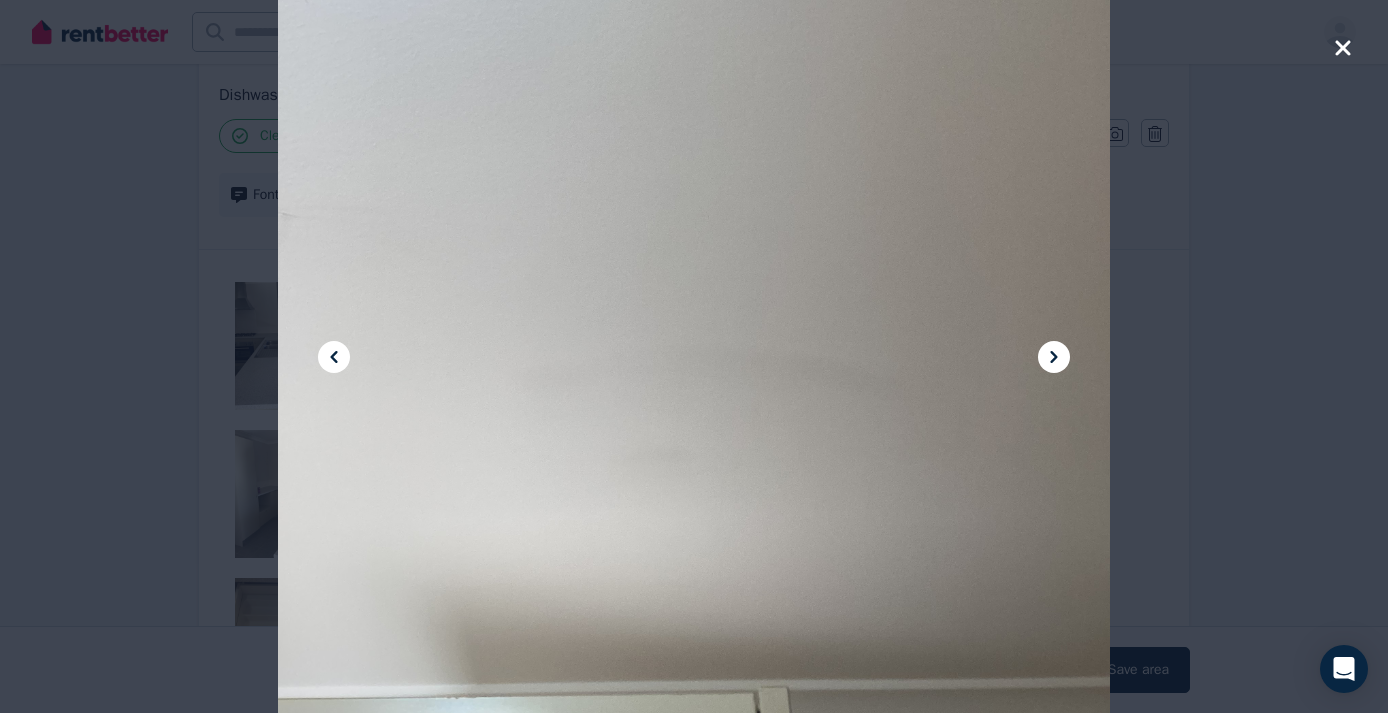 click 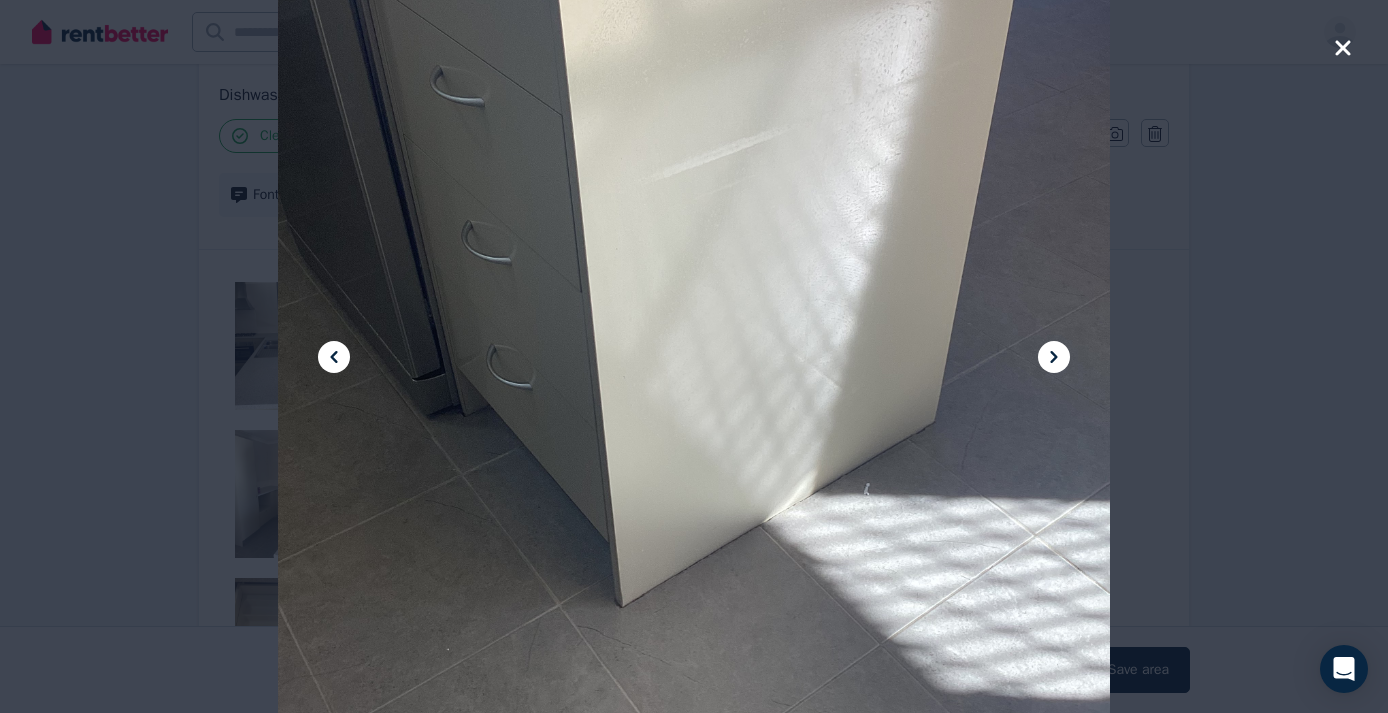 click 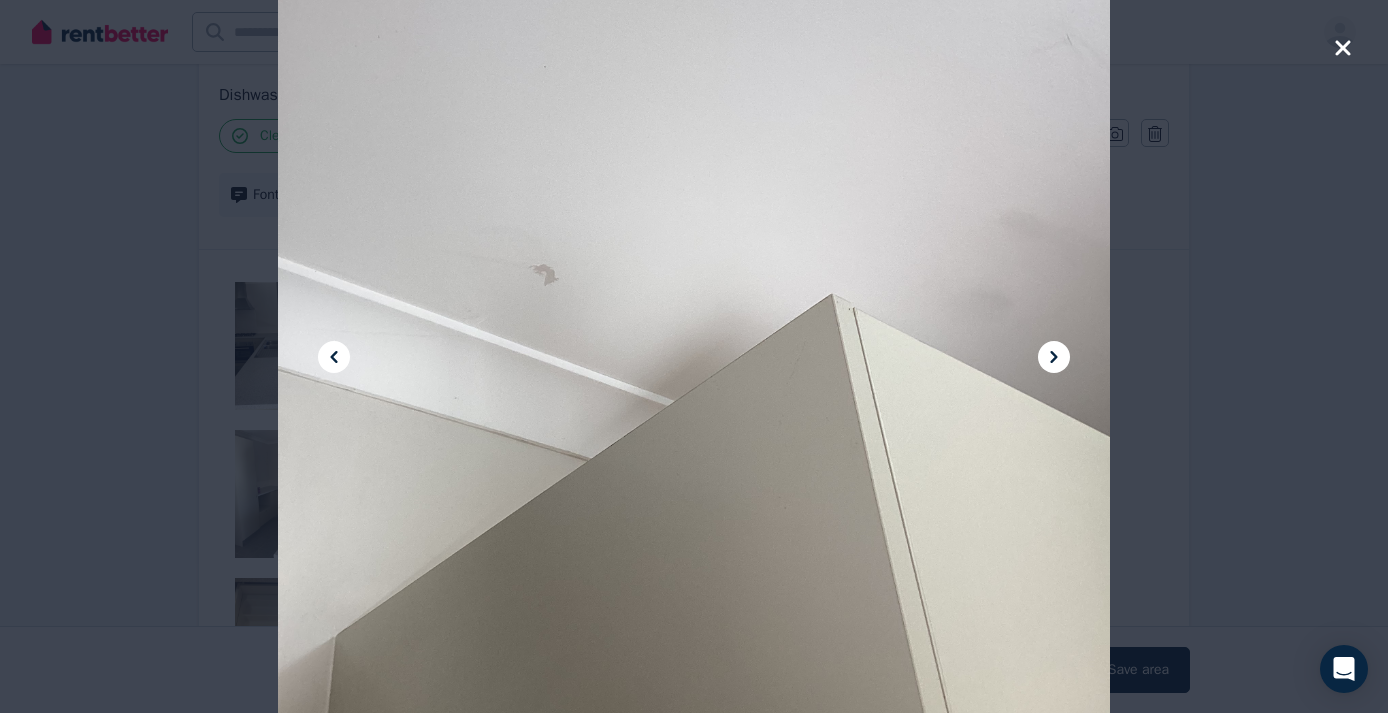 click 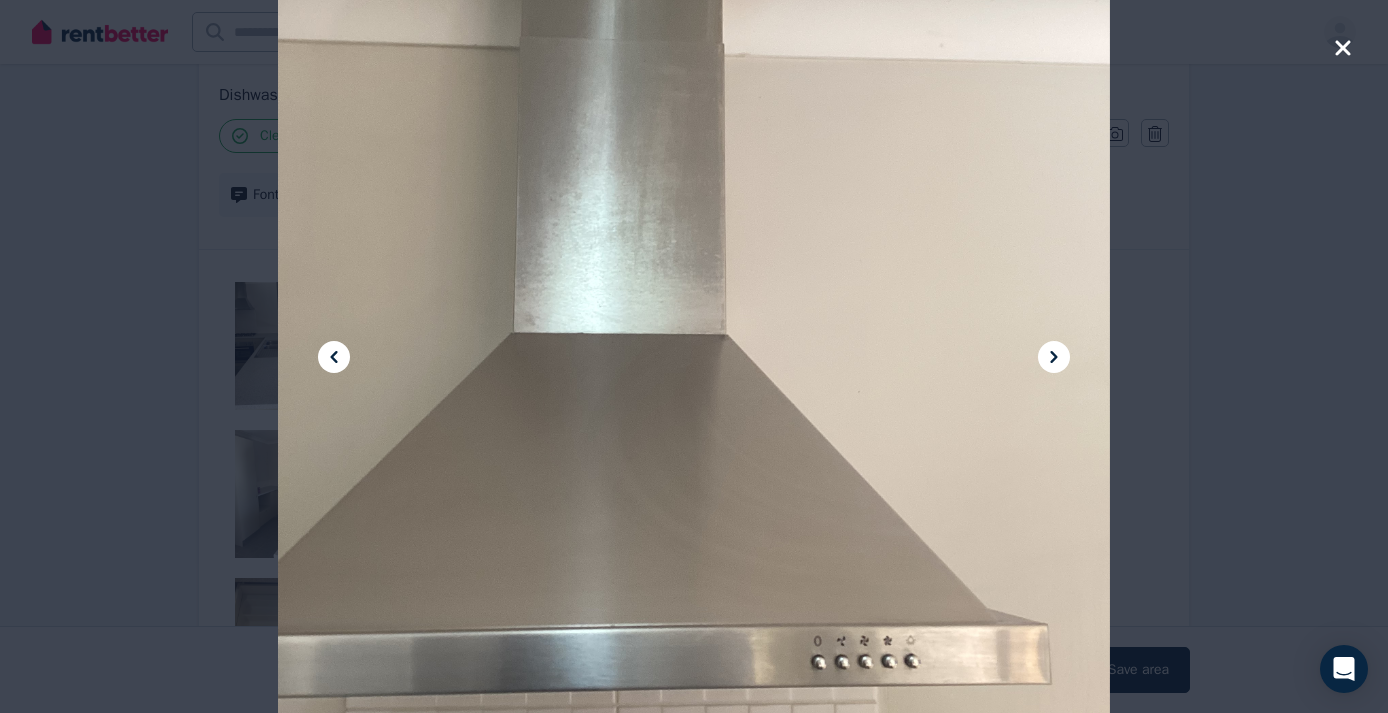 click 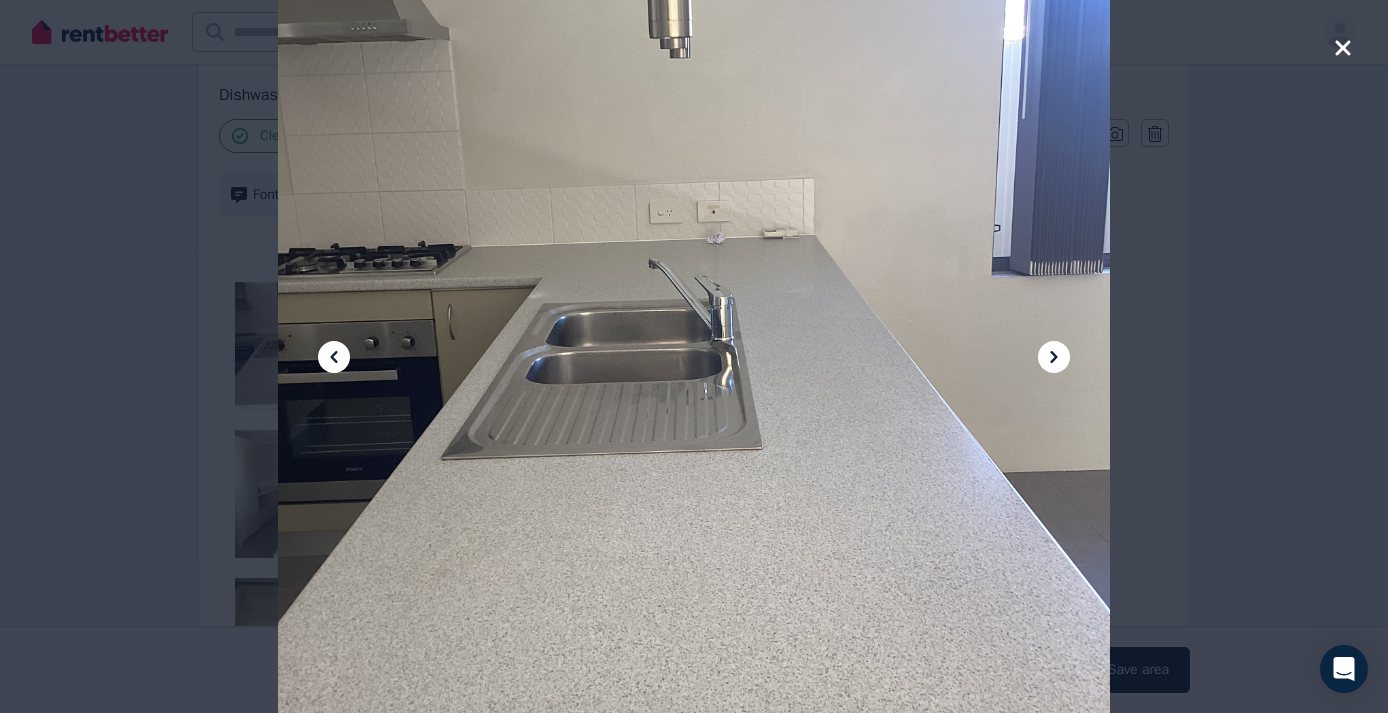 click 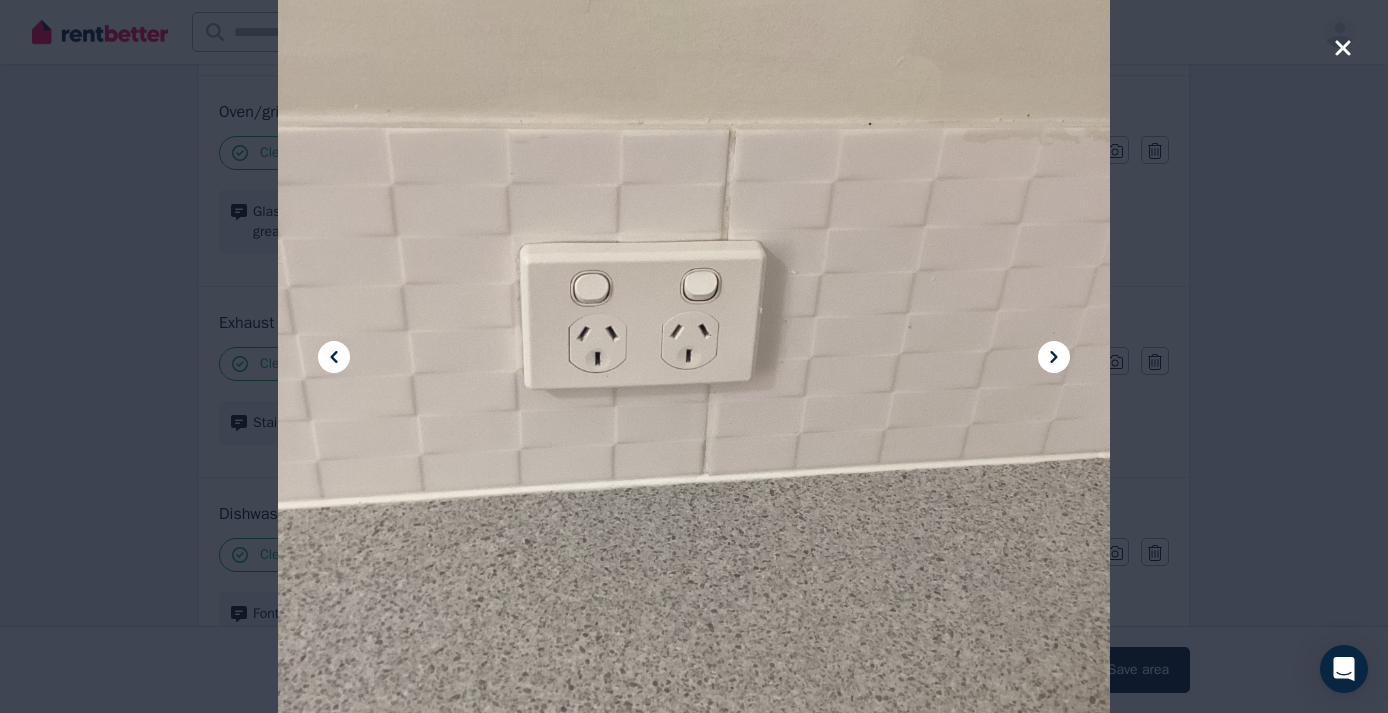 scroll, scrollTop: 1859, scrollLeft: 0, axis: vertical 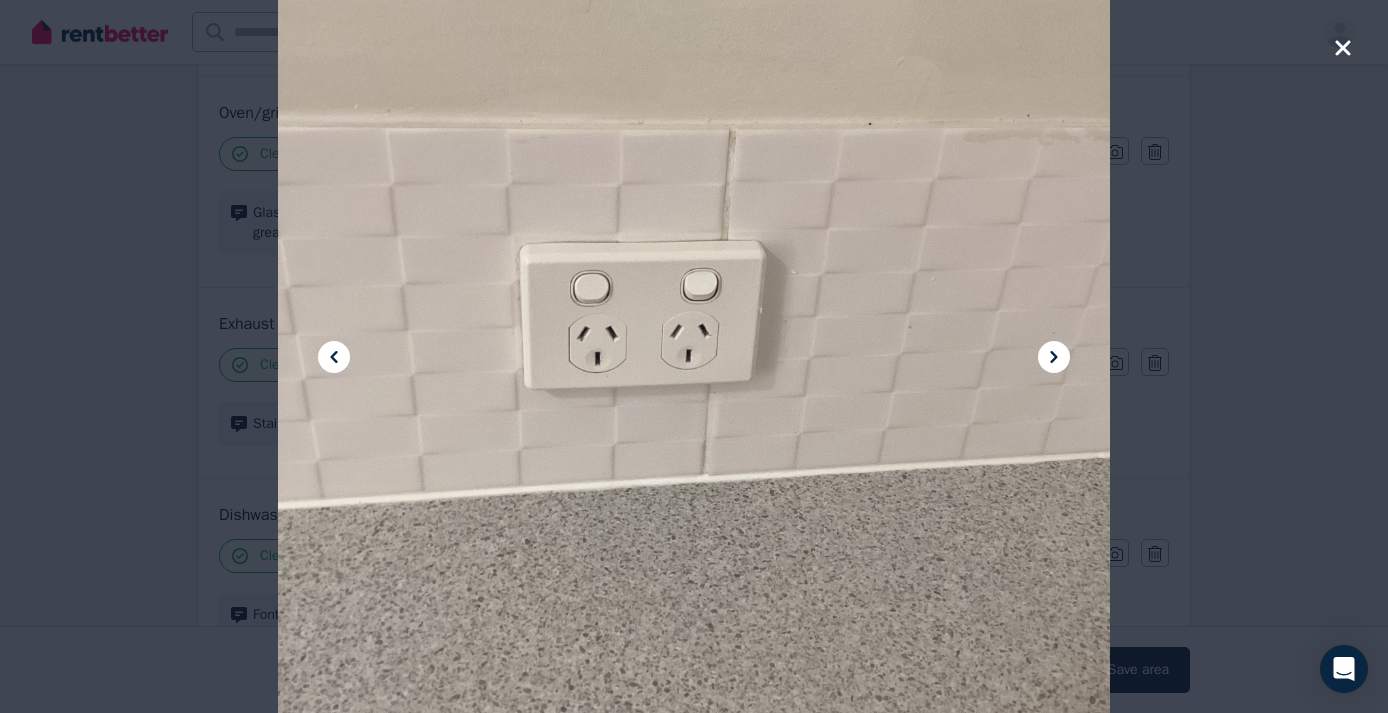 click 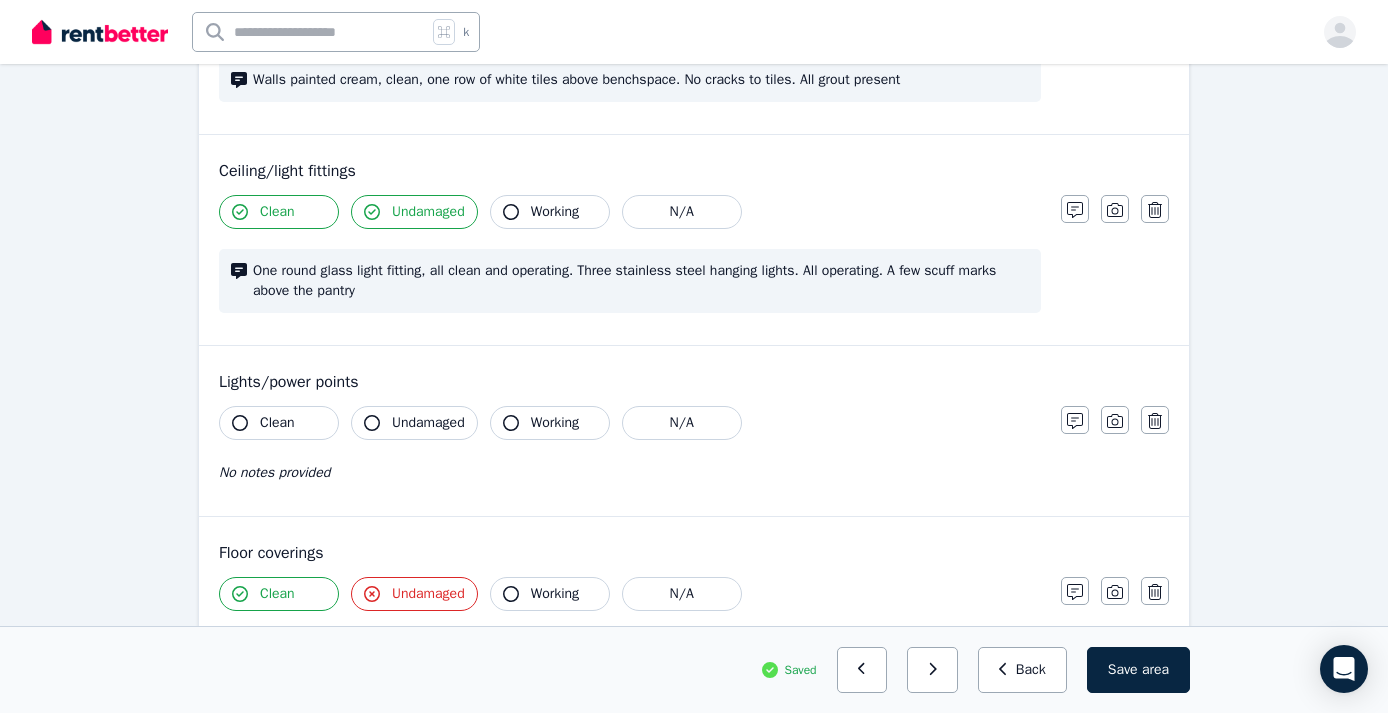 scroll, scrollTop: 380, scrollLeft: 0, axis: vertical 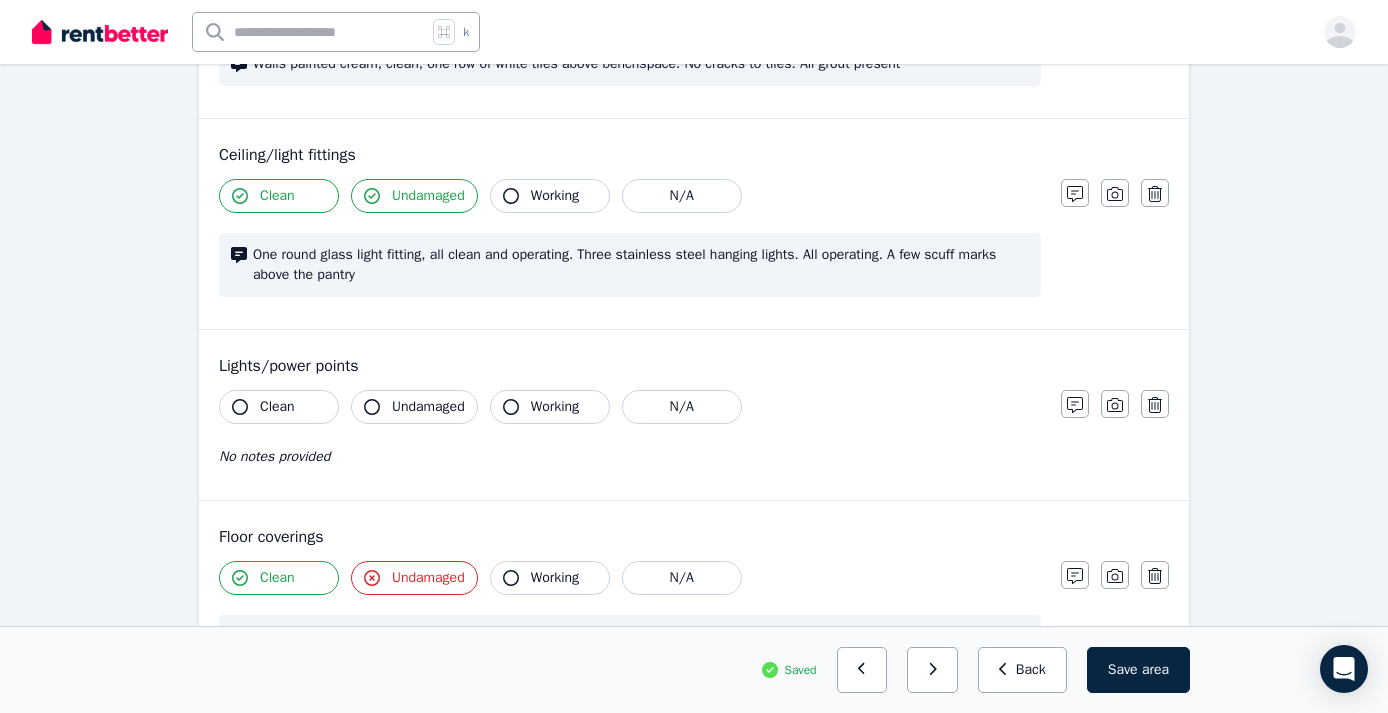 click on "One round glass light fitting, all clean and operating. Three stainless steel hanging lights. All operating. A few scuff marks above the pantry" at bounding box center (641, 265) 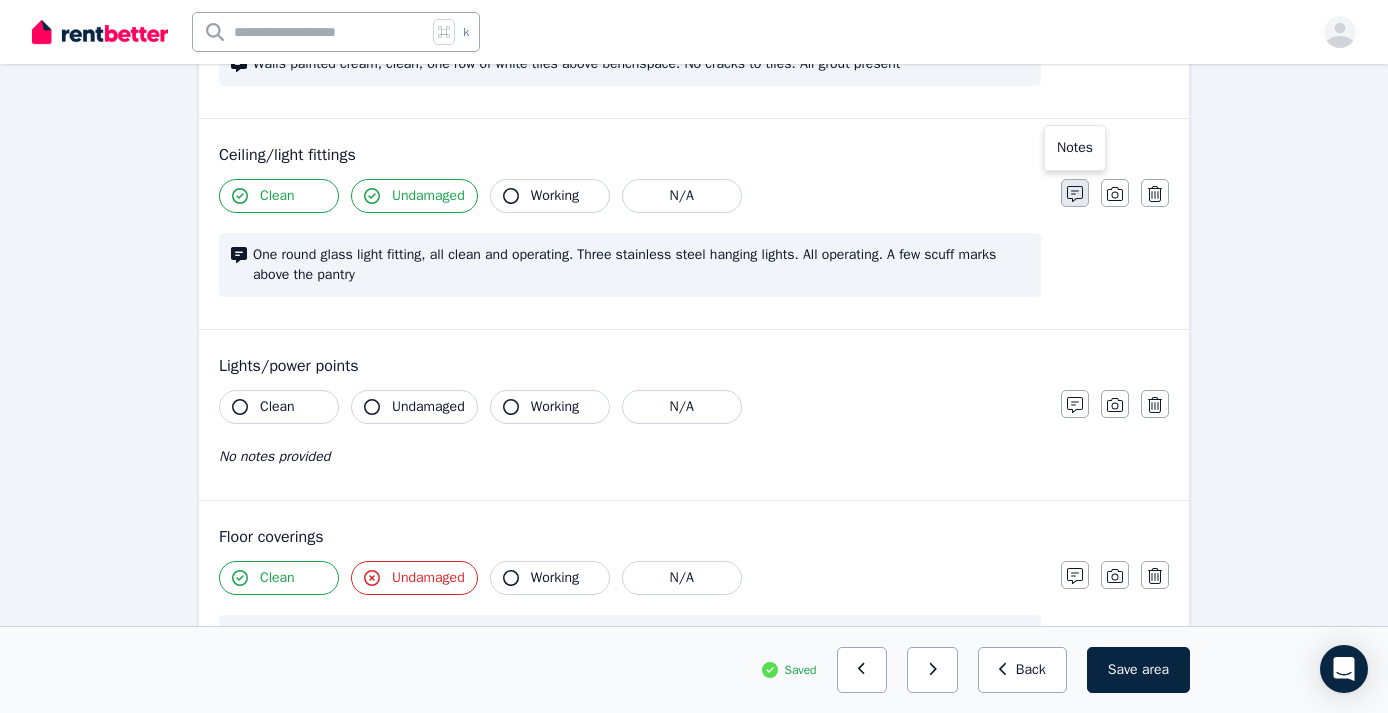 click 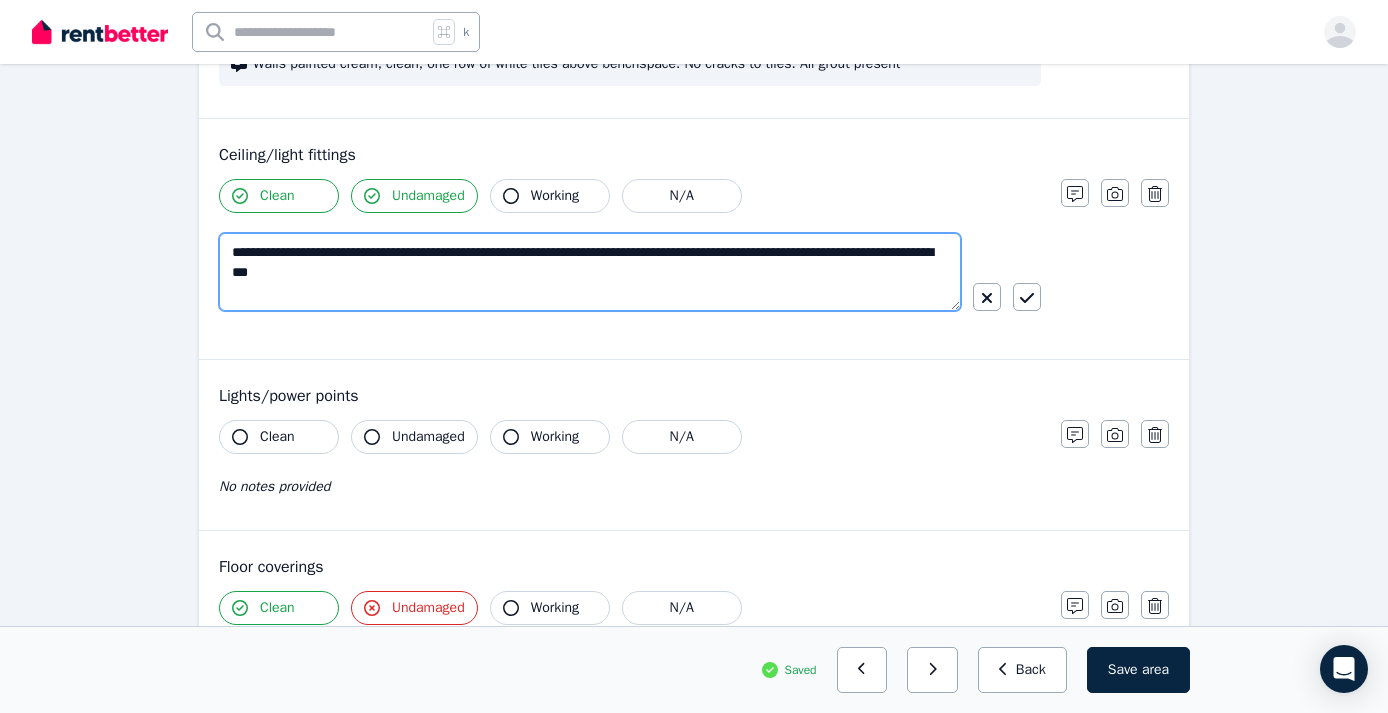 click on "**********" at bounding box center (590, 272) 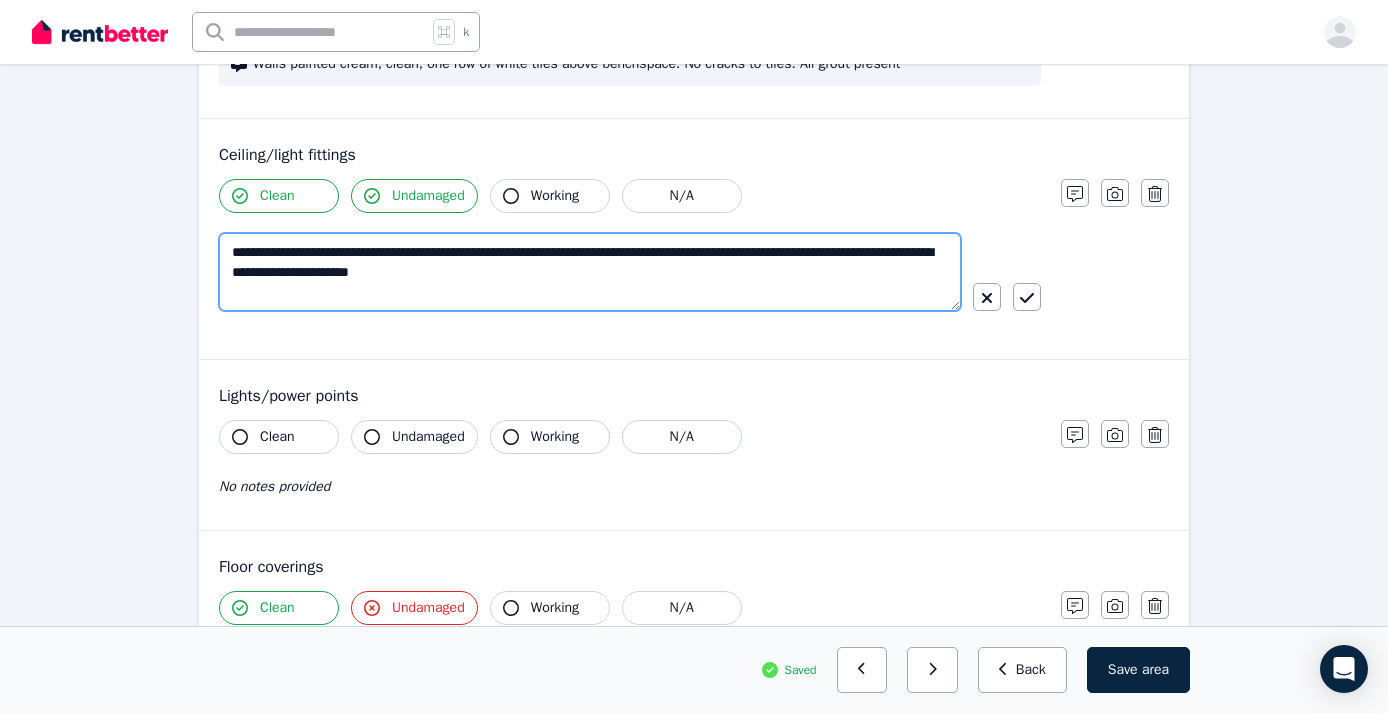 type on "**********" 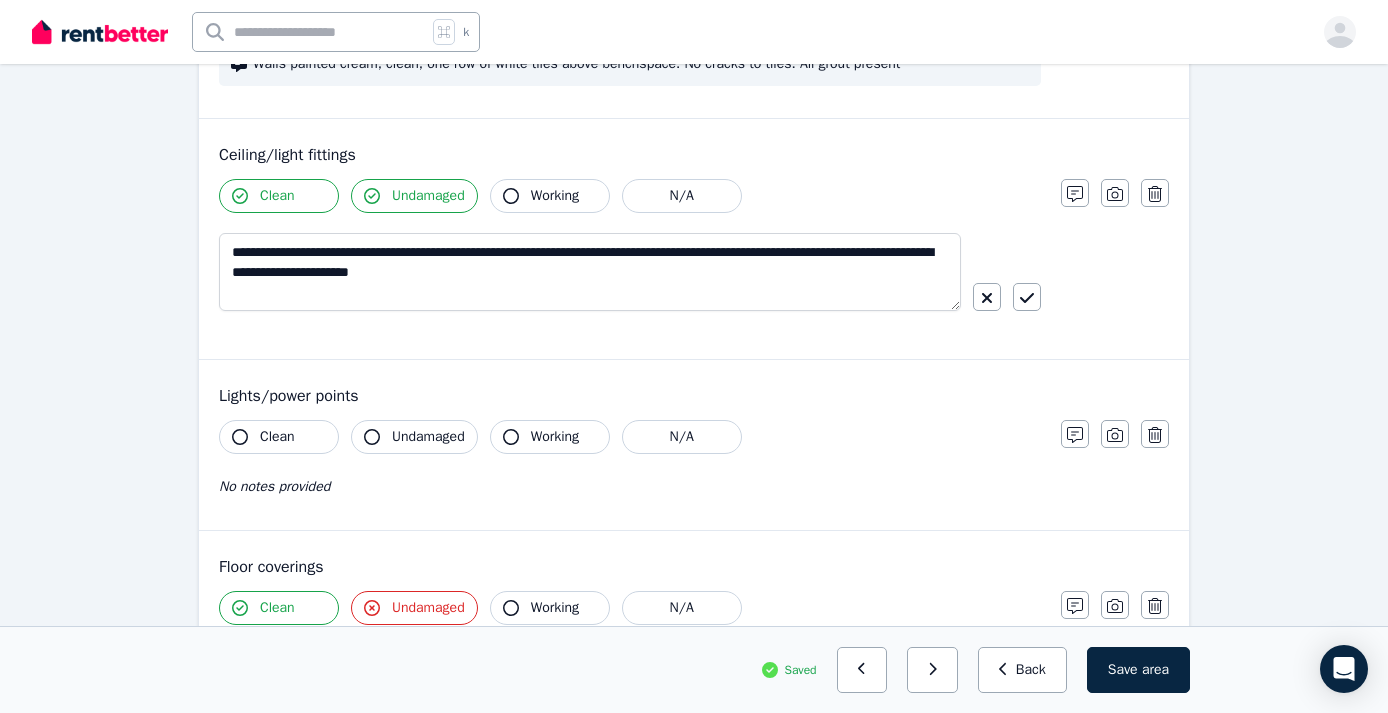 click on "No notes provided" at bounding box center [274, 486] 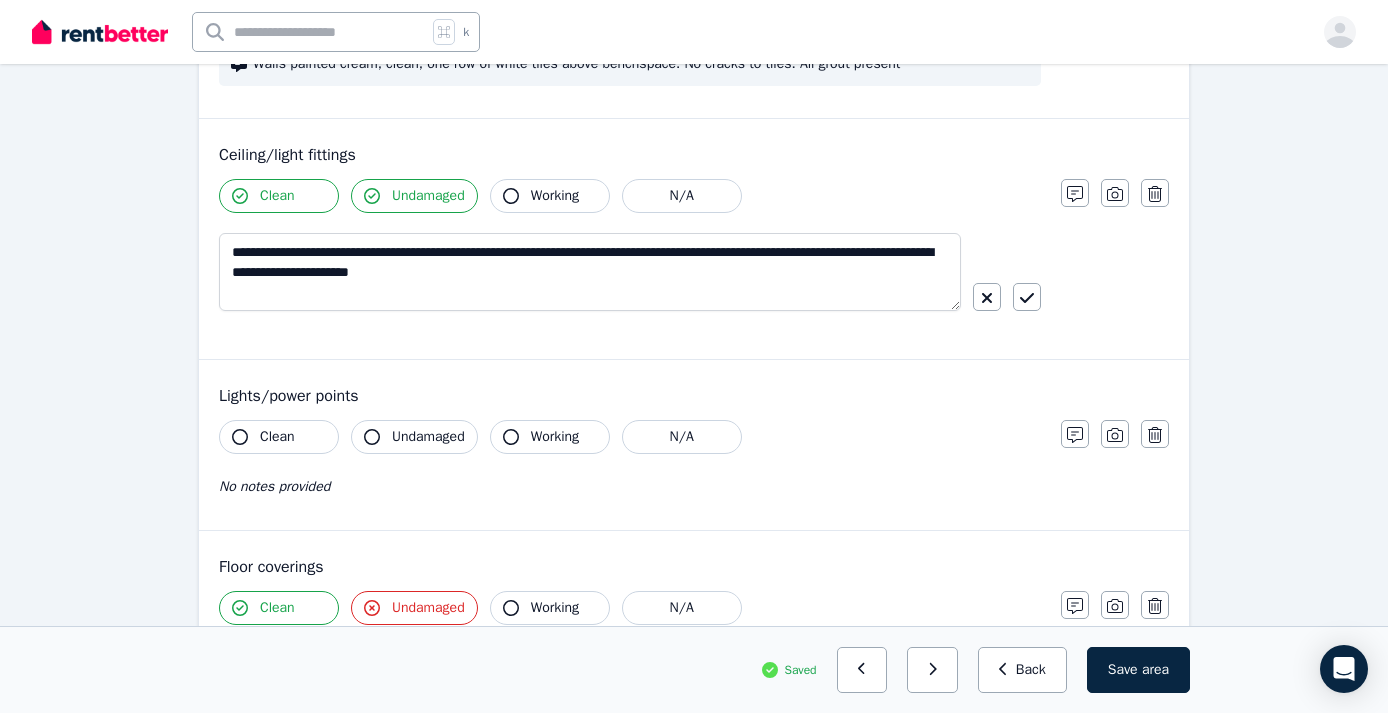 click 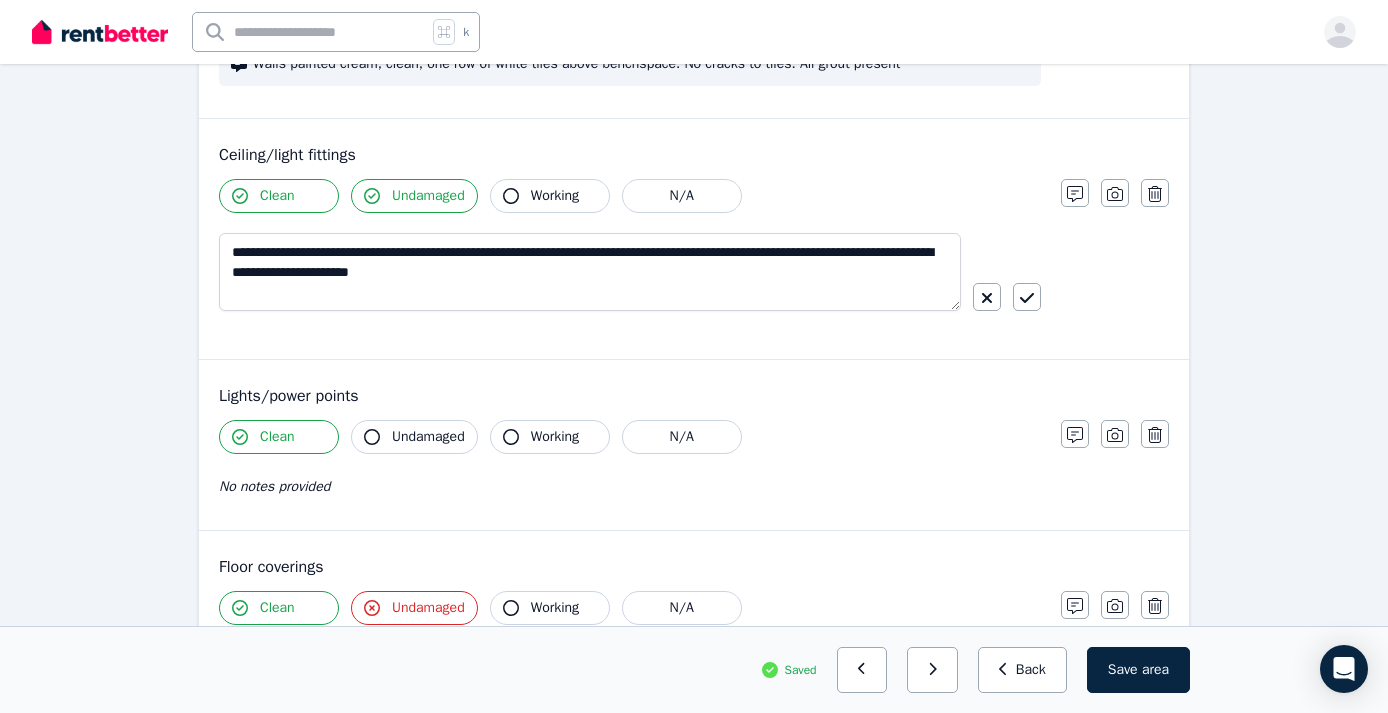 click 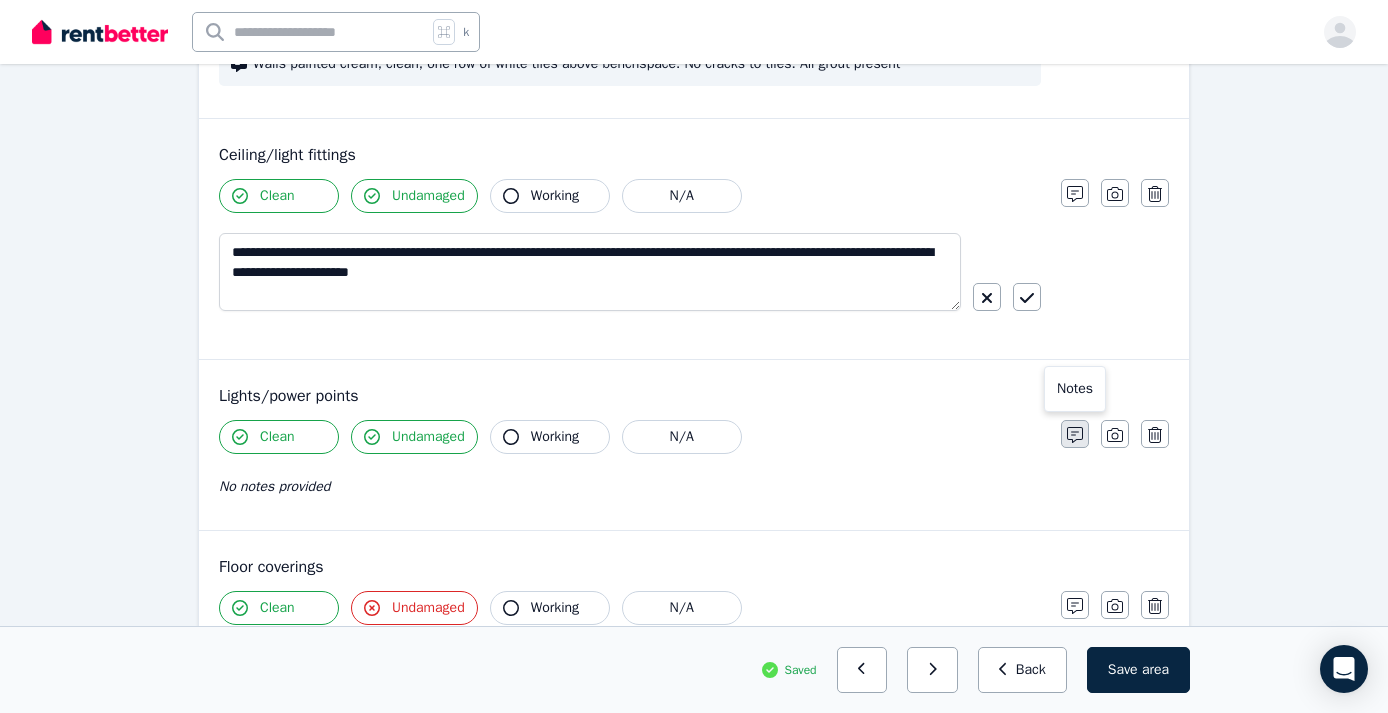 click 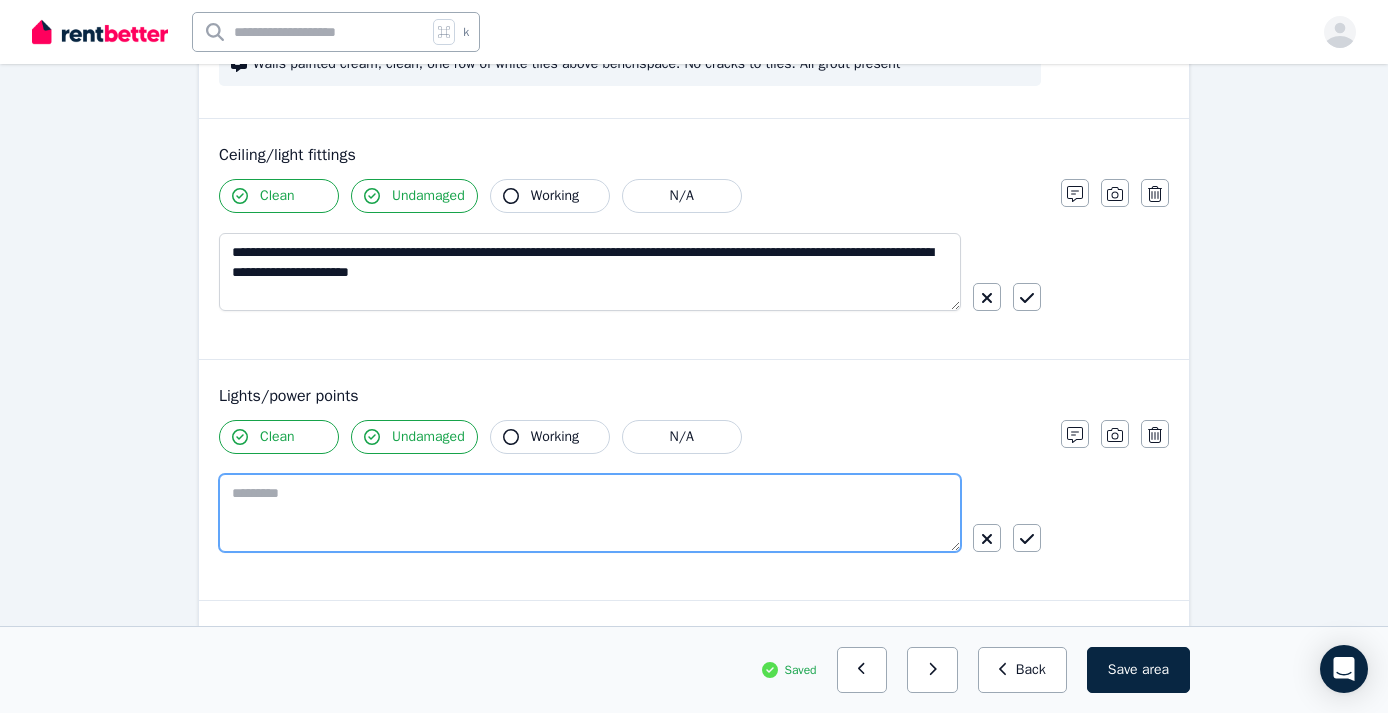 click at bounding box center [590, 513] 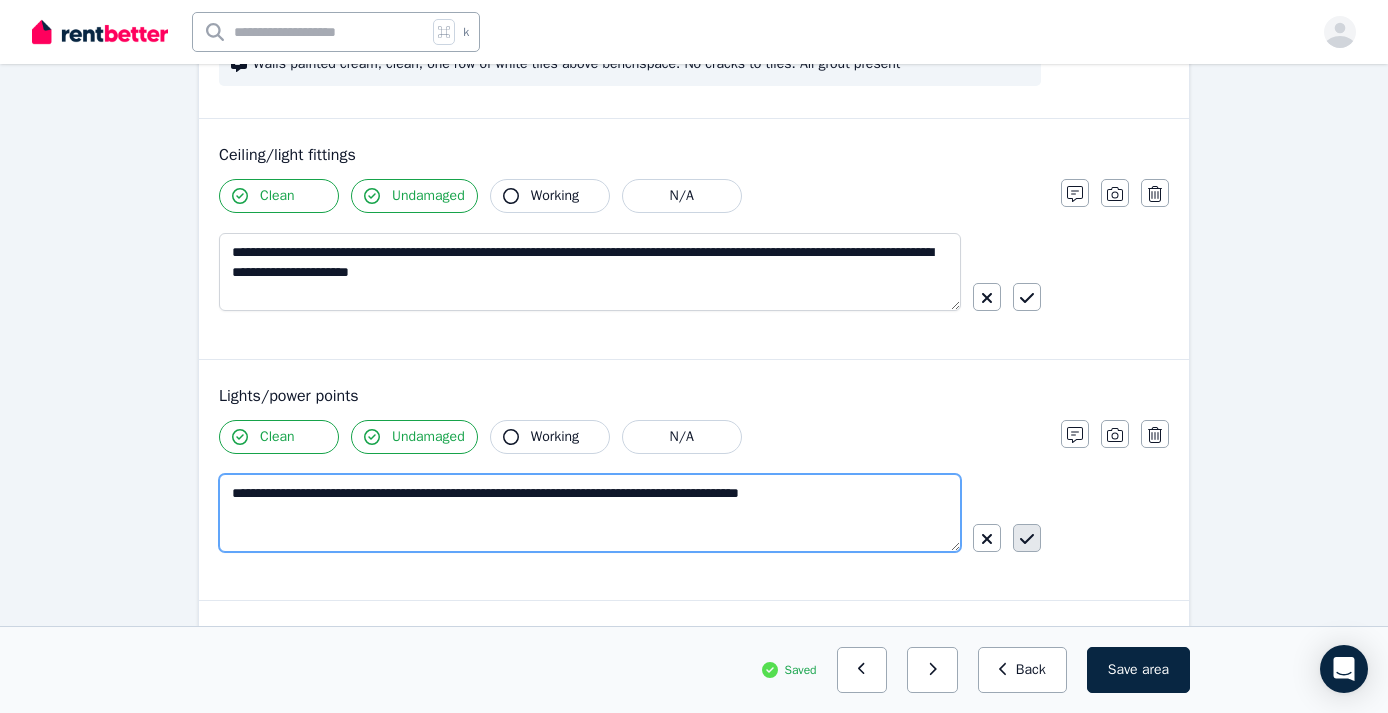 type on "**********" 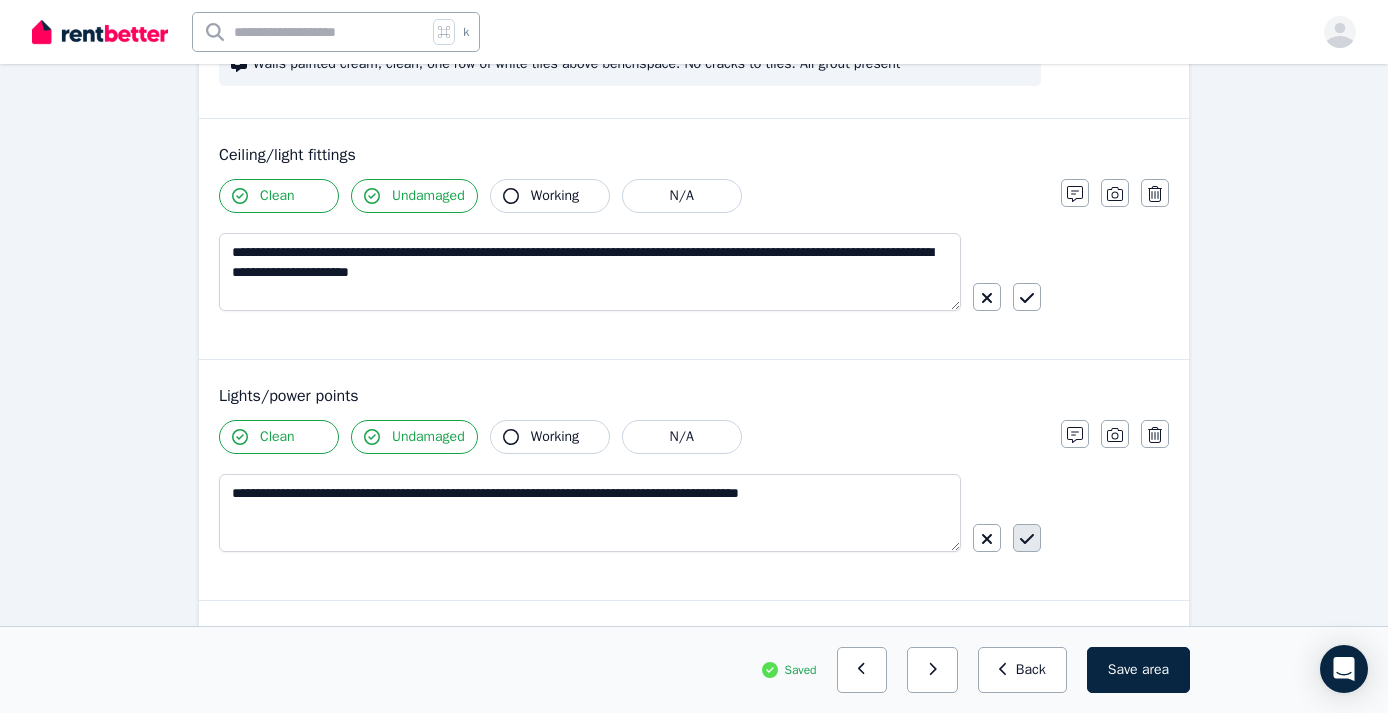 click 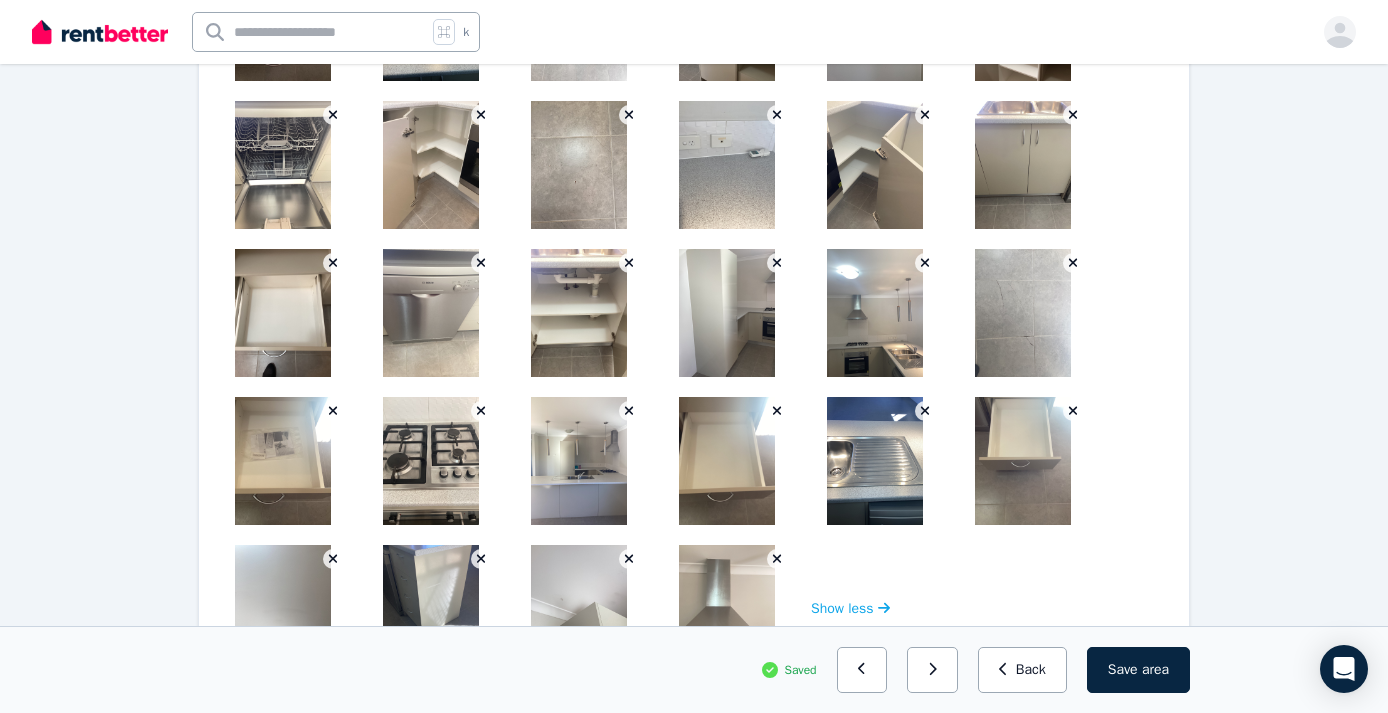 scroll, scrollTop: 2959, scrollLeft: 0, axis: vertical 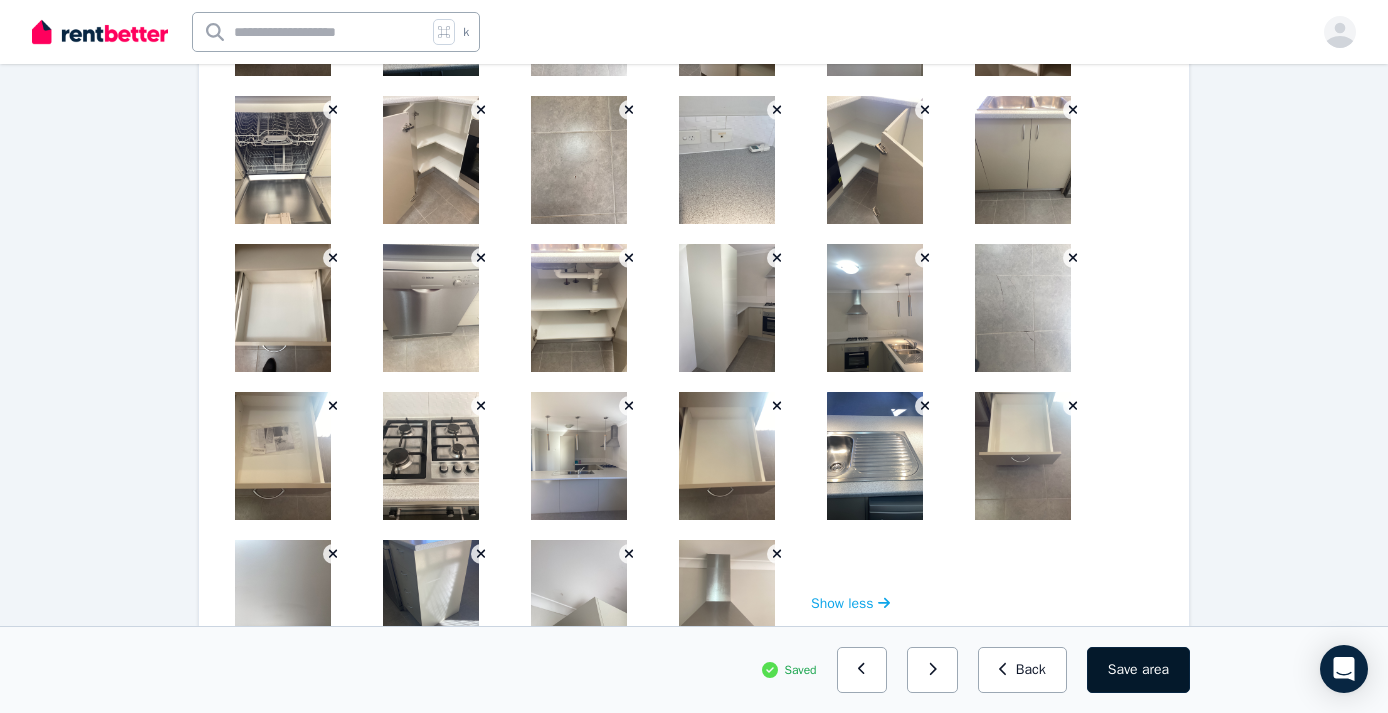 click on "Save   area" at bounding box center [1138, 670] 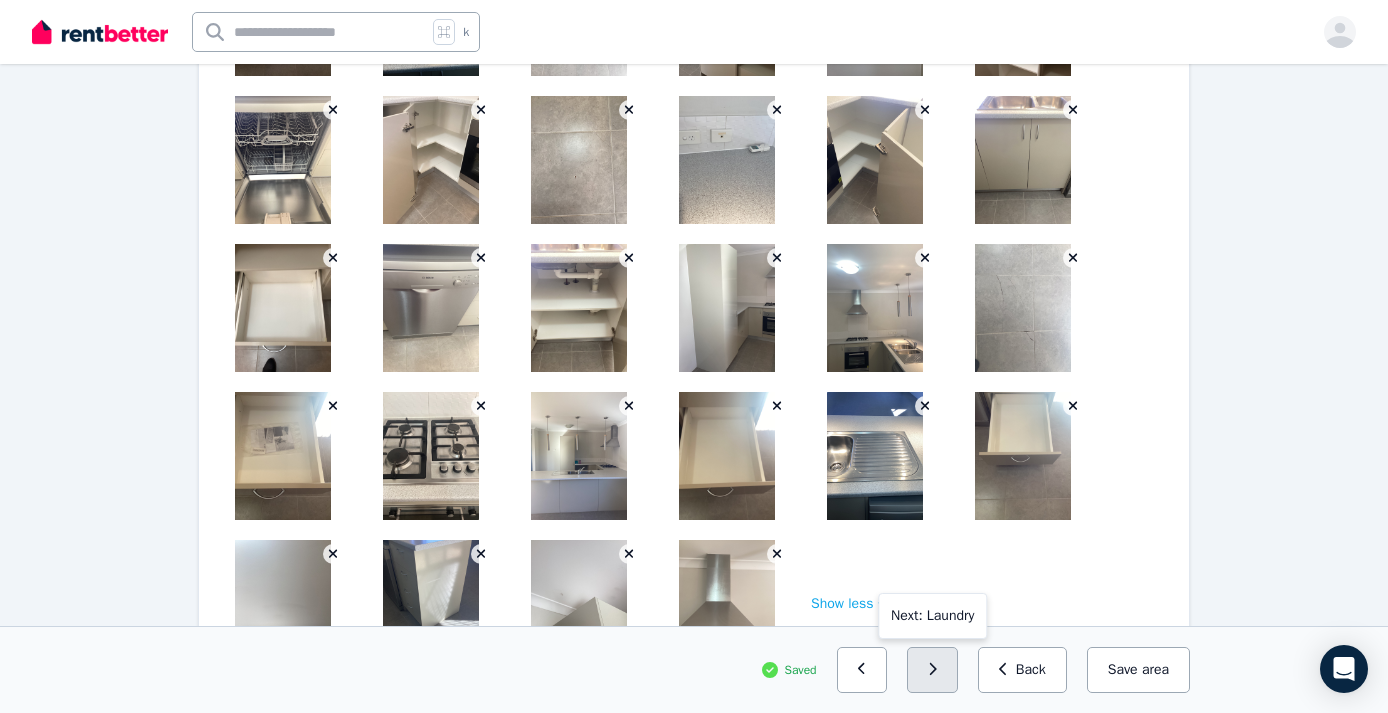 click 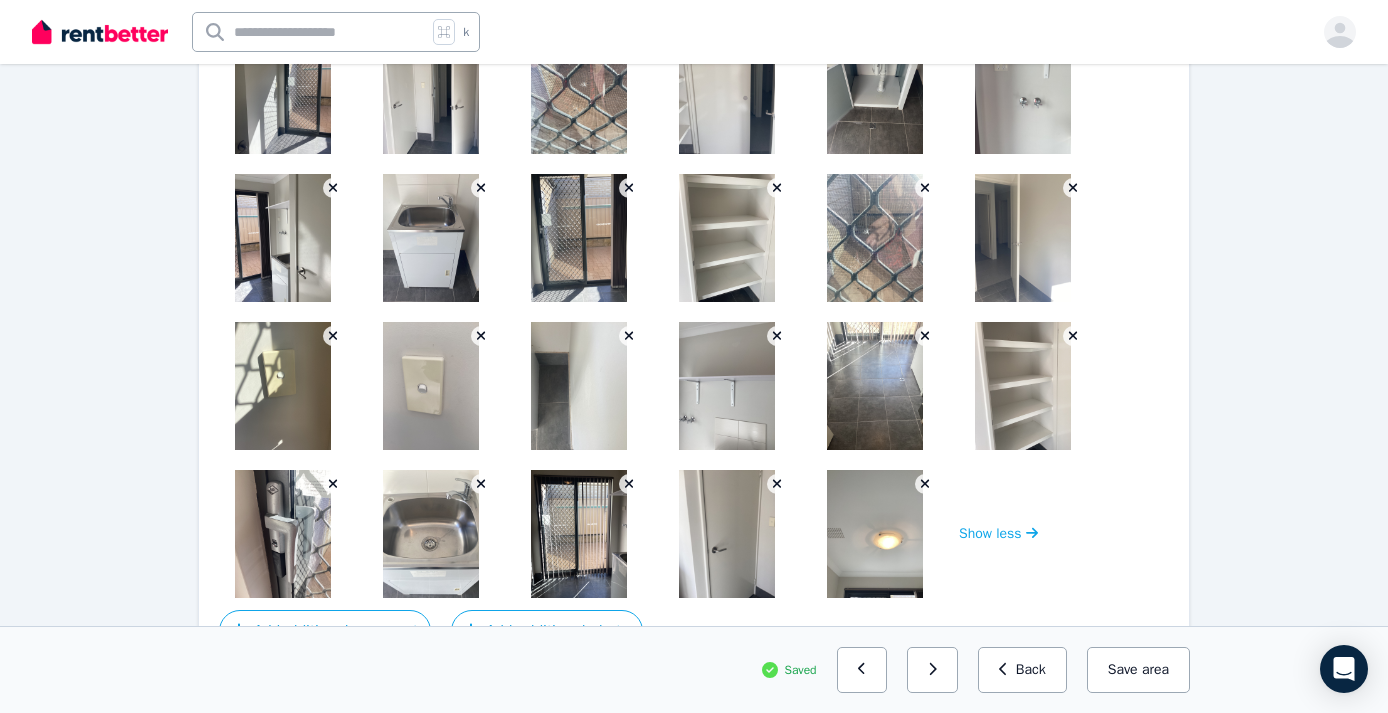 scroll, scrollTop: 2003, scrollLeft: 0, axis: vertical 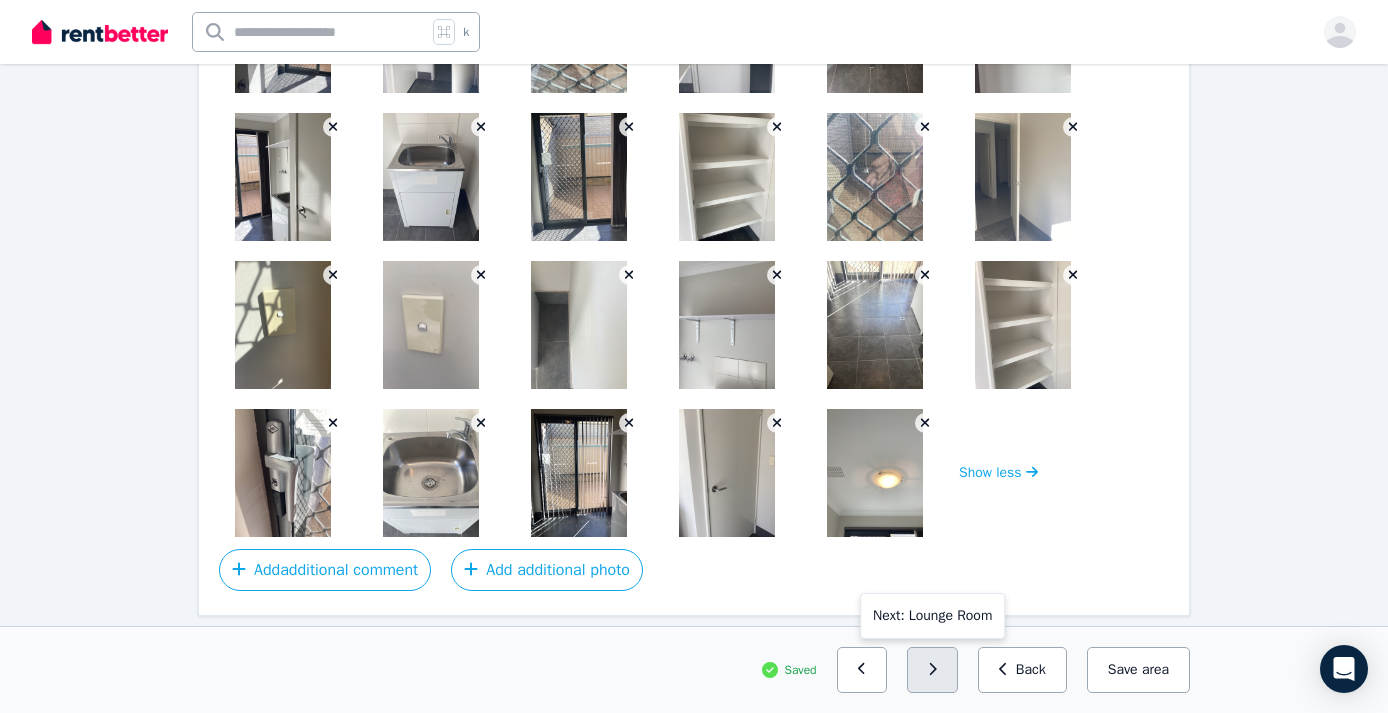 click at bounding box center (932, 670) 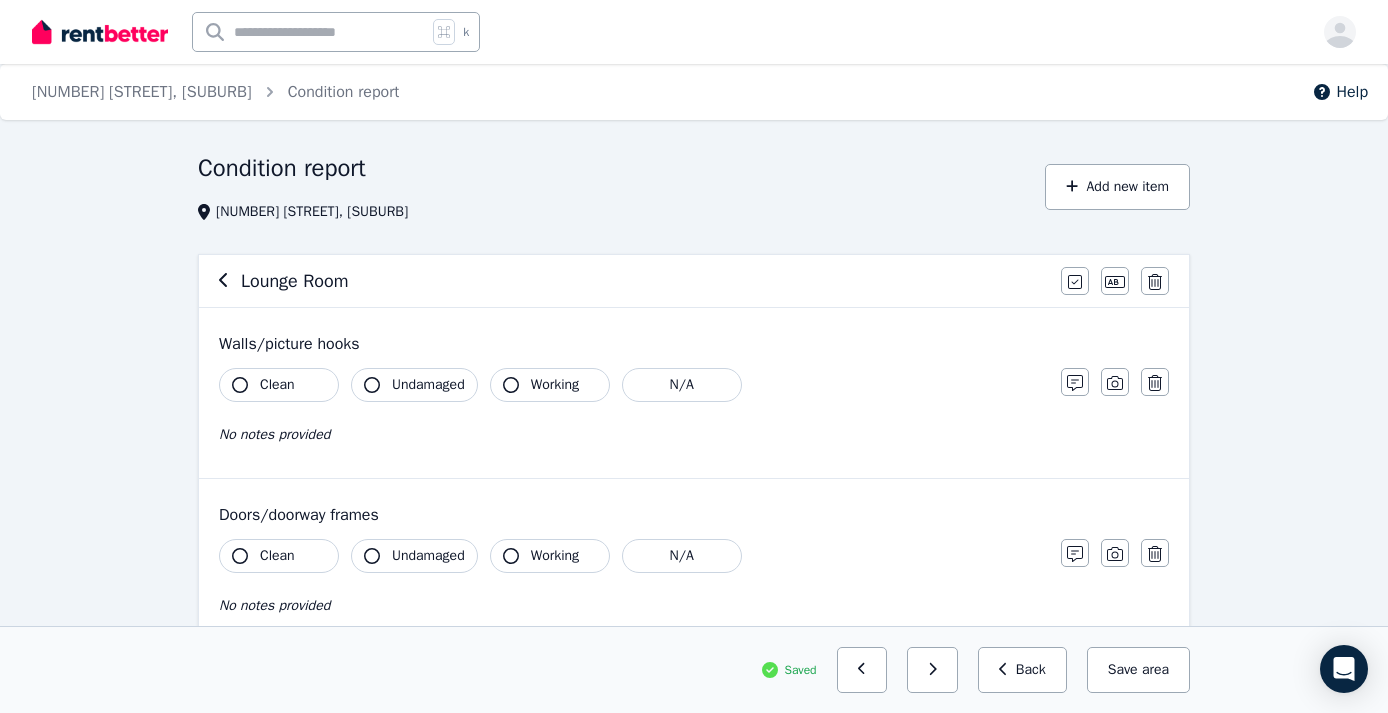 scroll, scrollTop: 0, scrollLeft: 0, axis: both 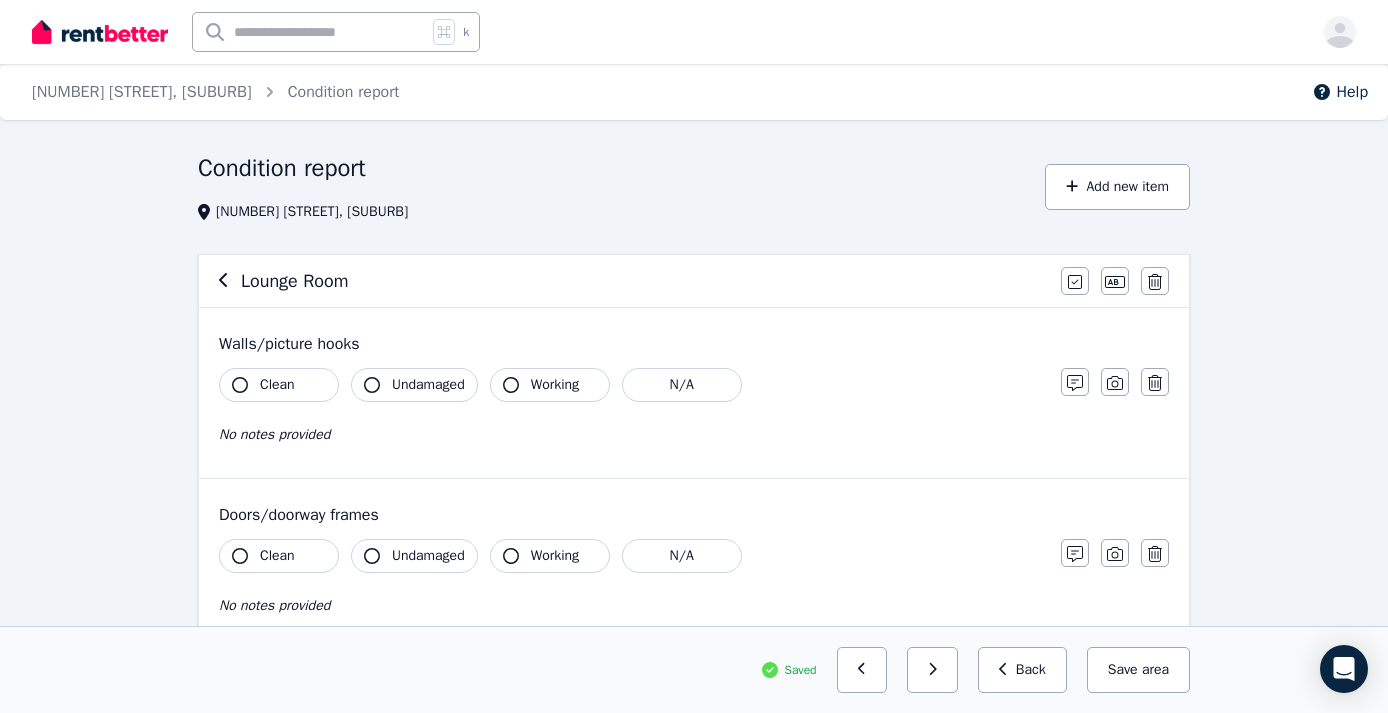 click 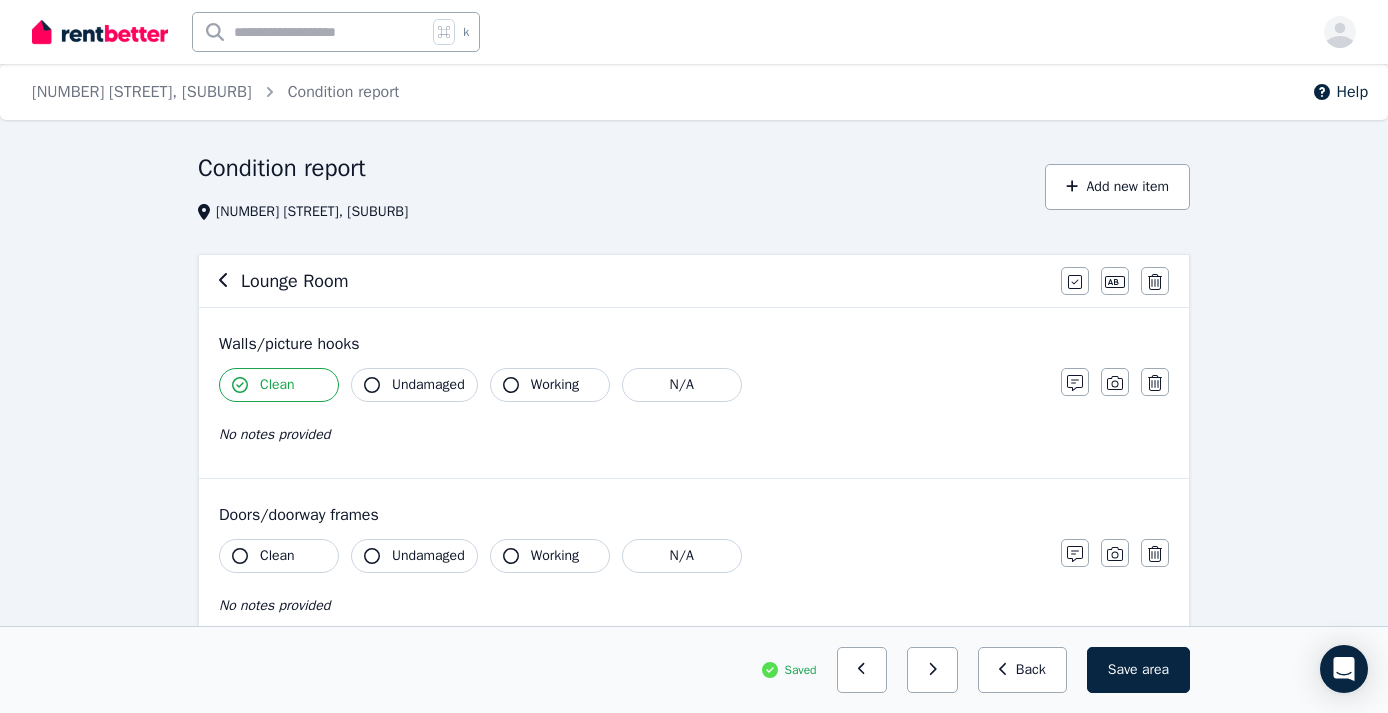 click 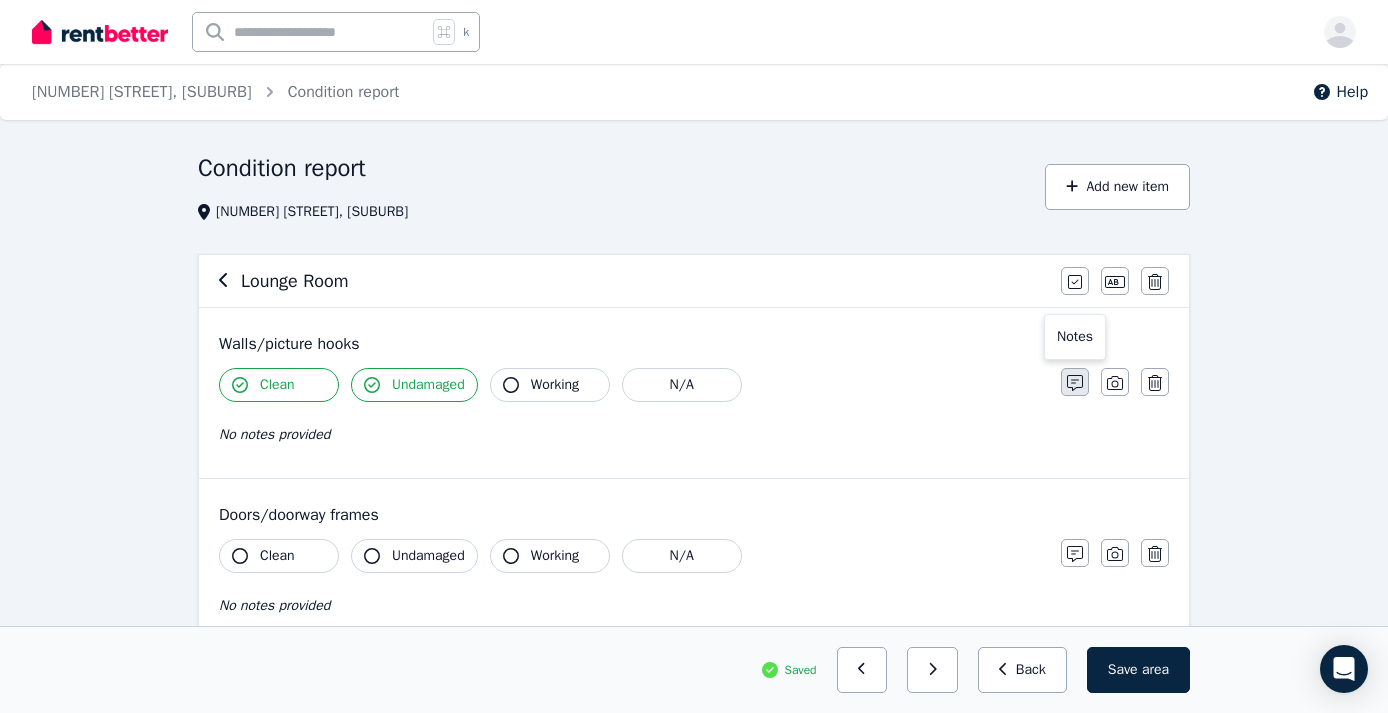 click 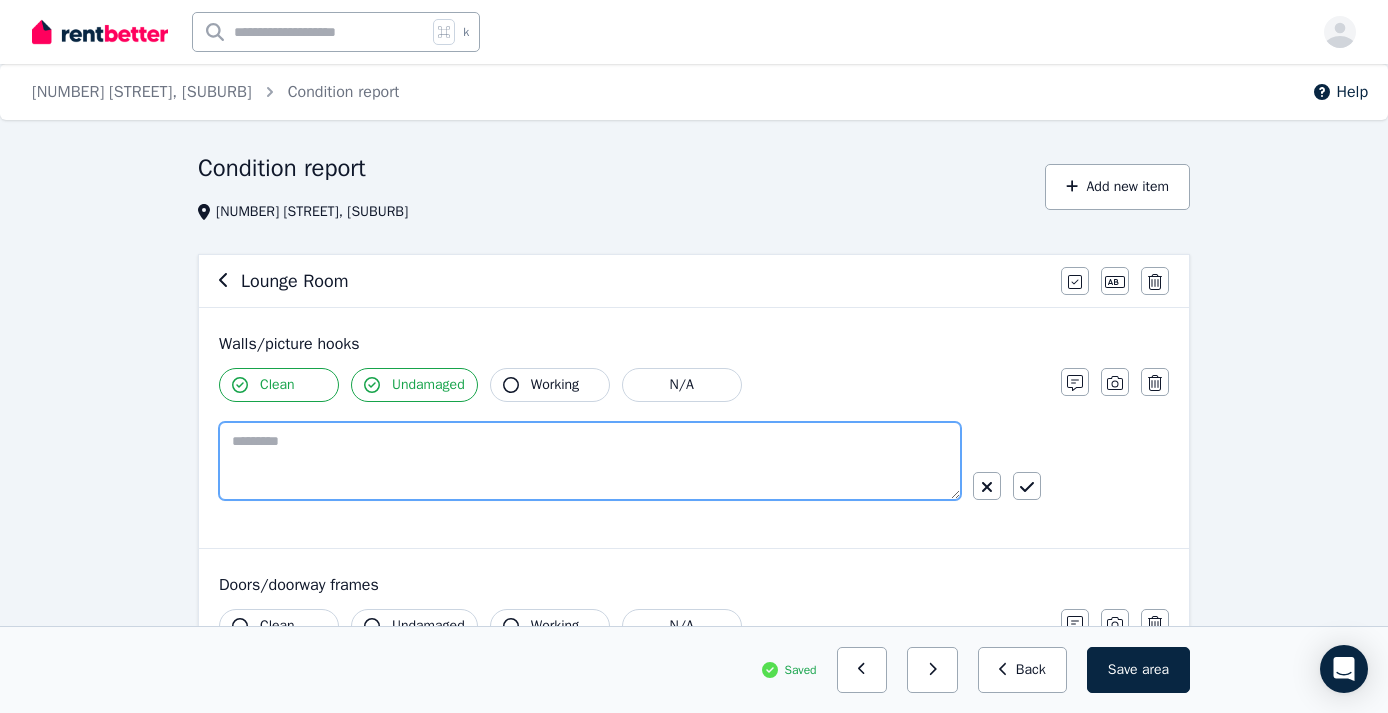 click at bounding box center [590, 461] 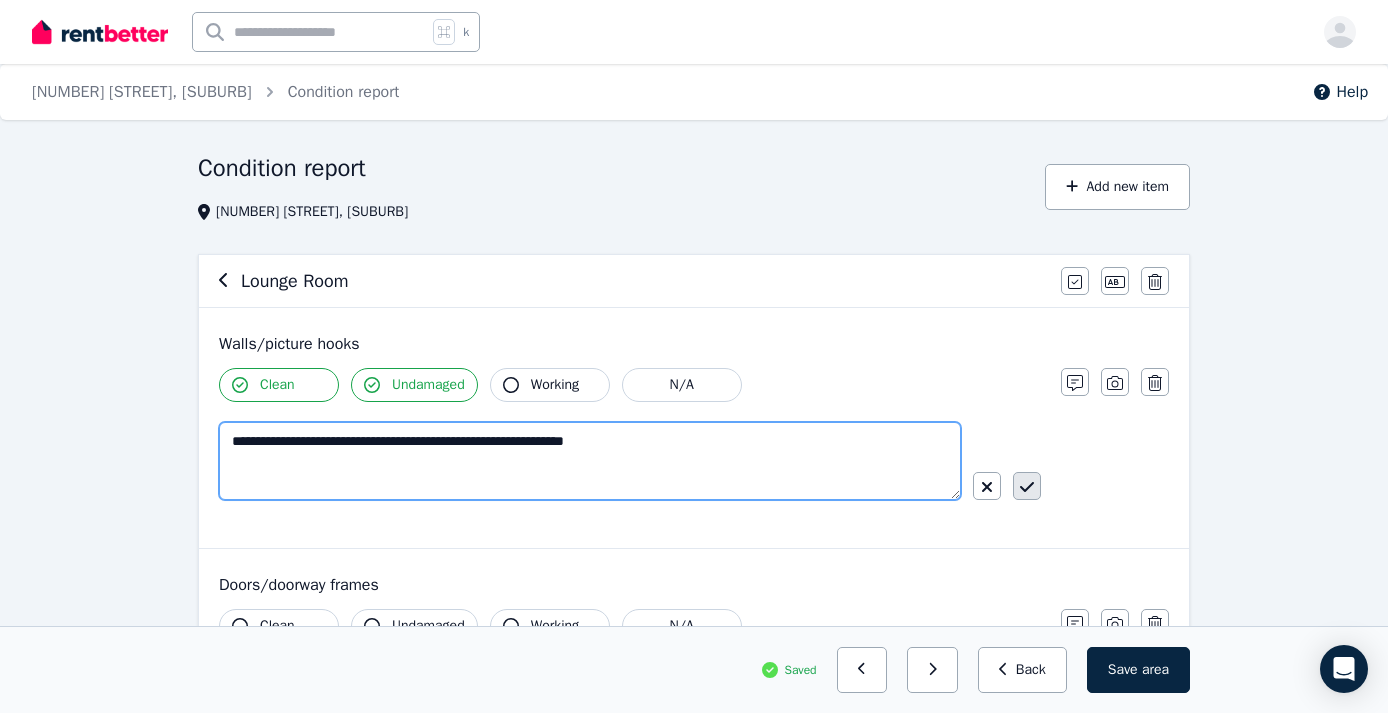 type on "**********" 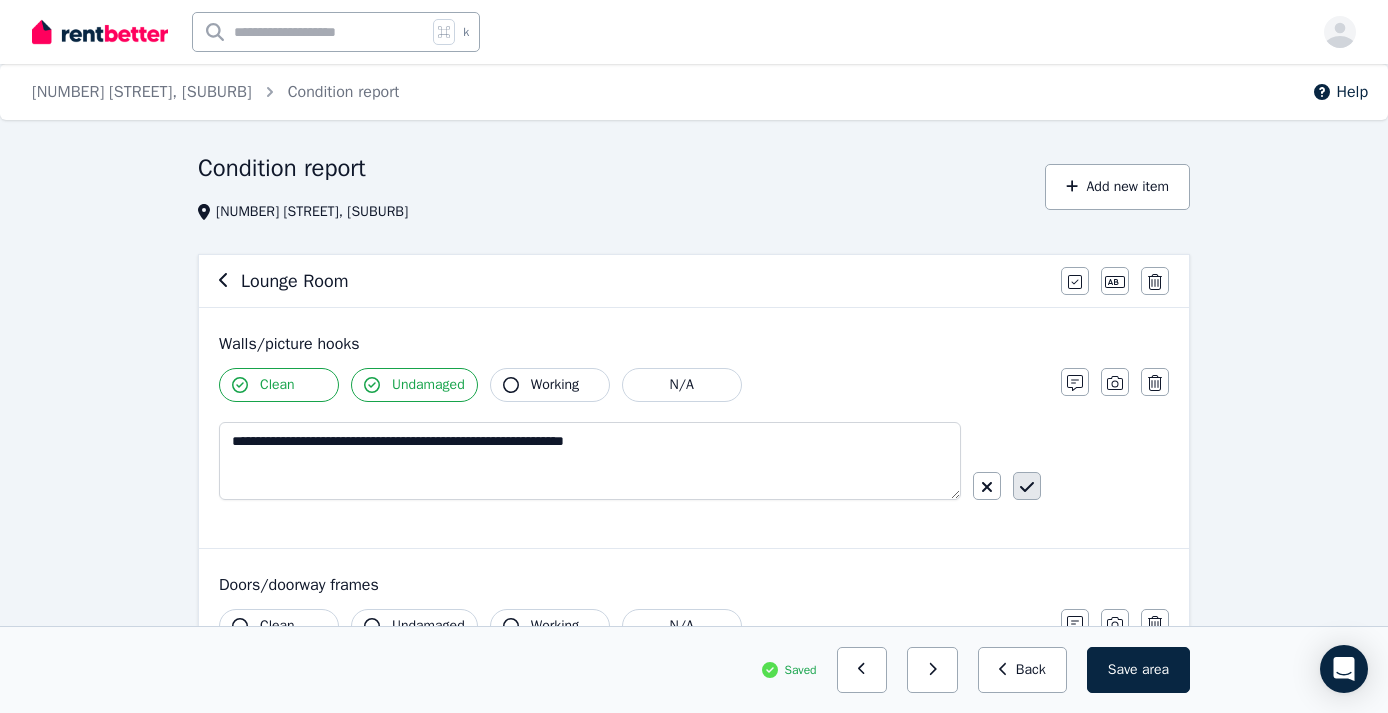 click 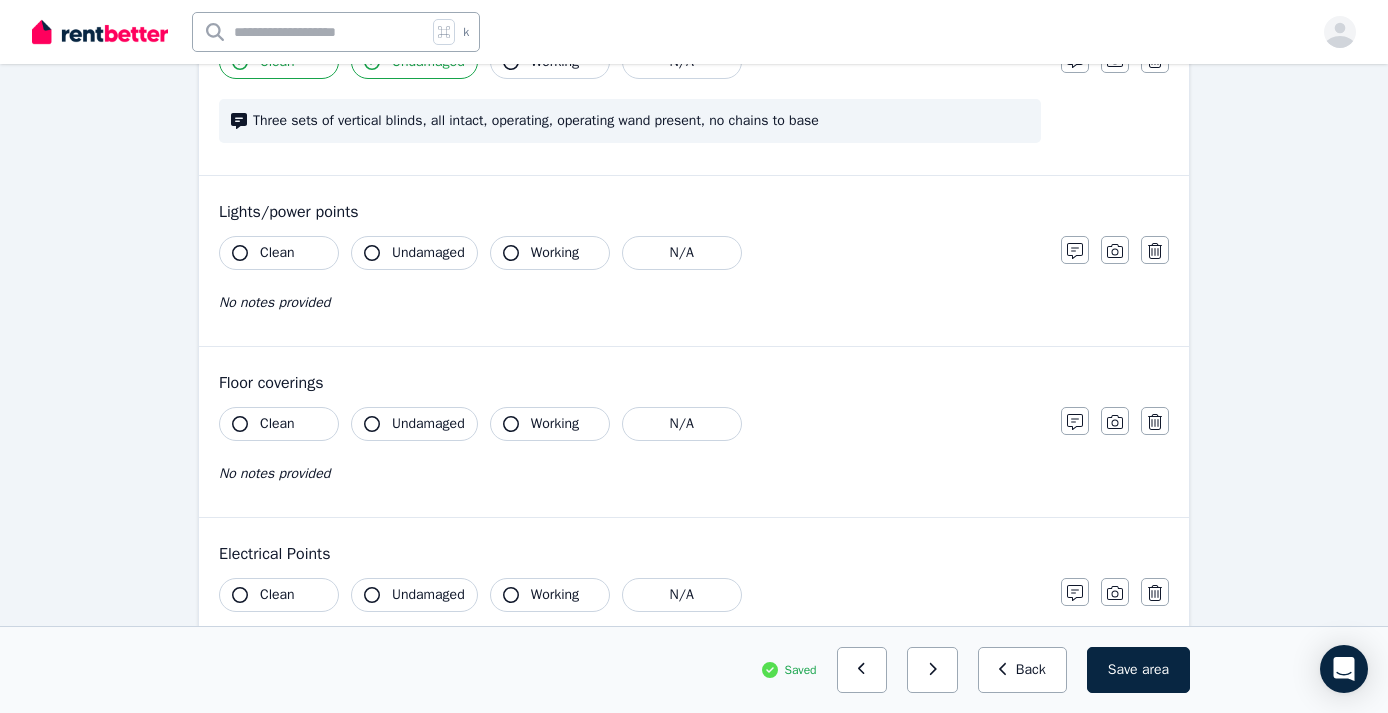 scroll, scrollTop: 1049, scrollLeft: 0, axis: vertical 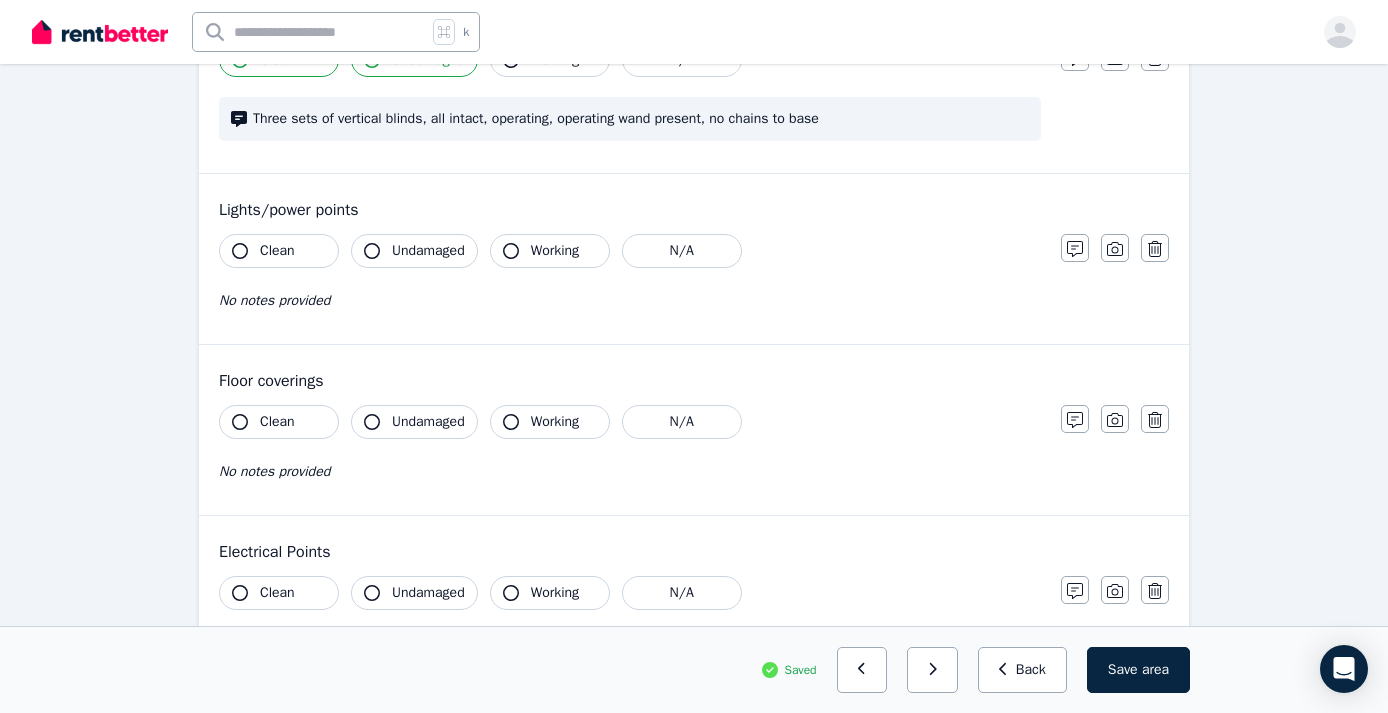 drag, startPoint x: 235, startPoint y: 418, endPoint x: 345, endPoint y: 418, distance: 110 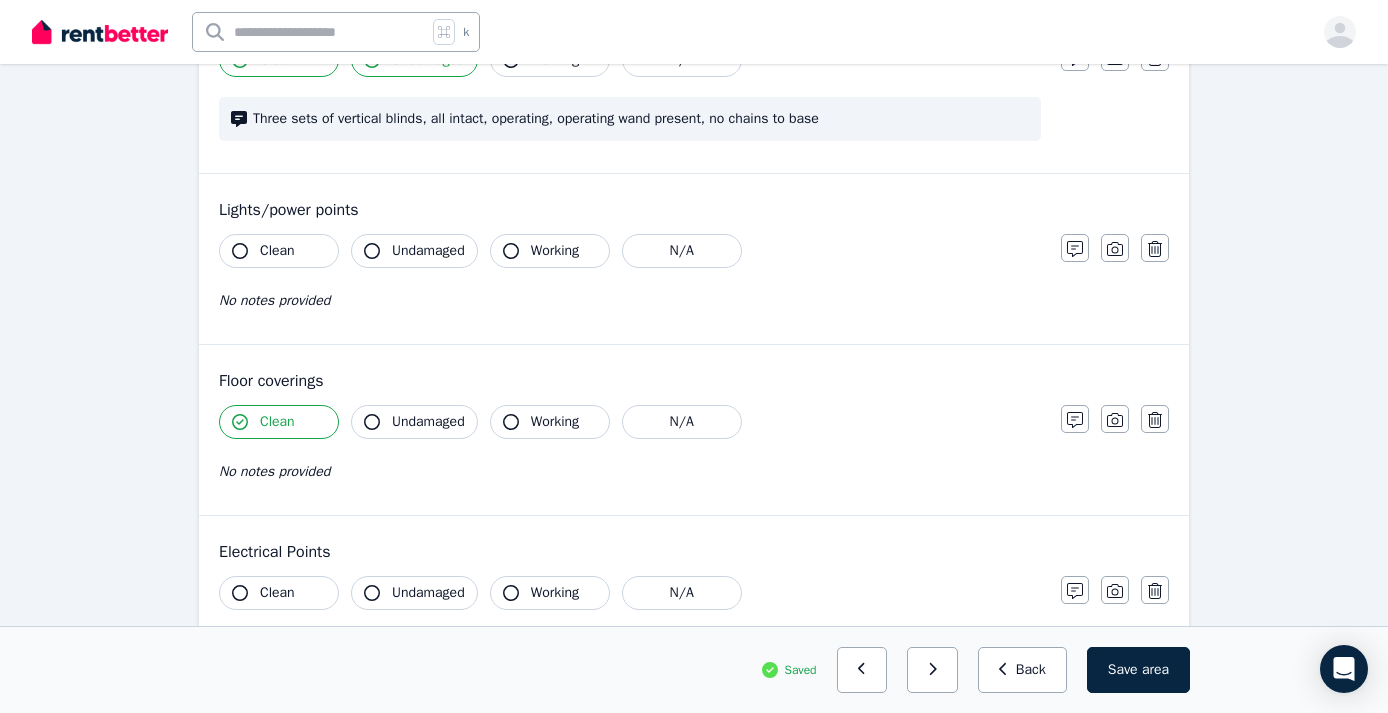 click 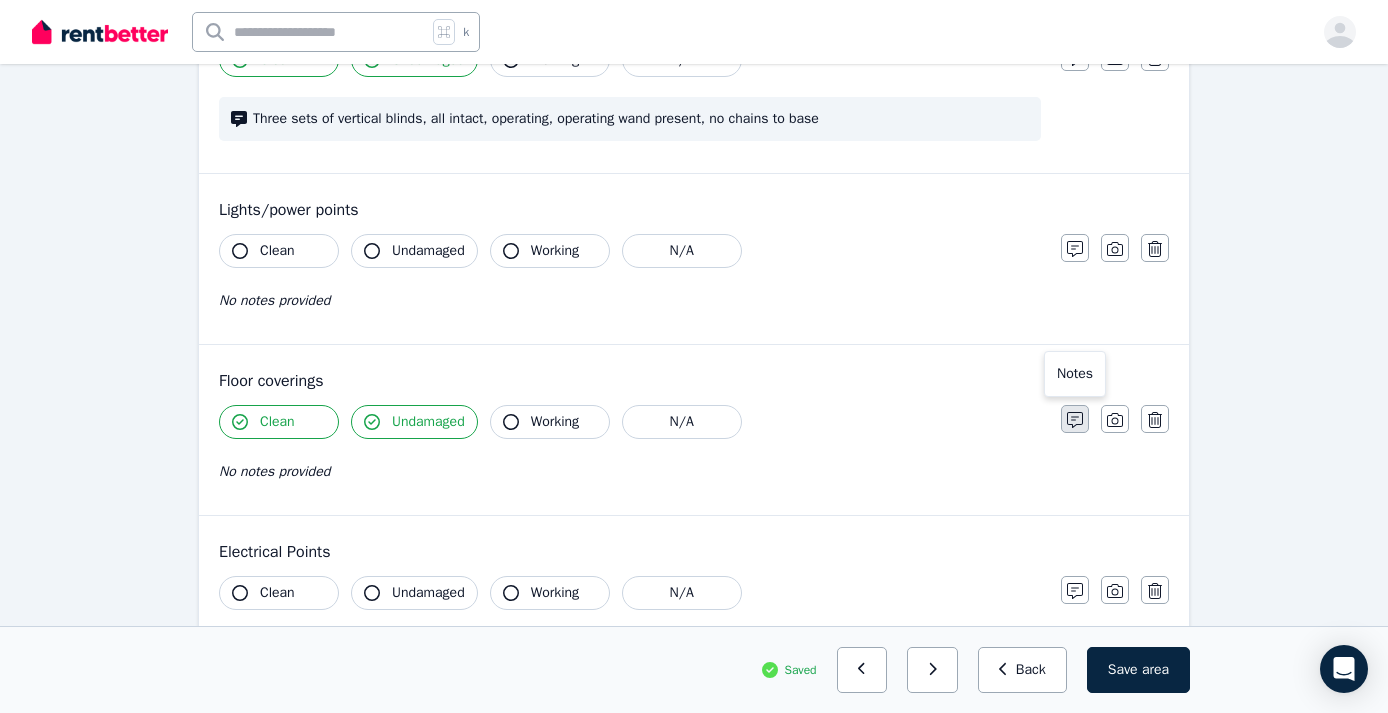 click 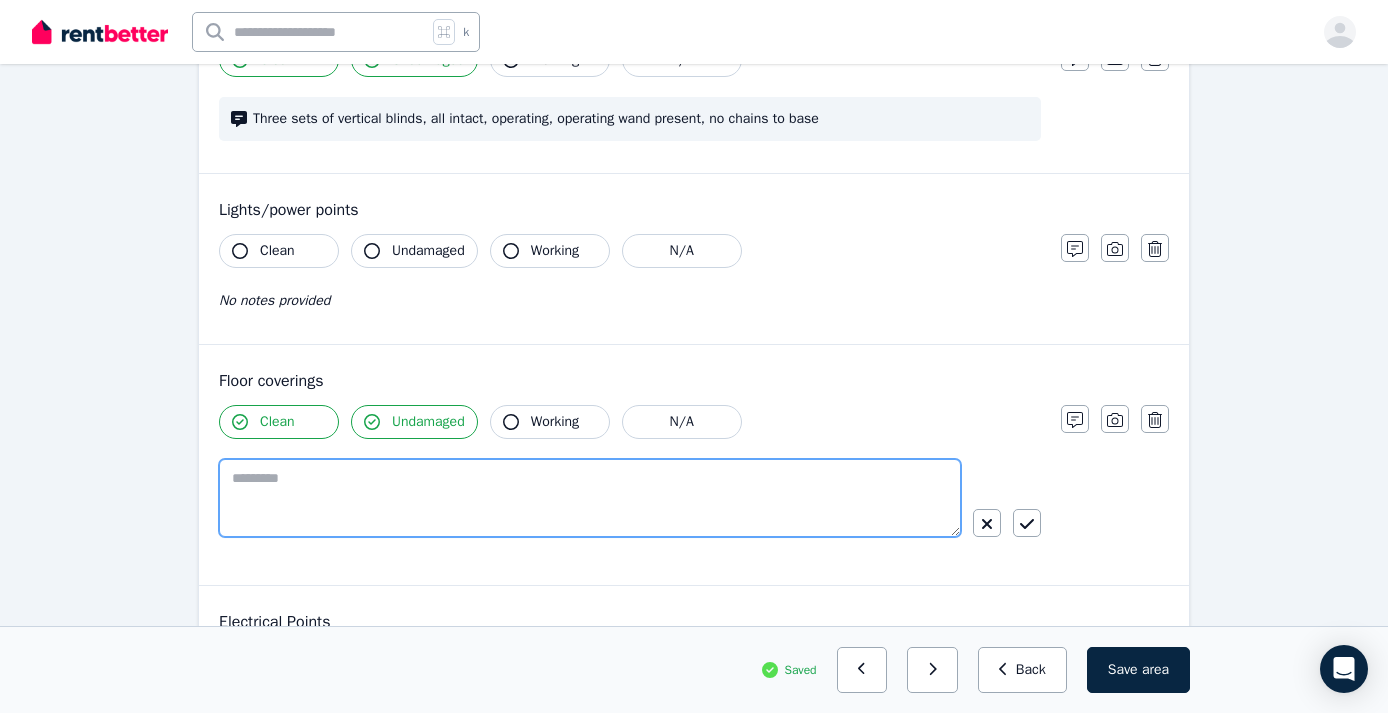 click at bounding box center [590, 498] 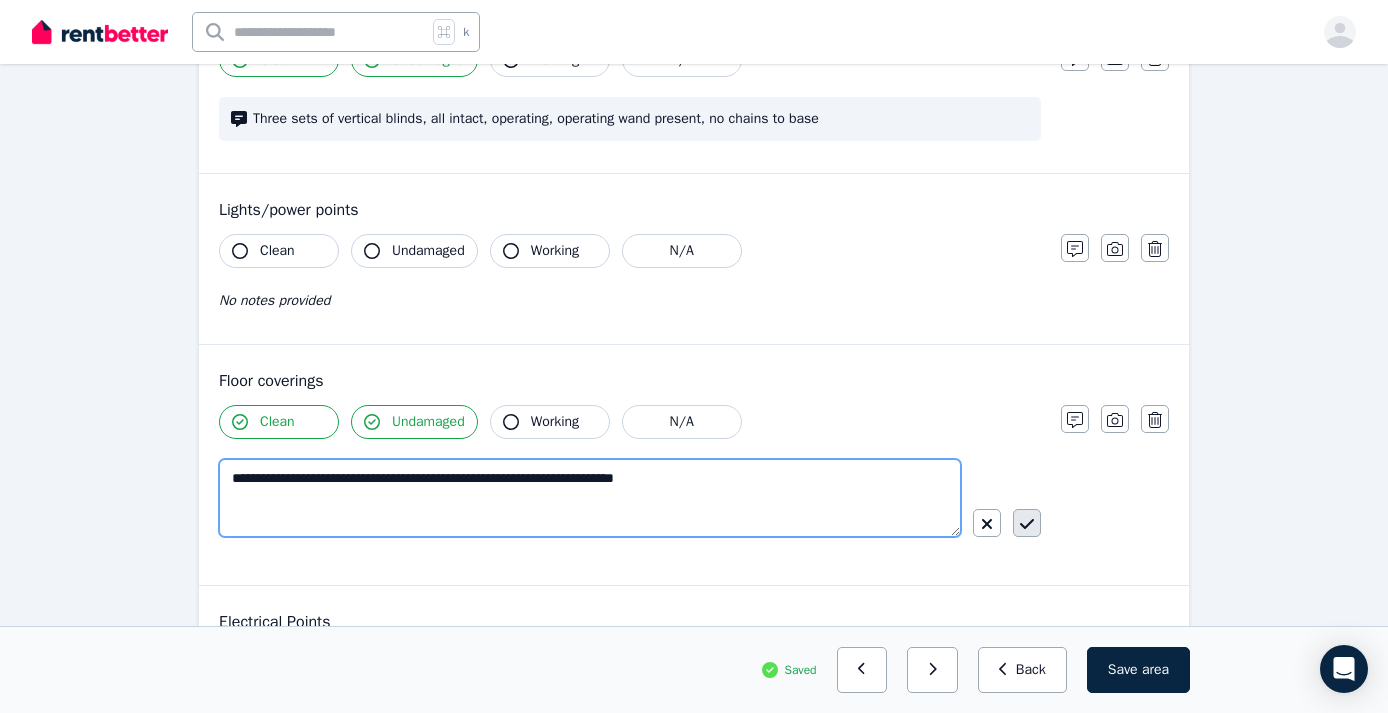 type on "**********" 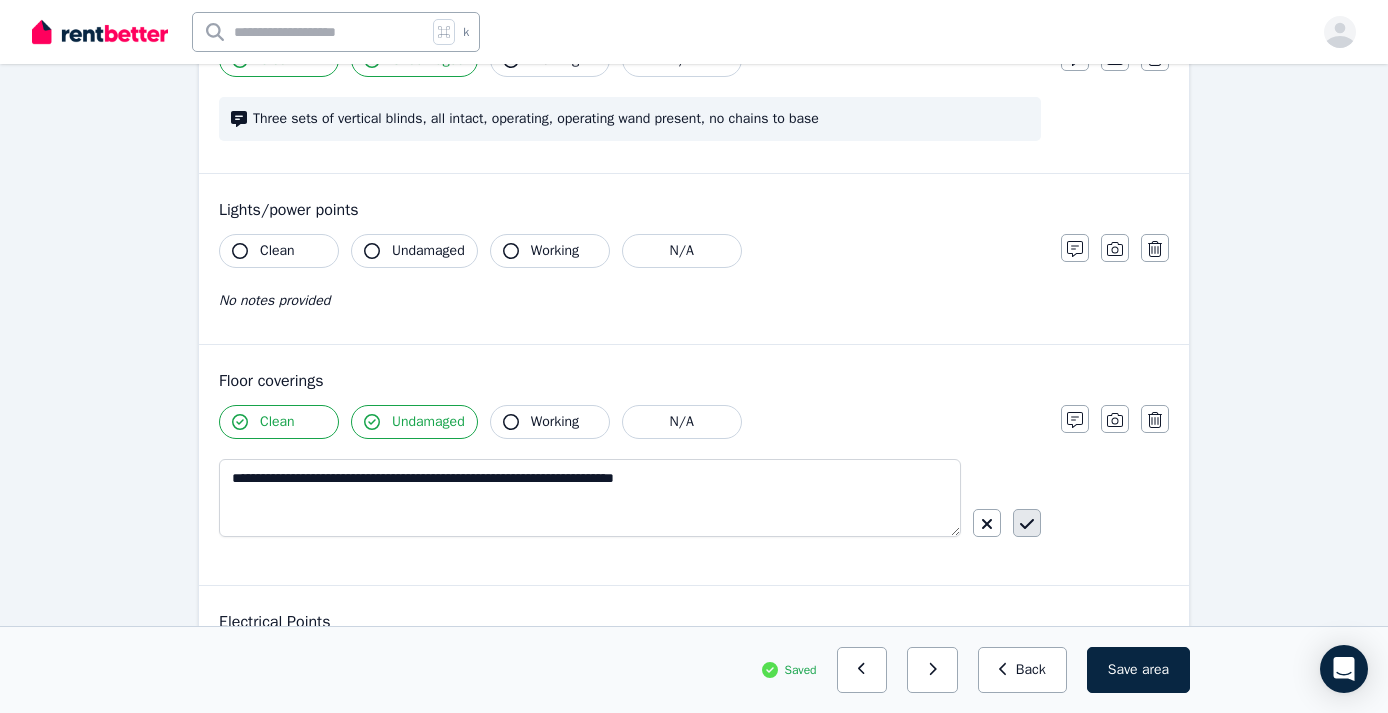 click 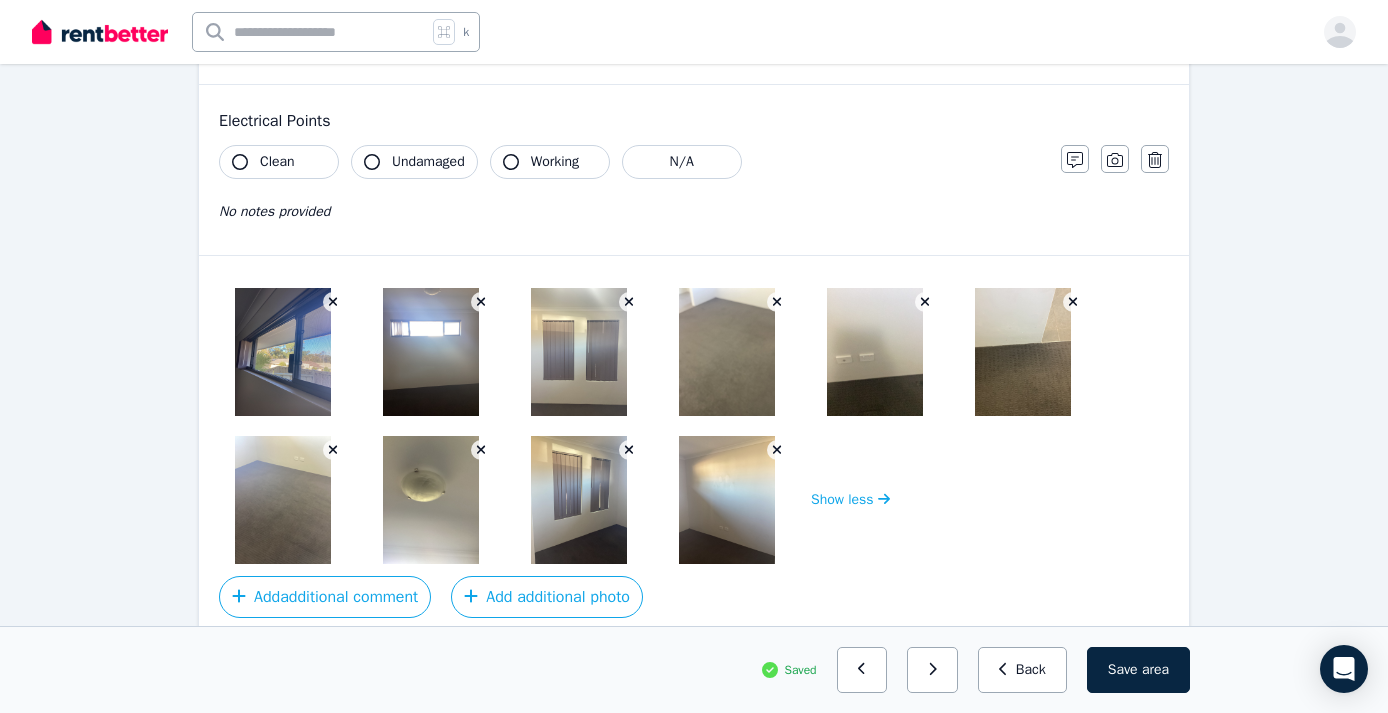 scroll, scrollTop: 1502, scrollLeft: 0, axis: vertical 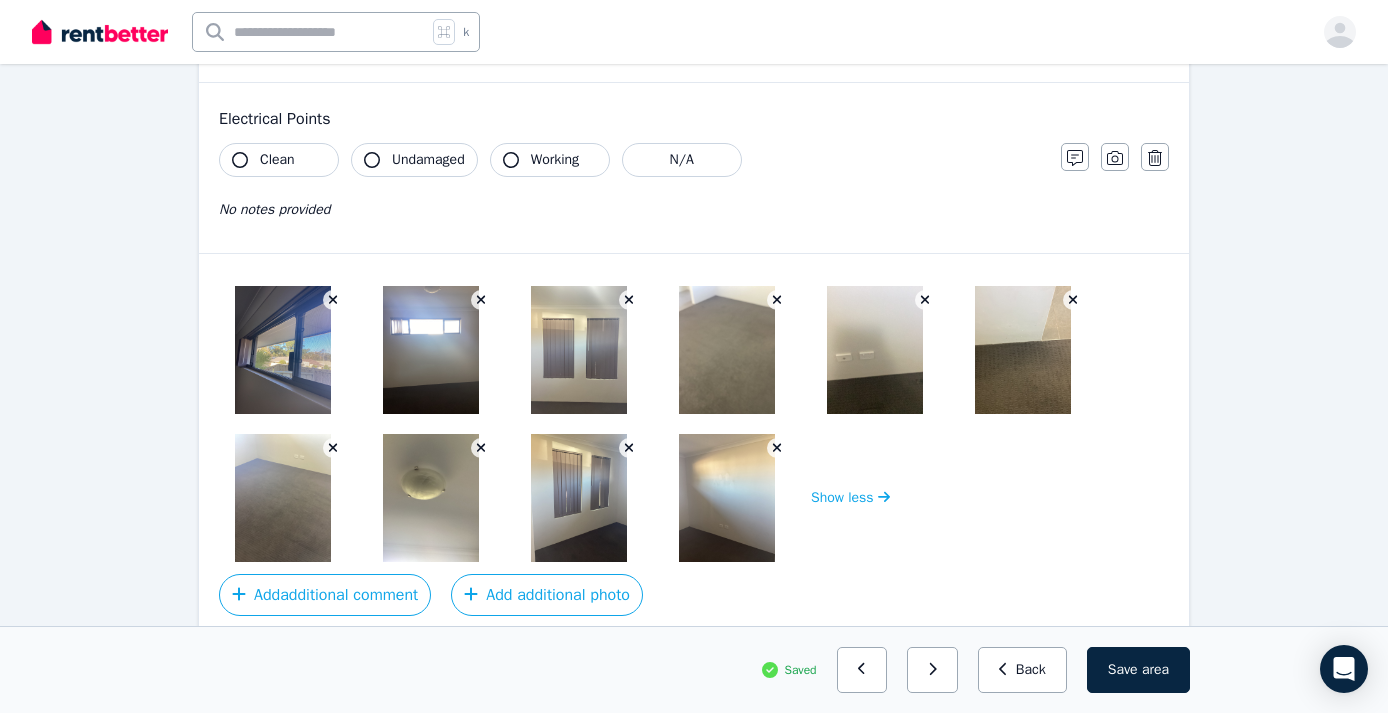 click at bounding box center [283, 350] 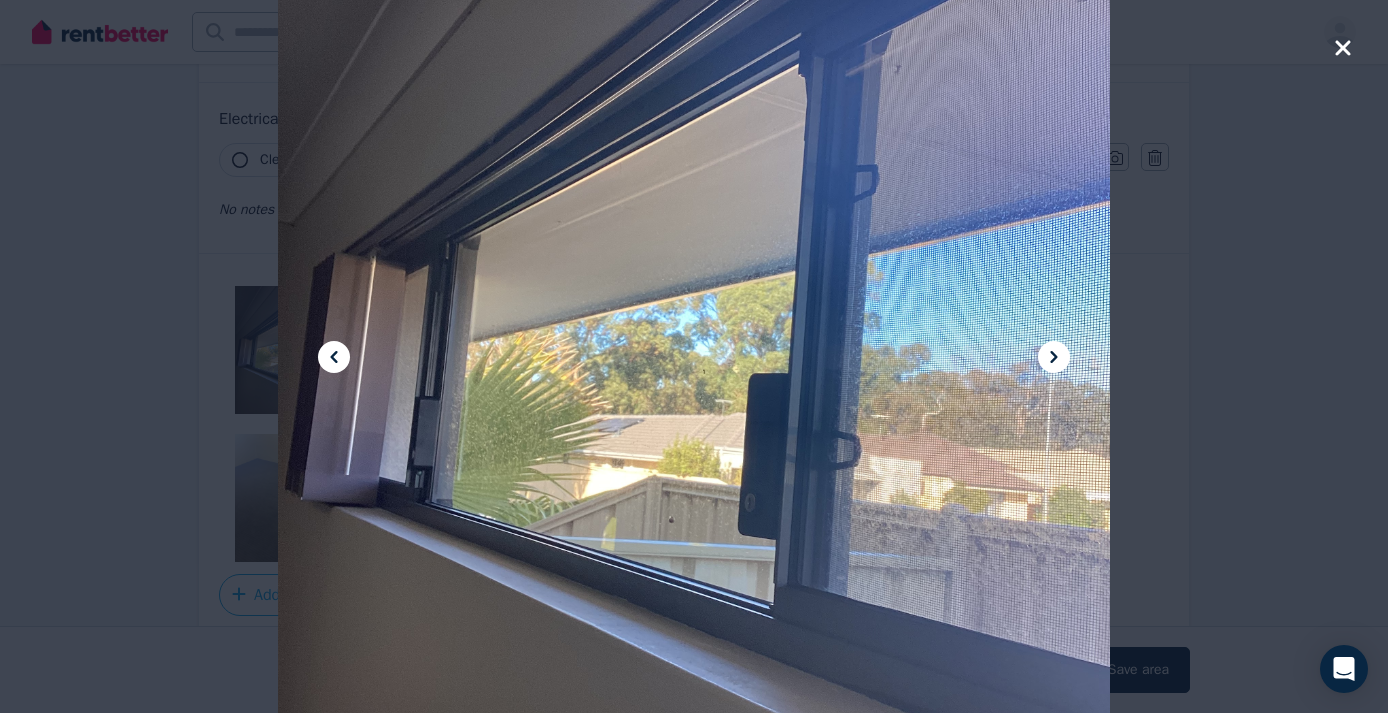 click 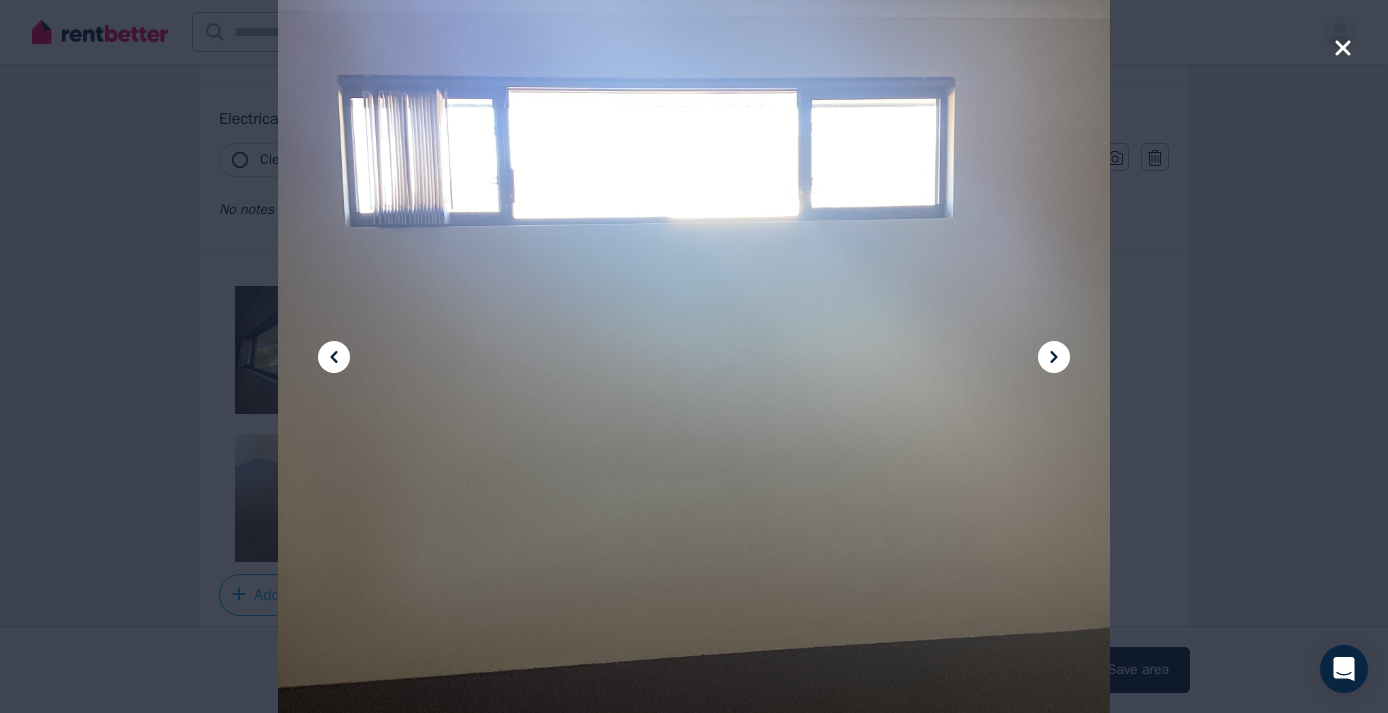 click 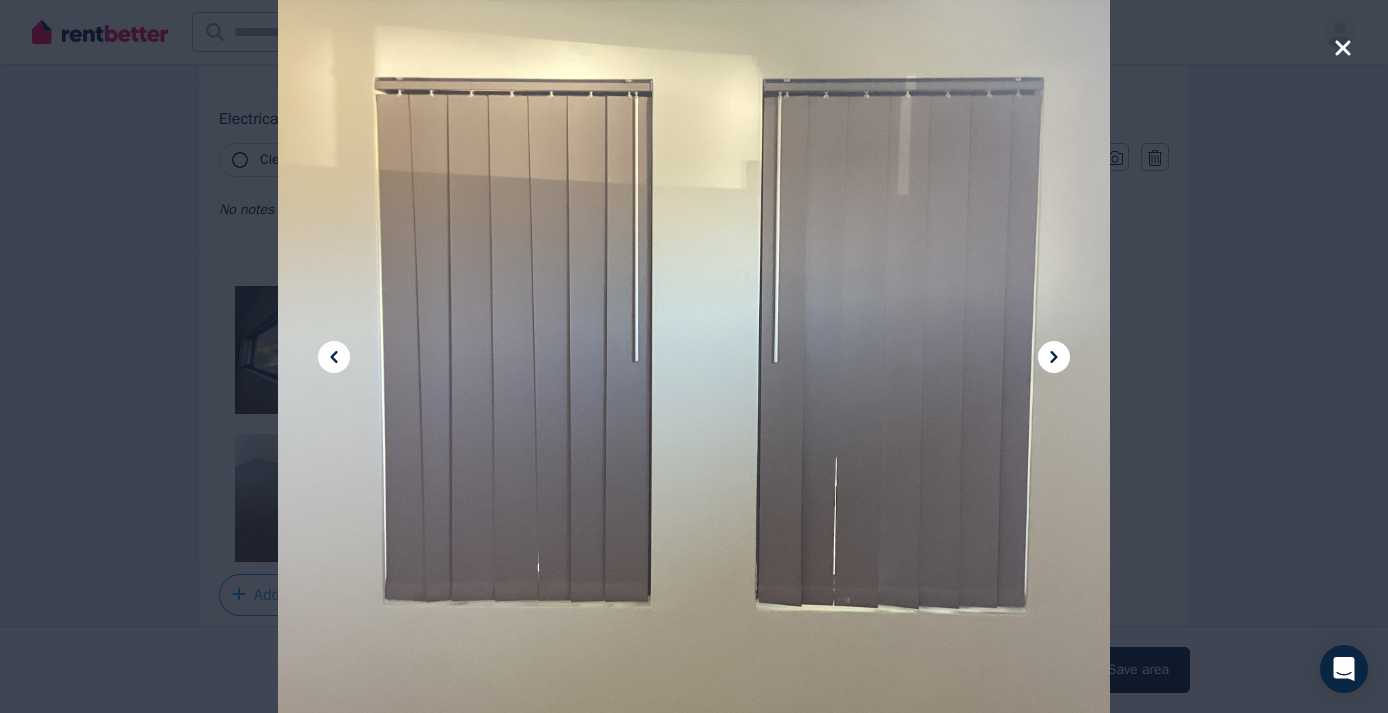 click 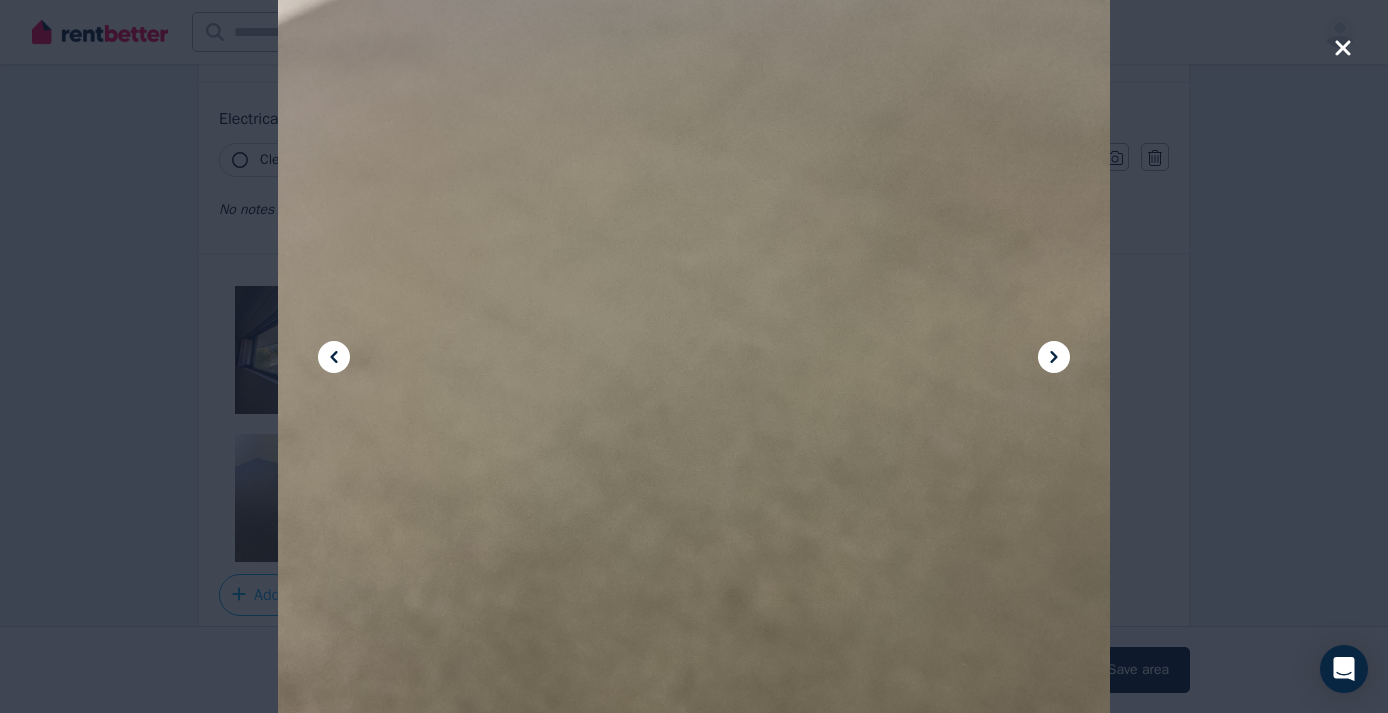 click 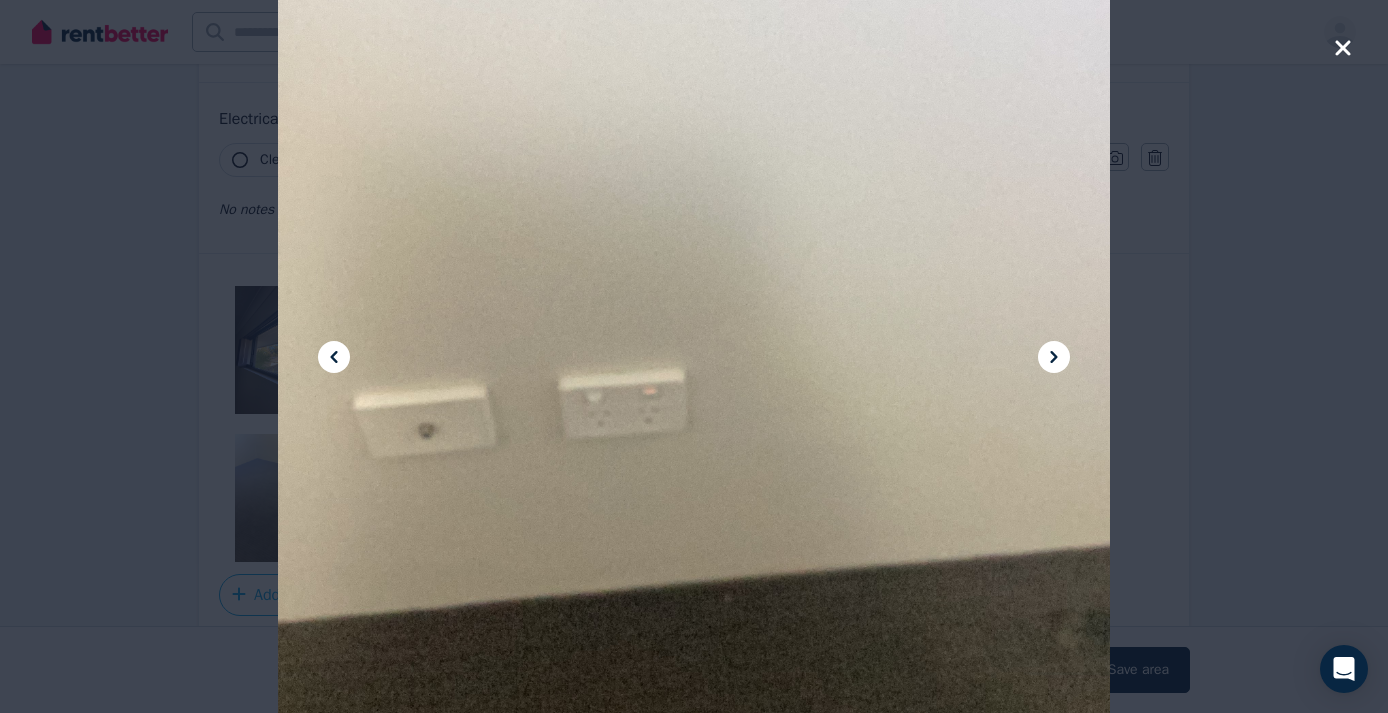 click 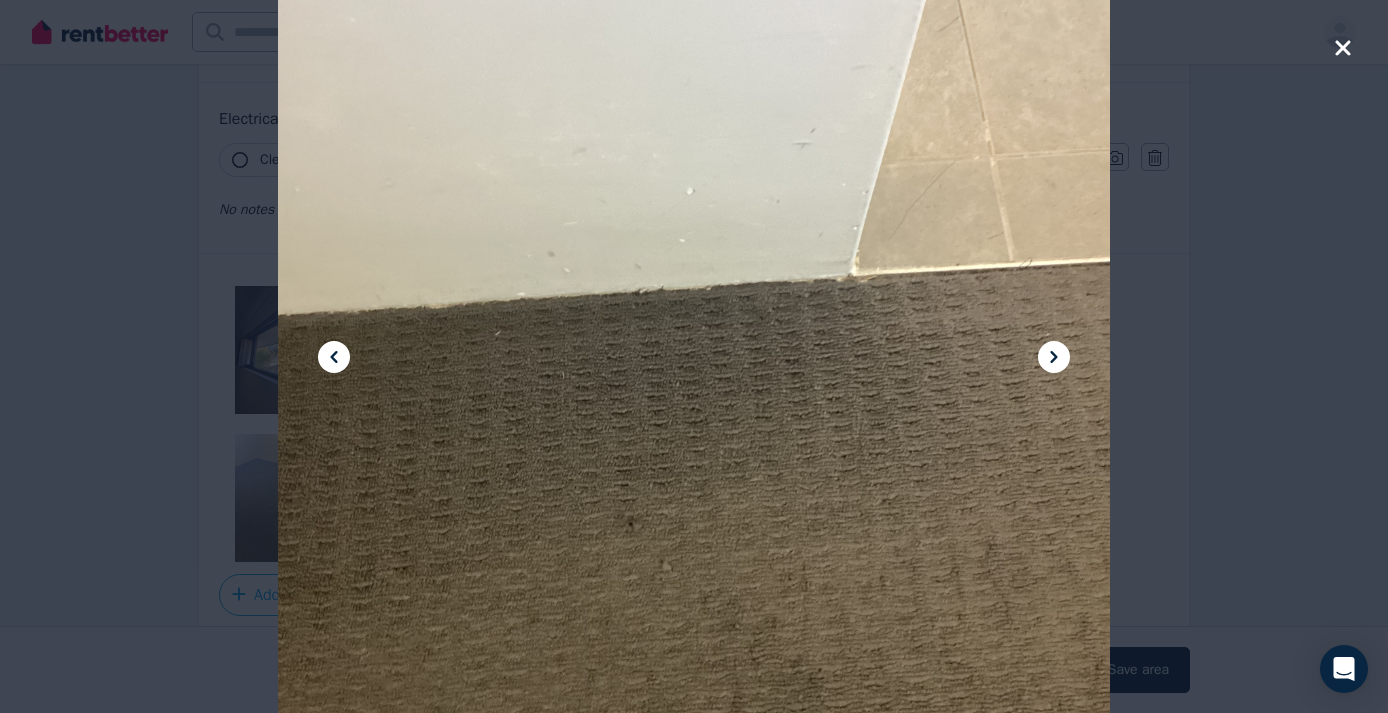 click 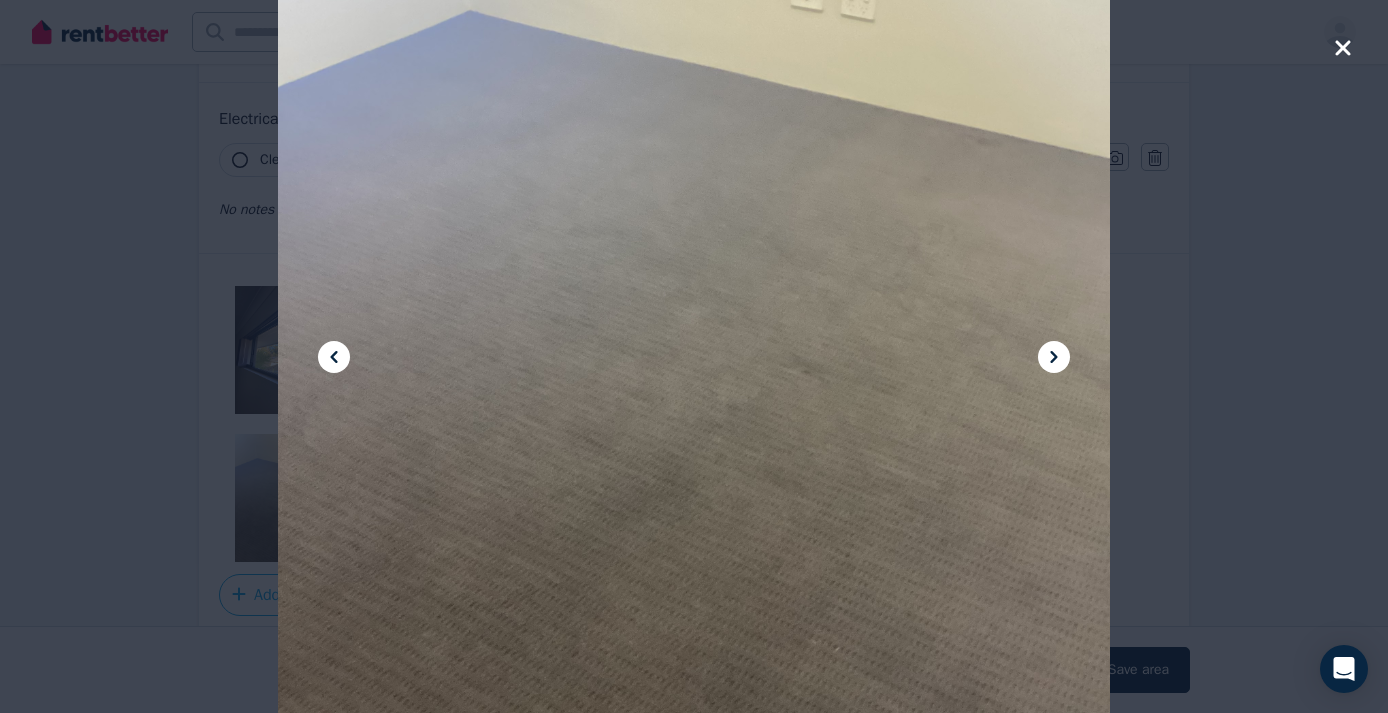 click 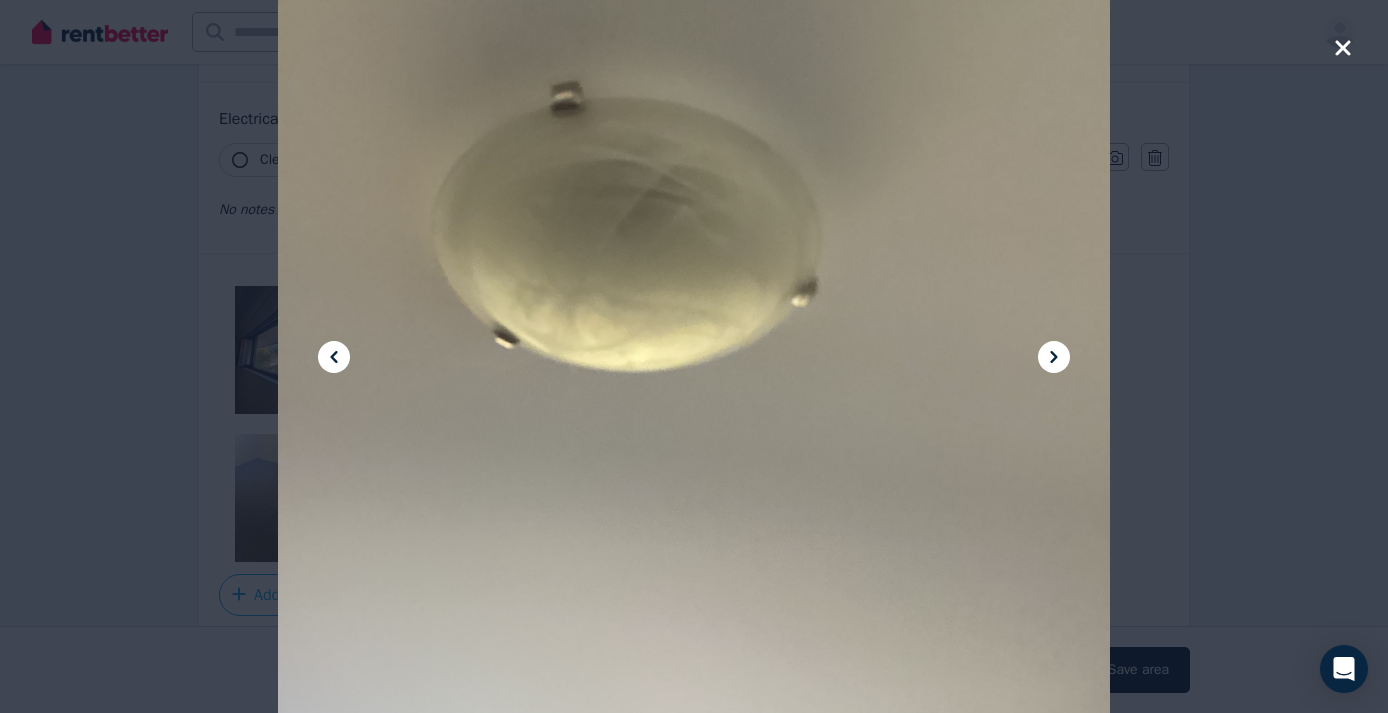 click 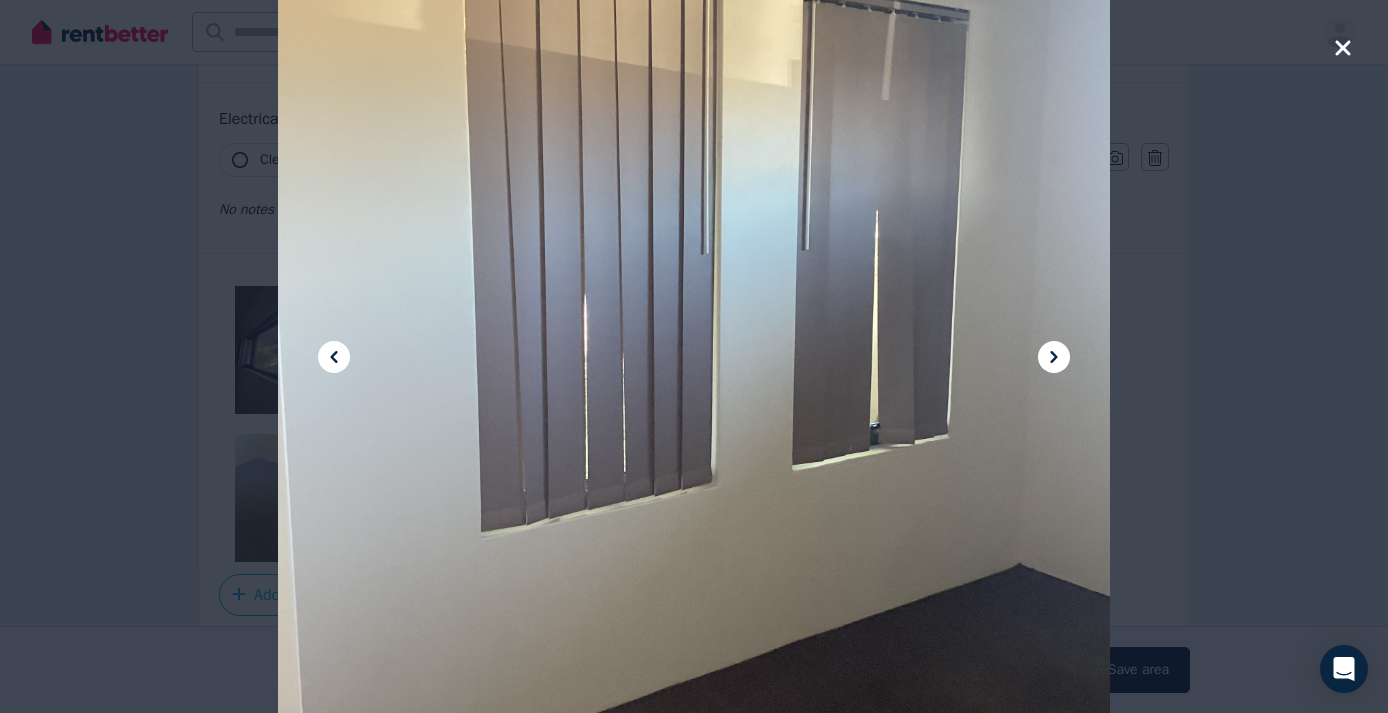 click 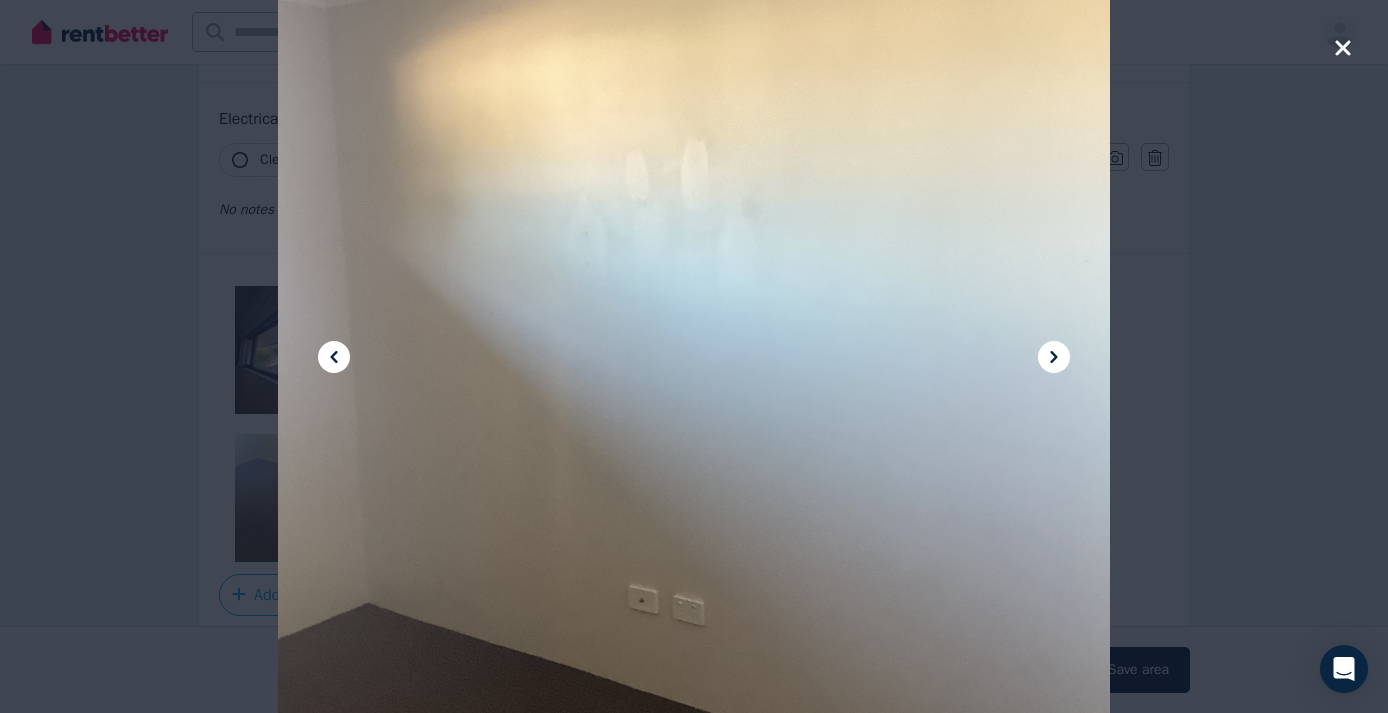 click 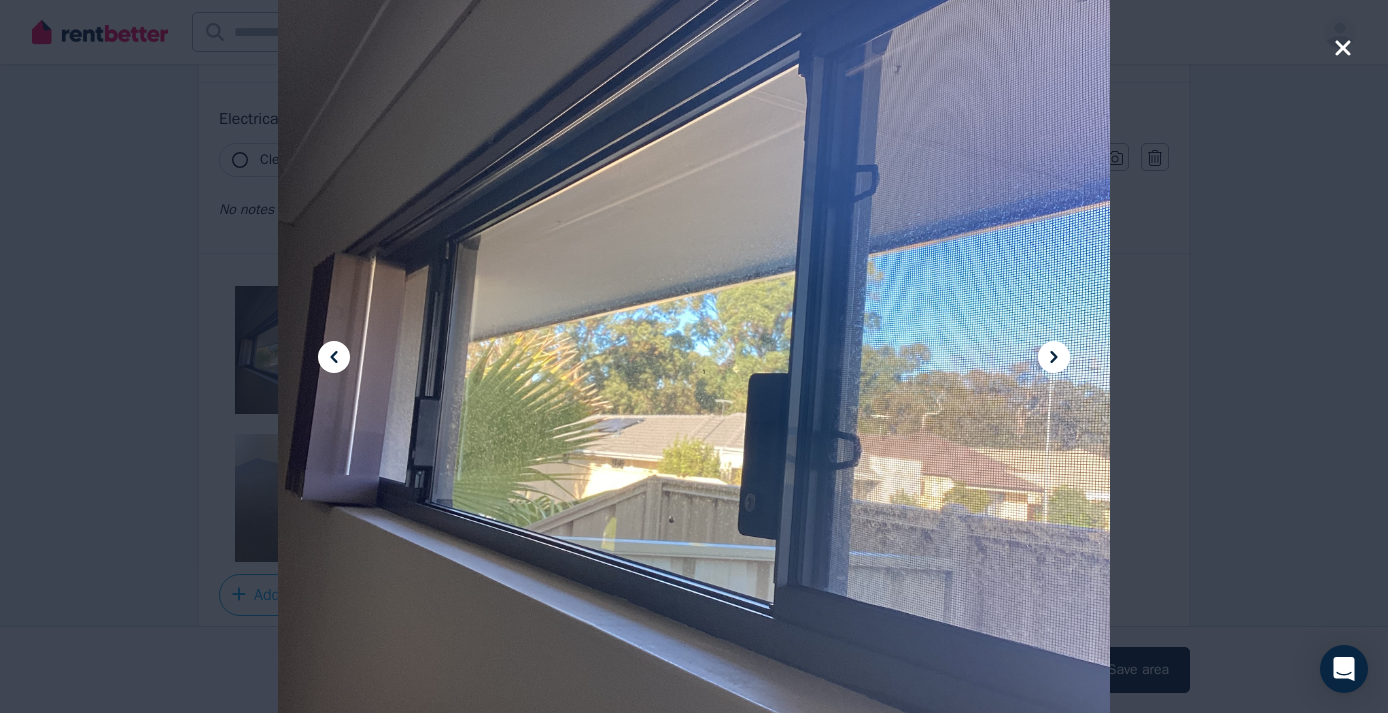 click 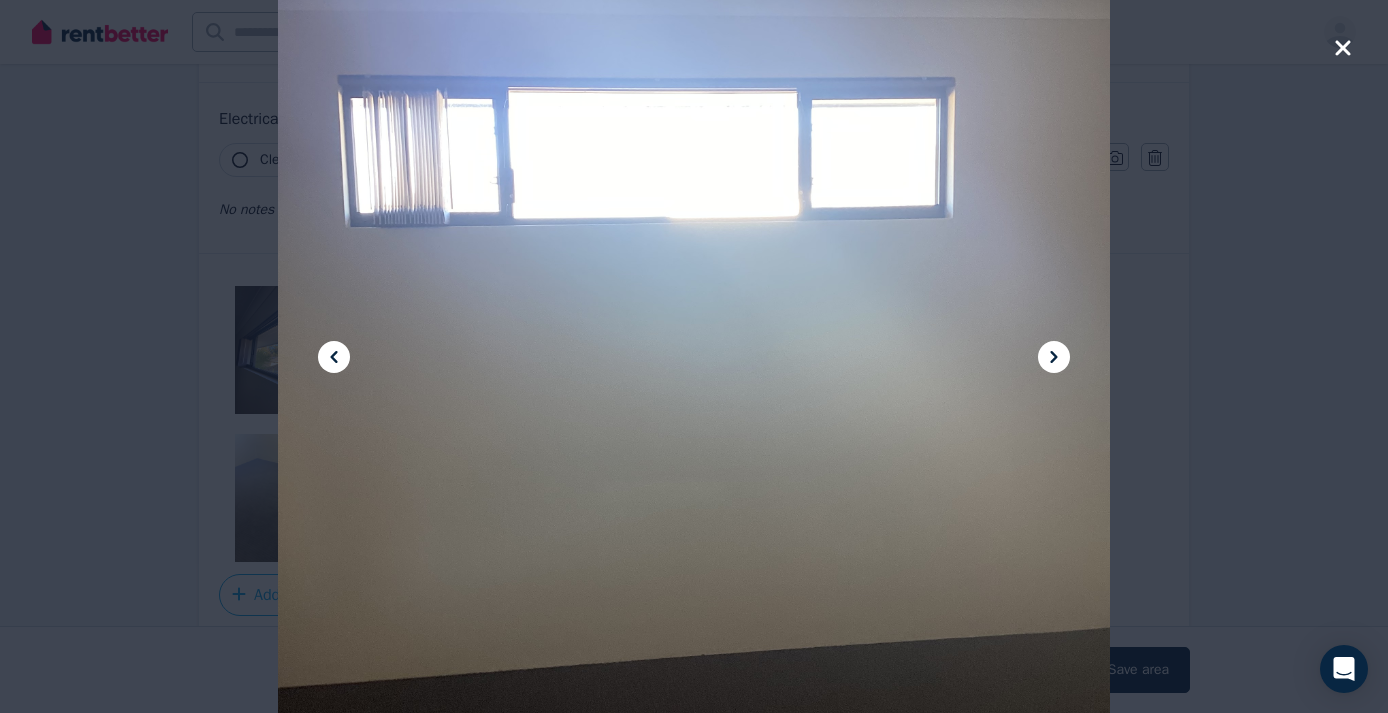 click 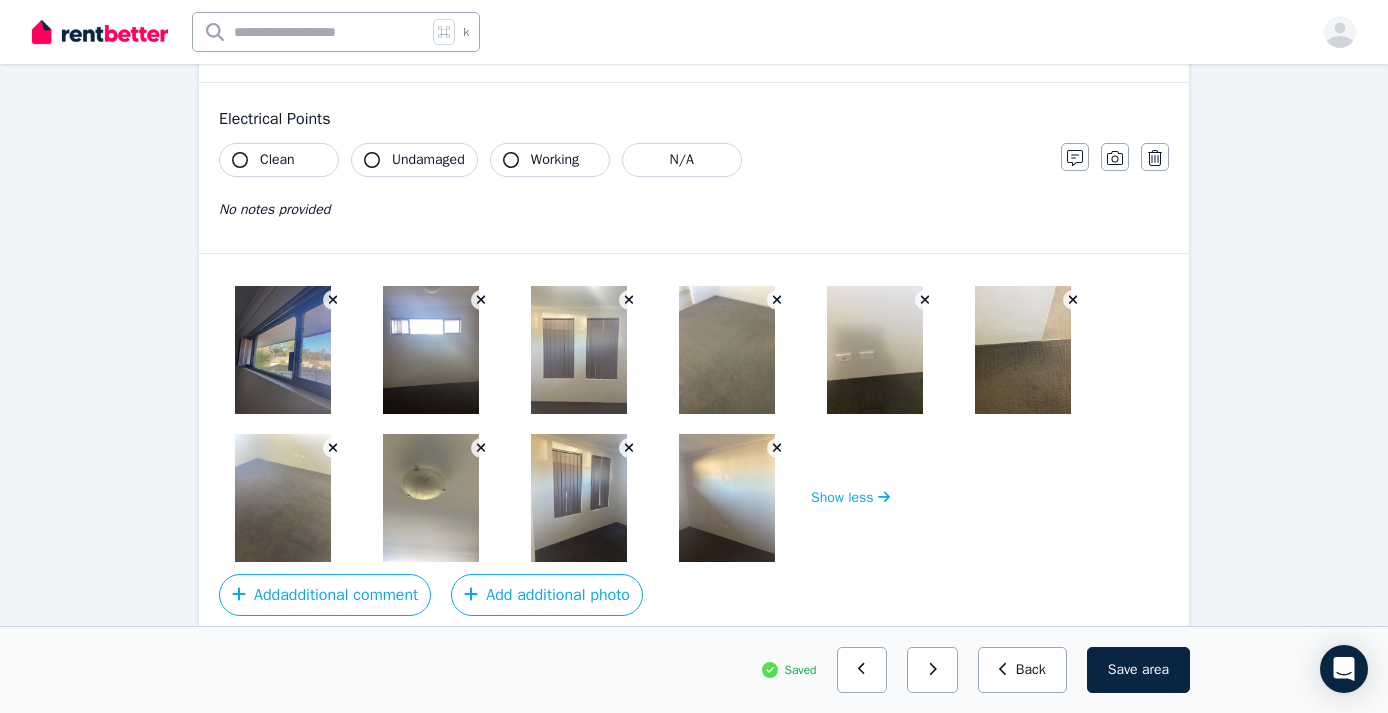scroll, scrollTop: 1326, scrollLeft: 0, axis: vertical 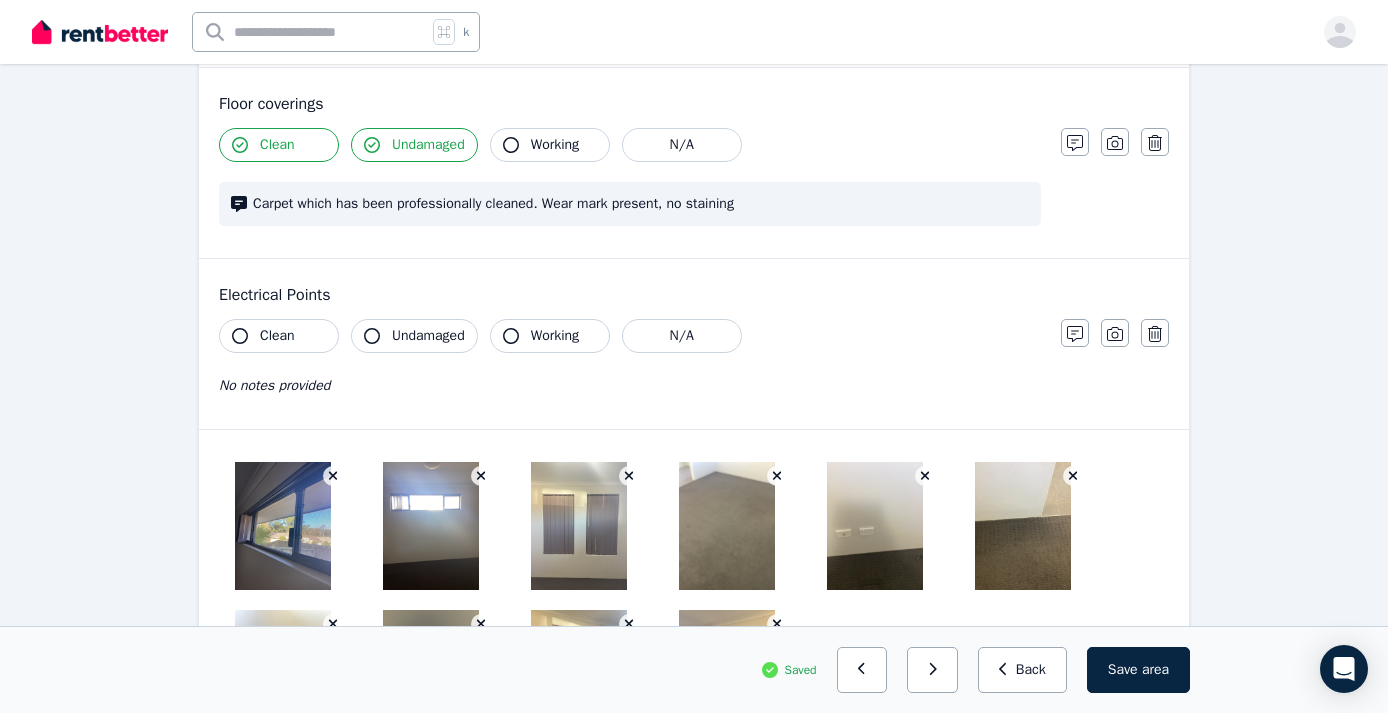 click 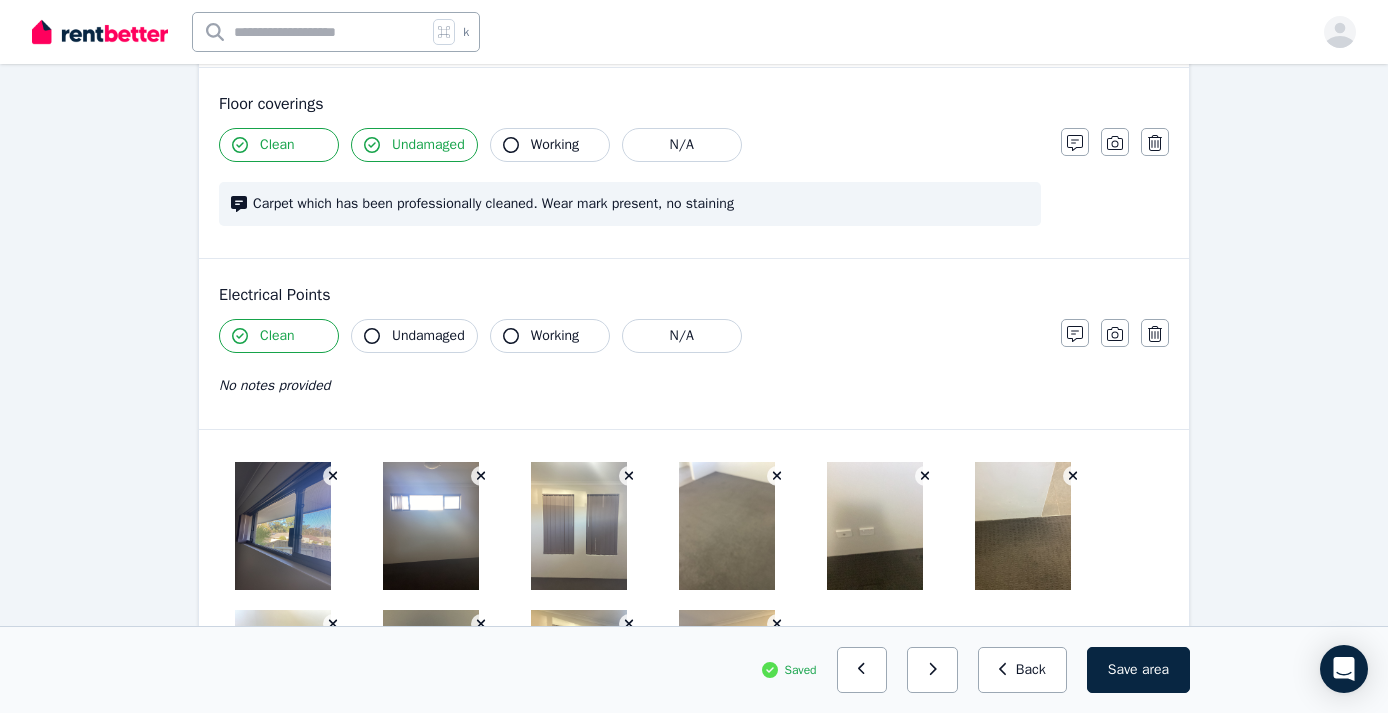 click 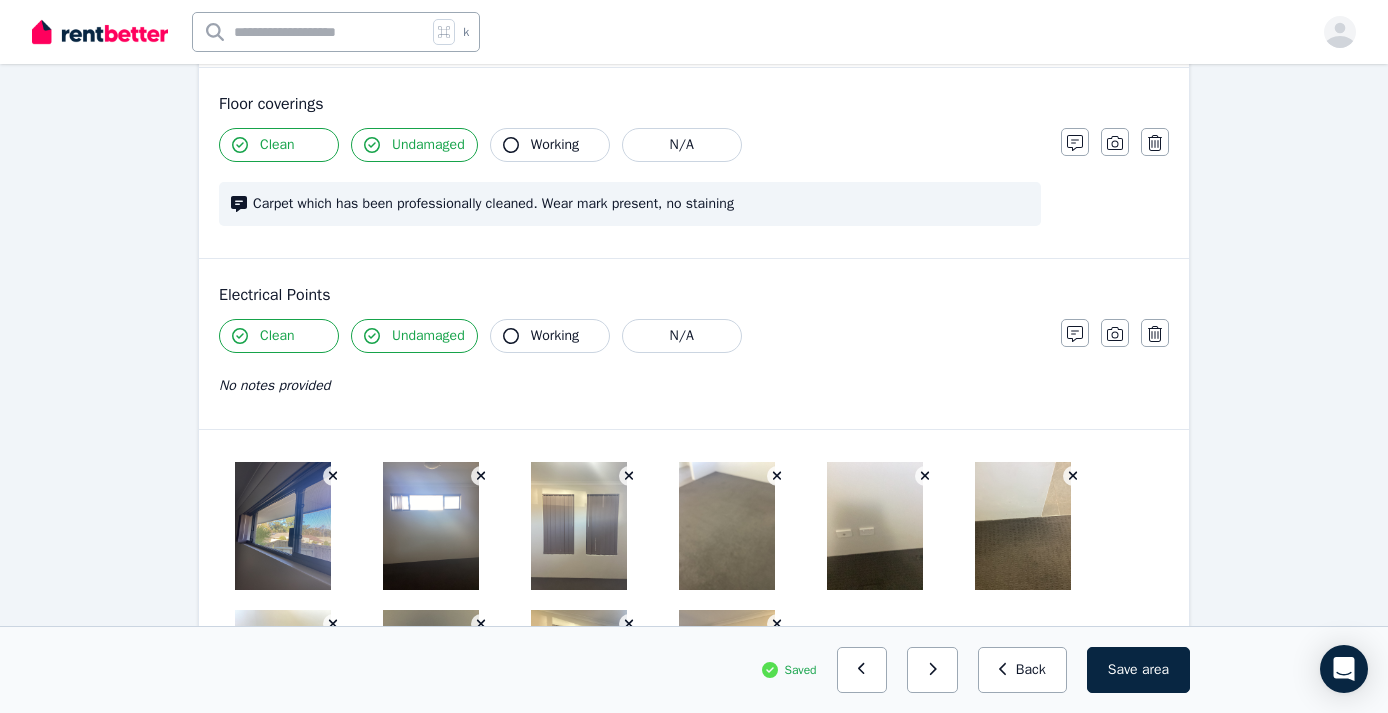 click on "No notes provided" at bounding box center [274, 385] 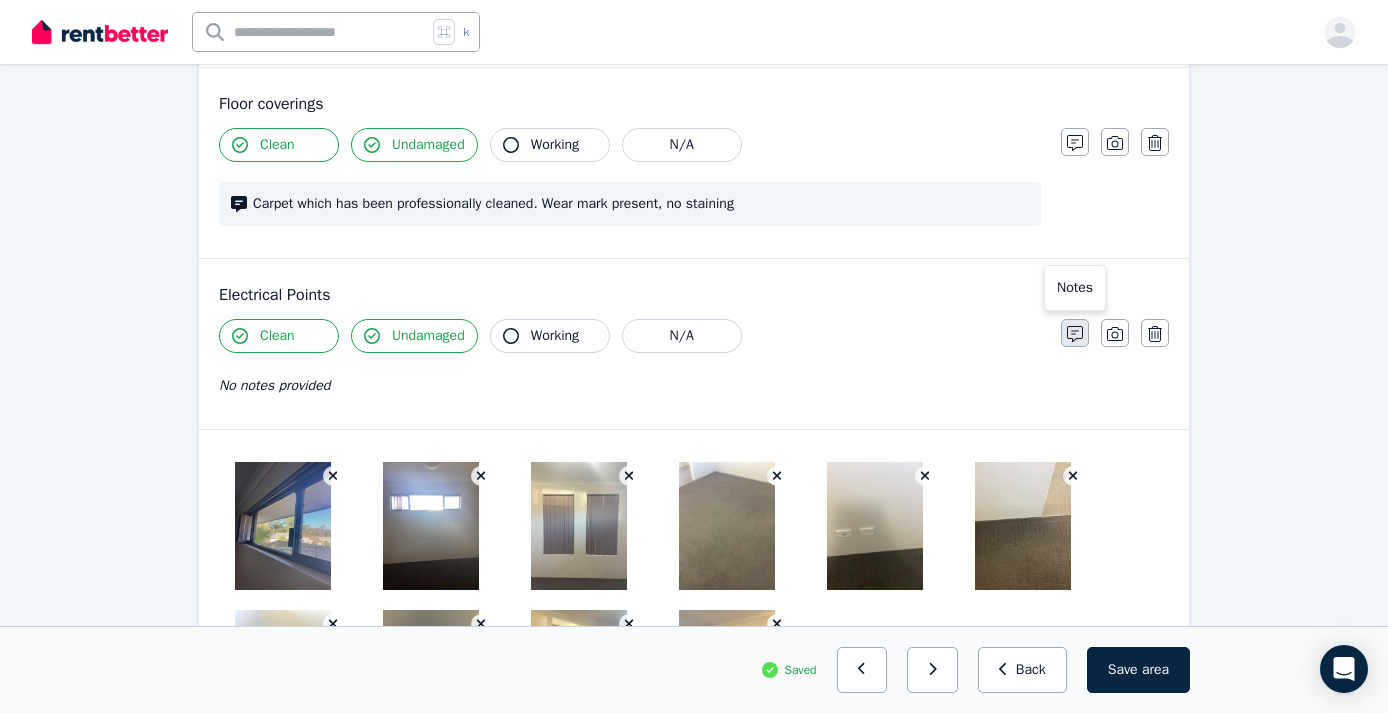 click 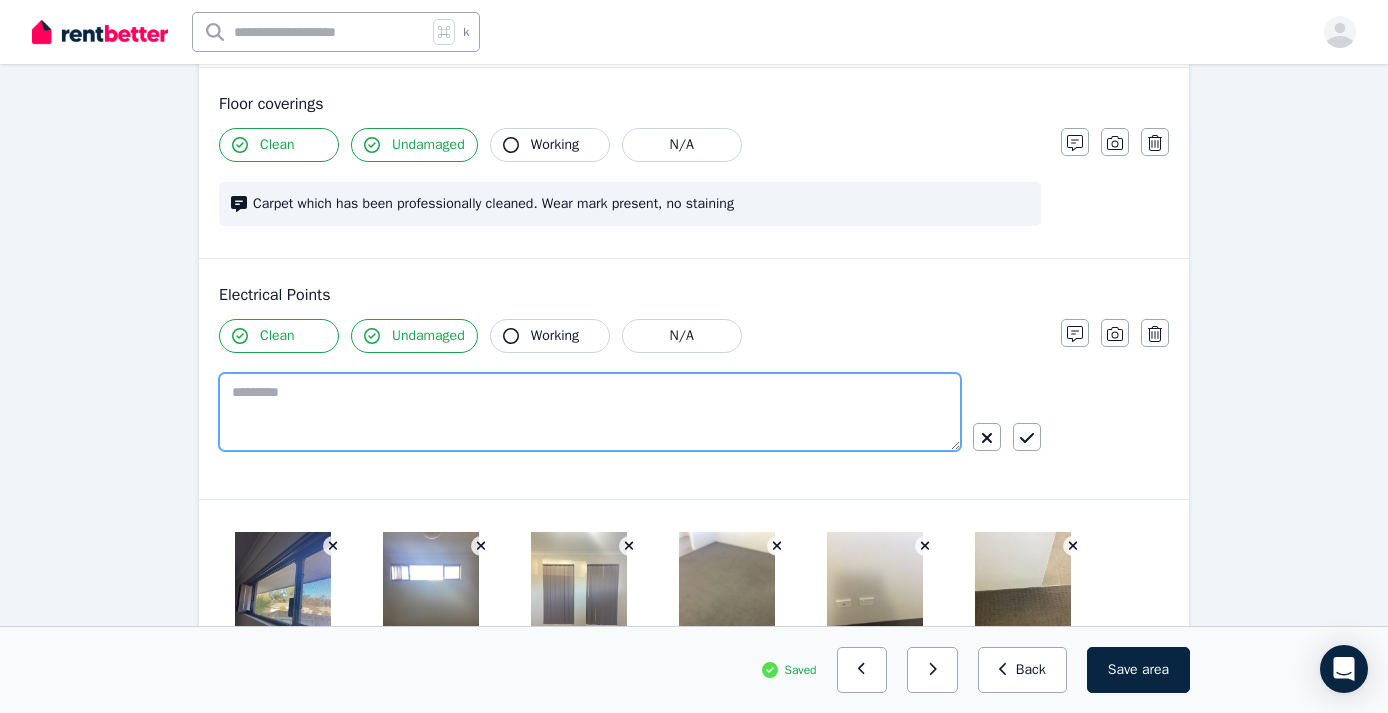 click at bounding box center [590, 412] 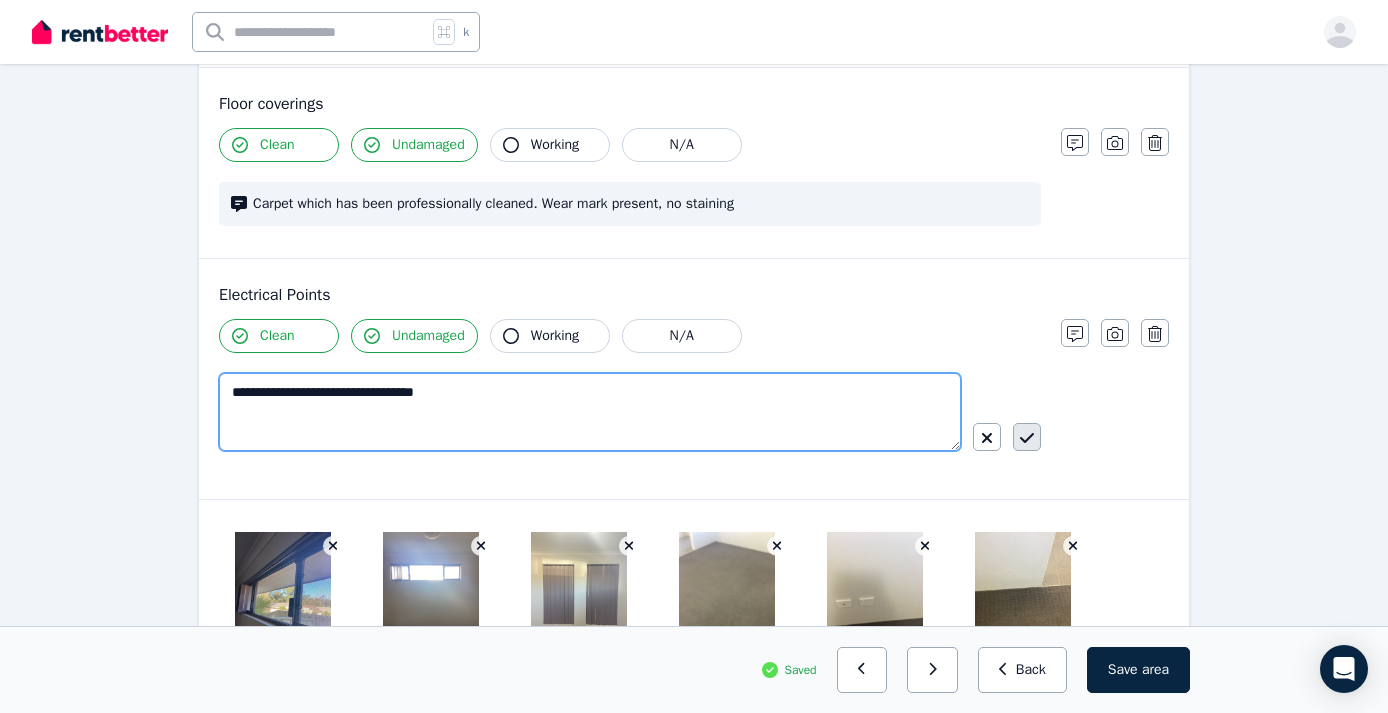 type on "**********" 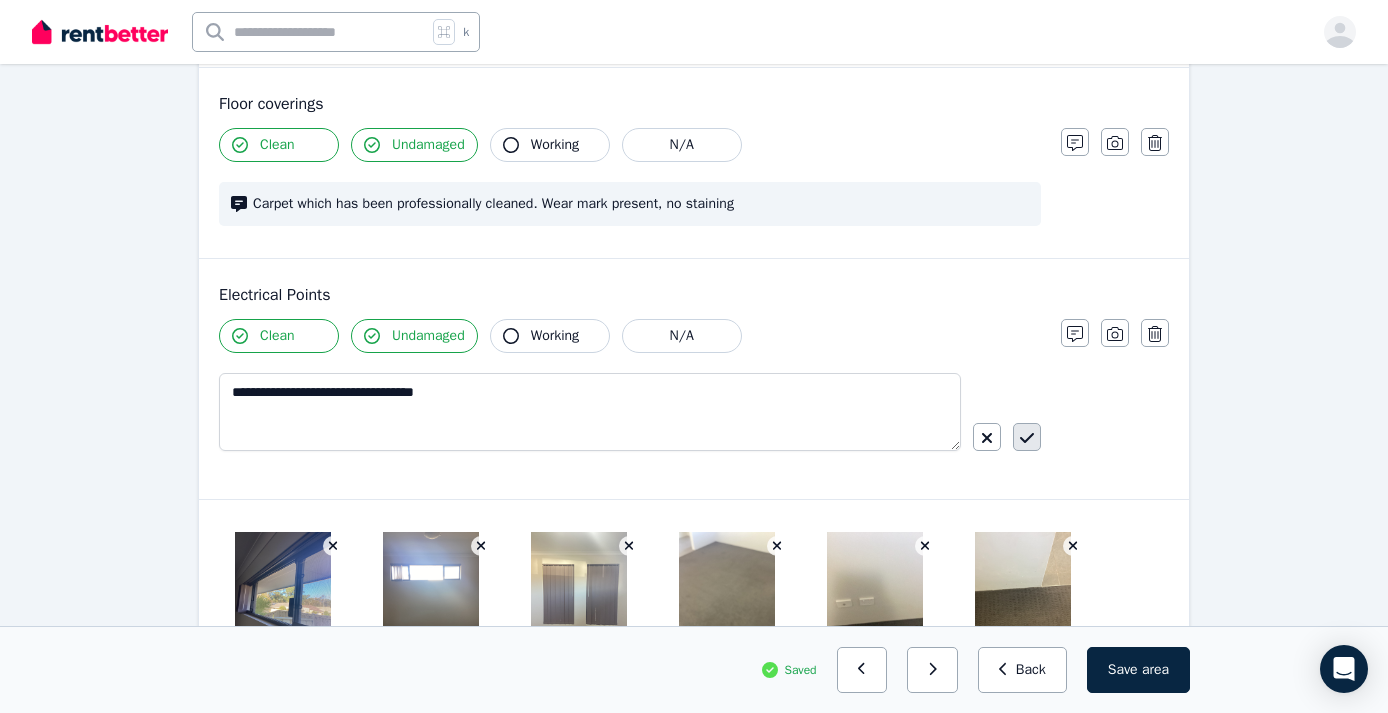 click 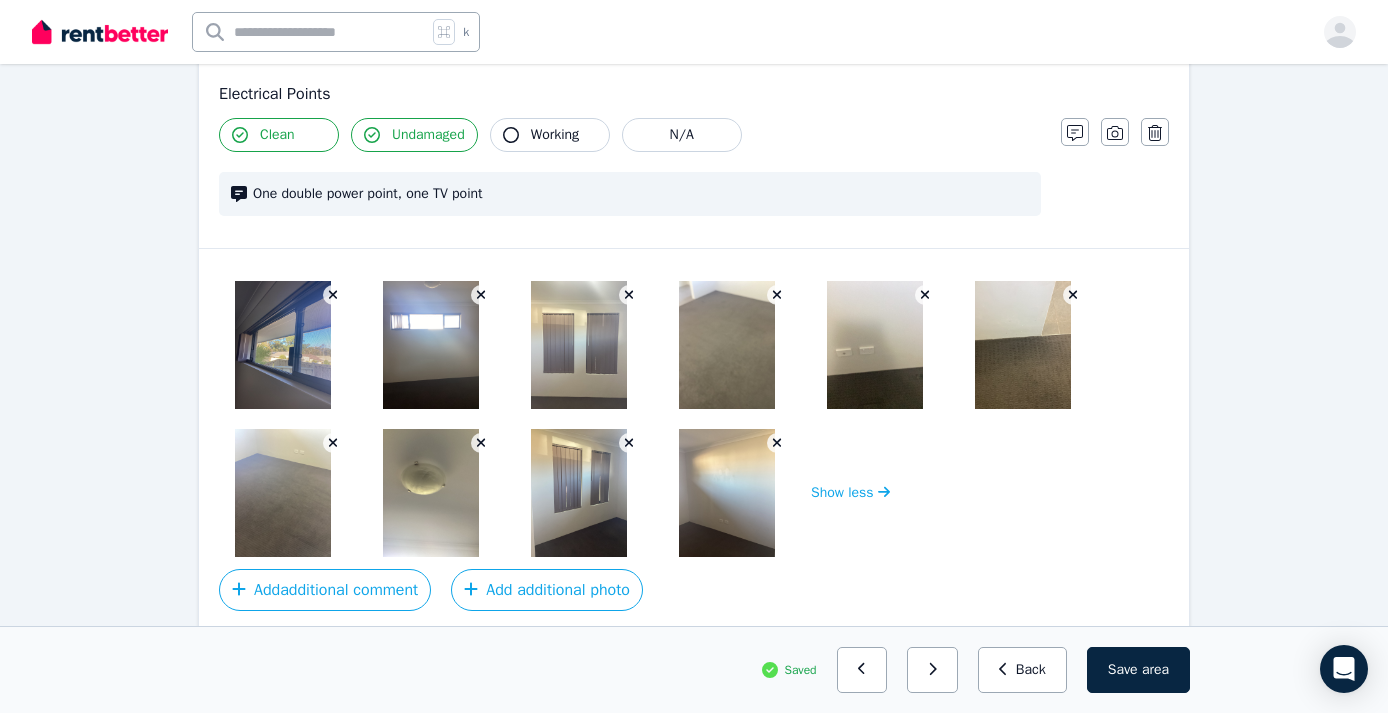 scroll, scrollTop: 1528, scrollLeft: 0, axis: vertical 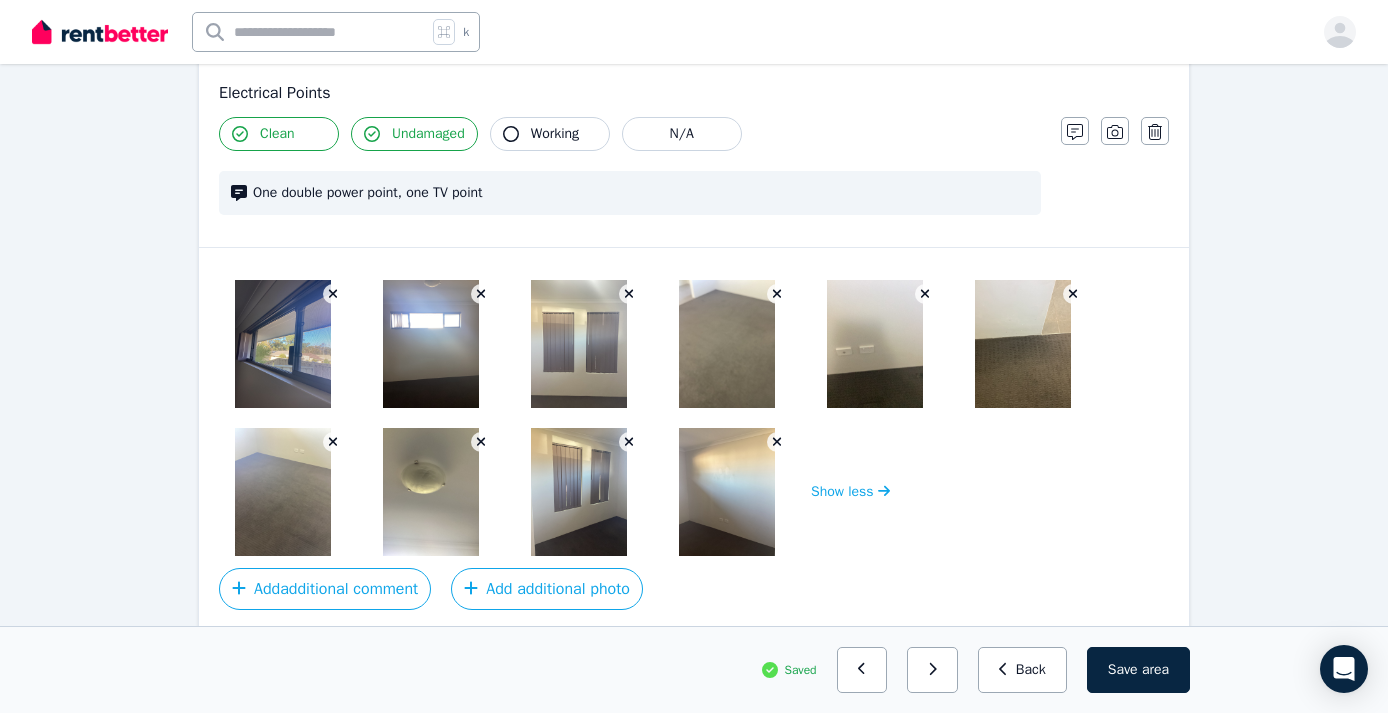 click at bounding box center (283, 492) 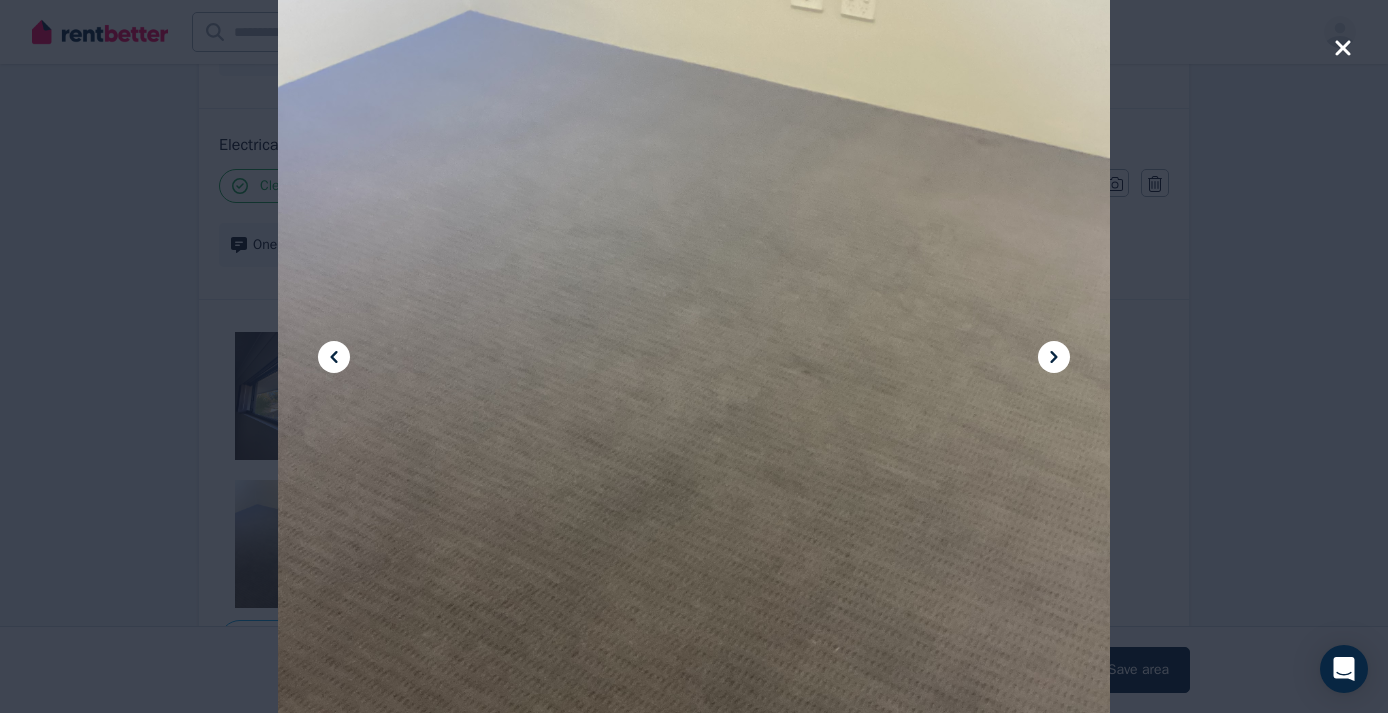 scroll, scrollTop: 1474, scrollLeft: 0, axis: vertical 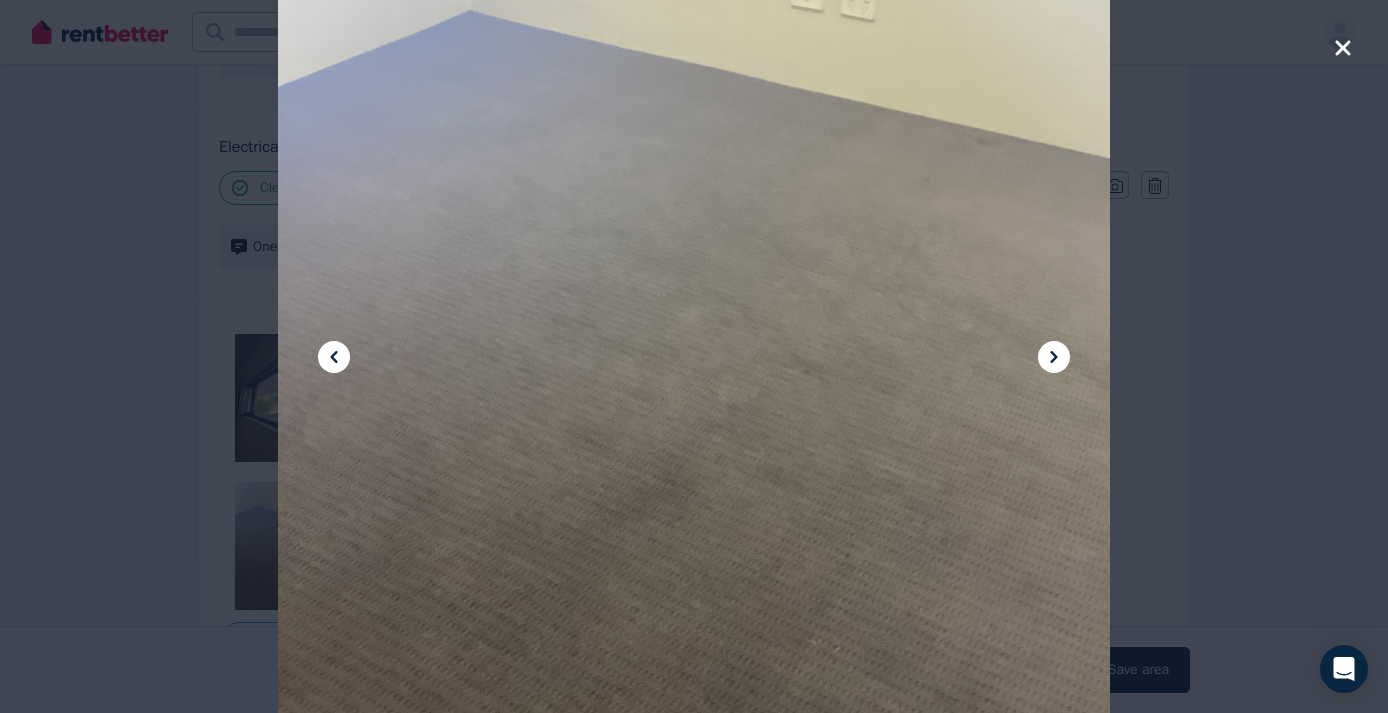 click 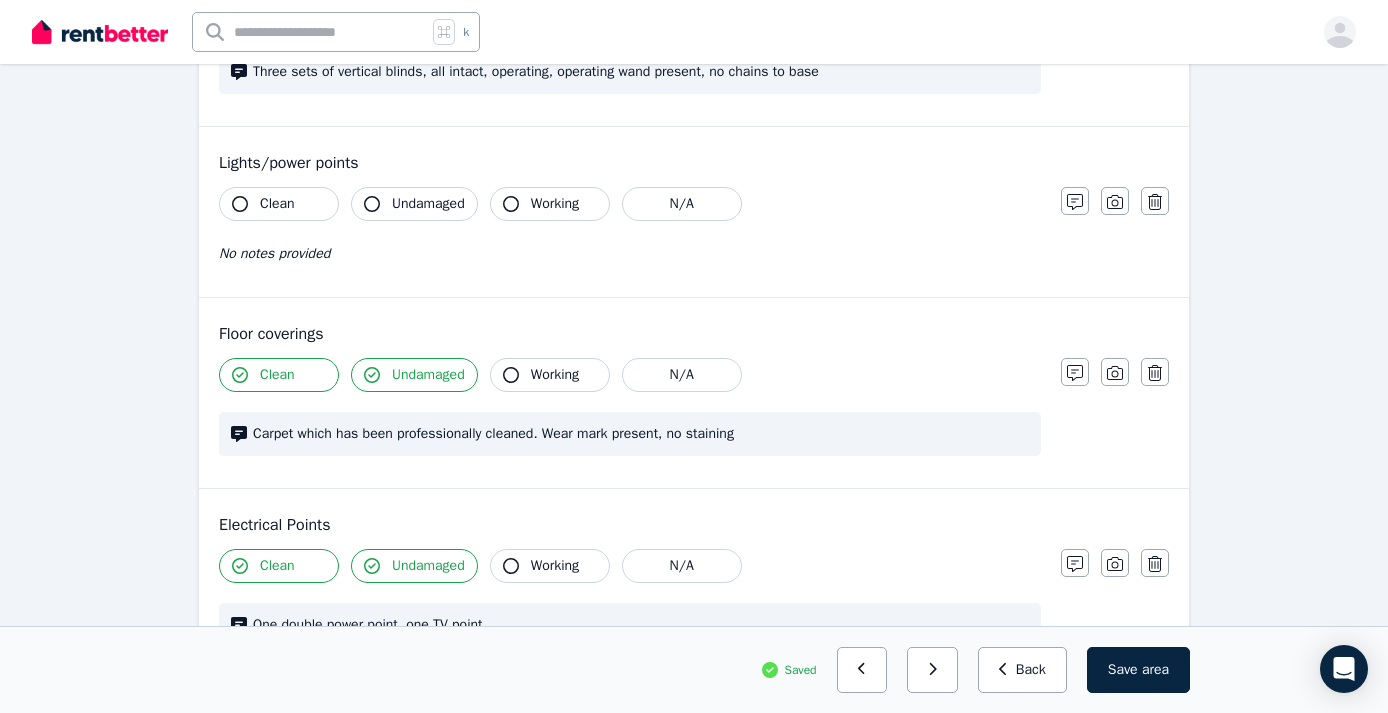 scroll, scrollTop: 1094, scrollLeft: 0, axis: vertical 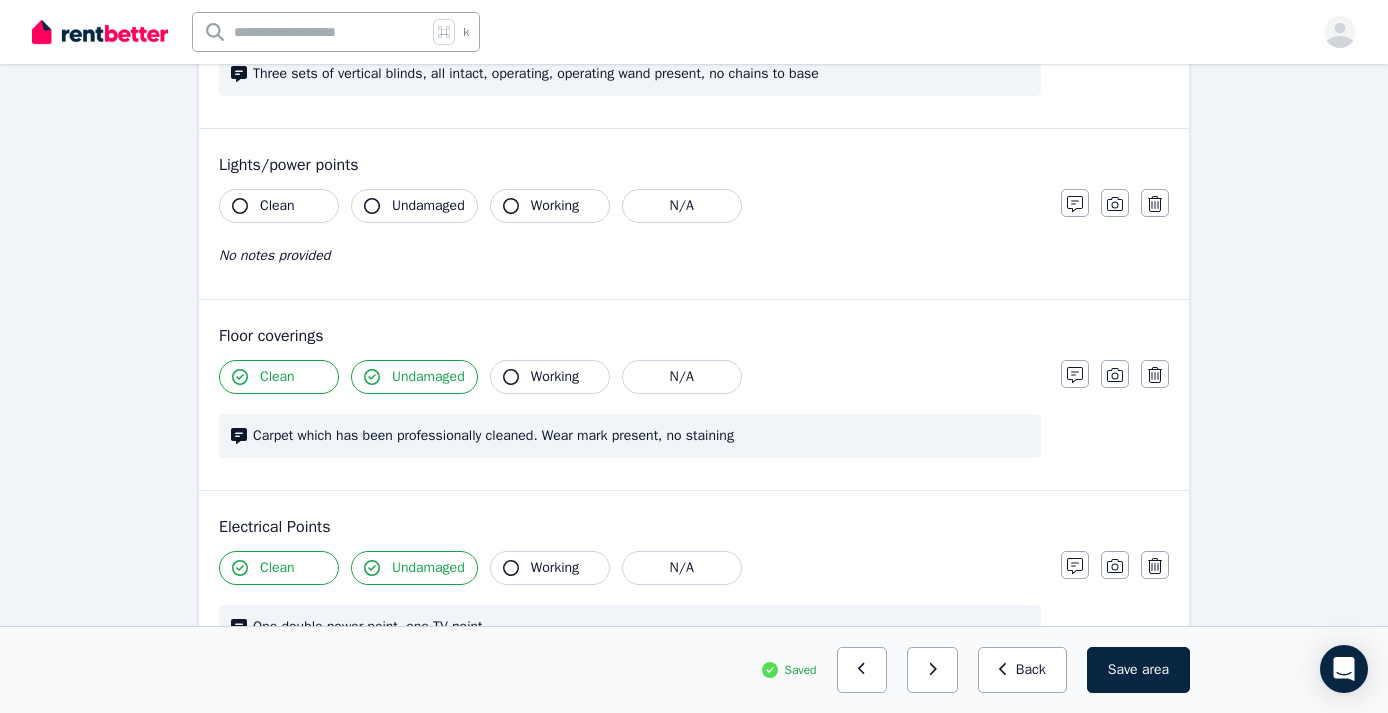 click 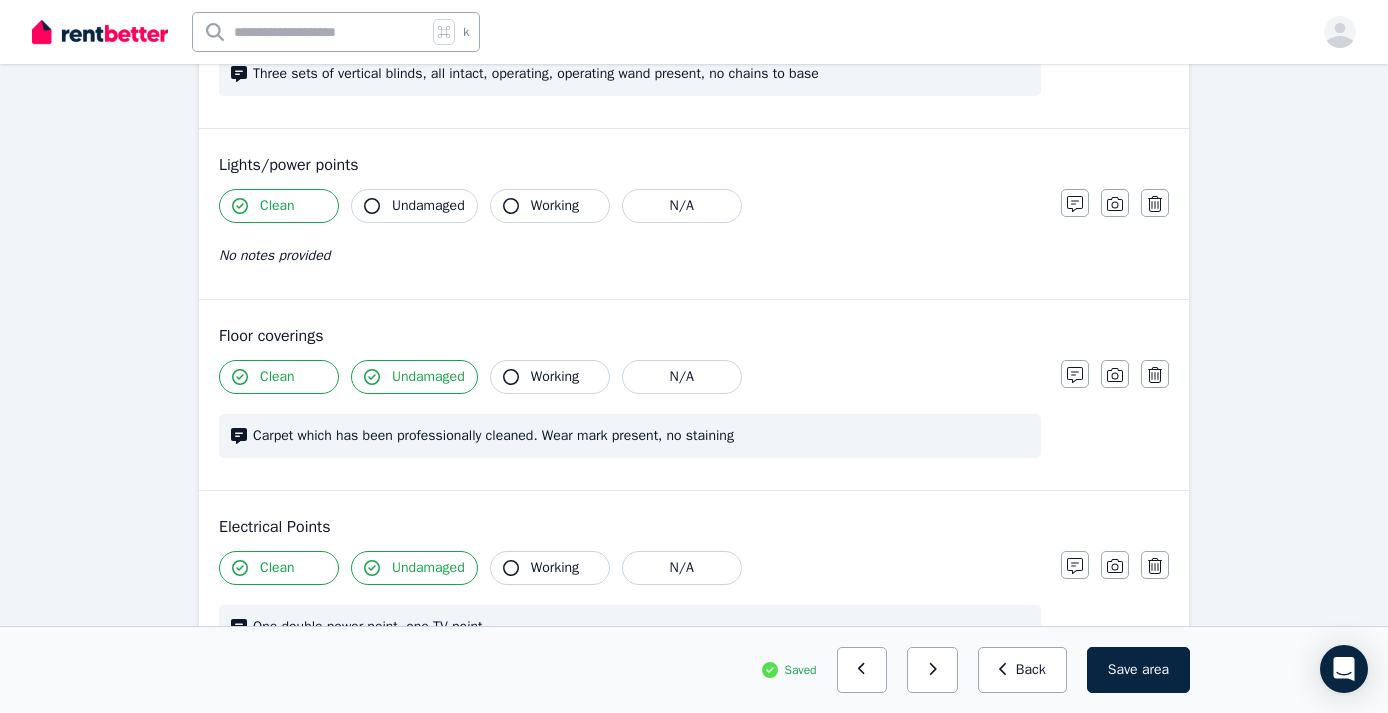 click 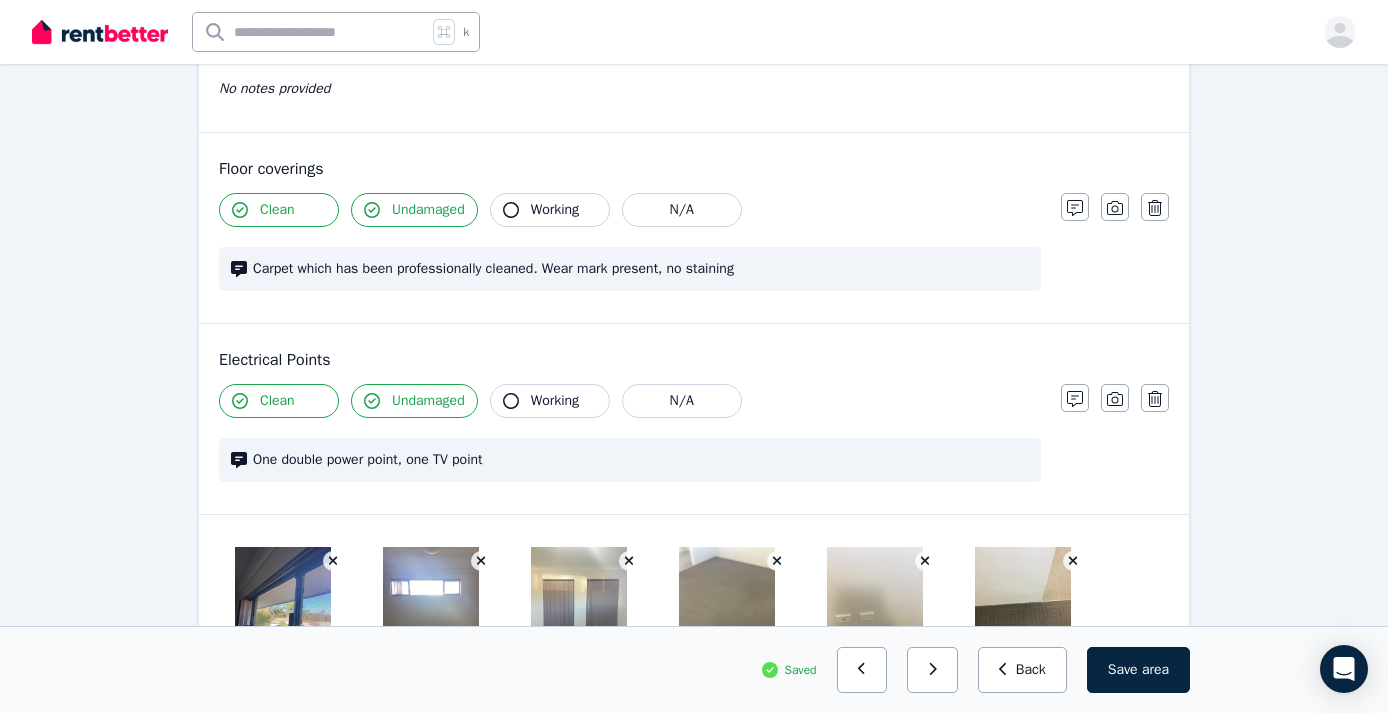scroll, scrollTop: 1262, scrollLeft: 0, axis: vertical 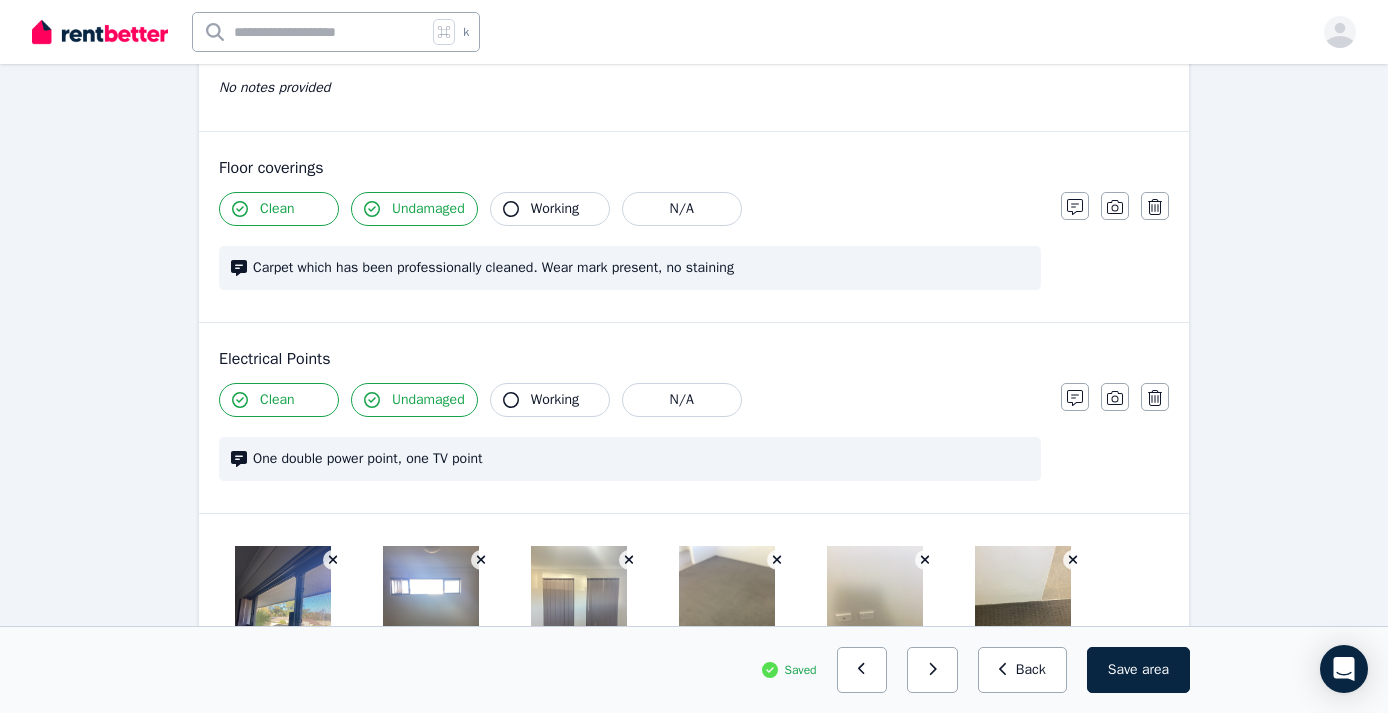 click on "One double power point, one TV point" at bounding box center [641, 459] 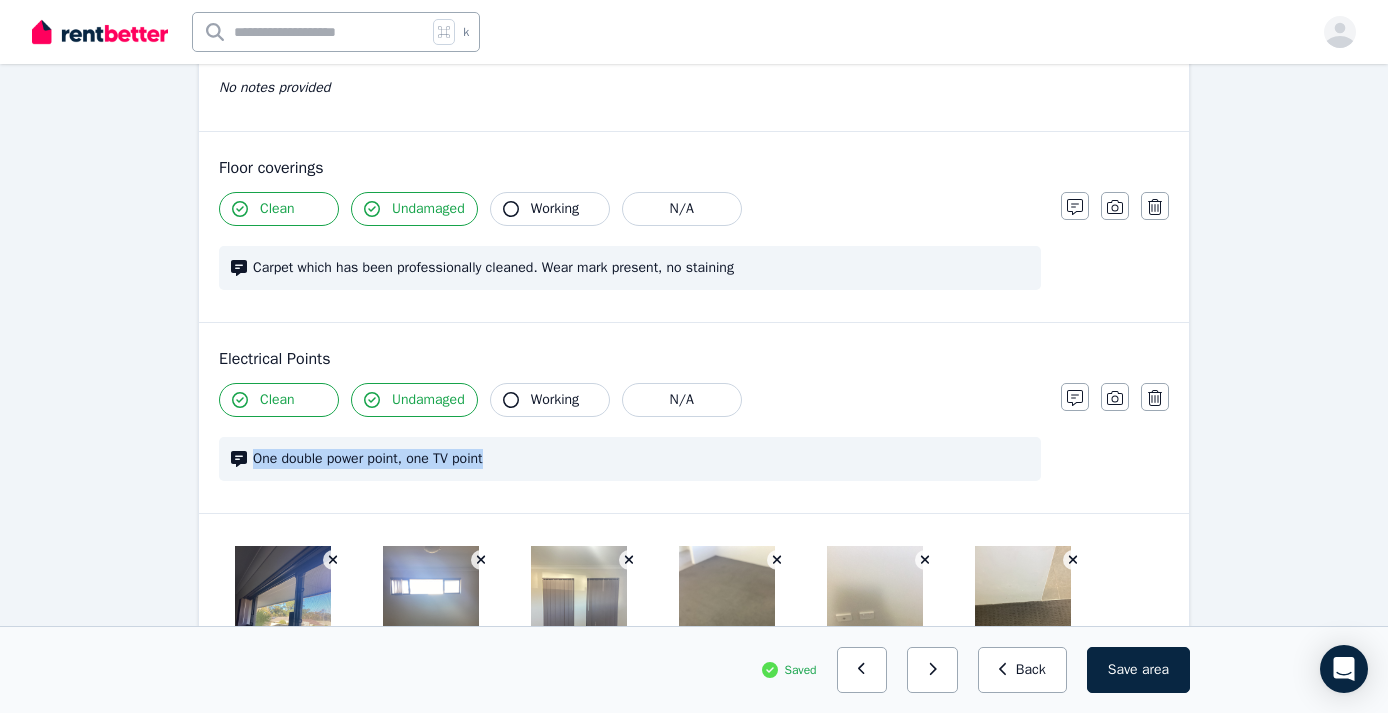 drag, startPoint x: 504, startPoint y: 459, endPoint x: 264, endPoint y: 448, distance: 240.25195 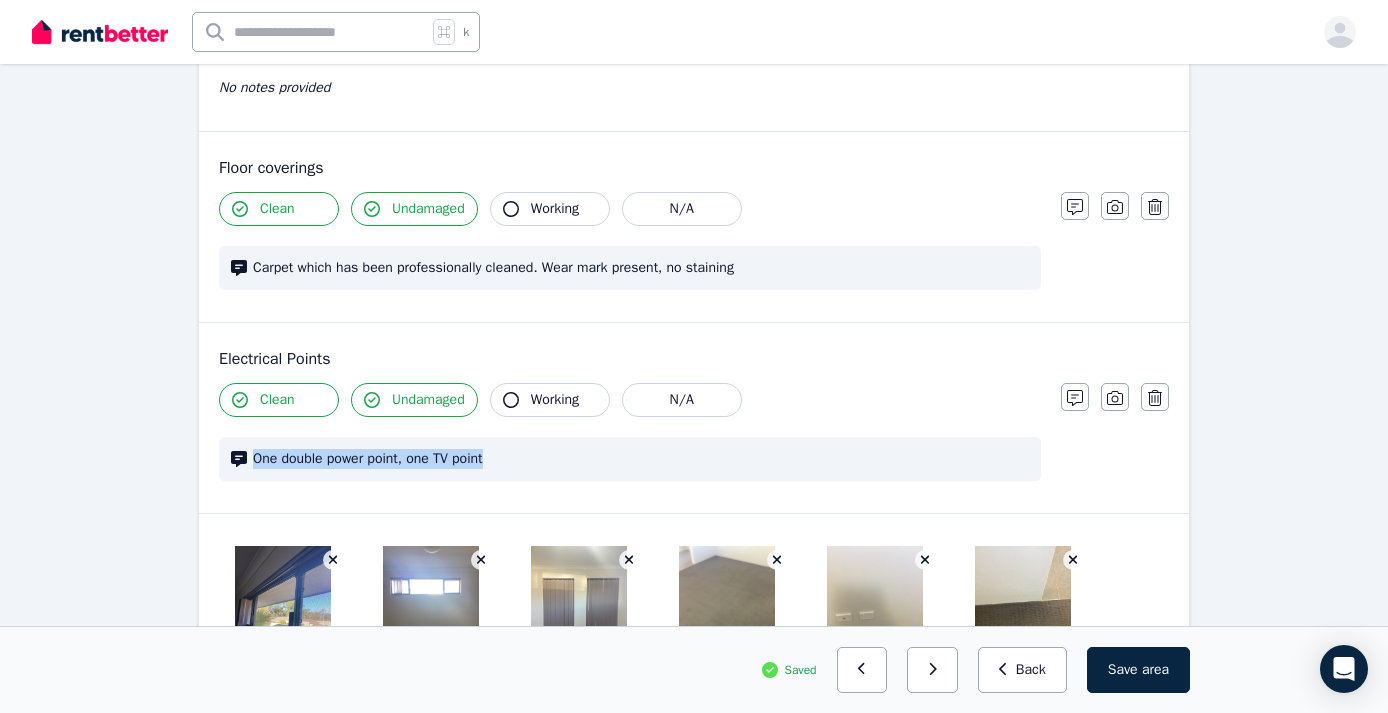 click on "One double power point, one TV point" at bounding box center (630, 459) 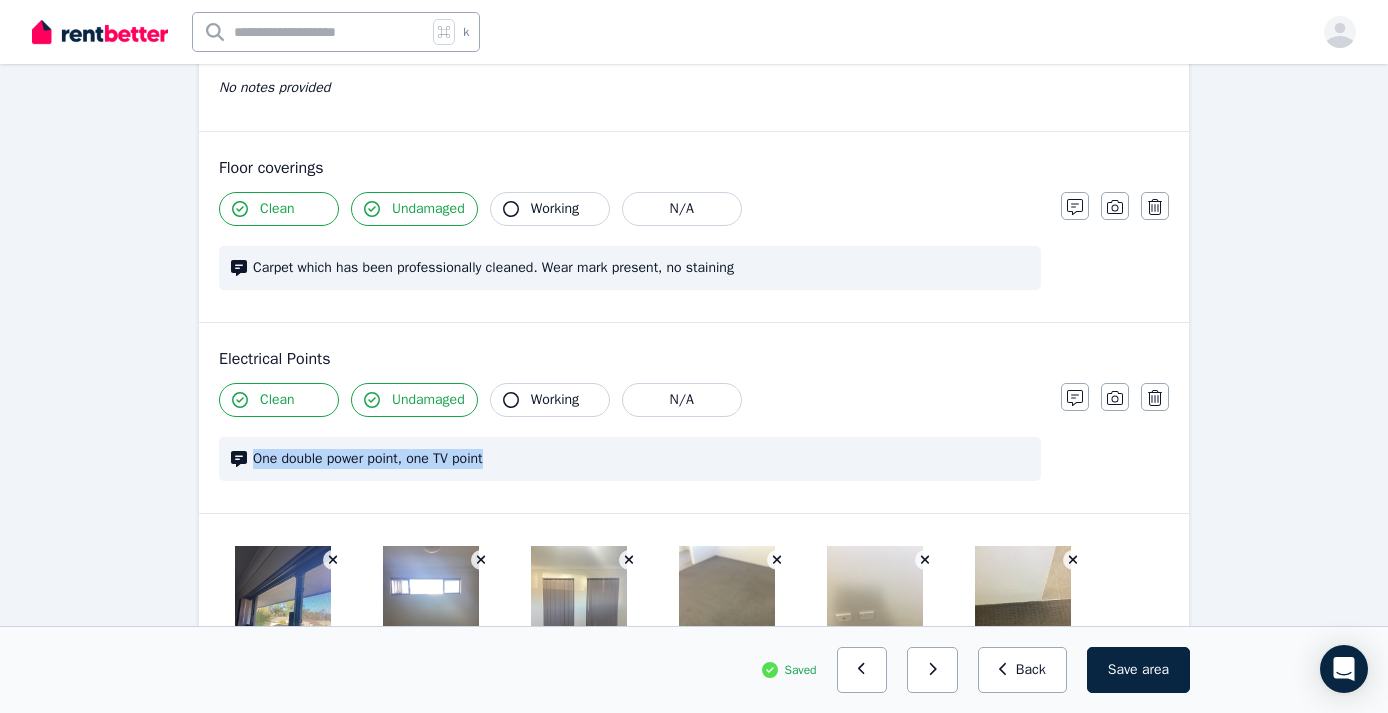 copy on "One double power point, one TV point" 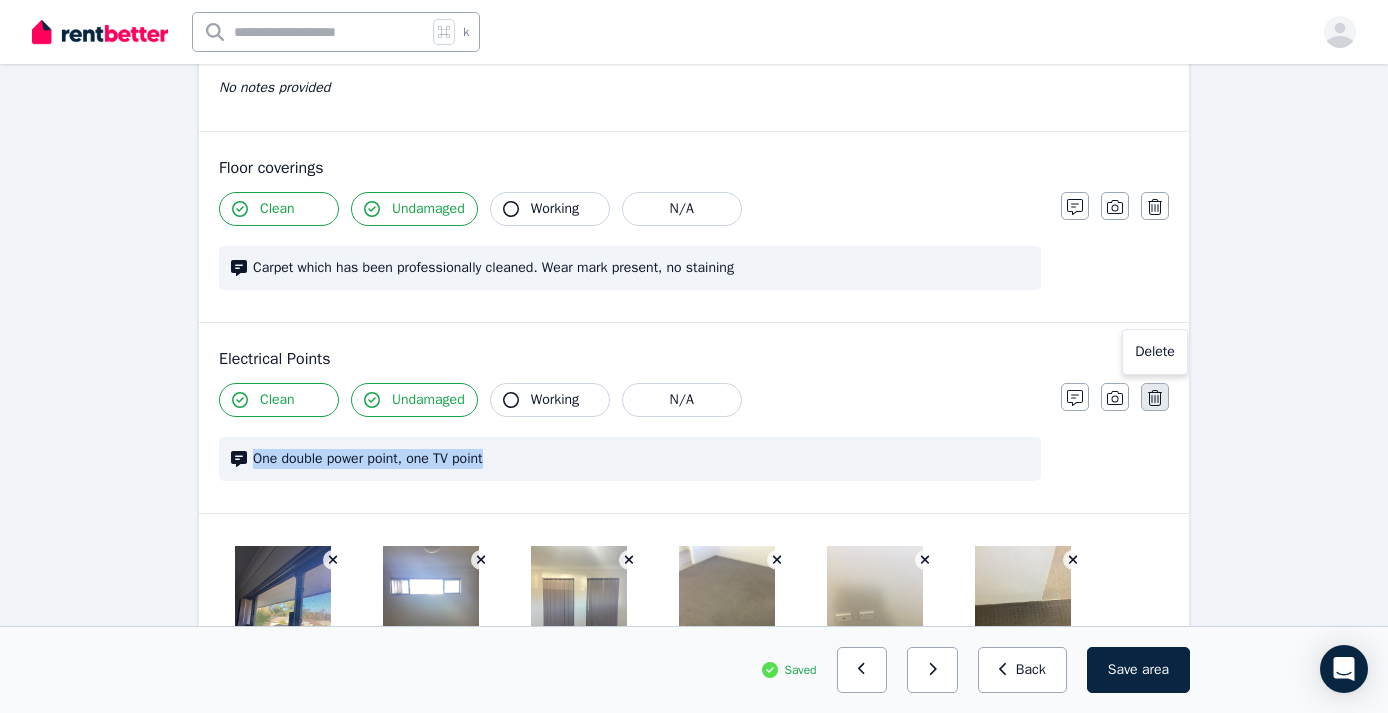 click at bounding box center [1155, 397] 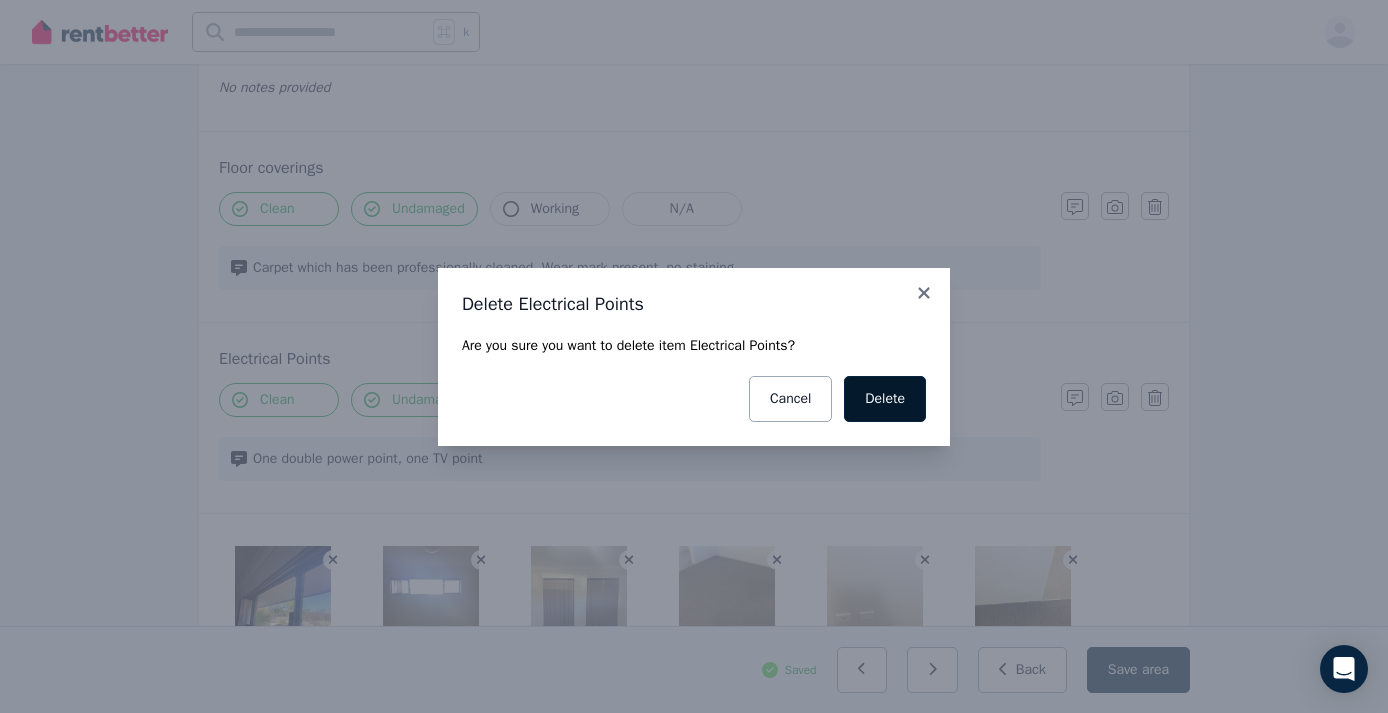 click on "Delete" at bounding box center (885, 399) 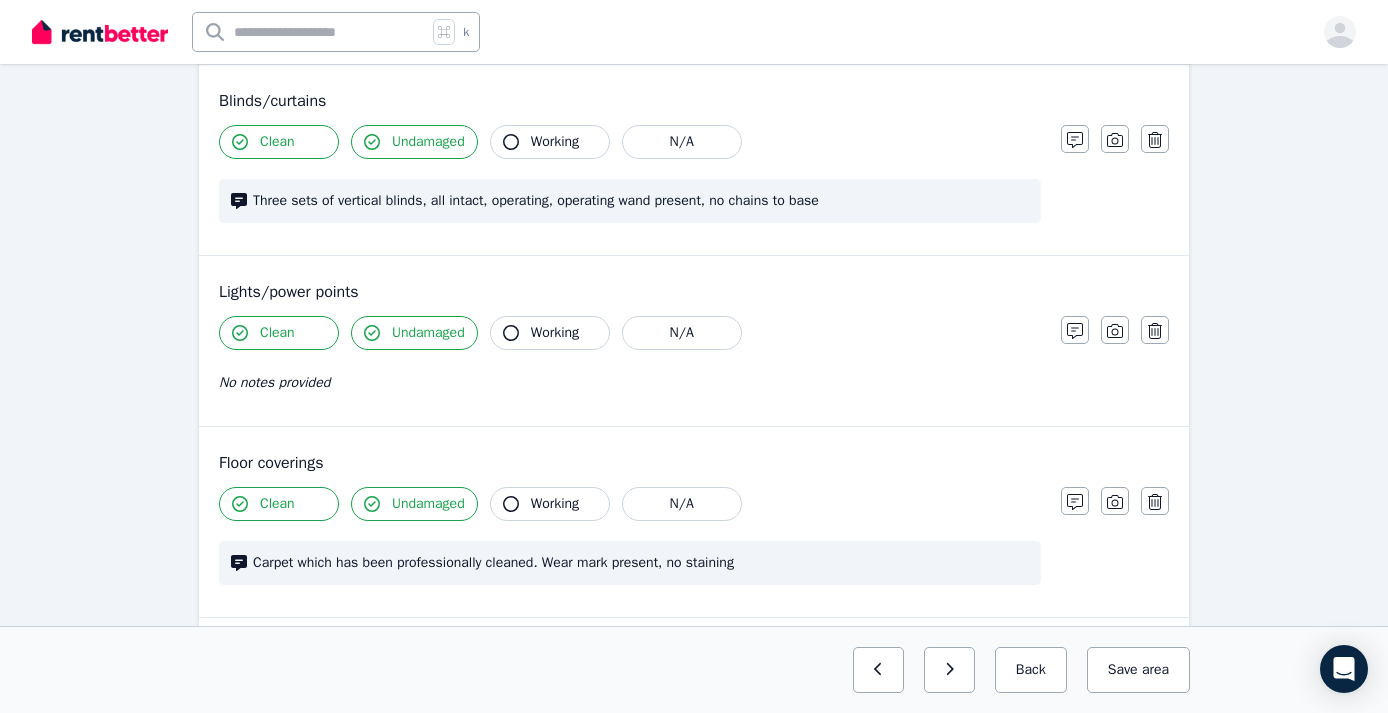 scroll, scrollTop: 966, scrollLeft: 0, axis: vertical 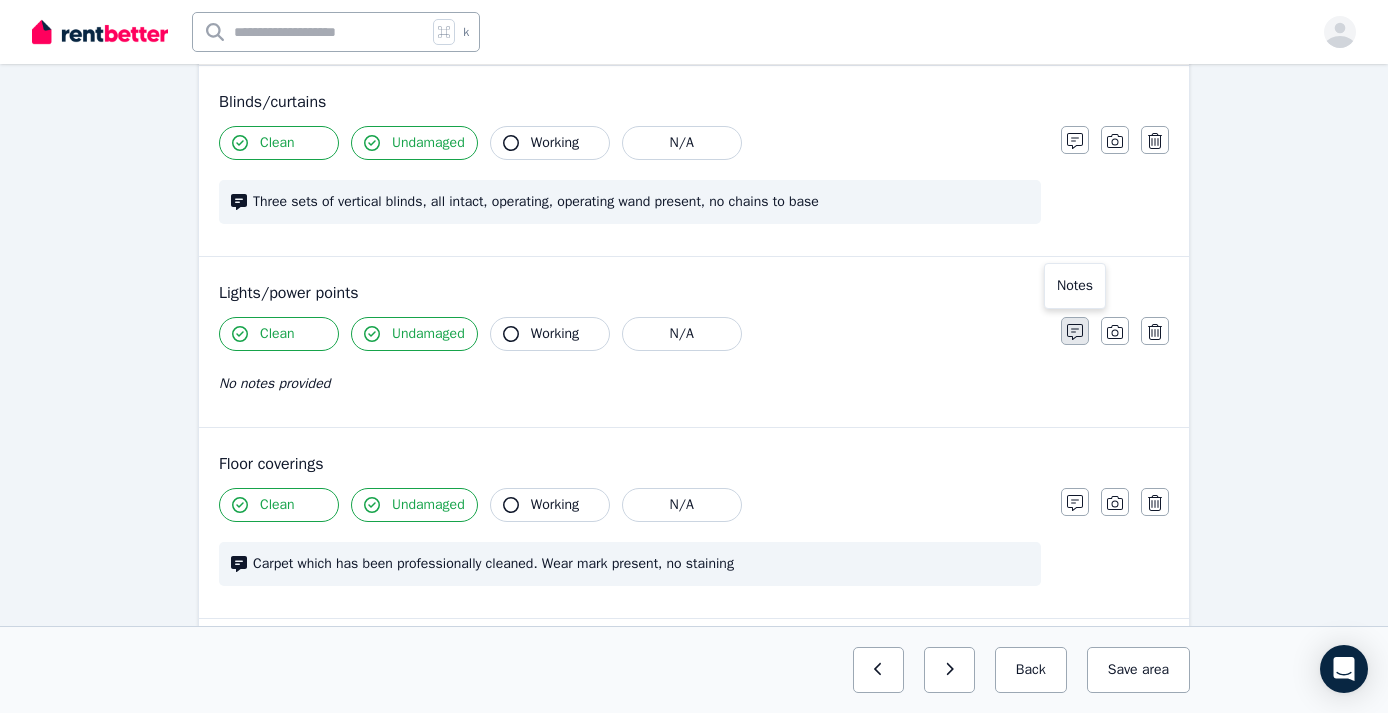 click at bounding box center (1075, 331) 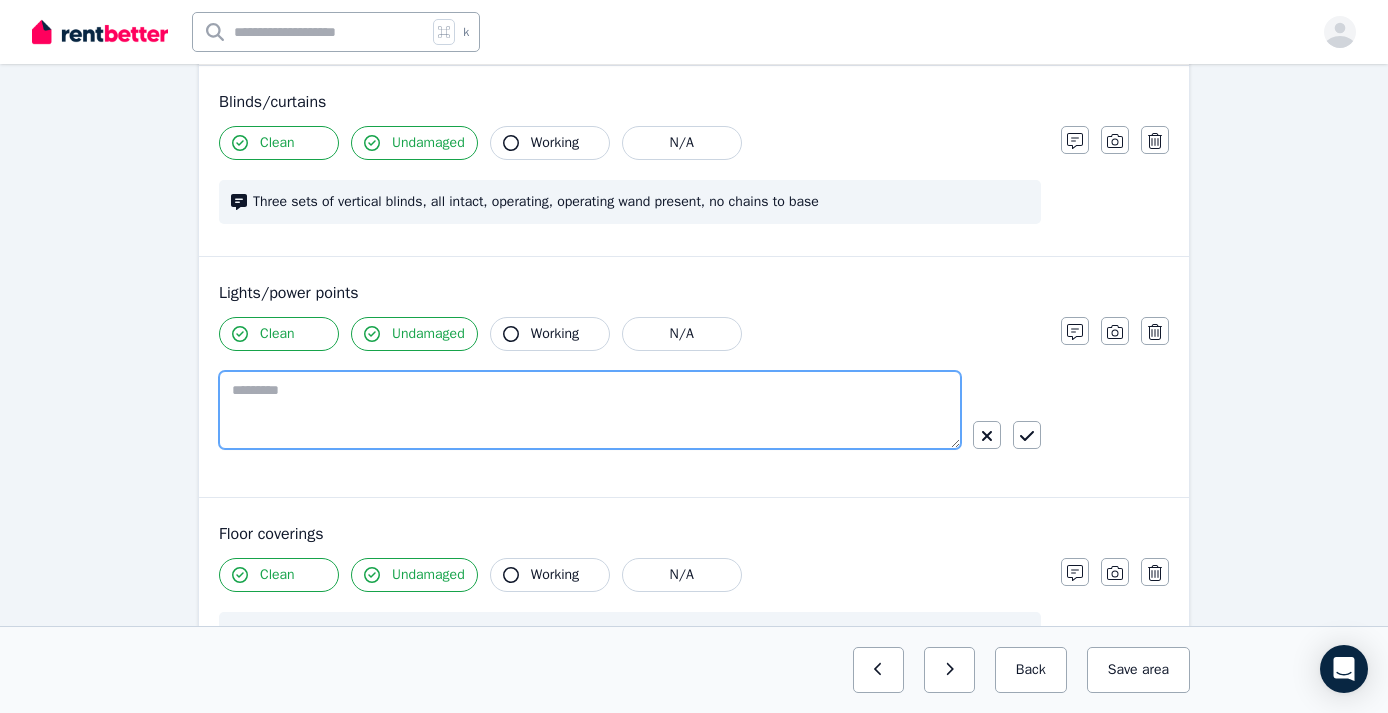 click at bounding box center (590, 410) 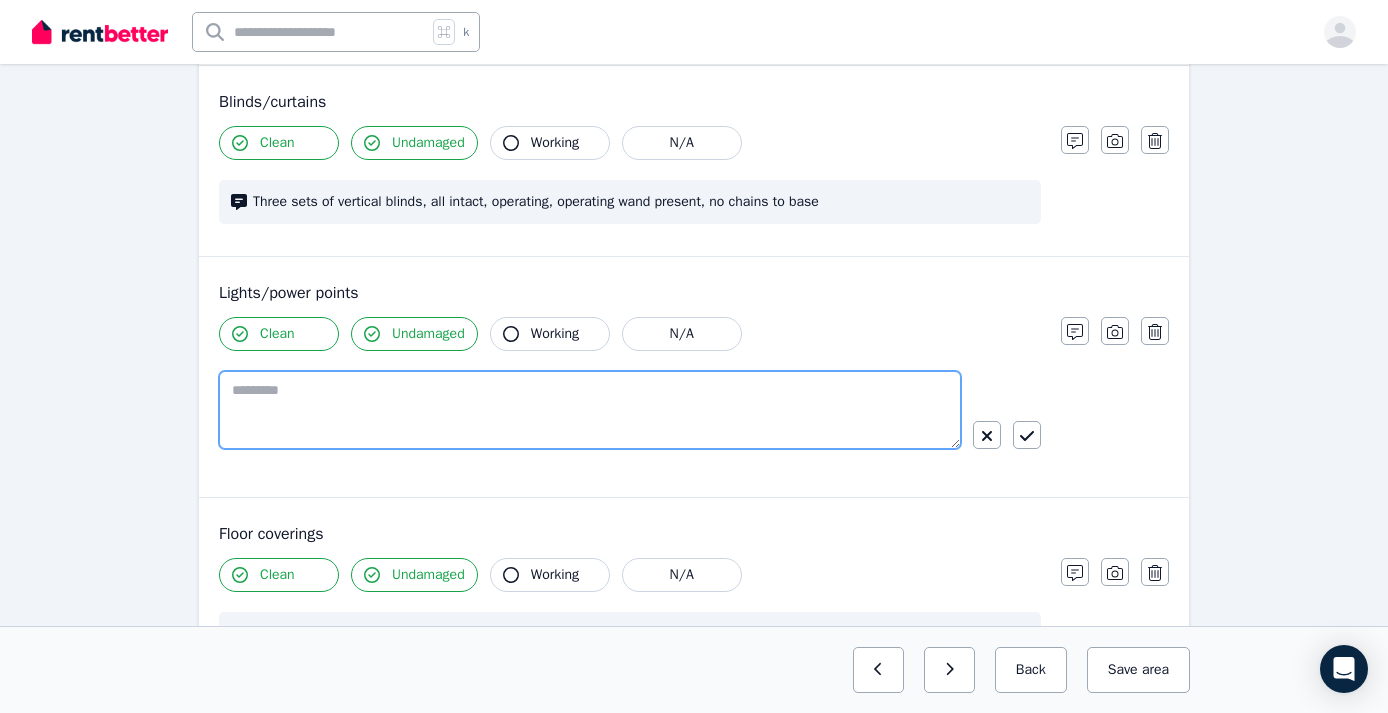 paste on "**********" 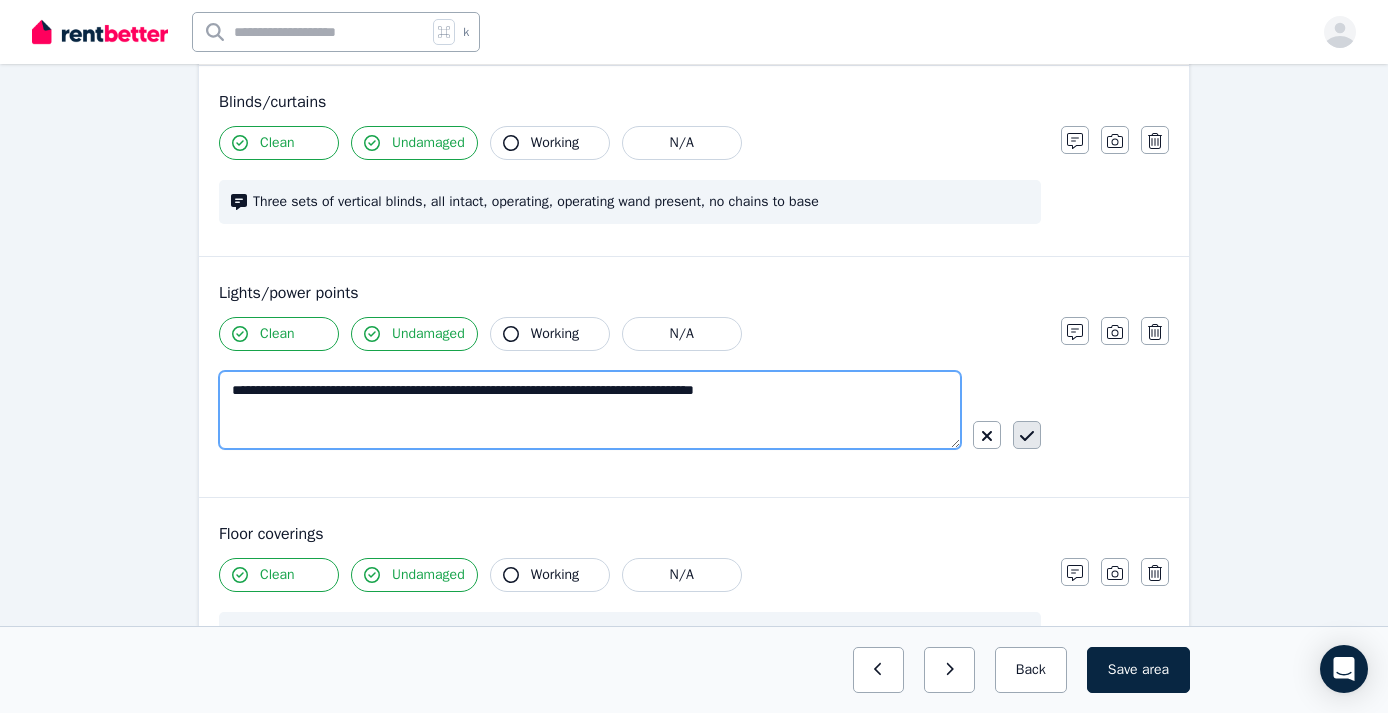 type on "**********" 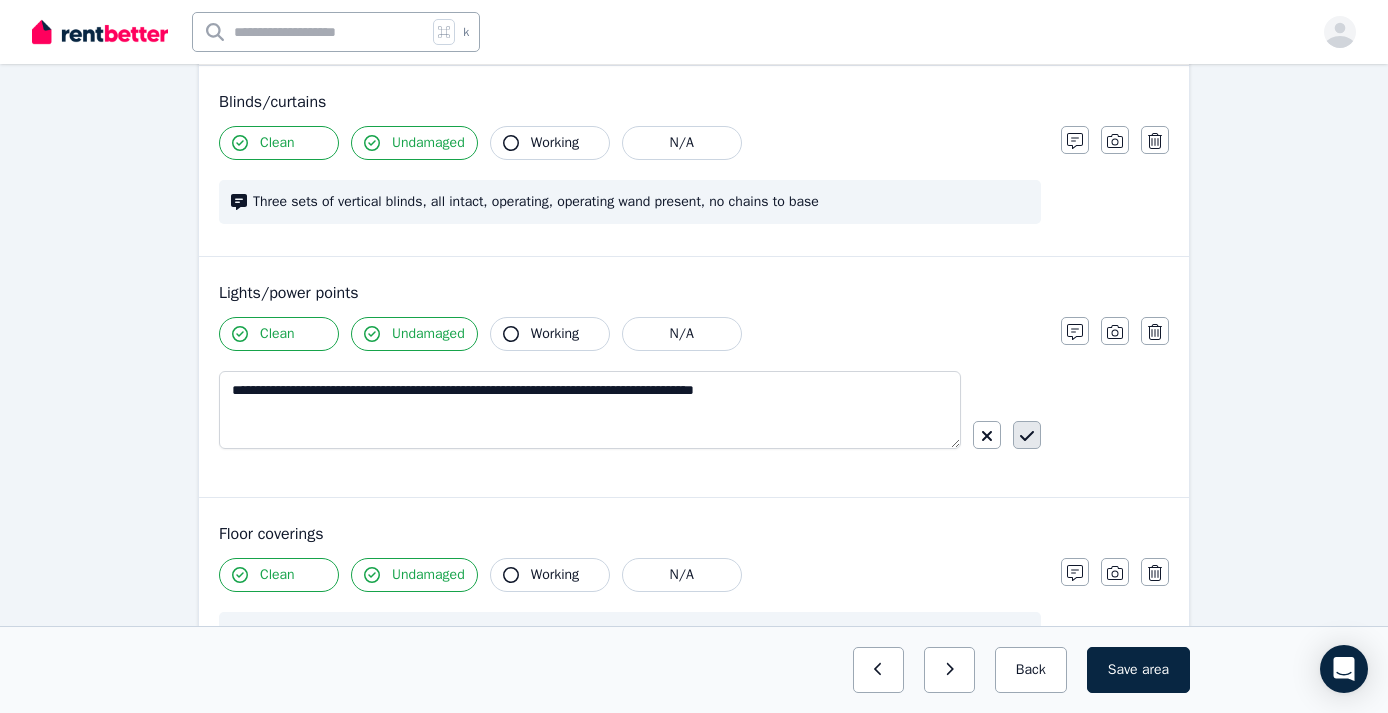 click 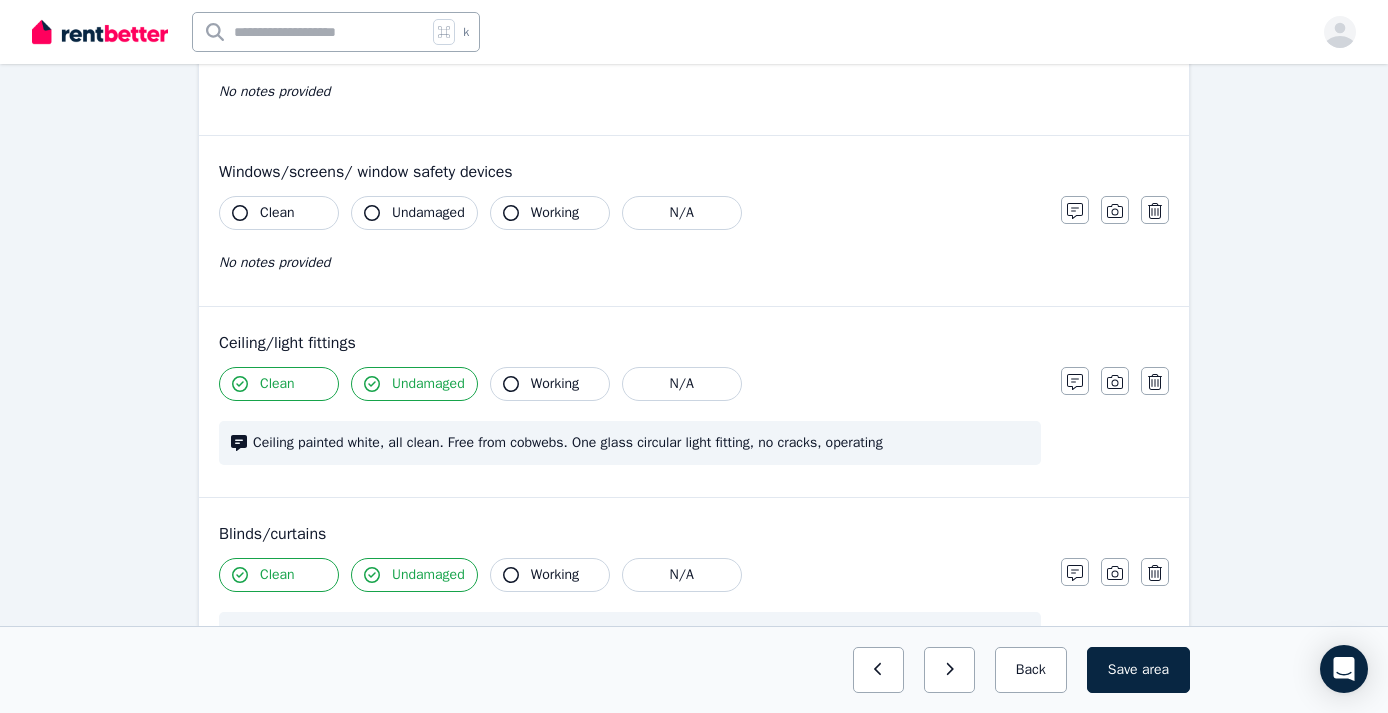 scroll, scrollTop: 523, scrollLeft: 0, axis: vertical 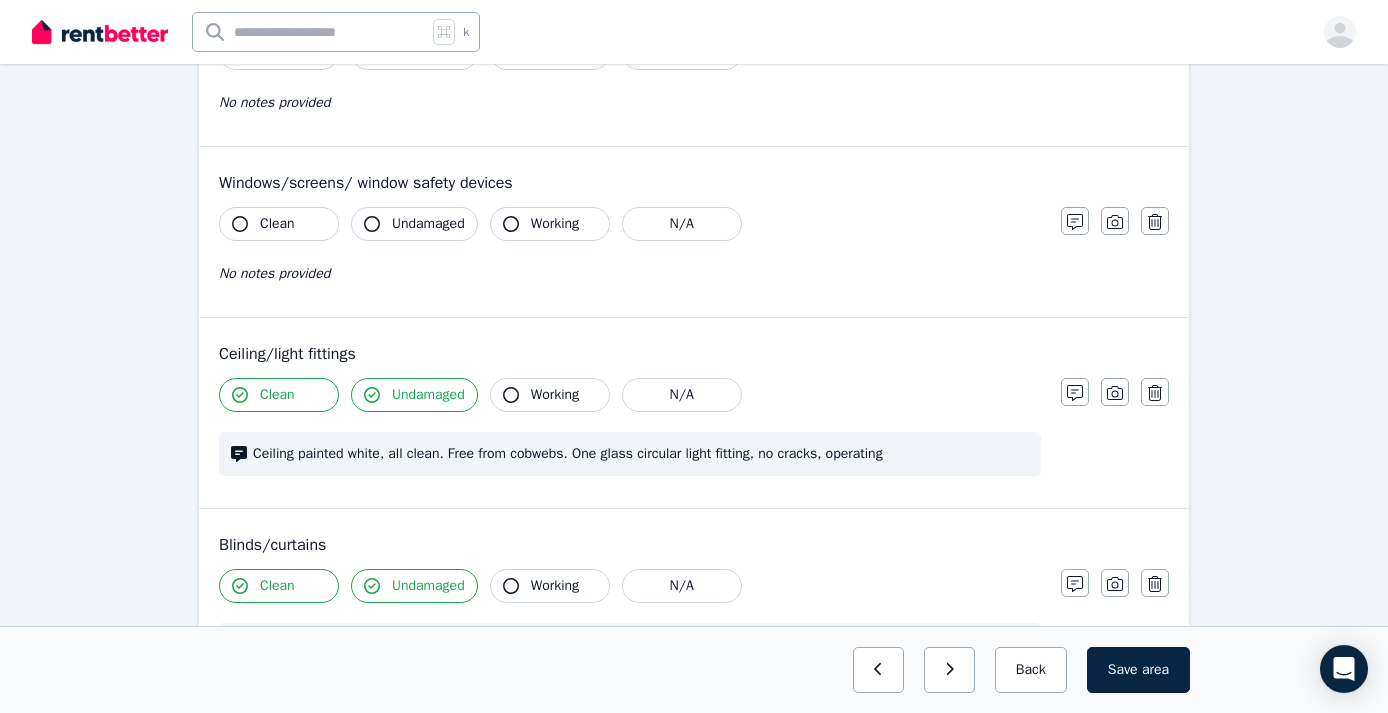 click 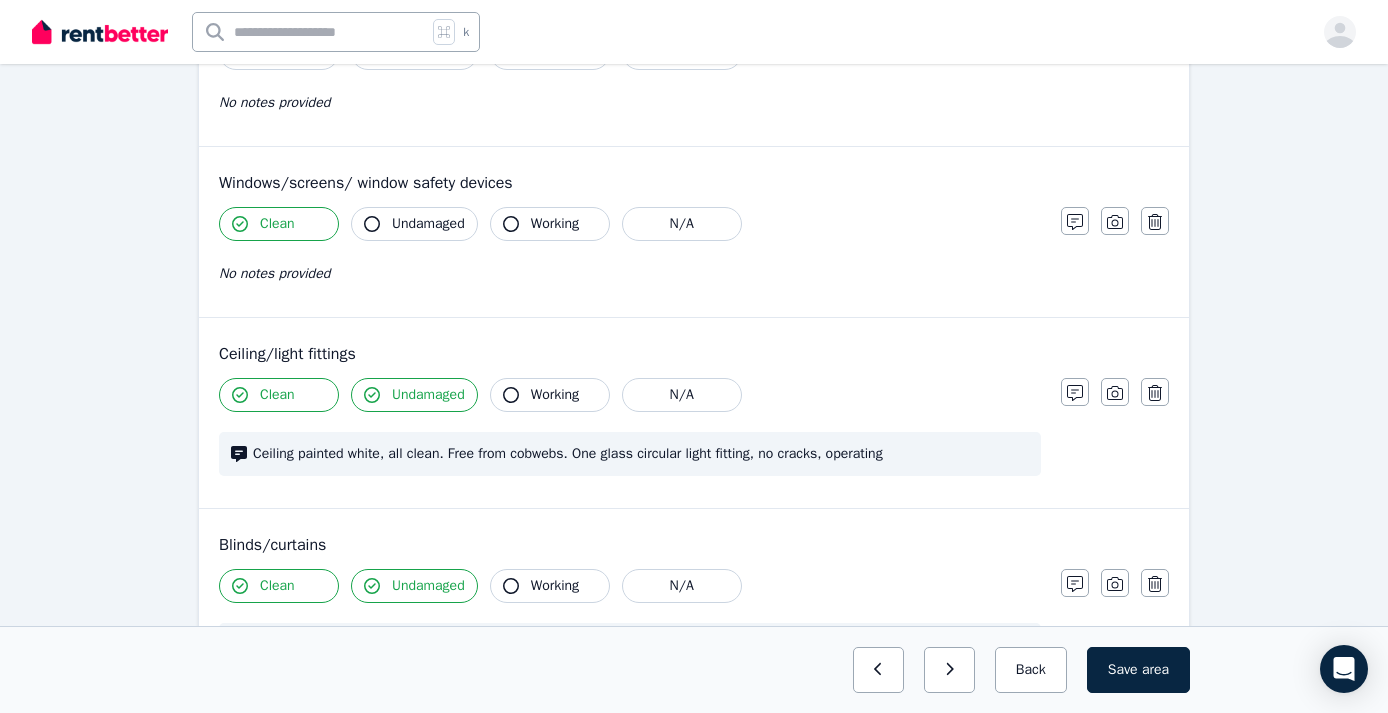 click 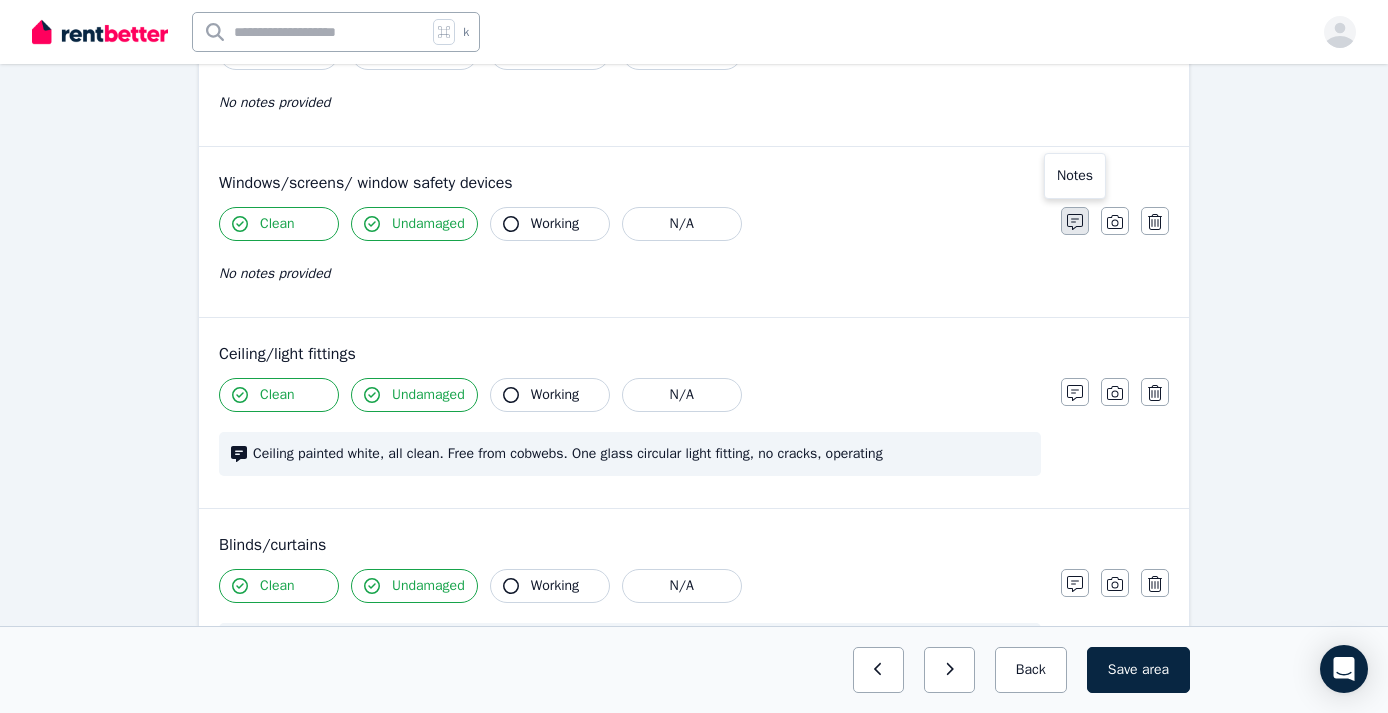 click 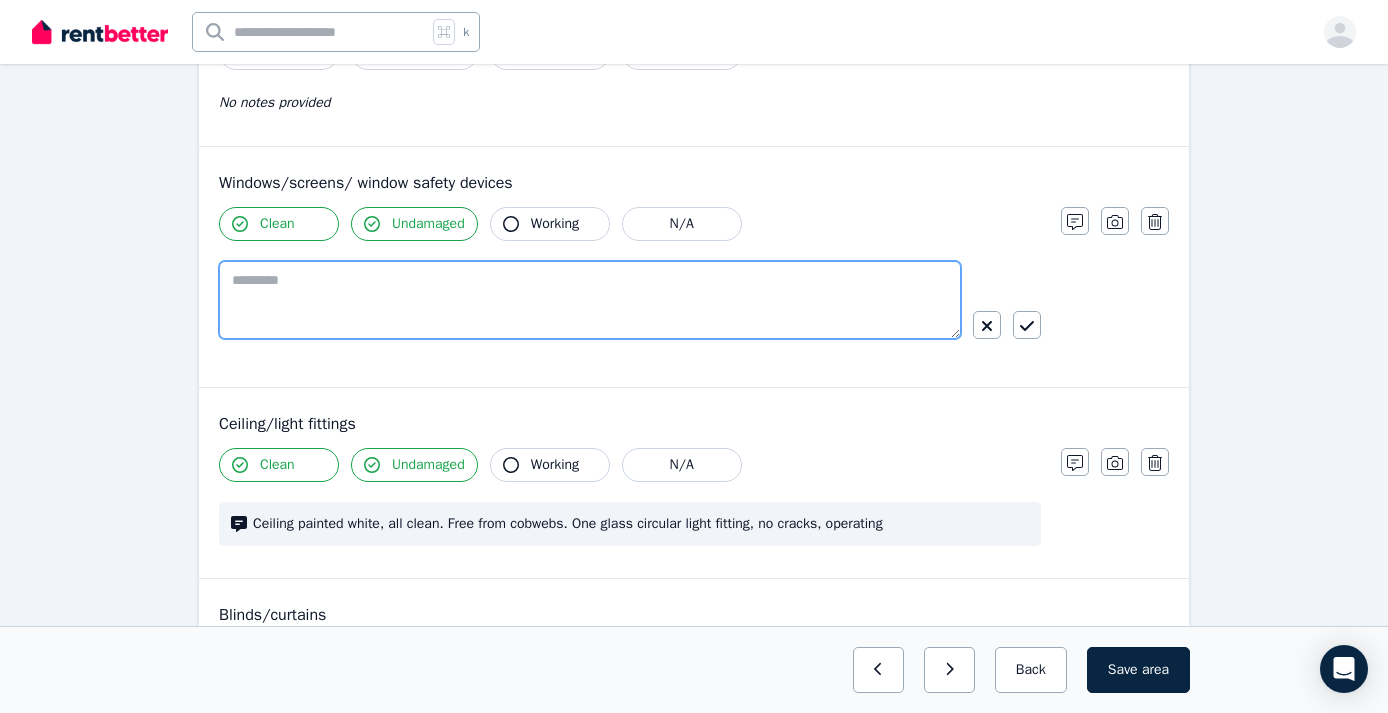 click at bounding box center [590, 300] 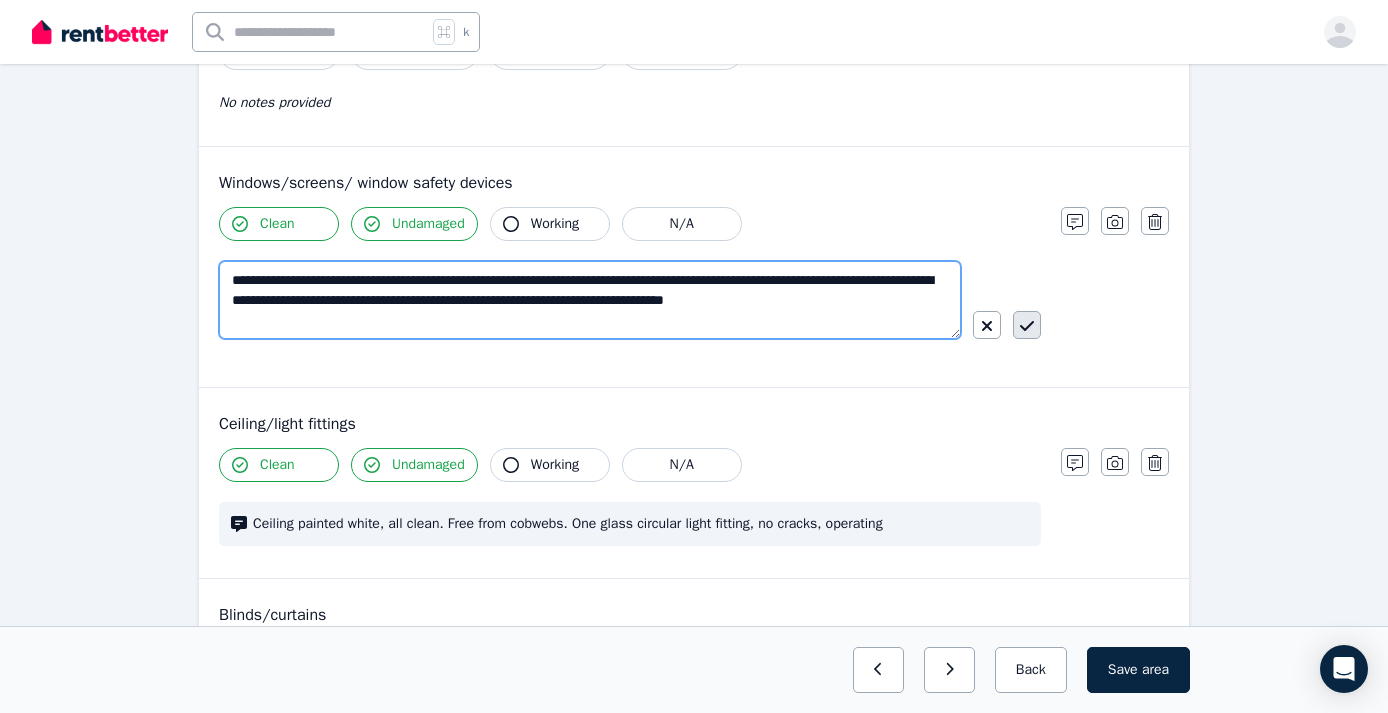 type on "**********" 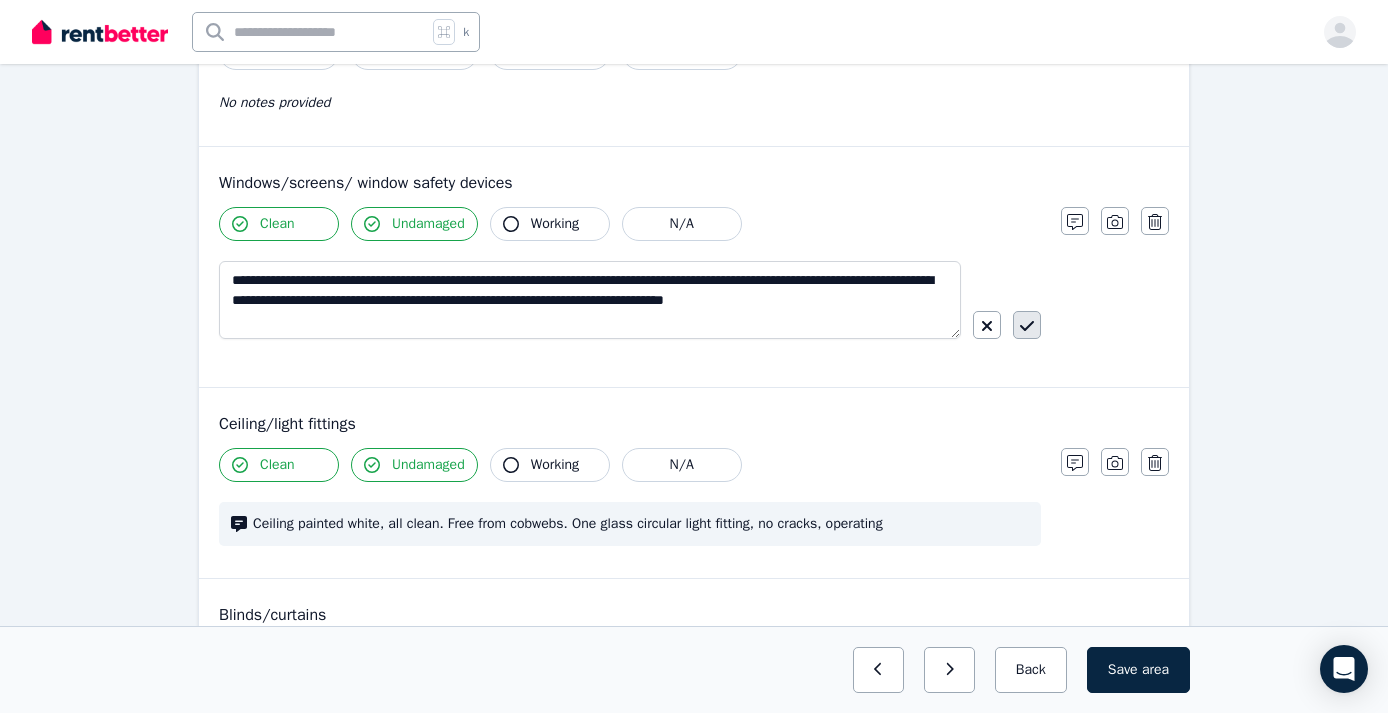 click 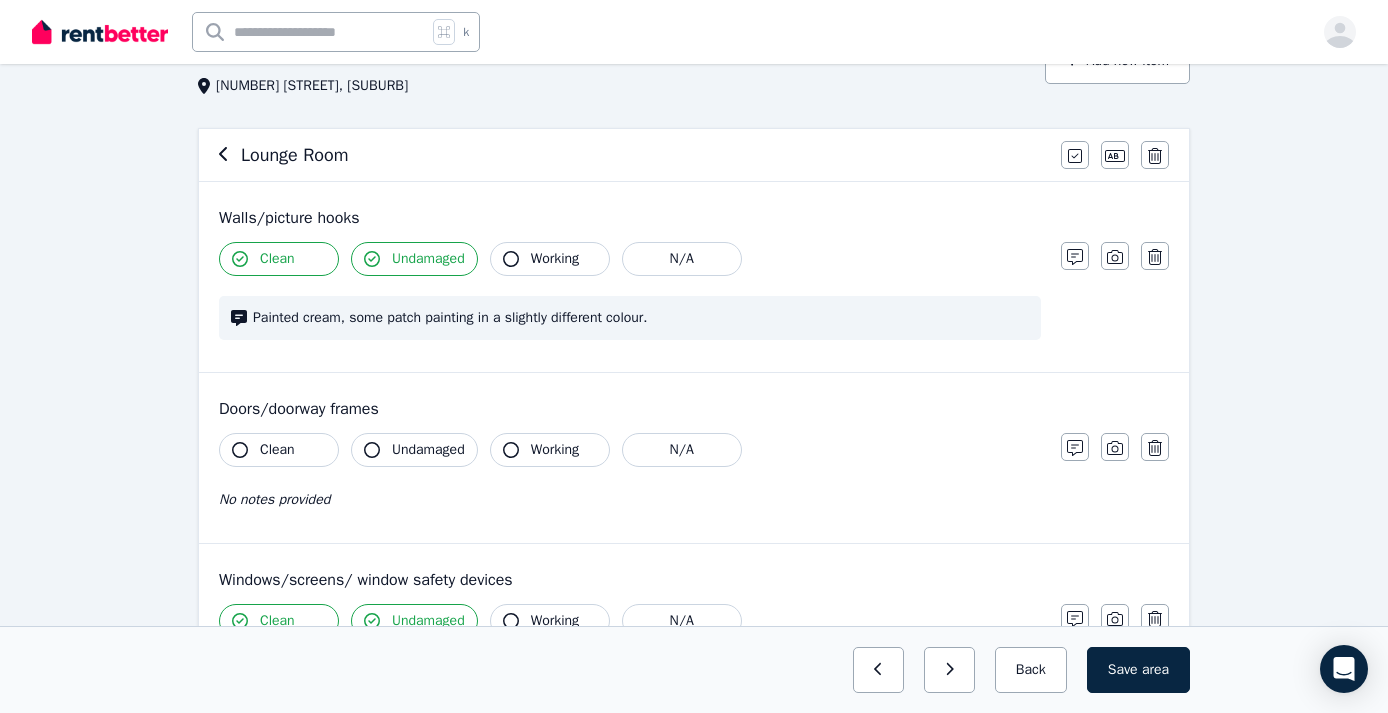 scroll, scrollTop: 140, scrollLeft: 0, axis: vertical 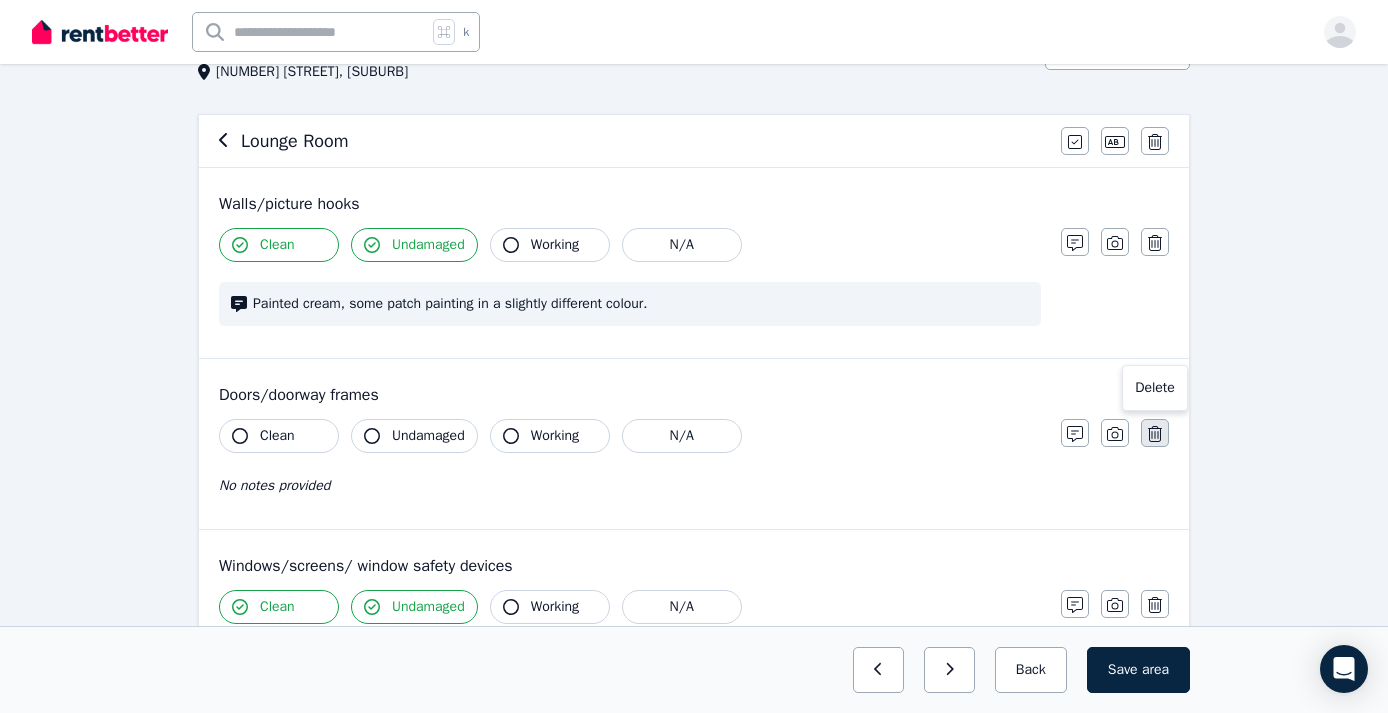 click 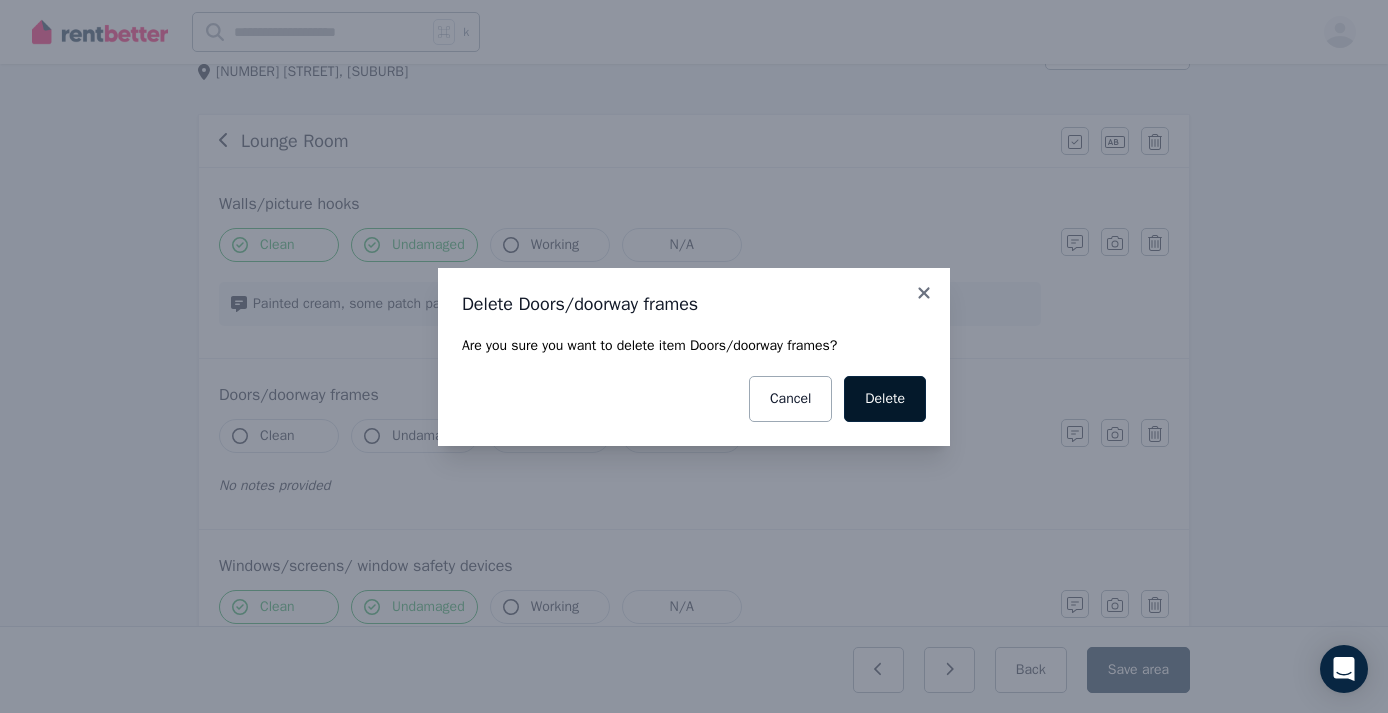 click on "Delete" at bounding box center [885, 399] 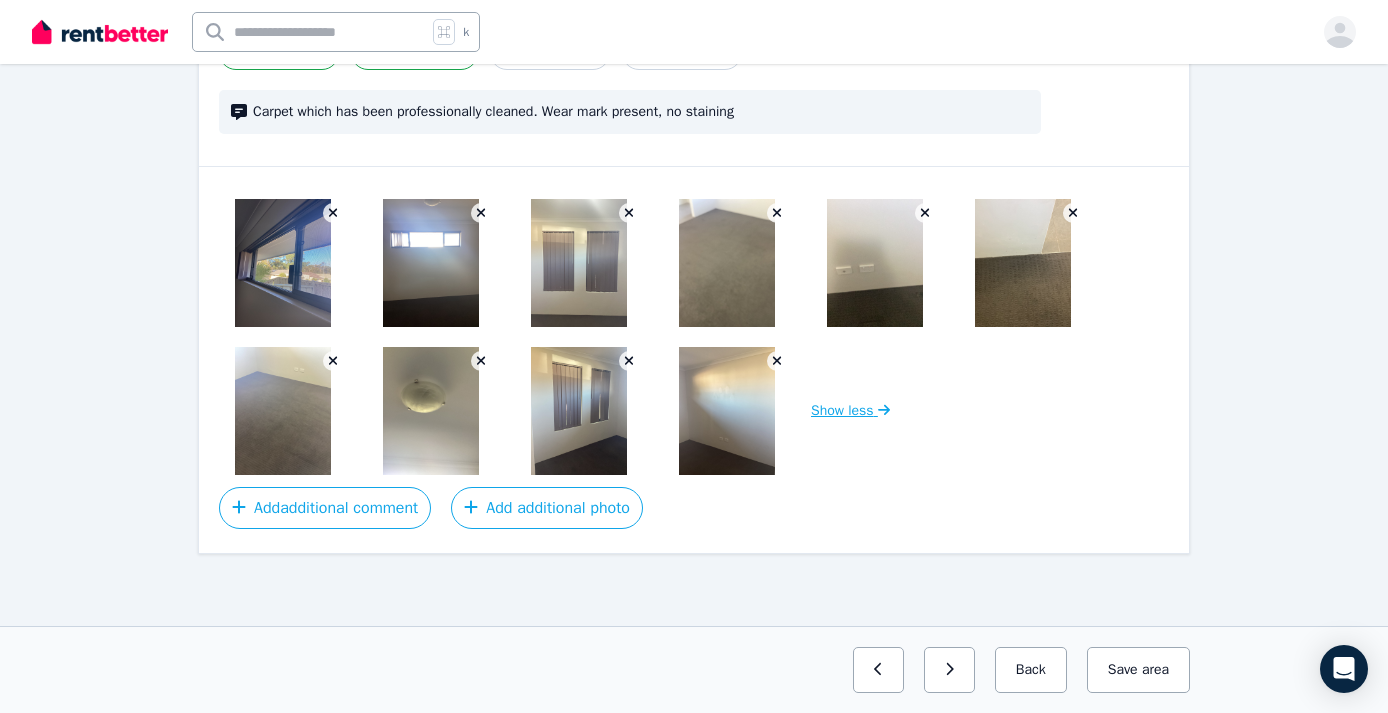 scroll, scrollTop: 1307, scrollLeft: 0, axis: vertical 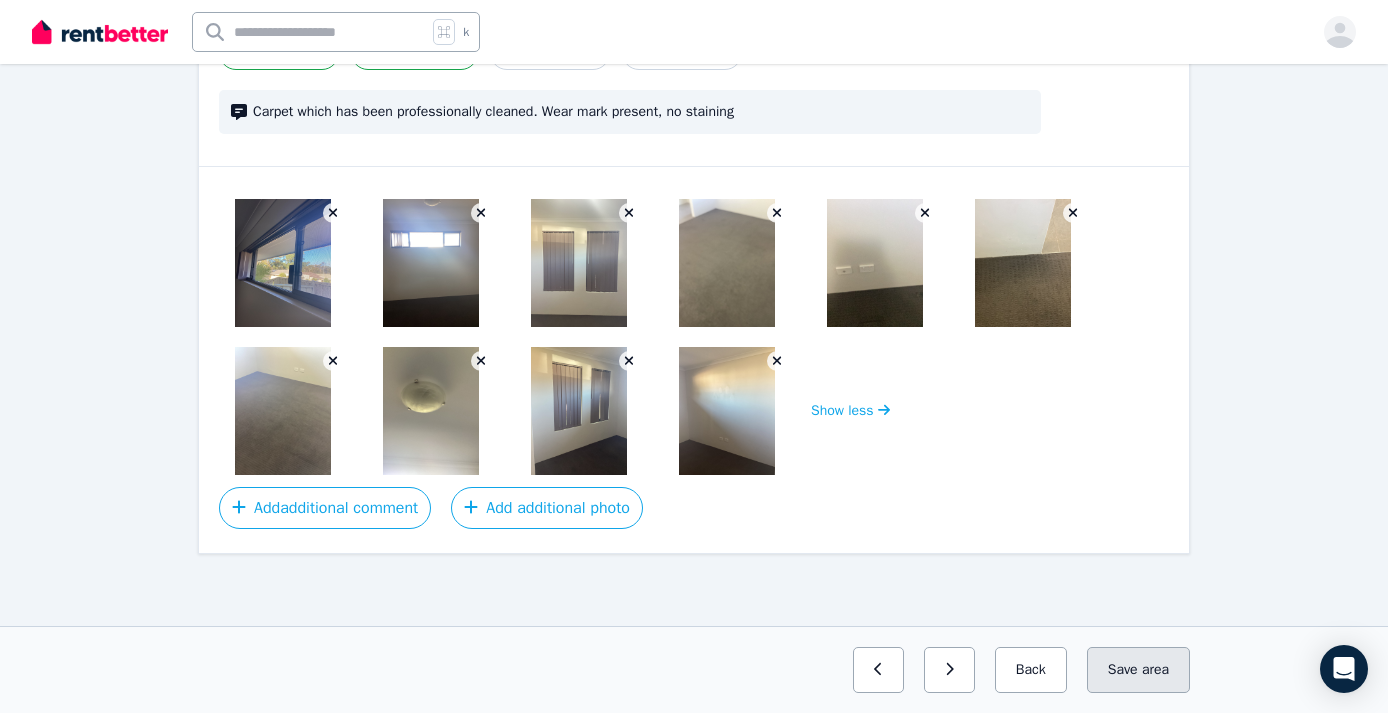click on "Save   area" at bounding box center (1138, 670) 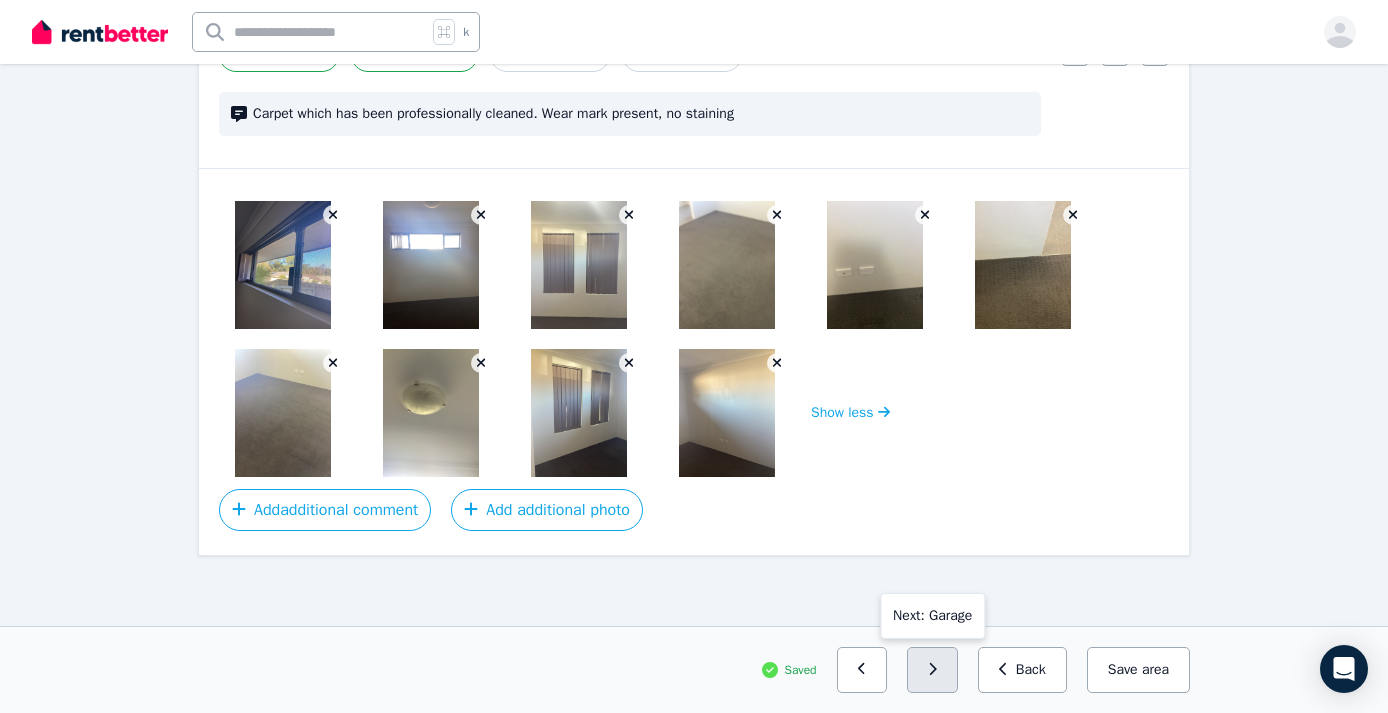 click 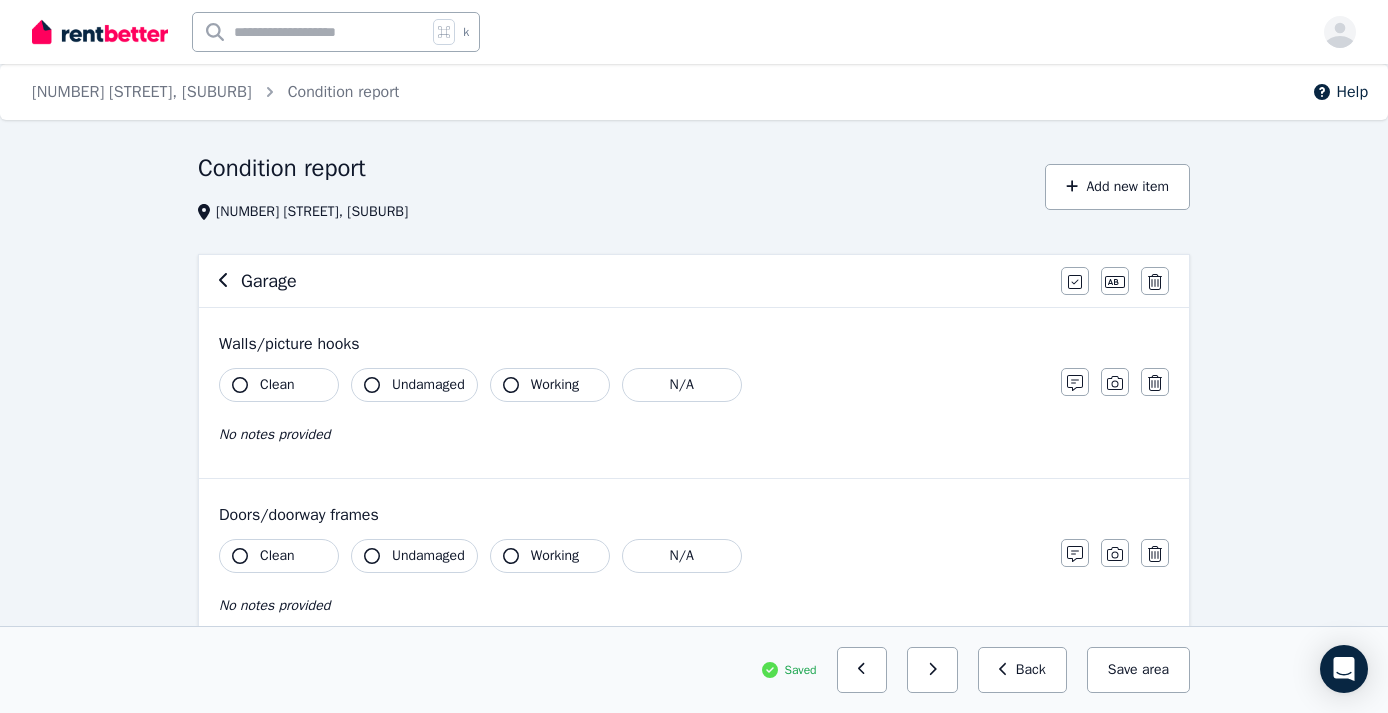 scroll, scrollTop: 0, scrollLeft: 0, axis: both 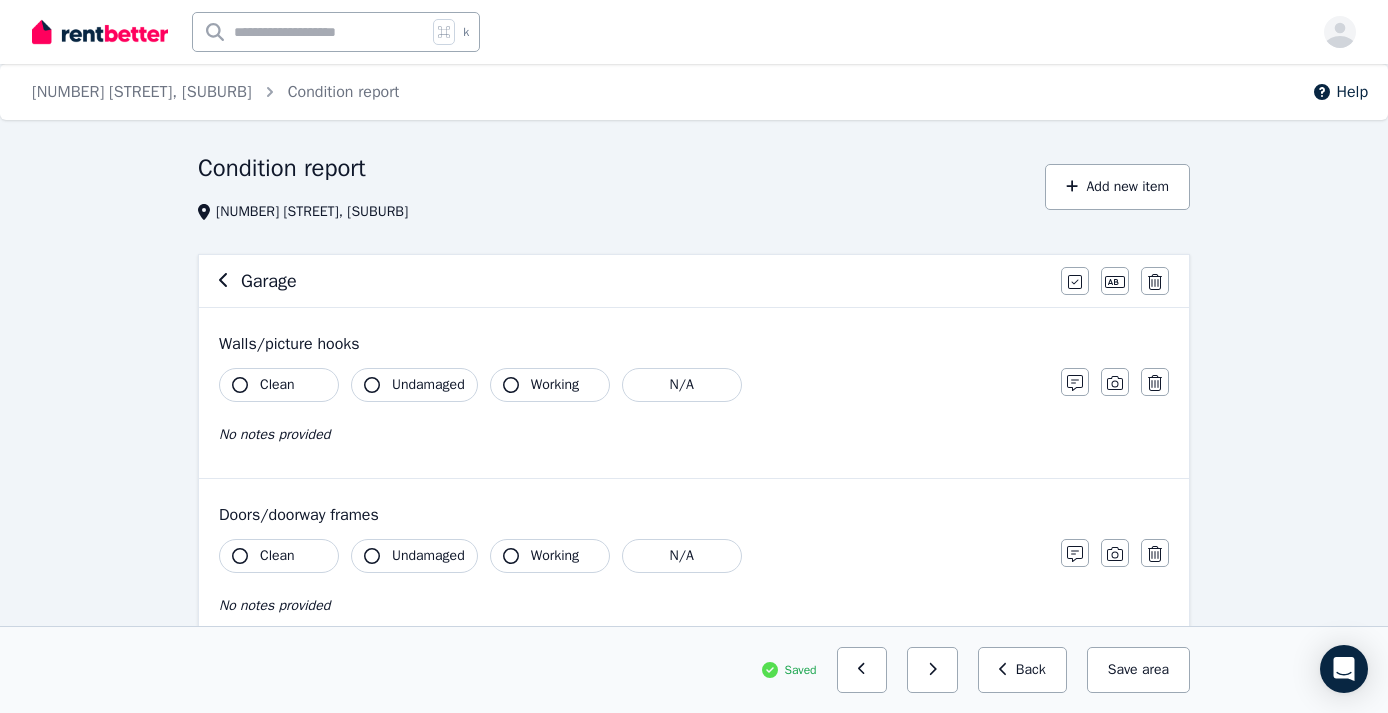 click 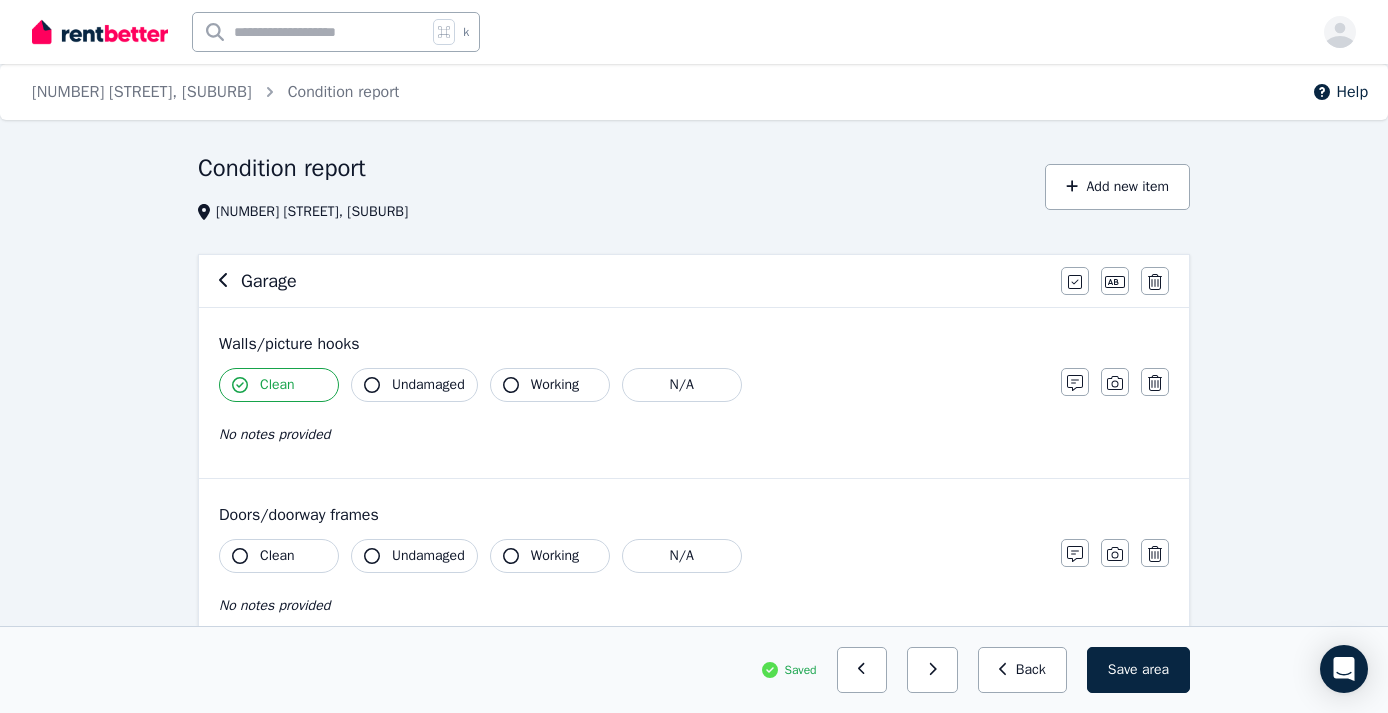 click 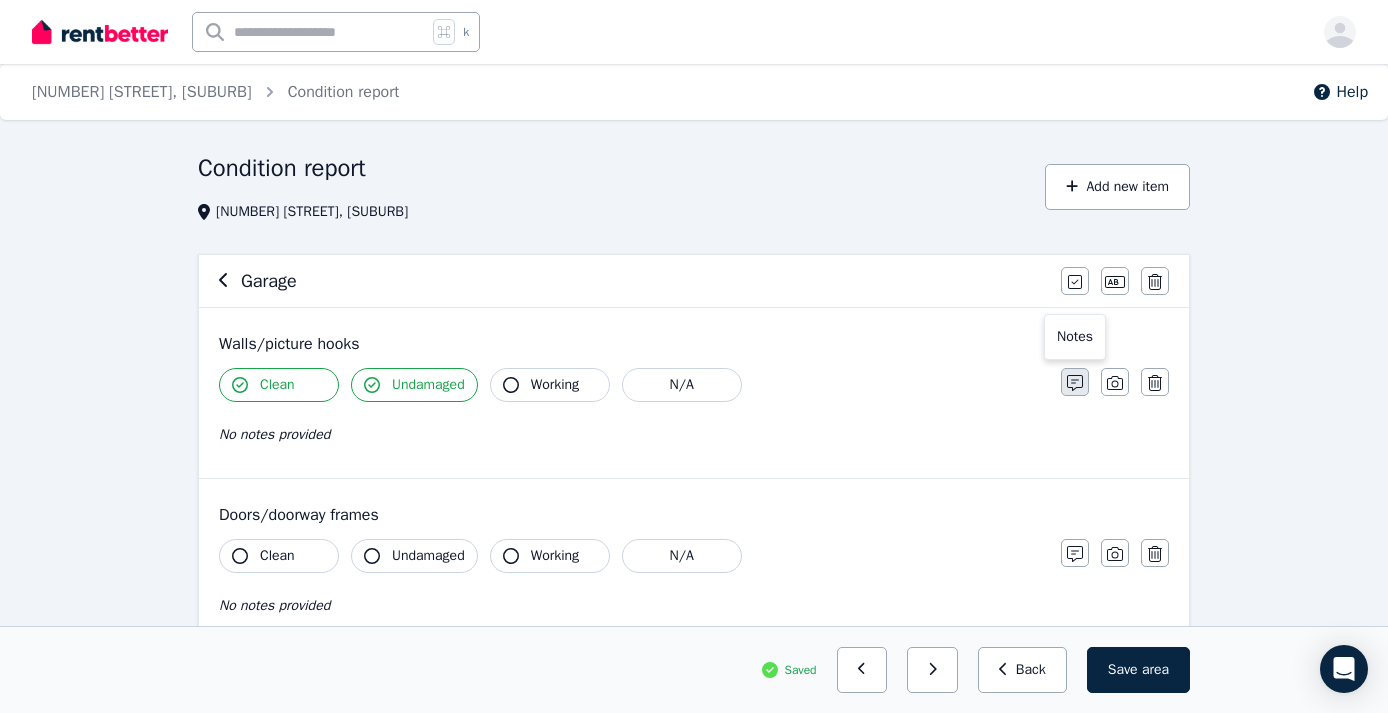 click 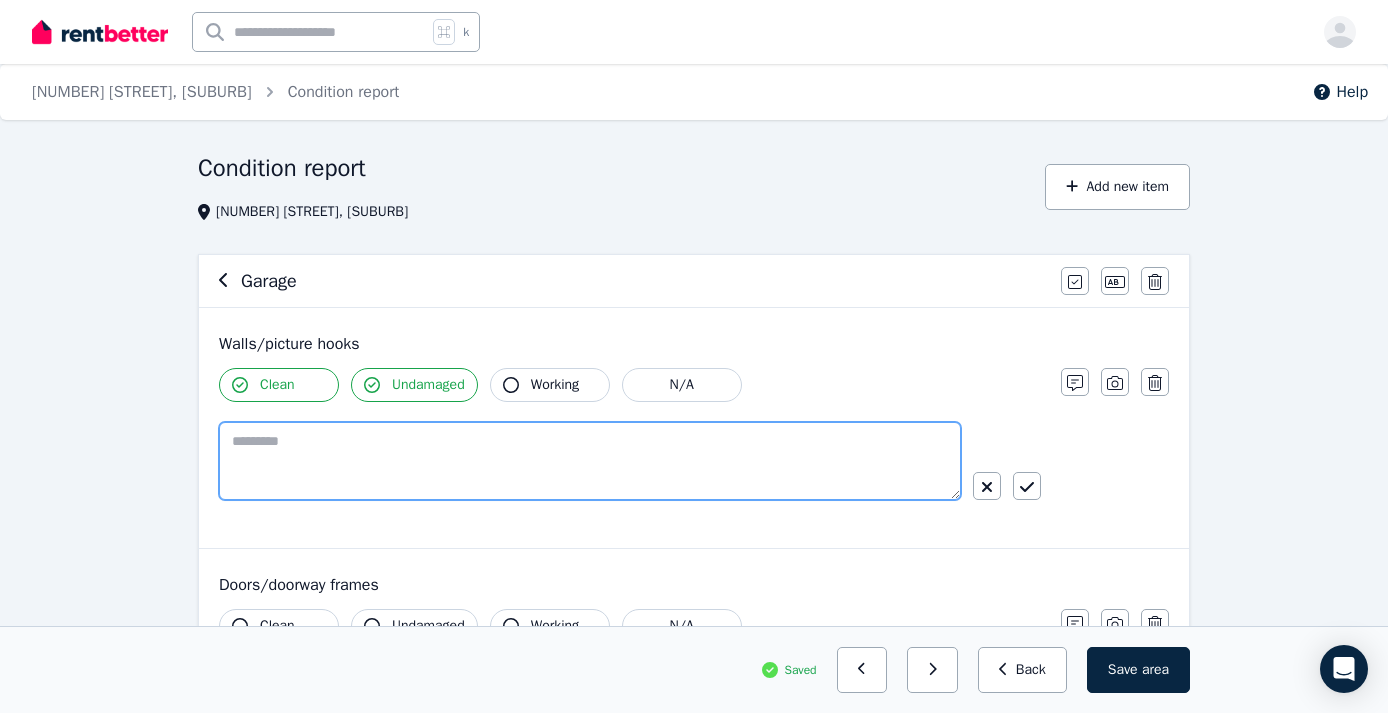 click at bounding box center (590, 461) 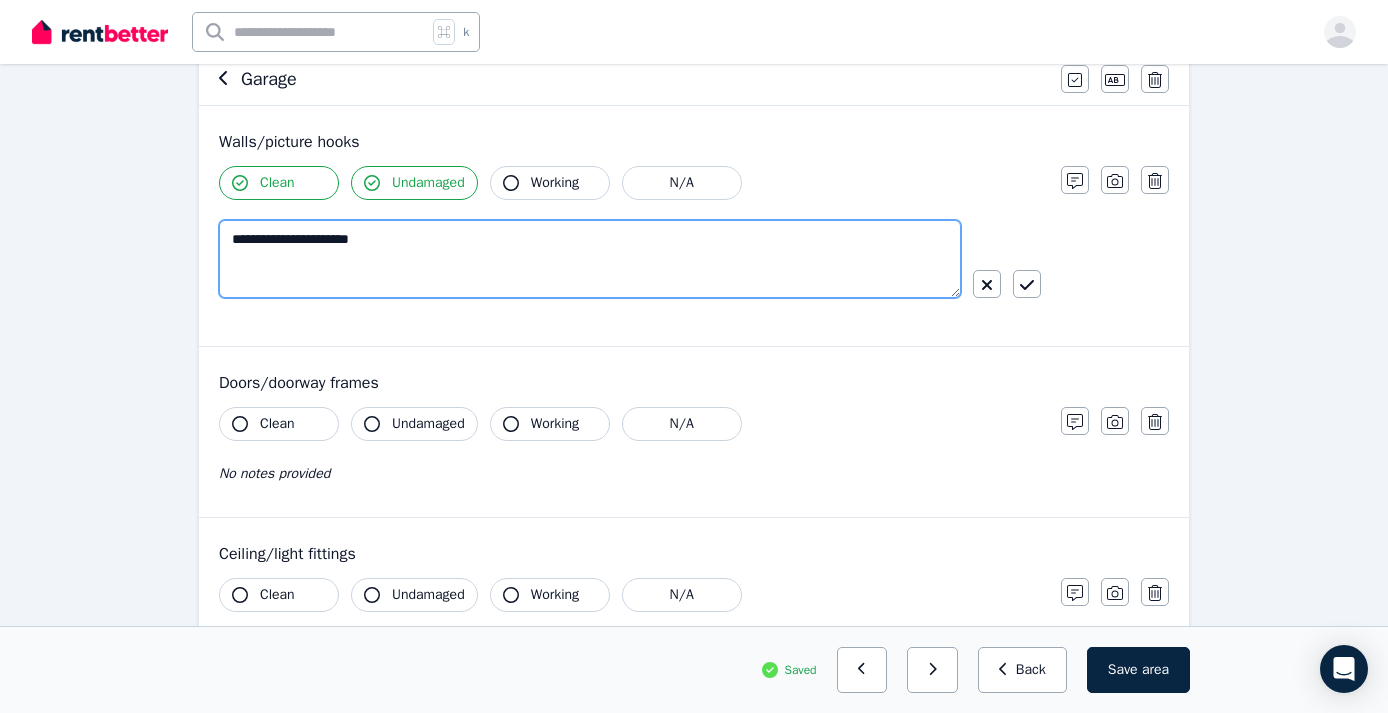scroll, scrollTop: 208, scrollLeft: 0, axis: vertical 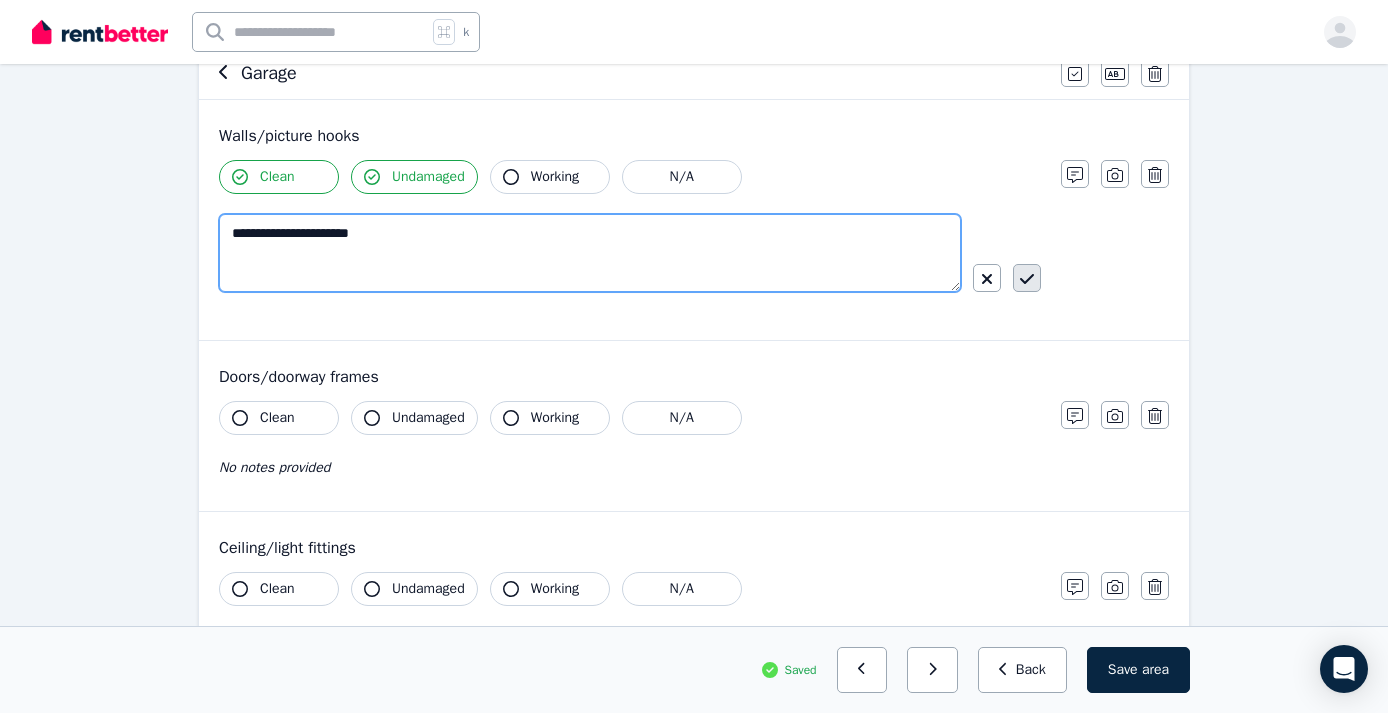 type on "**********" 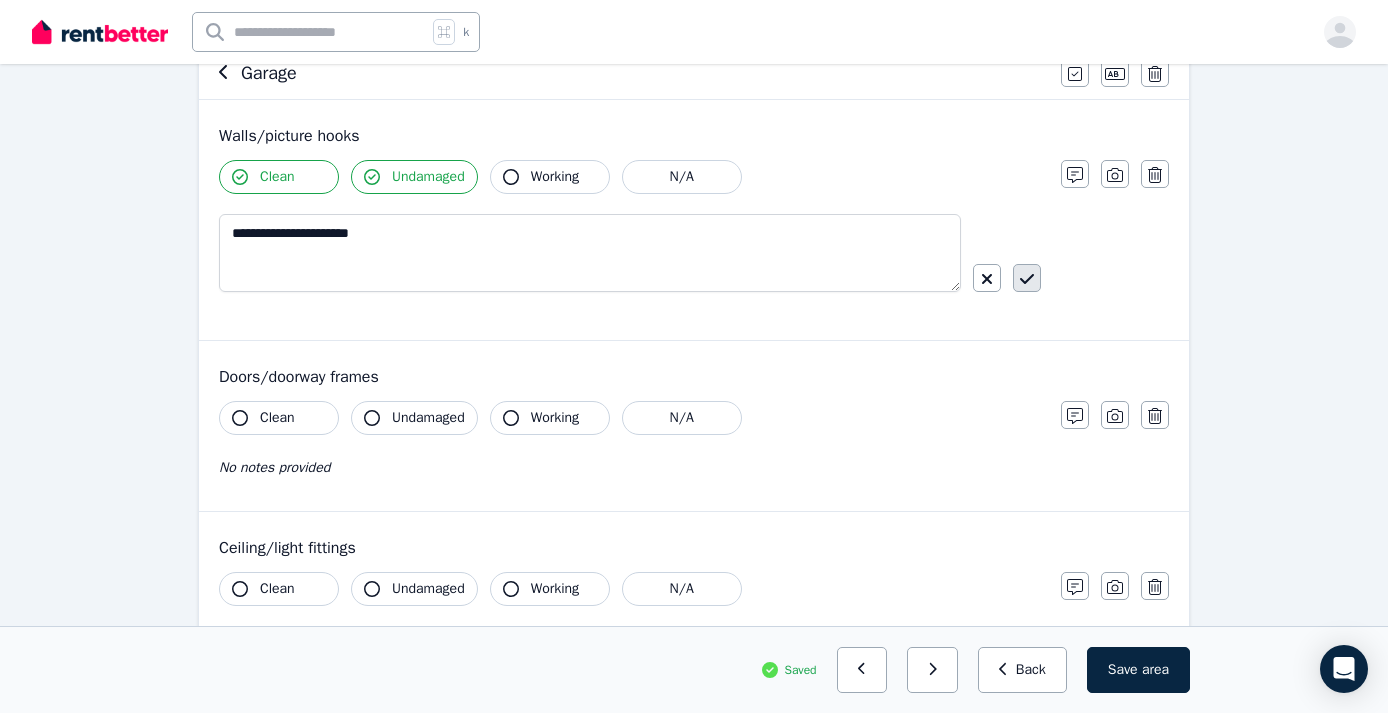 click 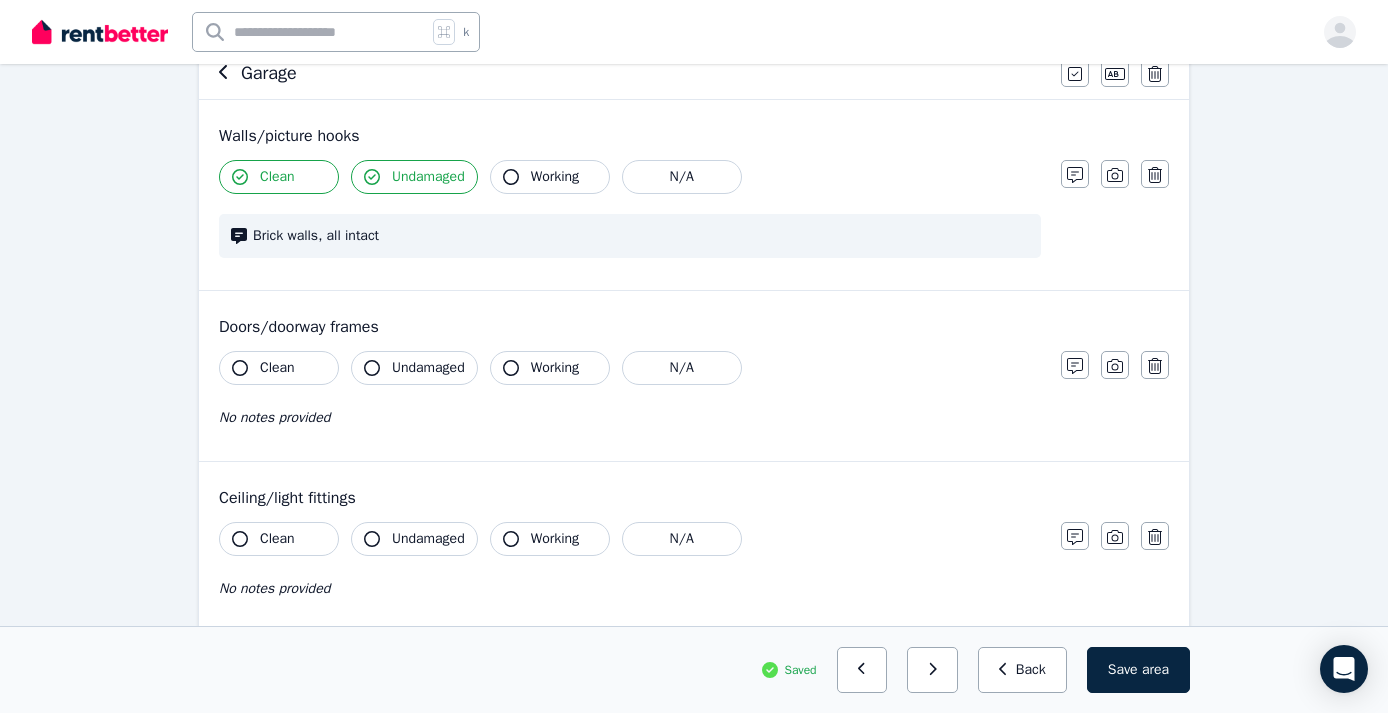 click 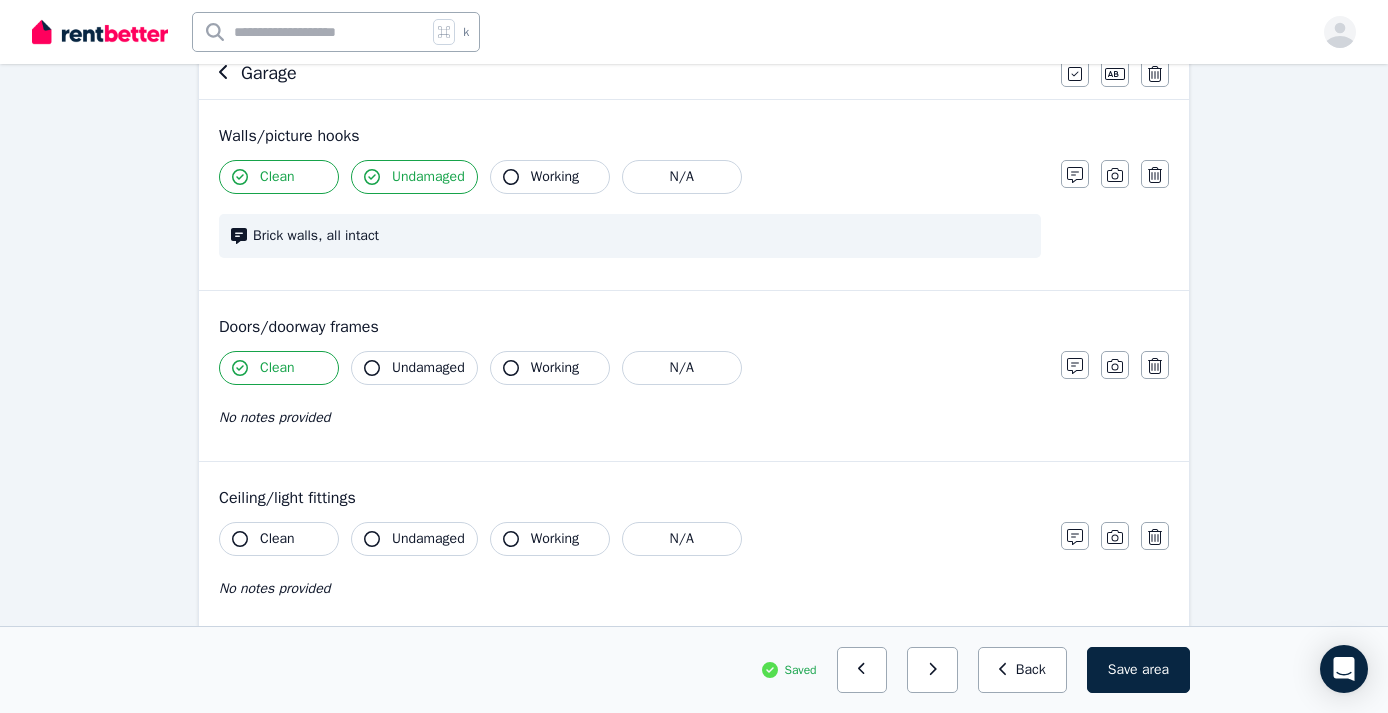 click 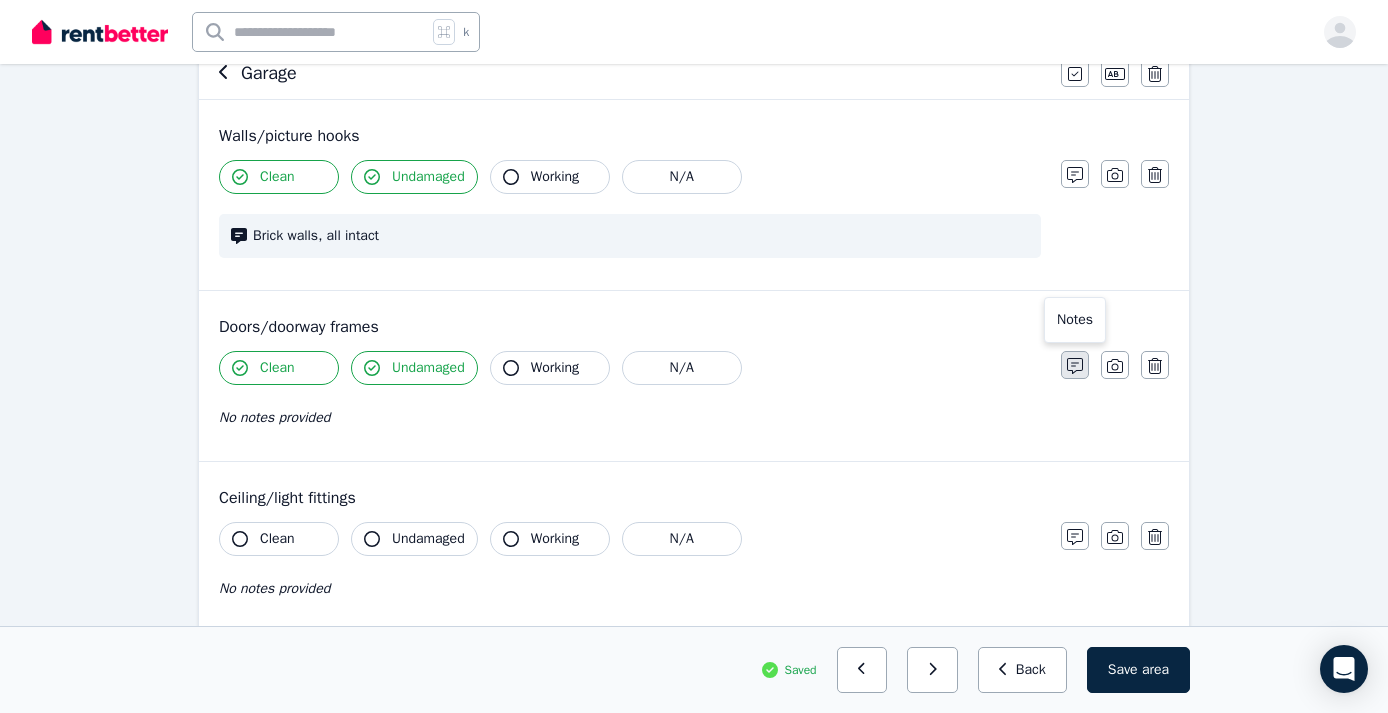click 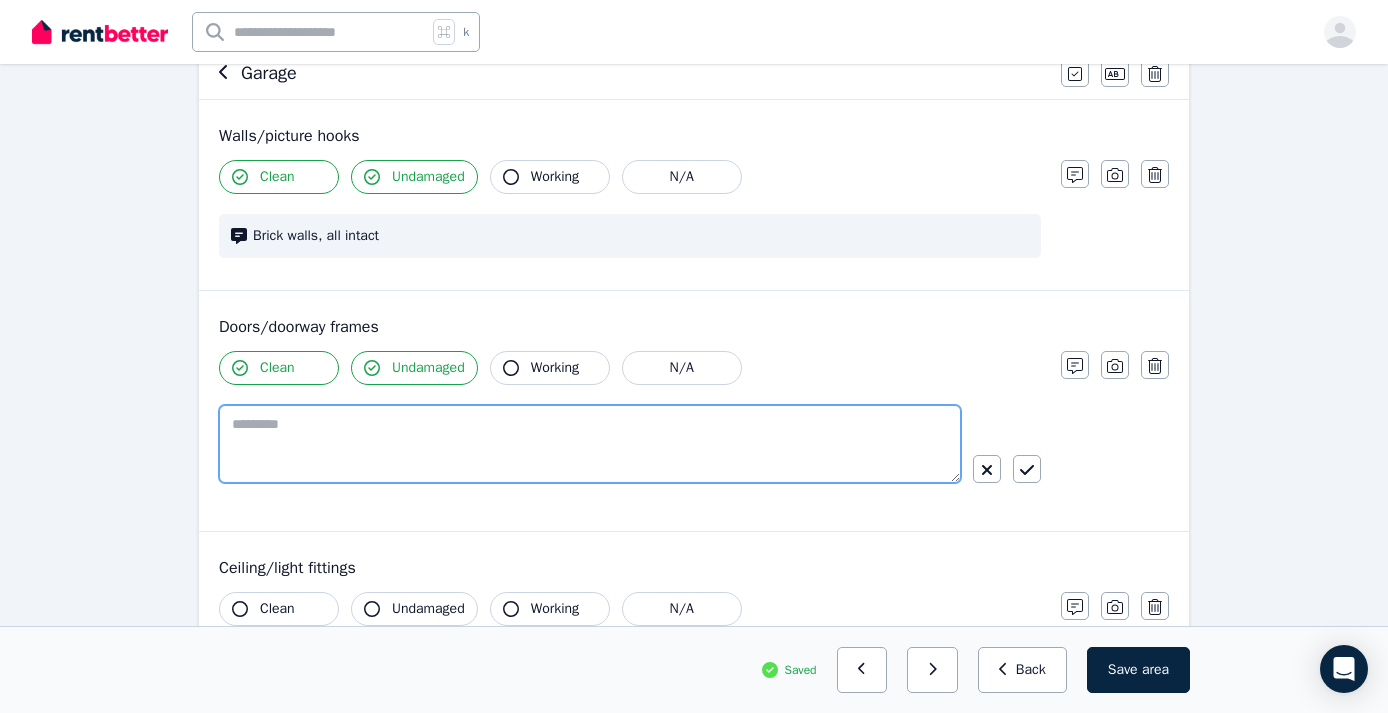 click at bounding box center (590, 444) 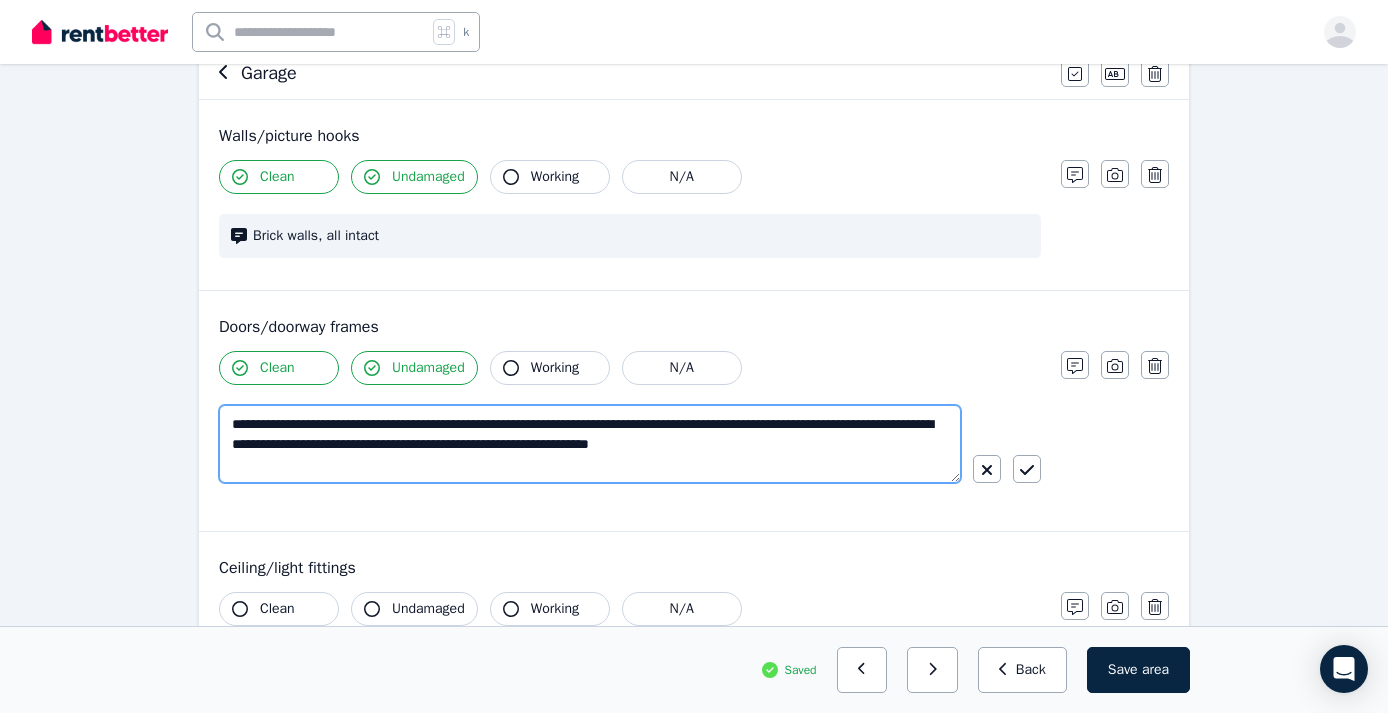click on "**********" at bounding box center [590, 444] 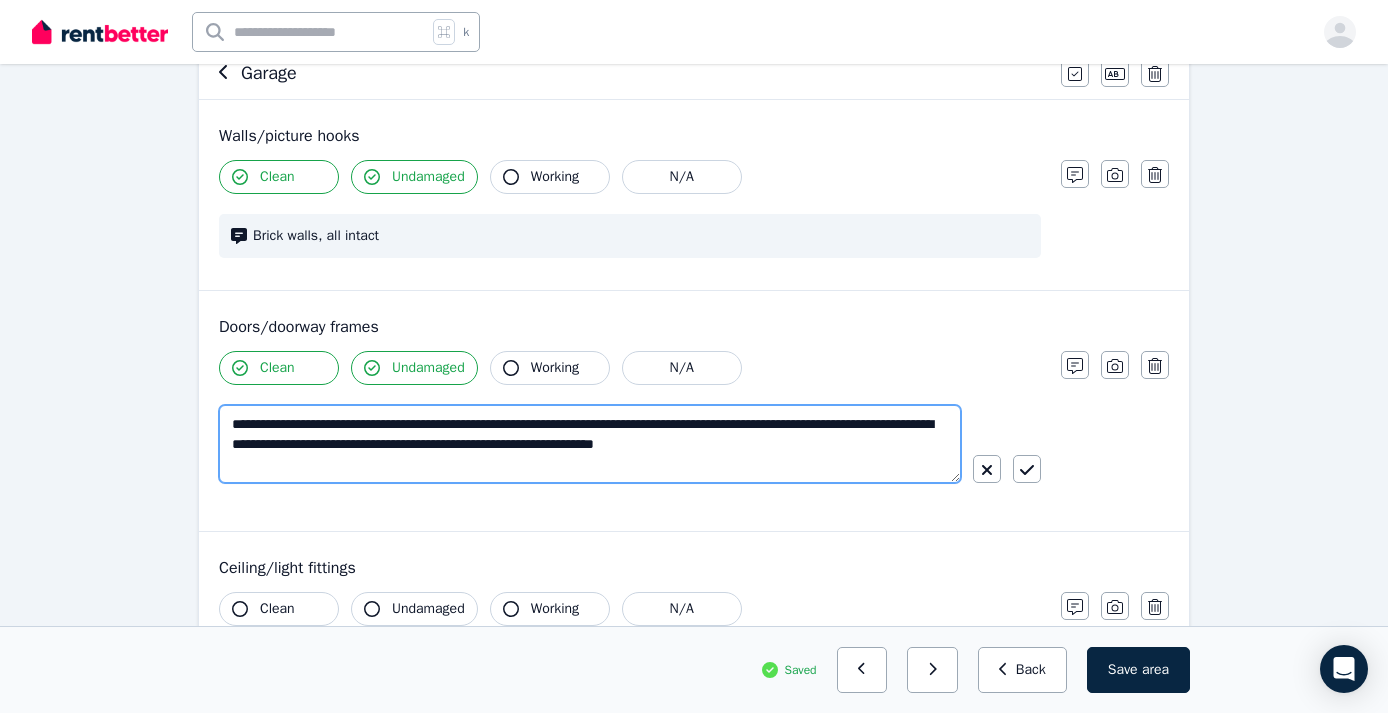click on "**********" at bounding box center (590, 444) 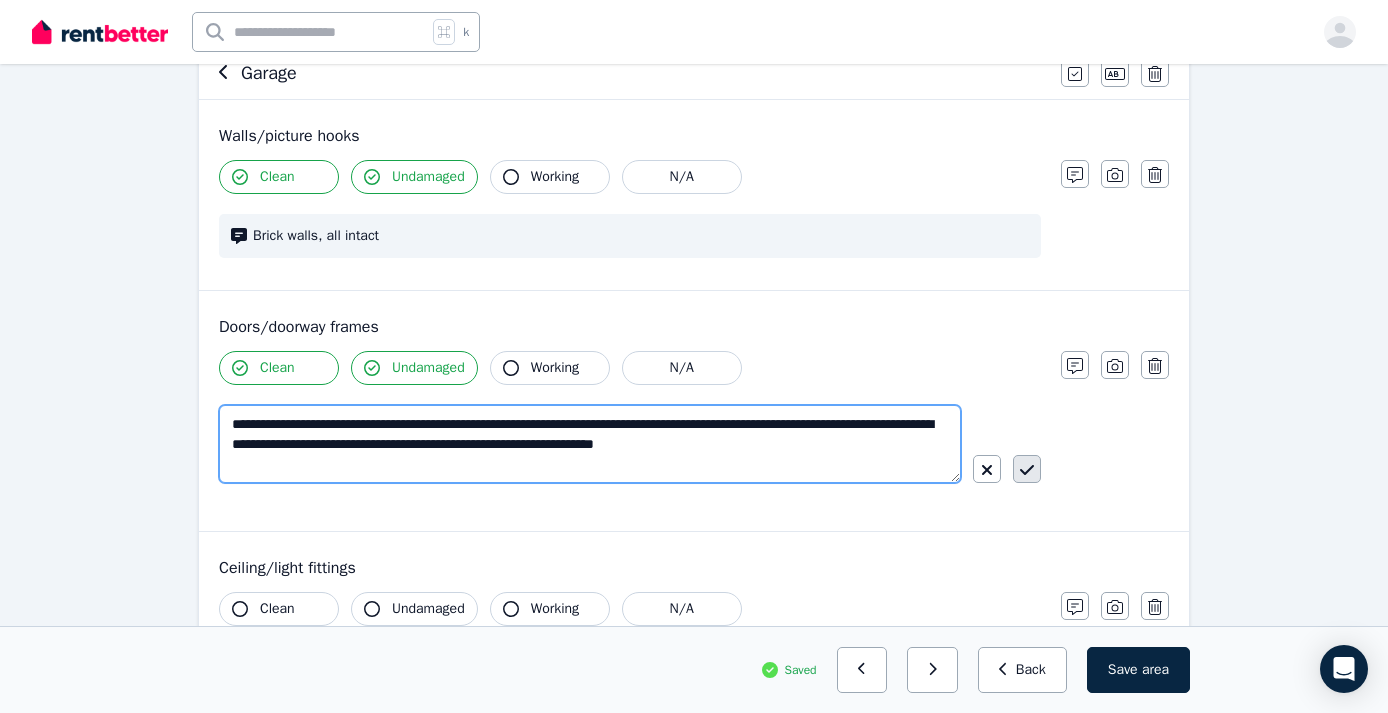type on "**********" 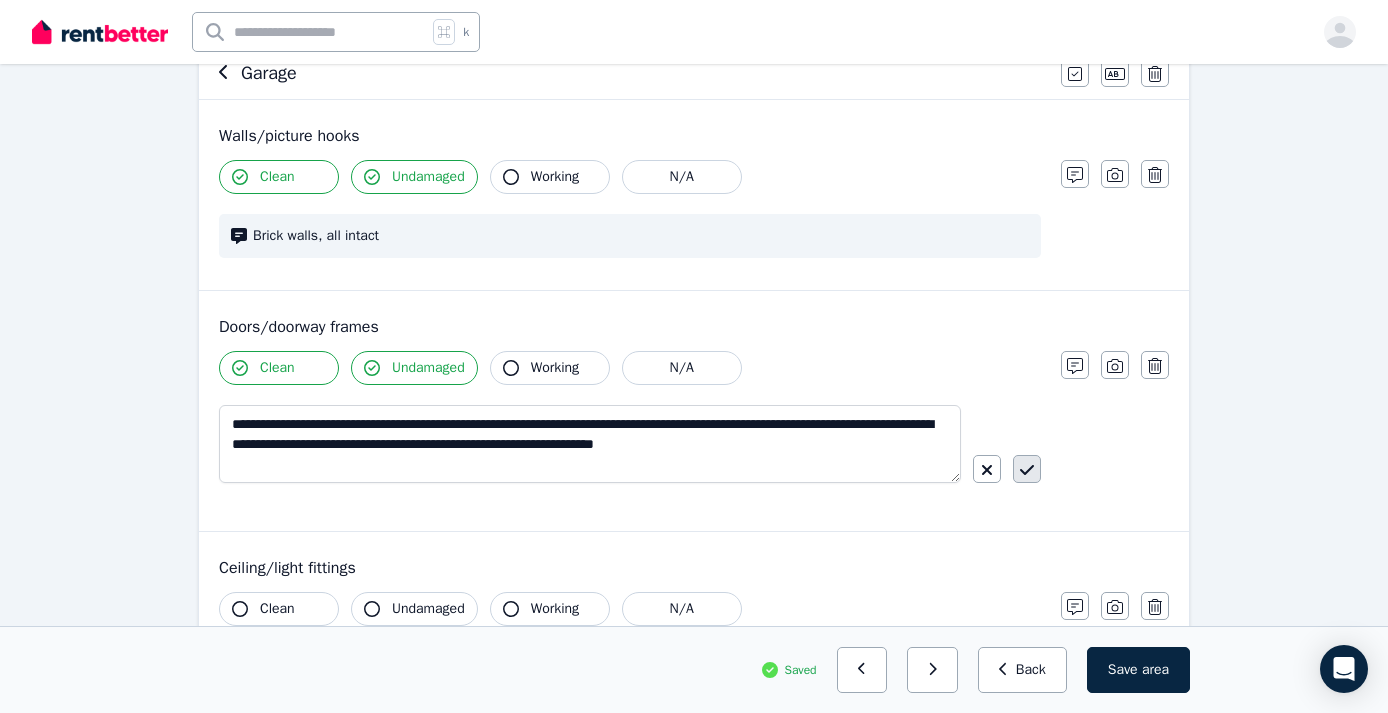 click 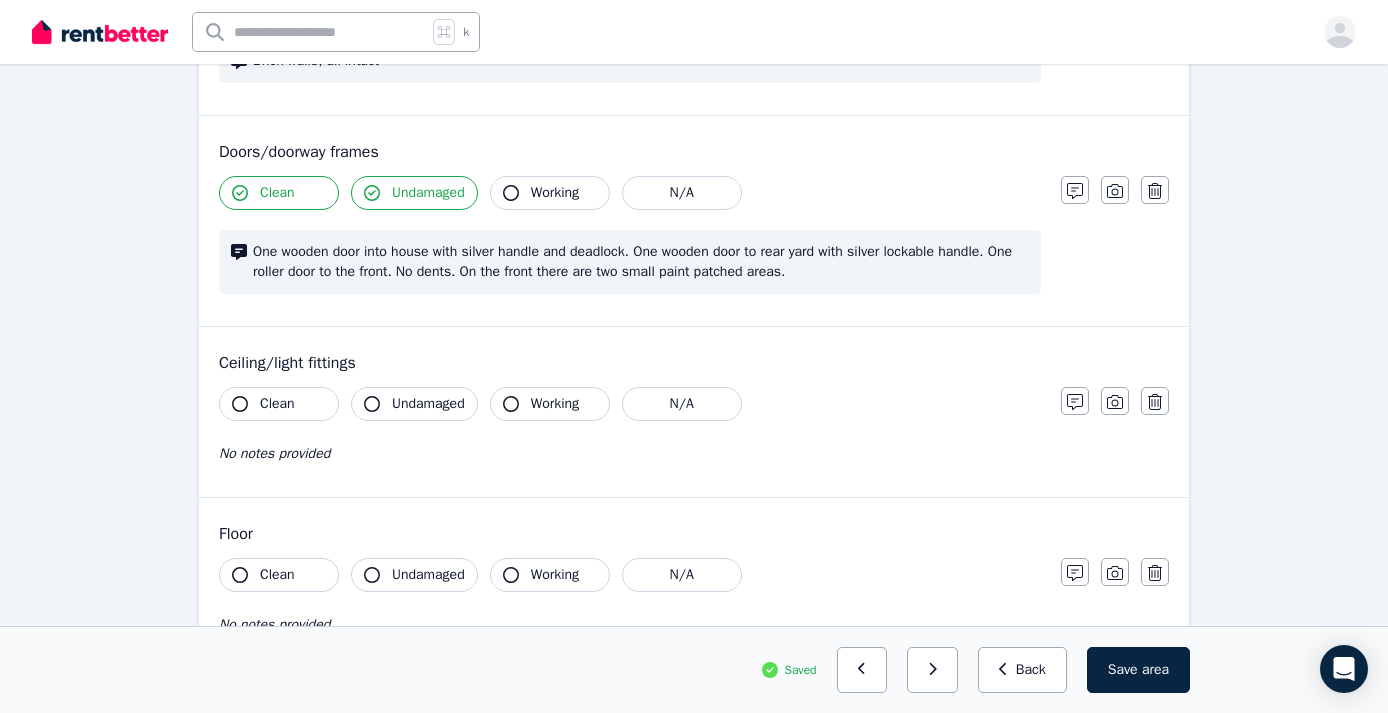 scroll, scrollTop: 396, scrollLeft: 0, axis: vertical 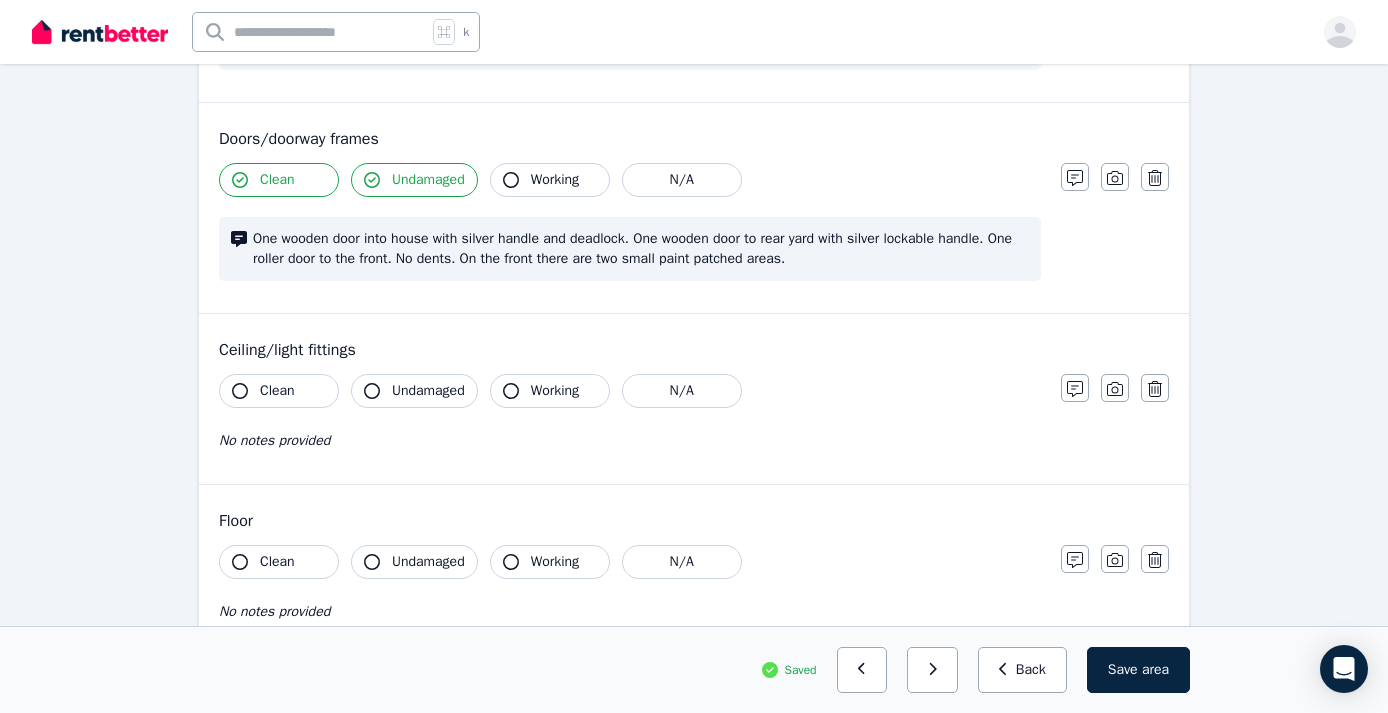 click 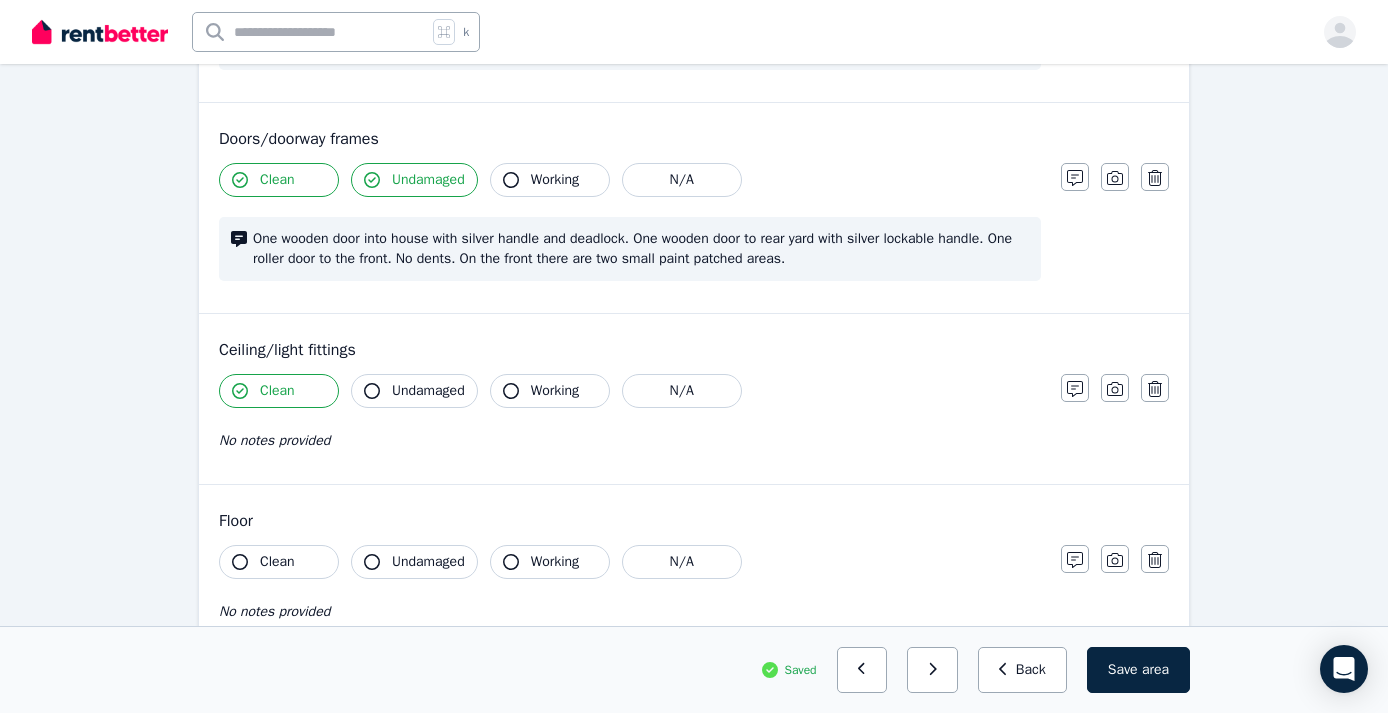 click 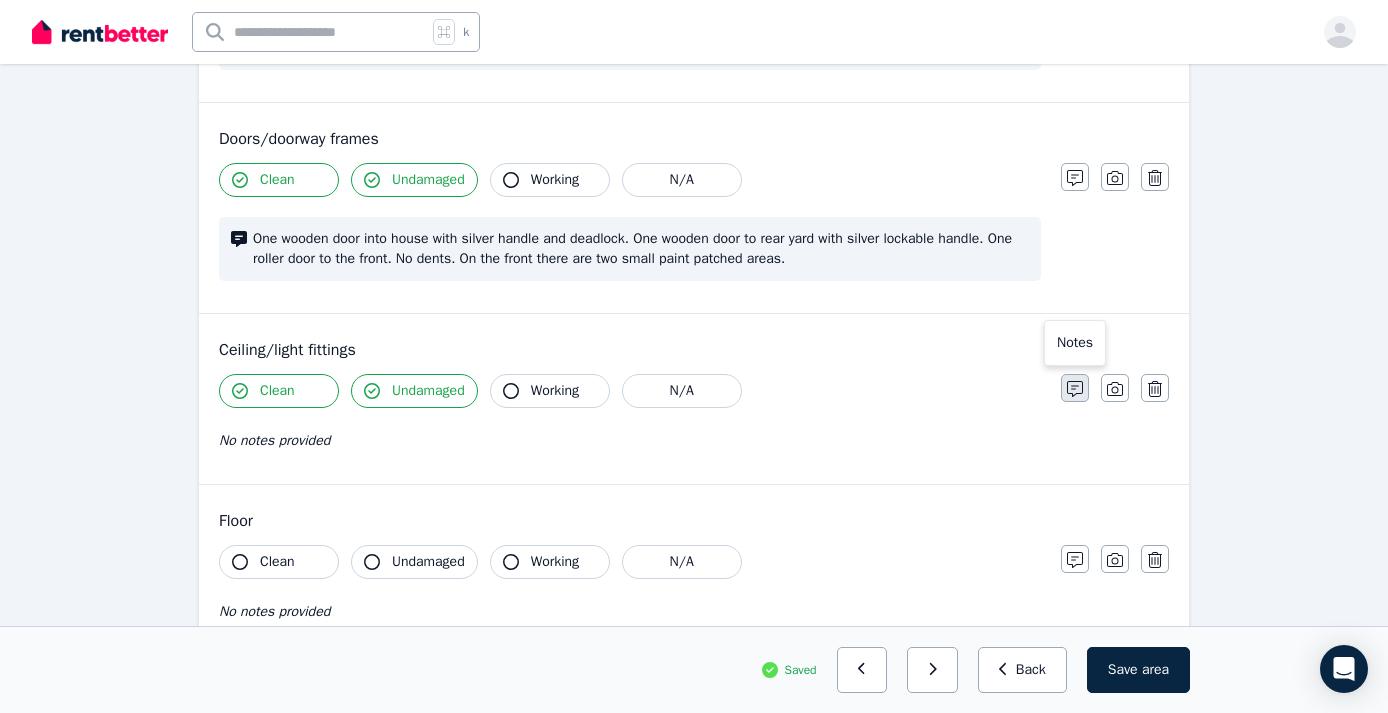 click 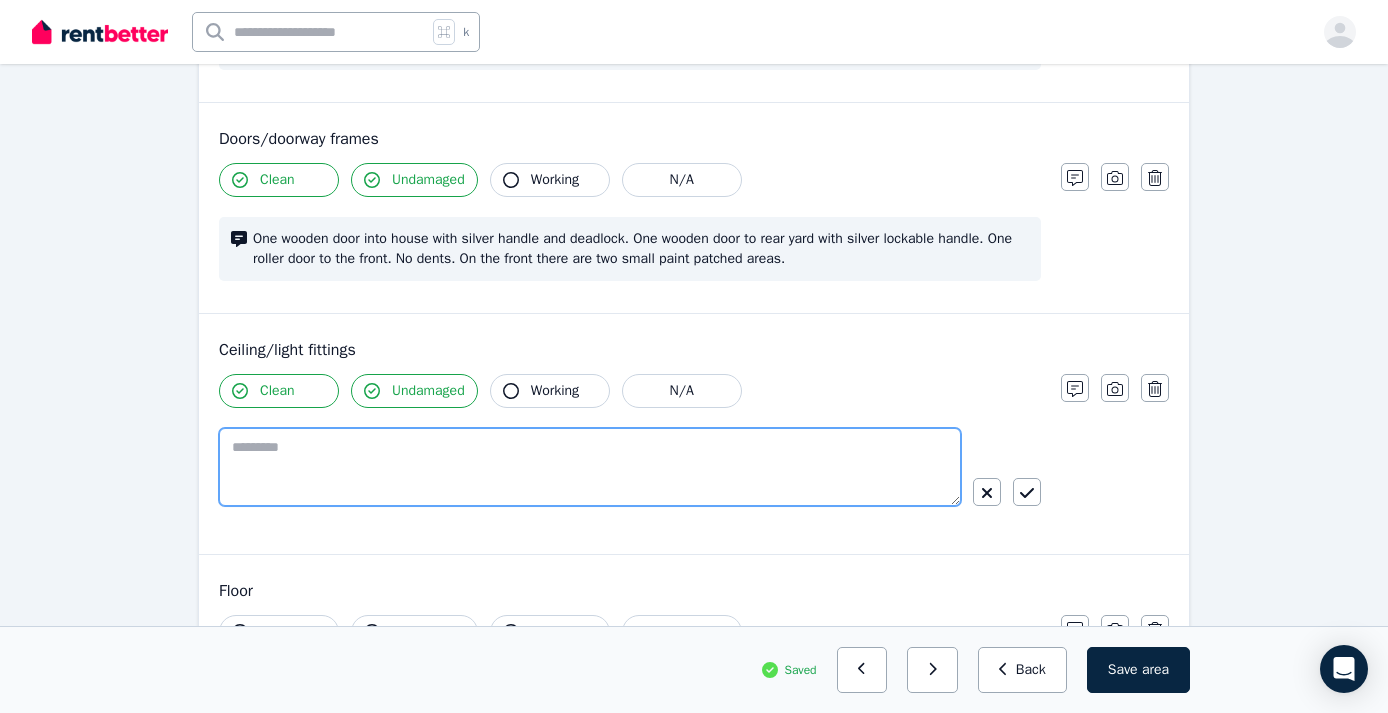 click at bounding box center (590, 467) 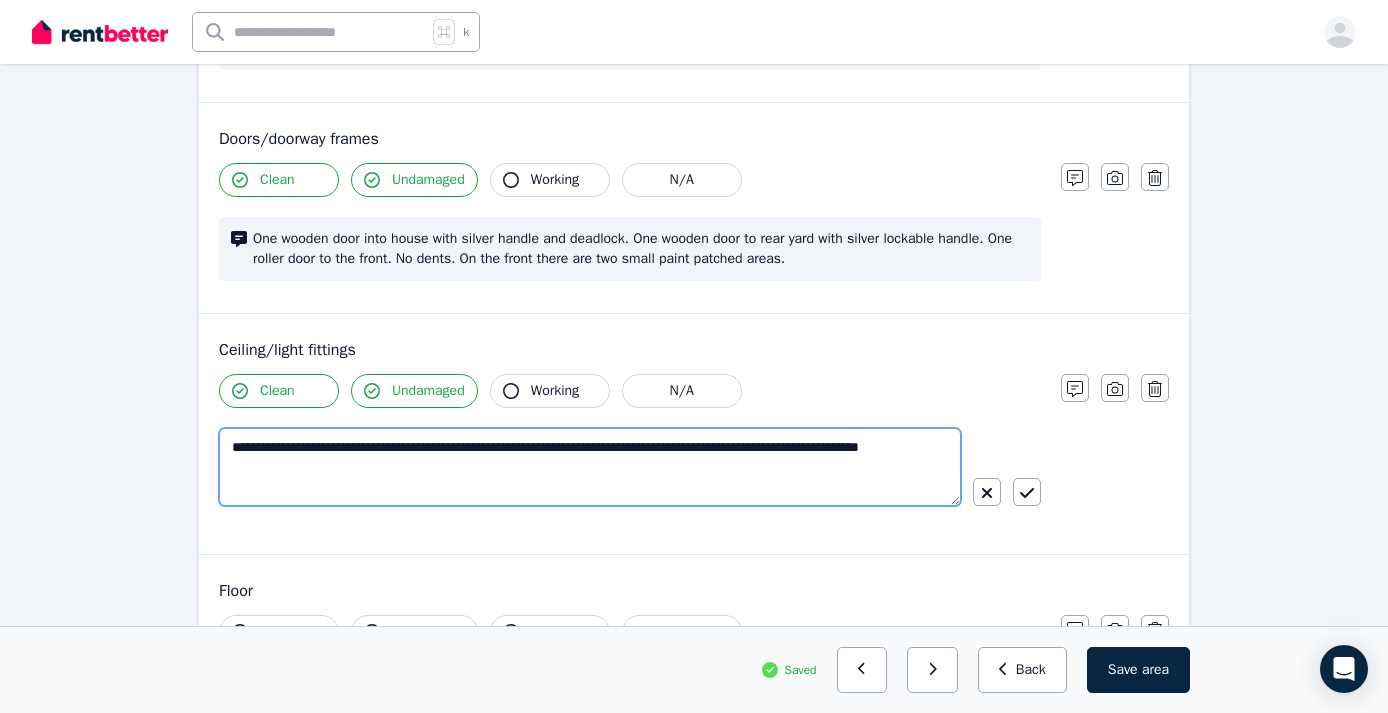 click on "**********" at bounding box center [590, 467] 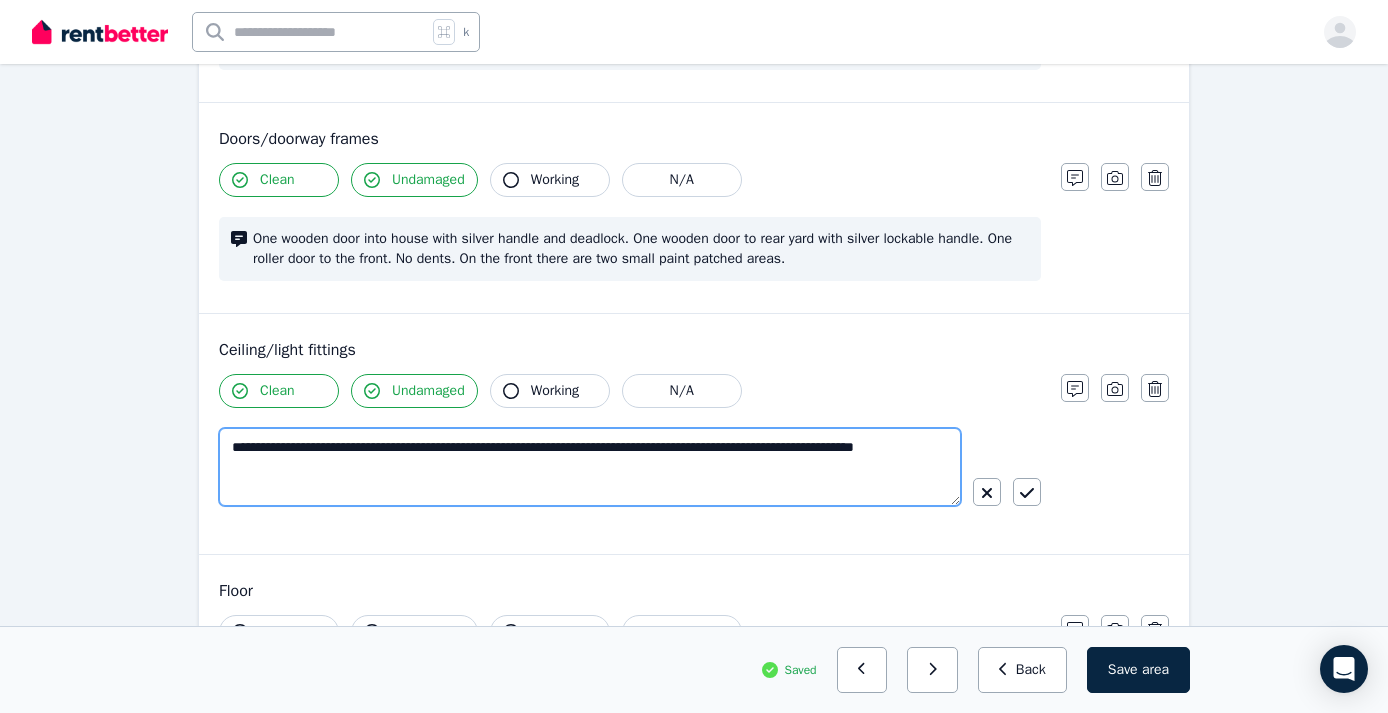 click on "**********" at bounding box center (590, 467) 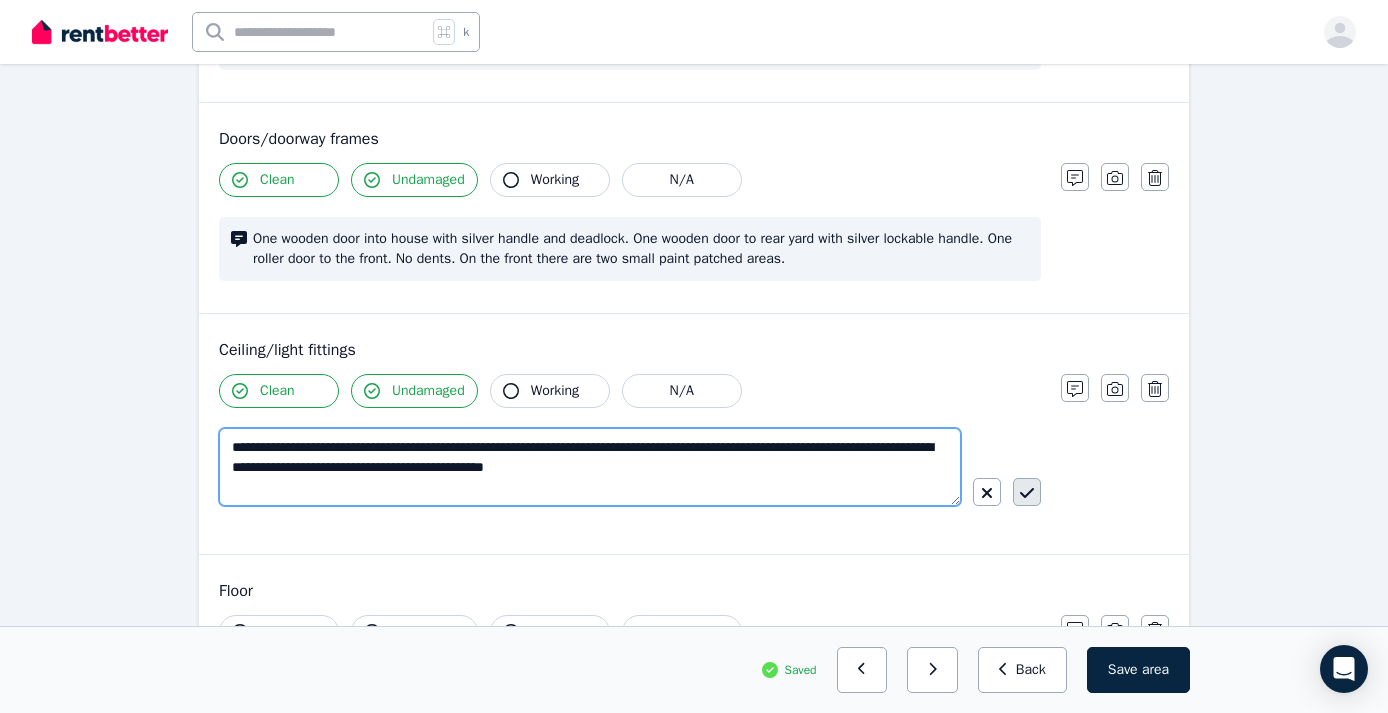 type on "**********" 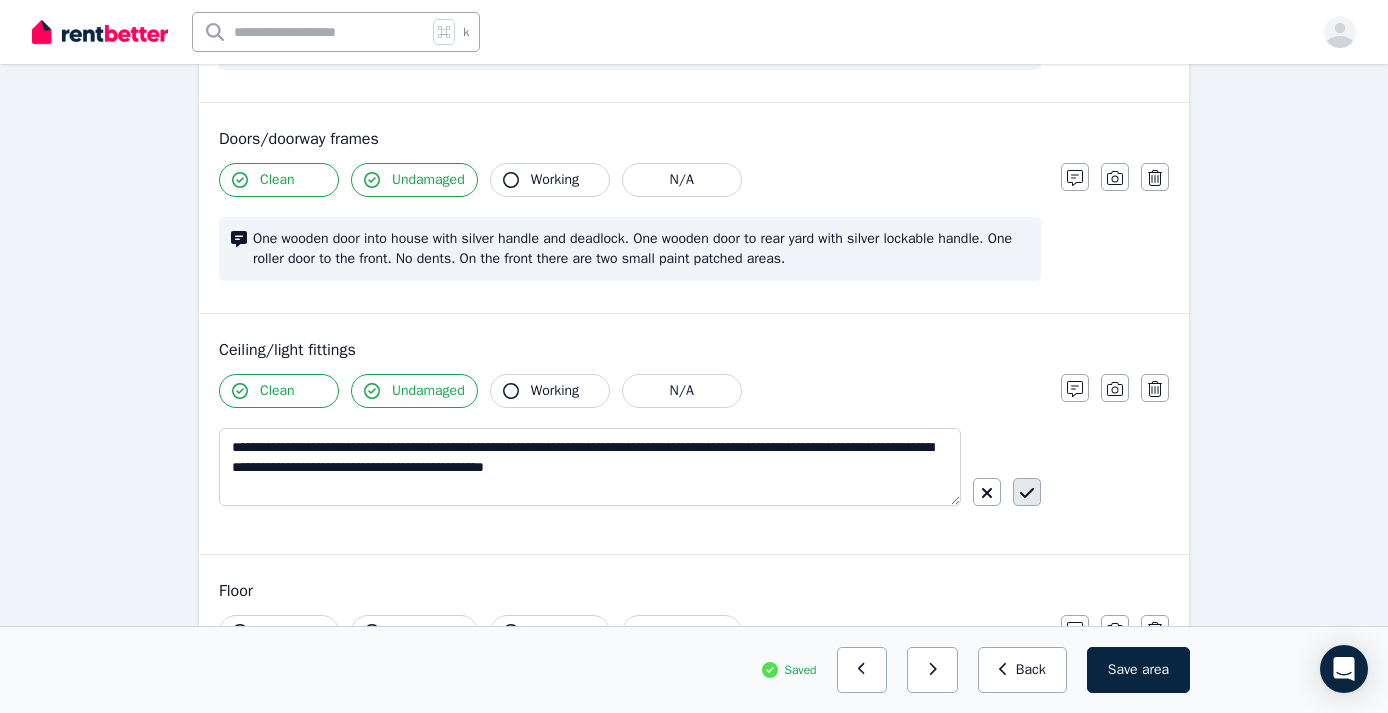 click 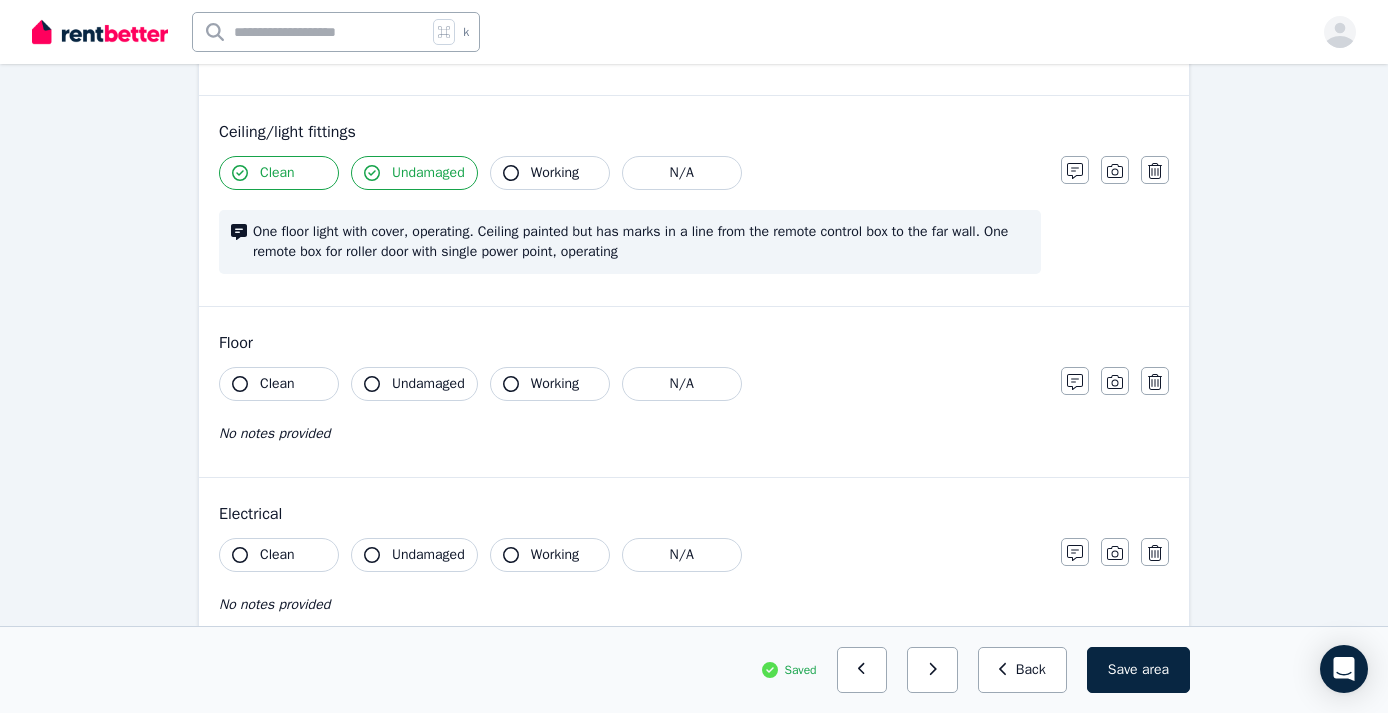 scroll, scrollTop: 618, scrollLeft: 0, axis: vertical 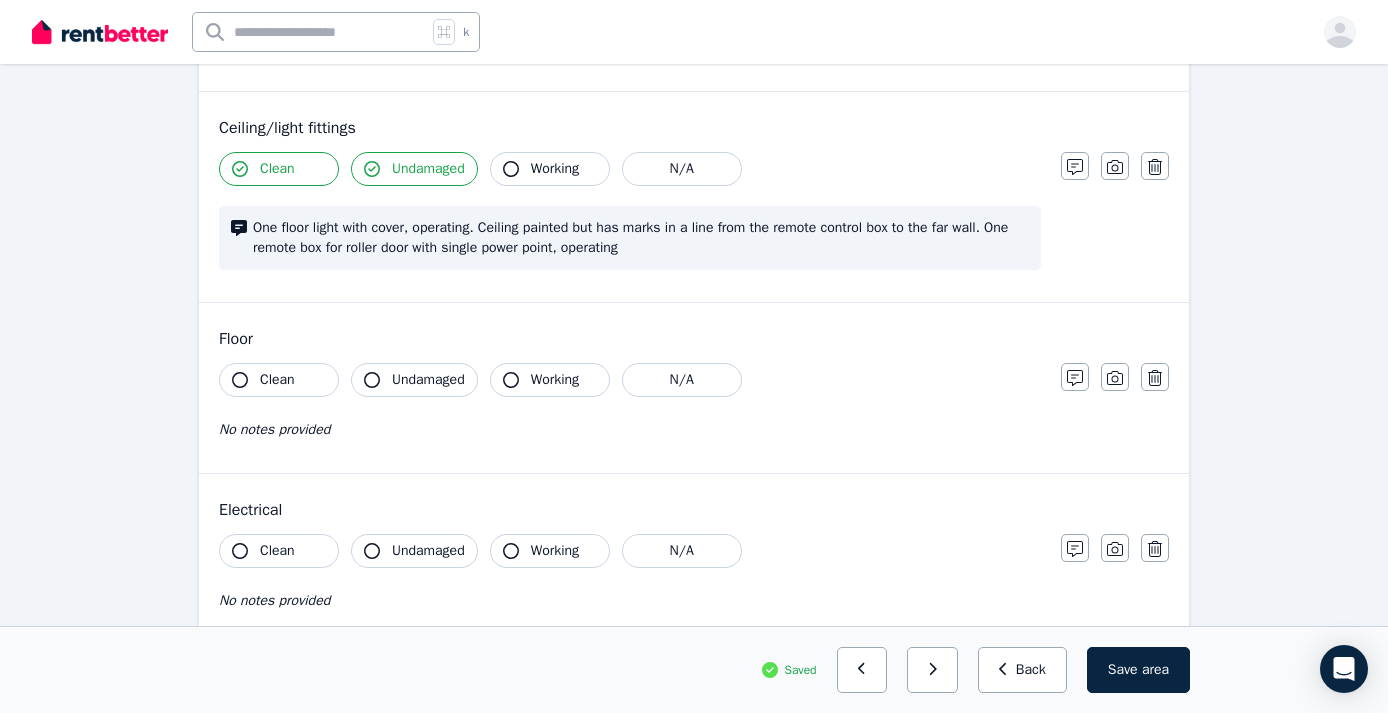 click 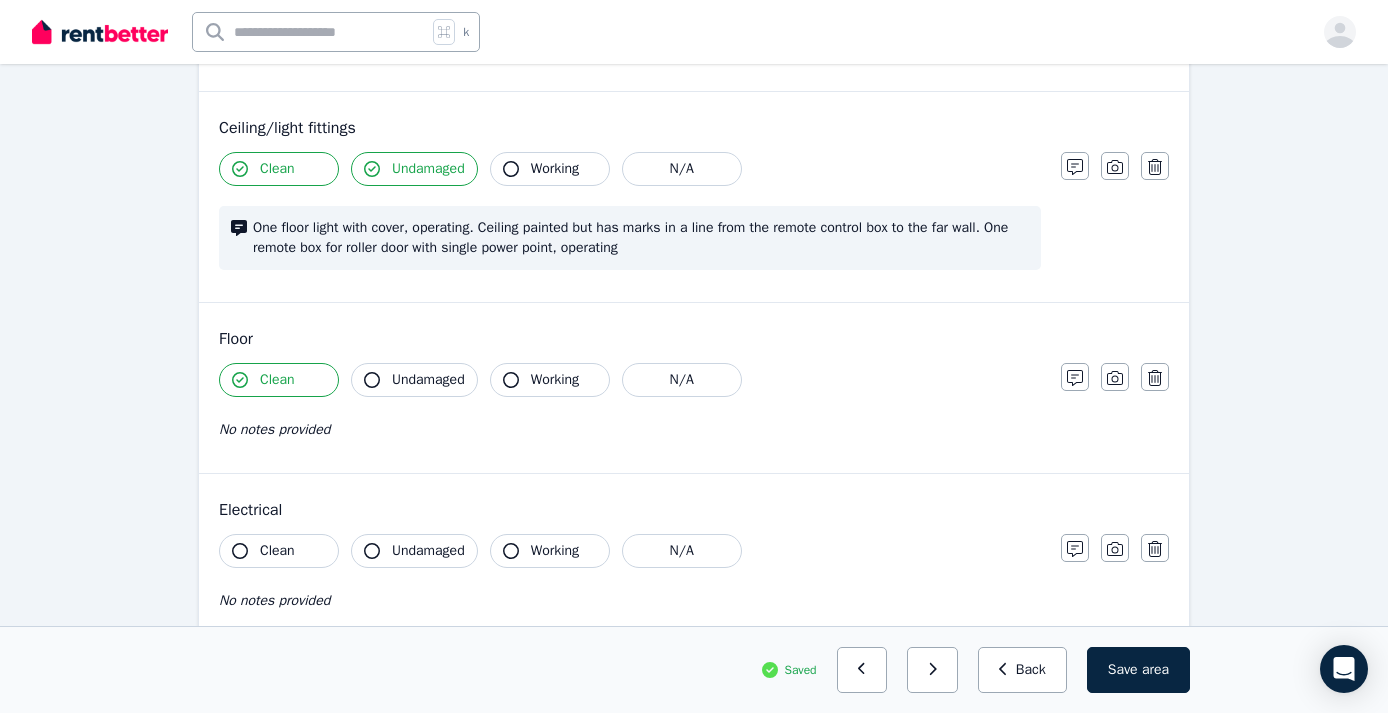 click 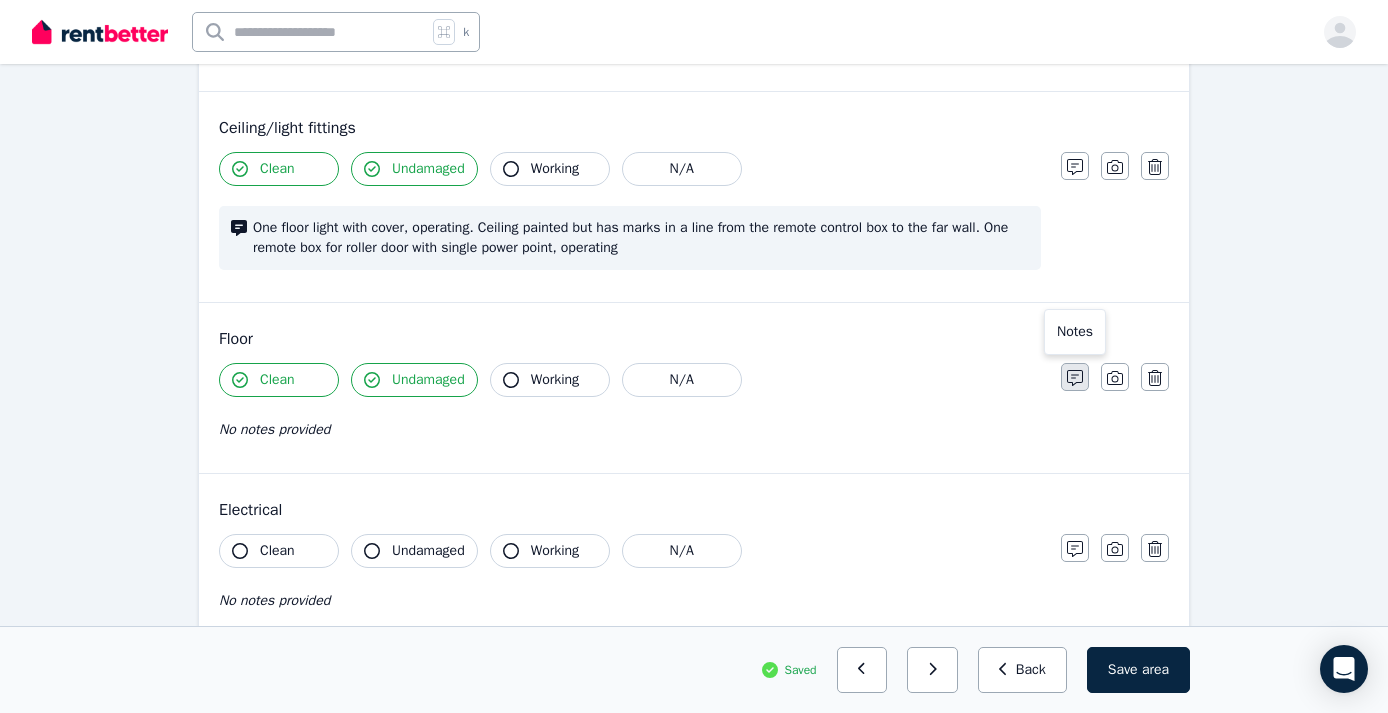 click at bounding box center (1075, 377) 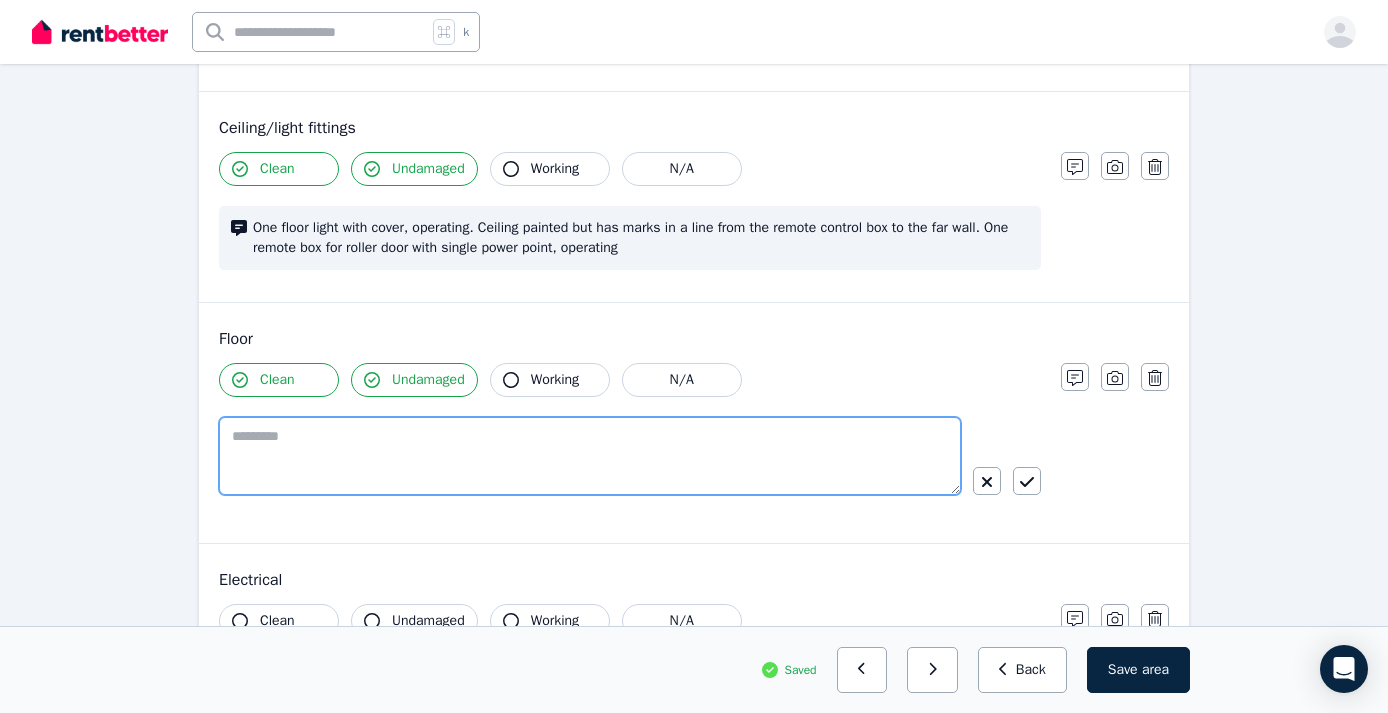 click at bounding box center [590, 456] 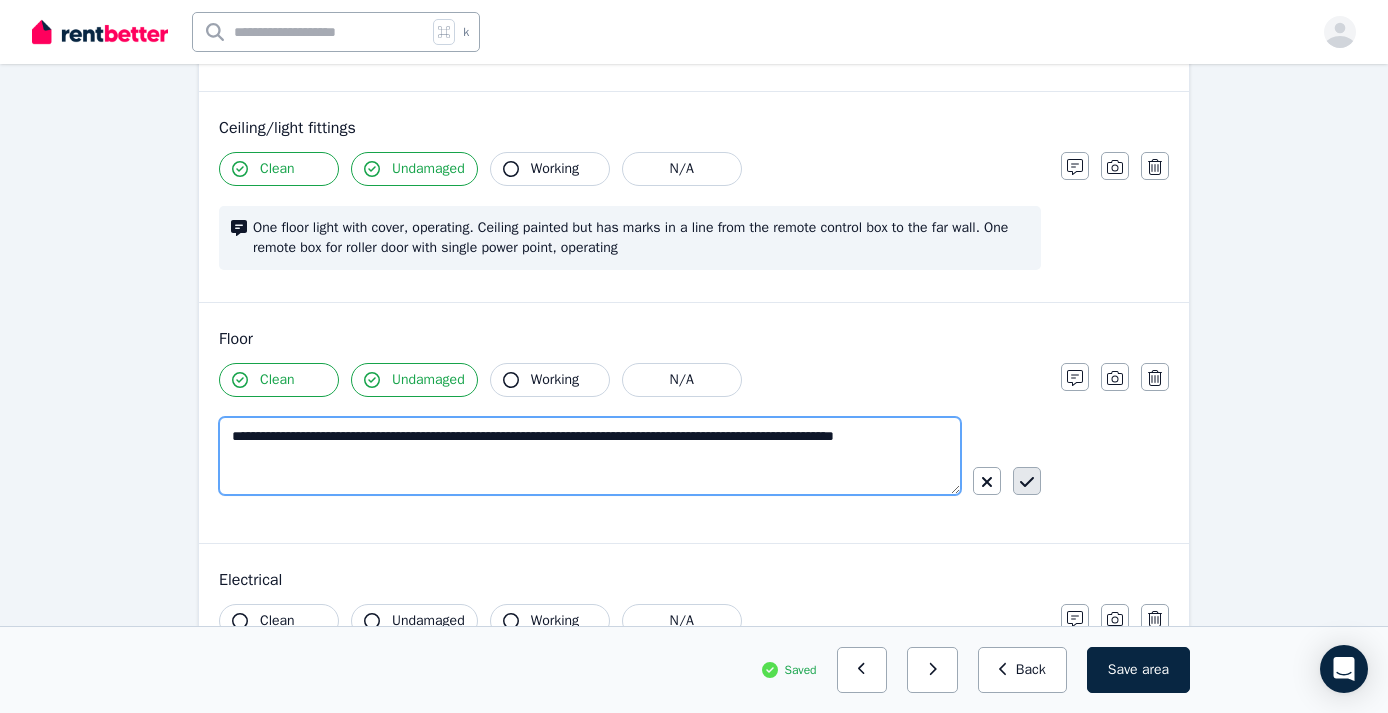 type on "**********" 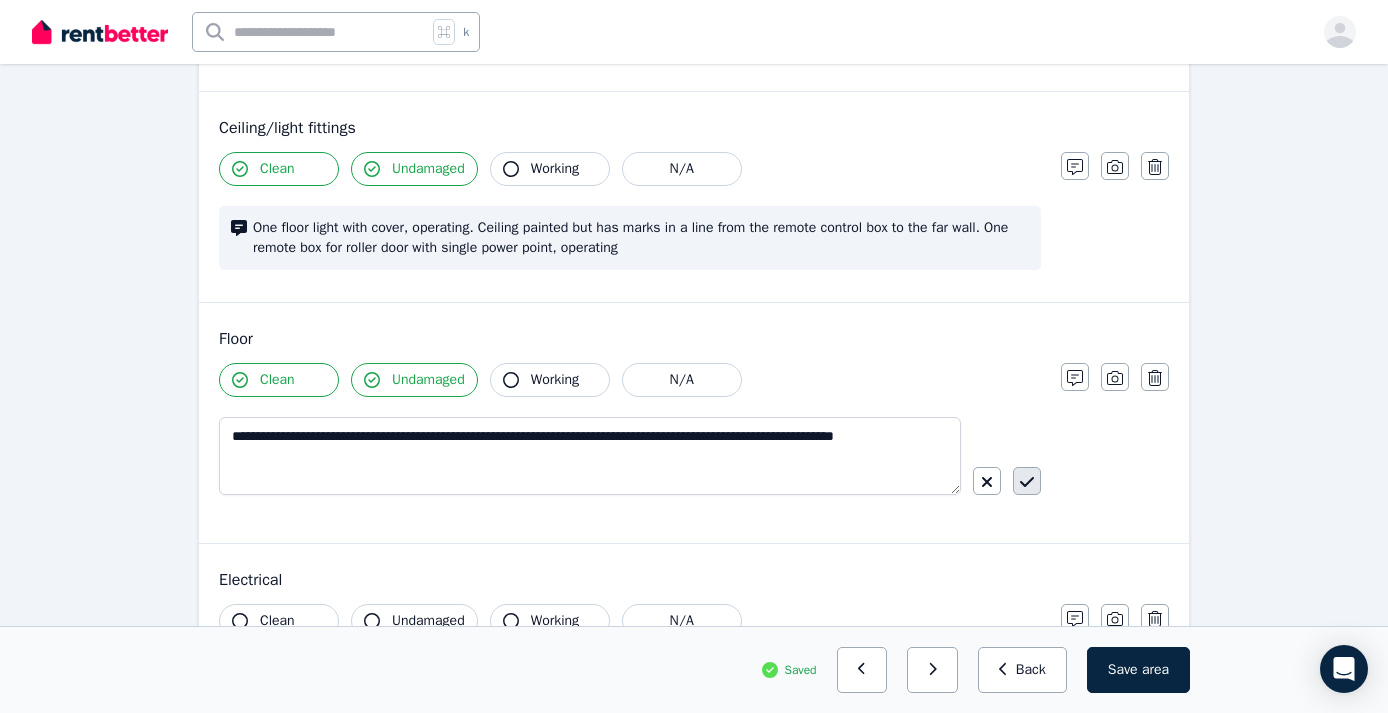 click 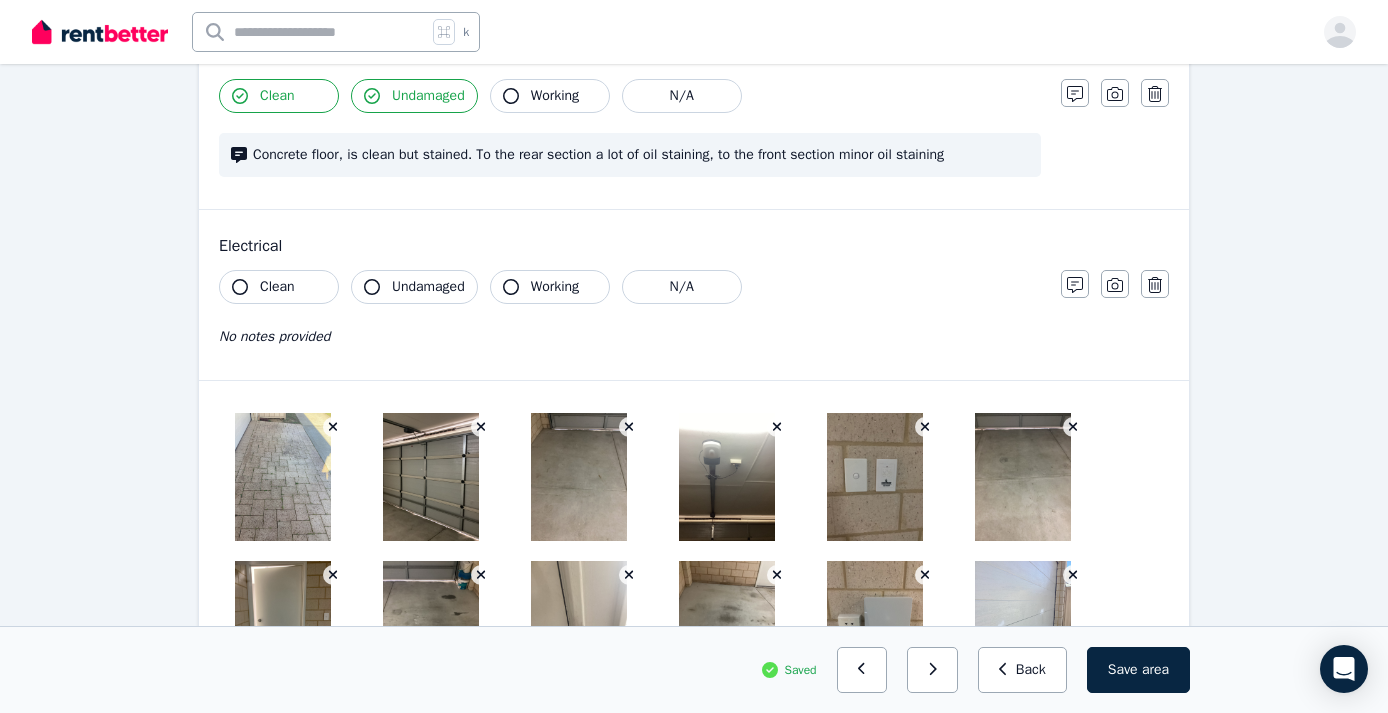 scroll, scrollTop: 902, scrollLeft: 0, axis: vertical 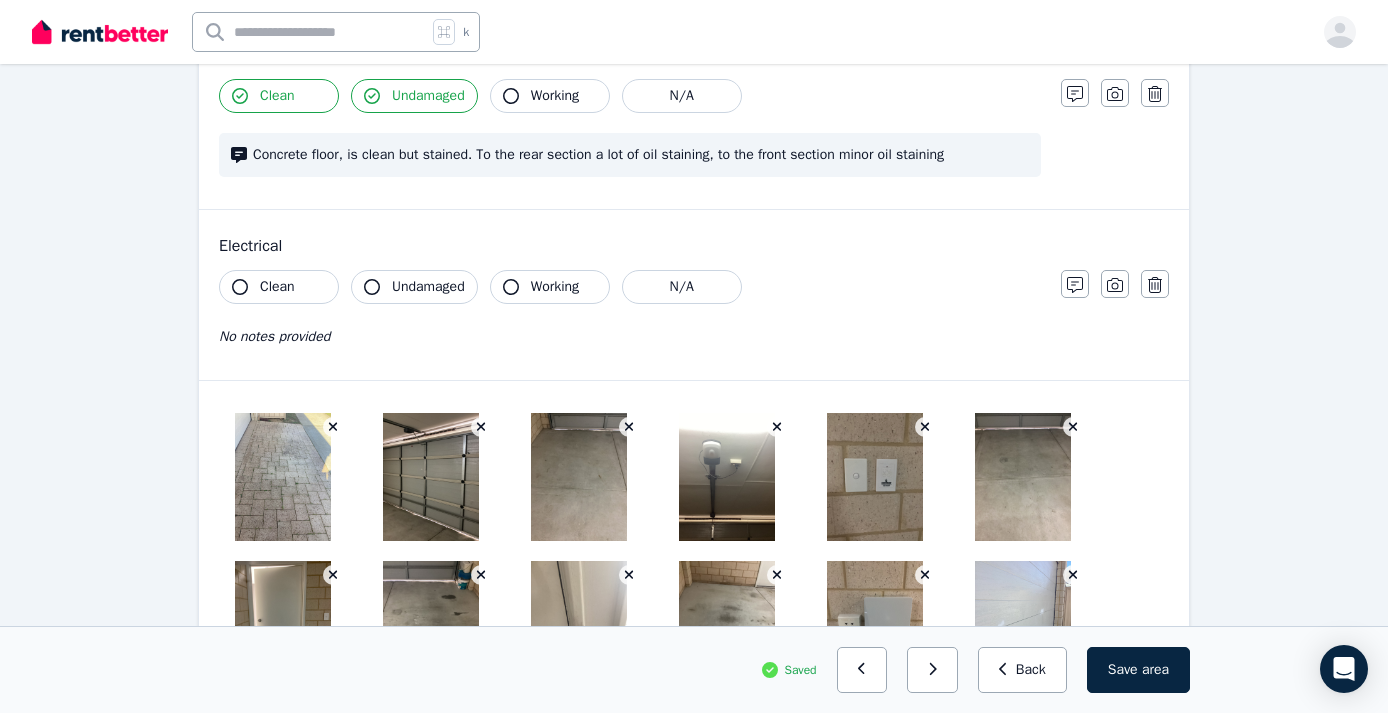 click 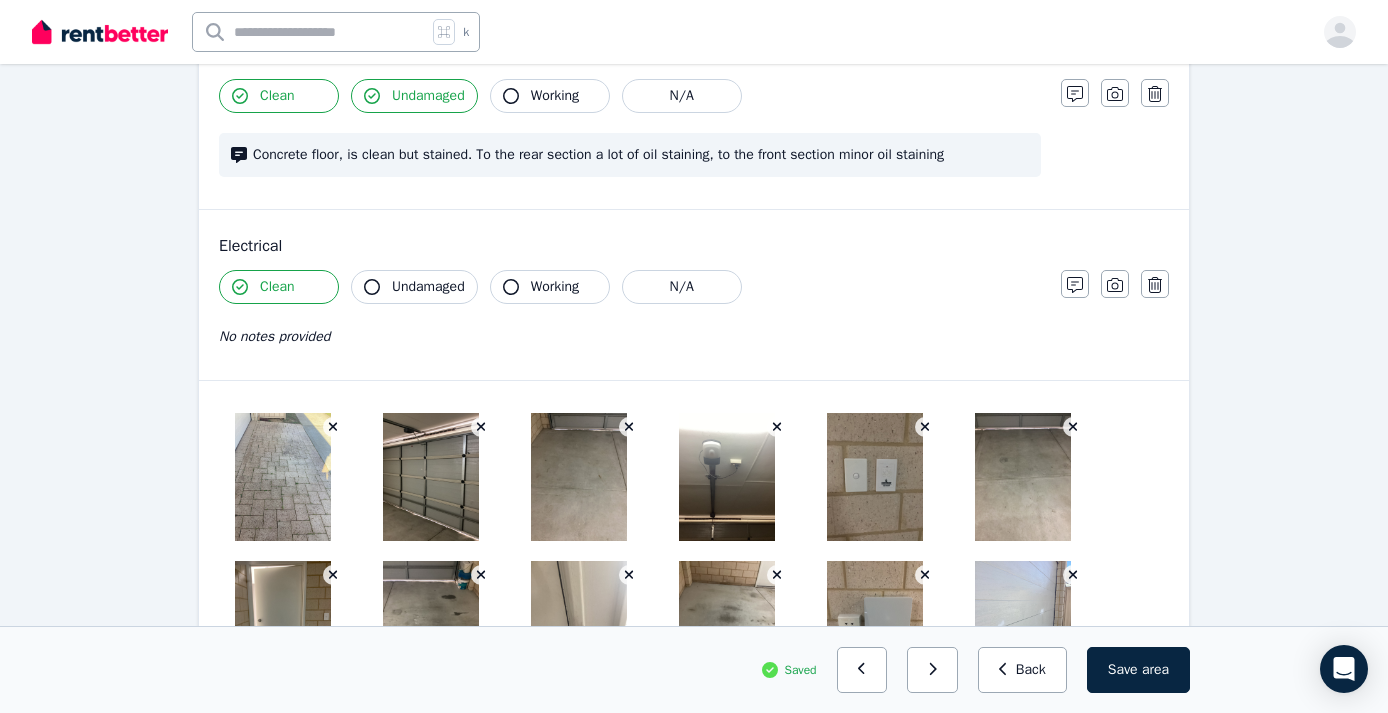 click 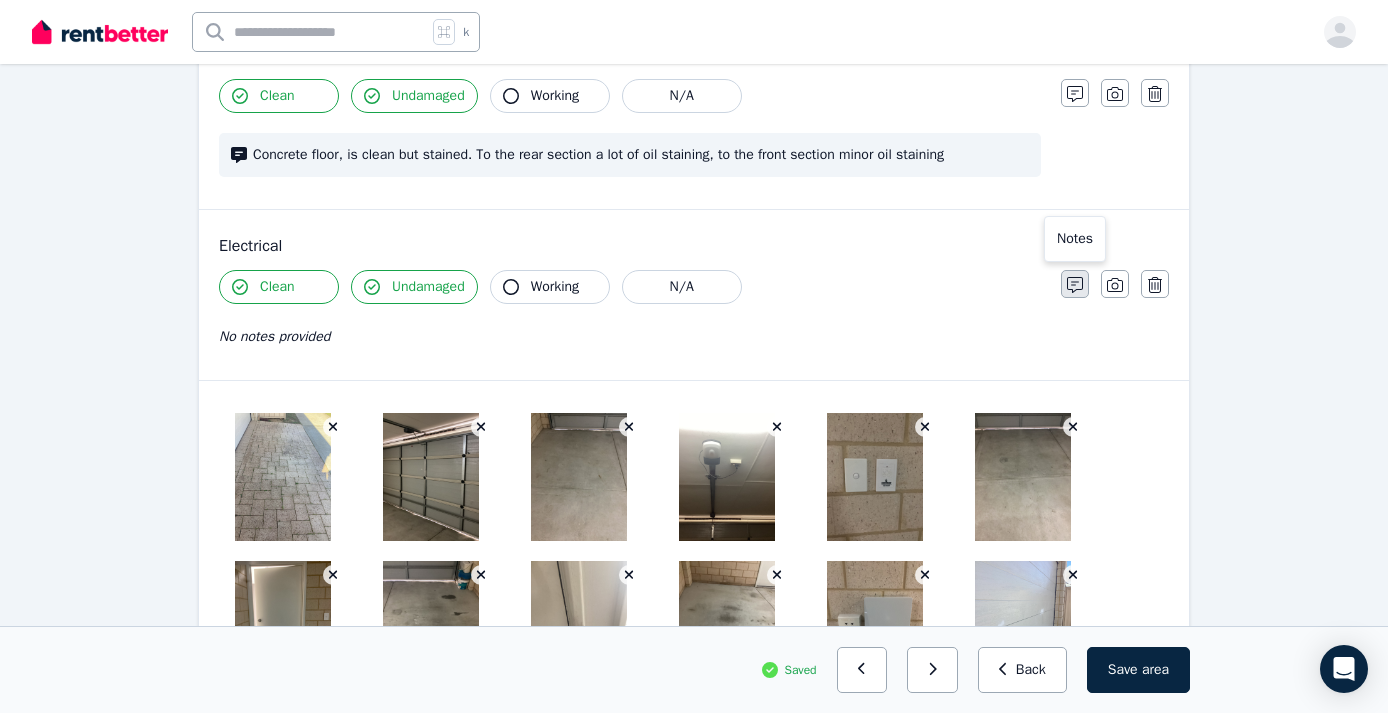 click 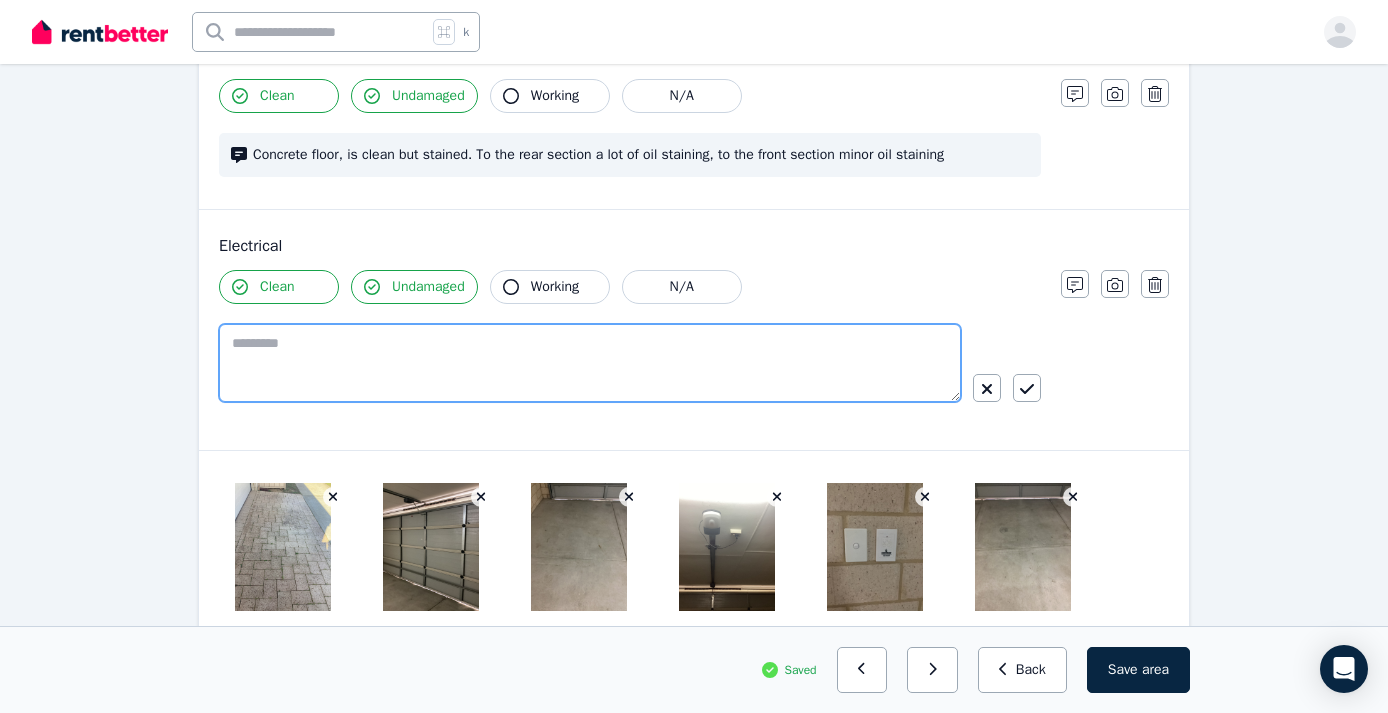 click at bounding box center (590, 363) 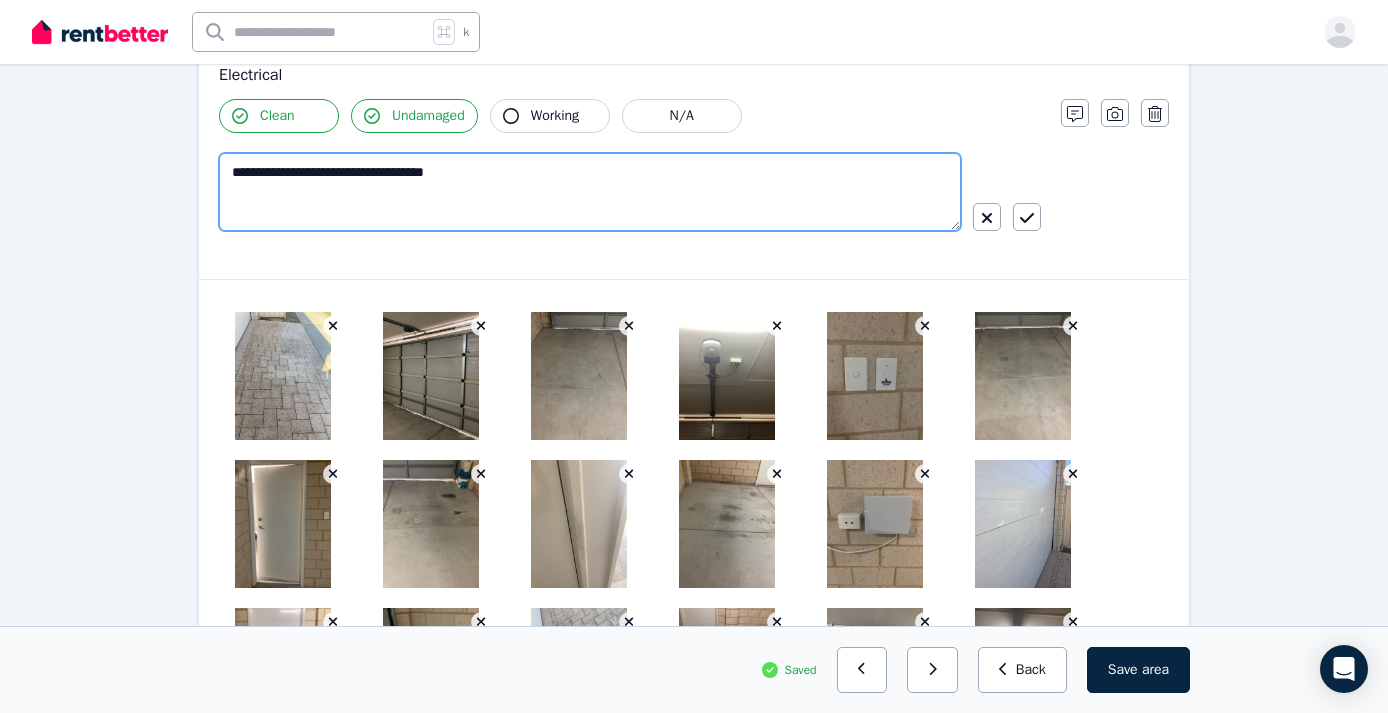scroll, scrollTop: 1075, scrollLeft: 0, axis: vertical 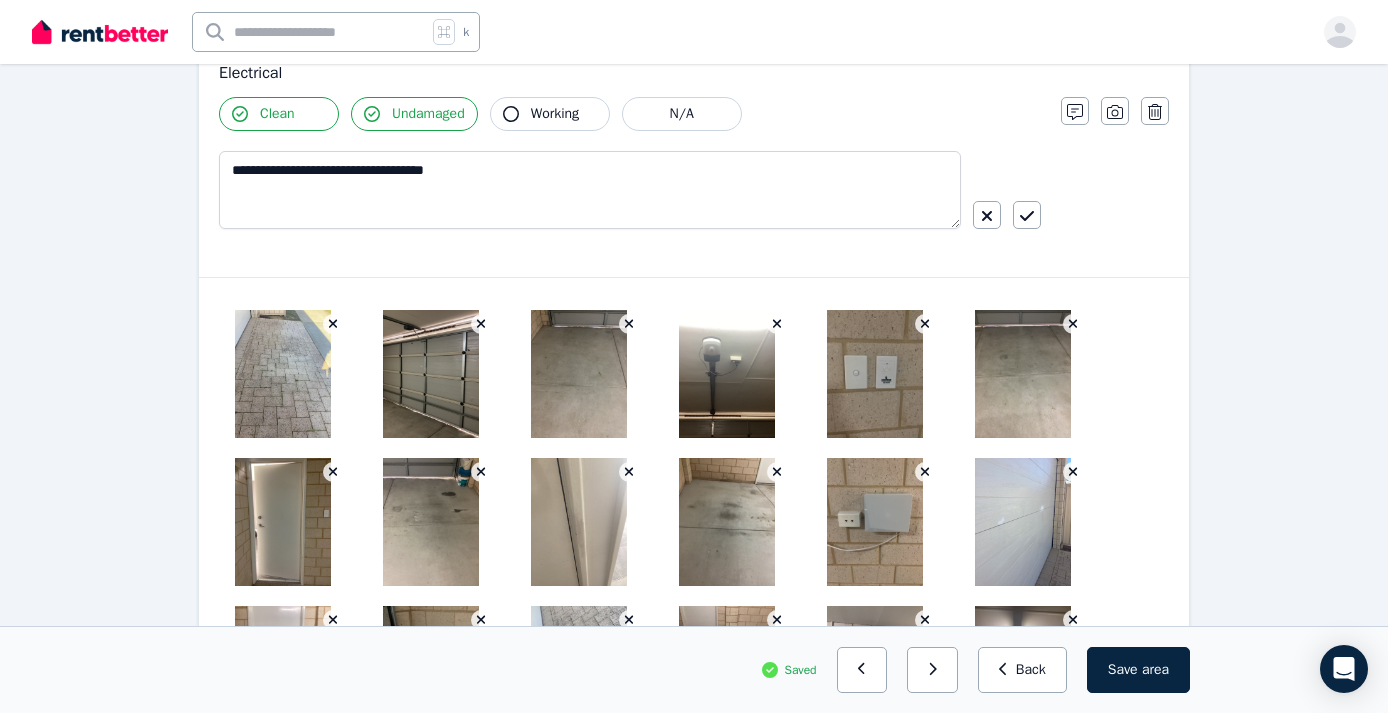 click at bounding box center (875, 522) 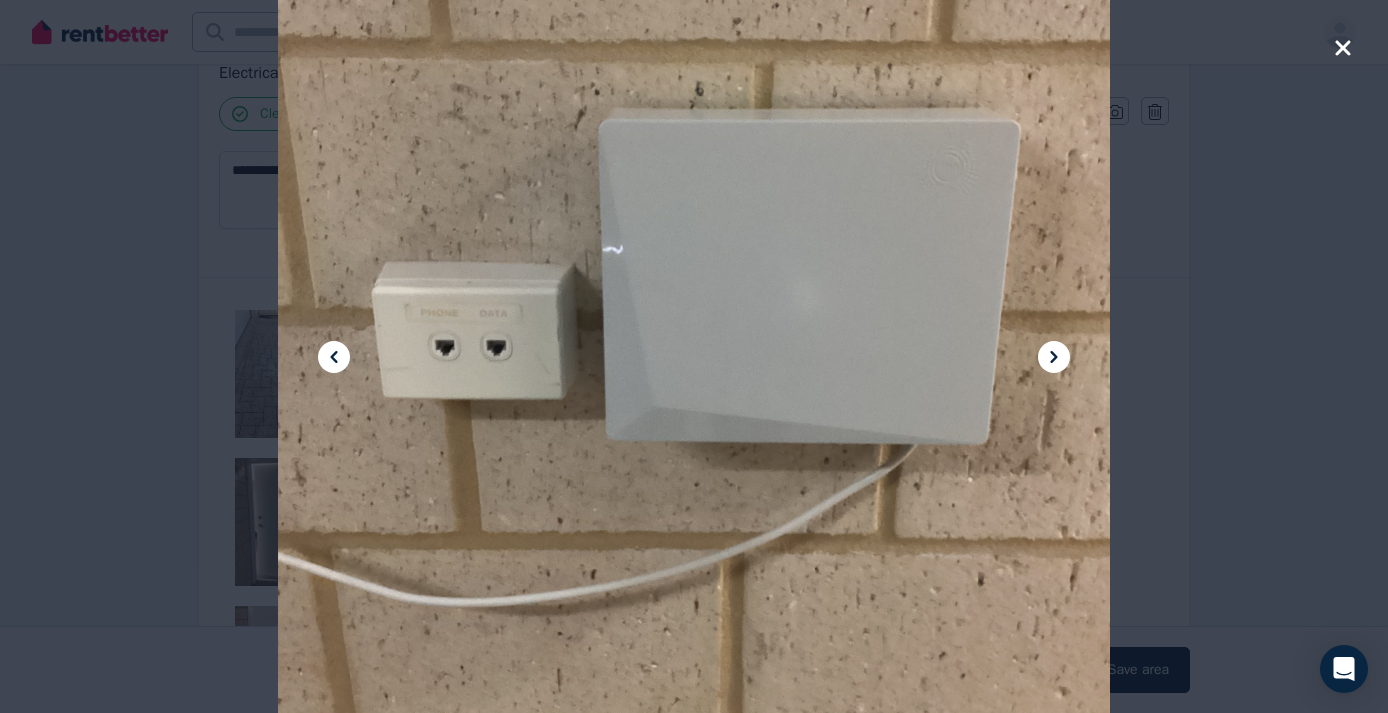 click 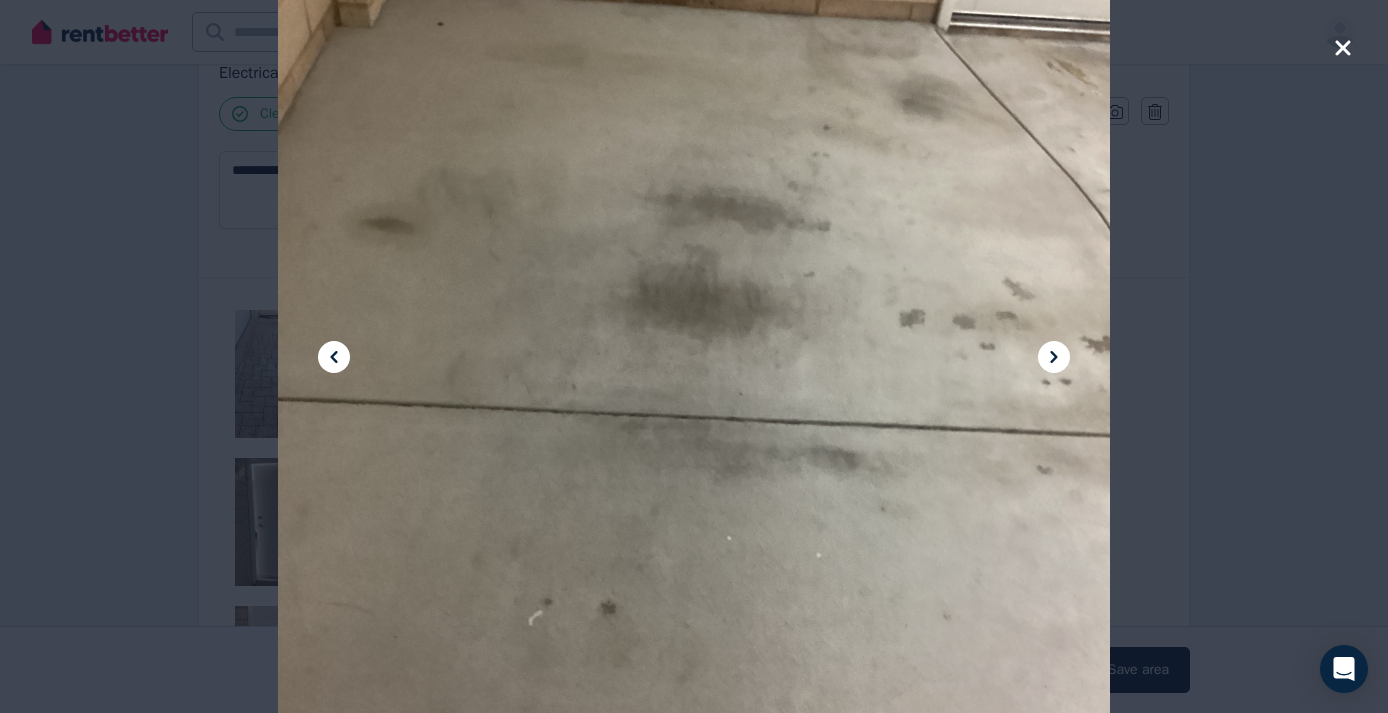 click 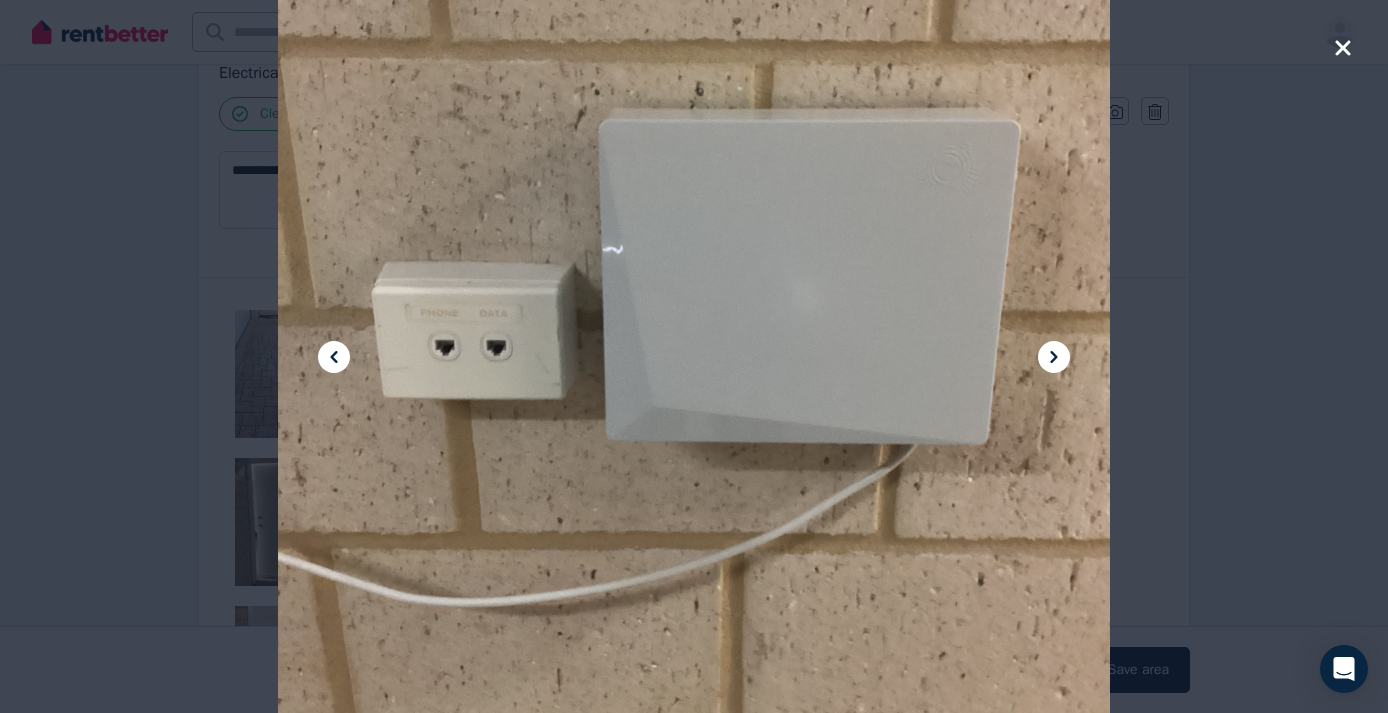 click 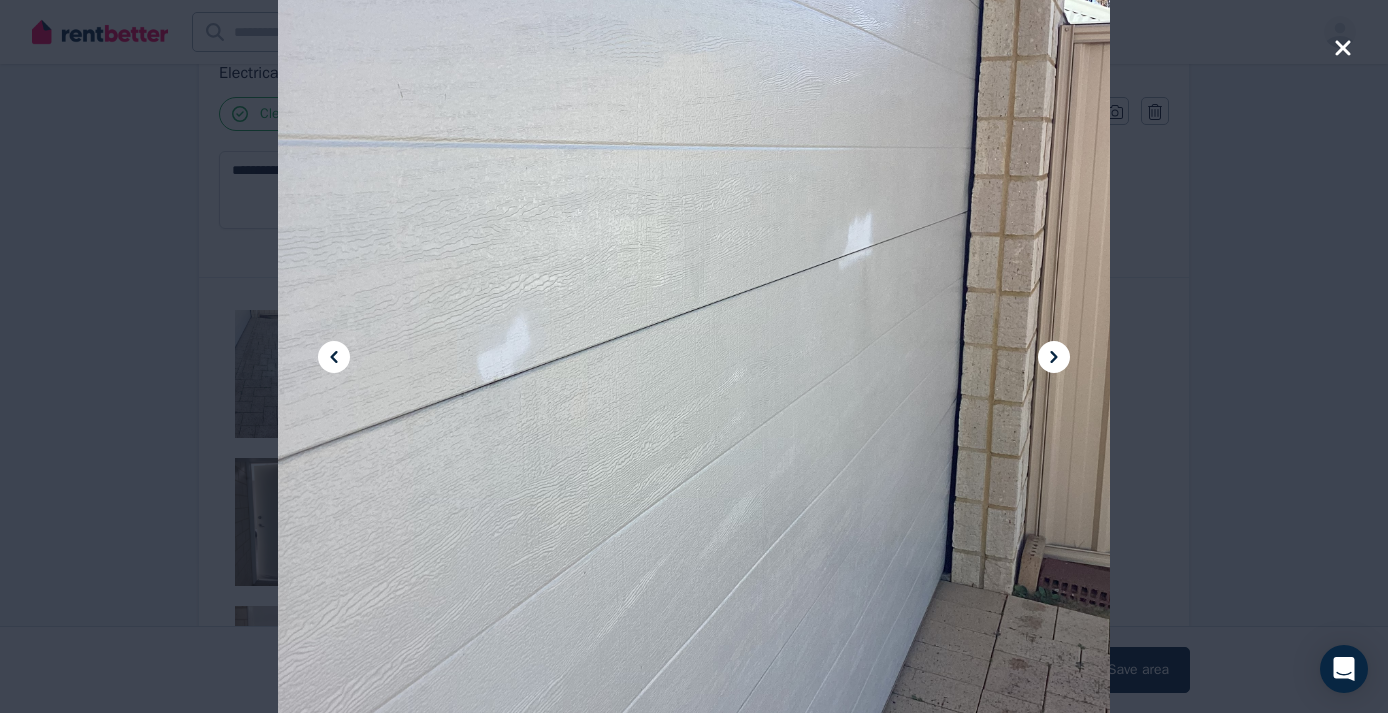 click 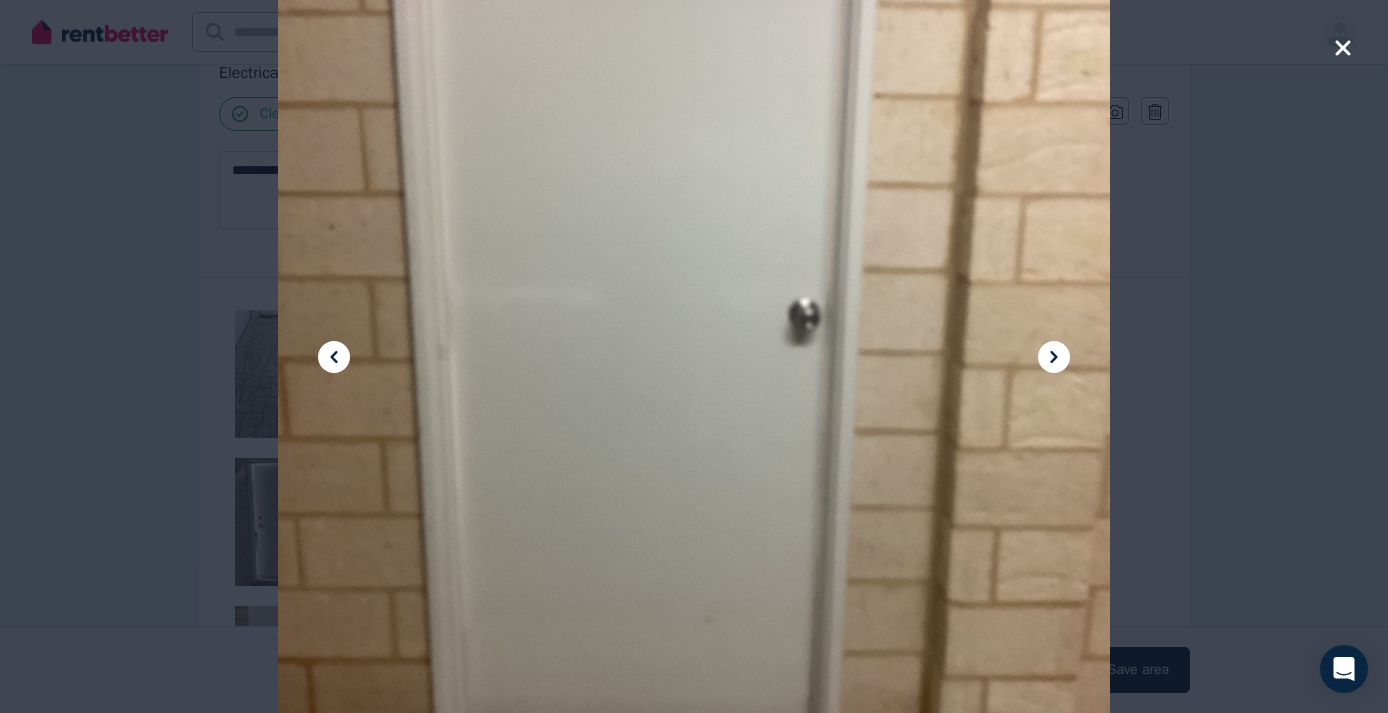 click 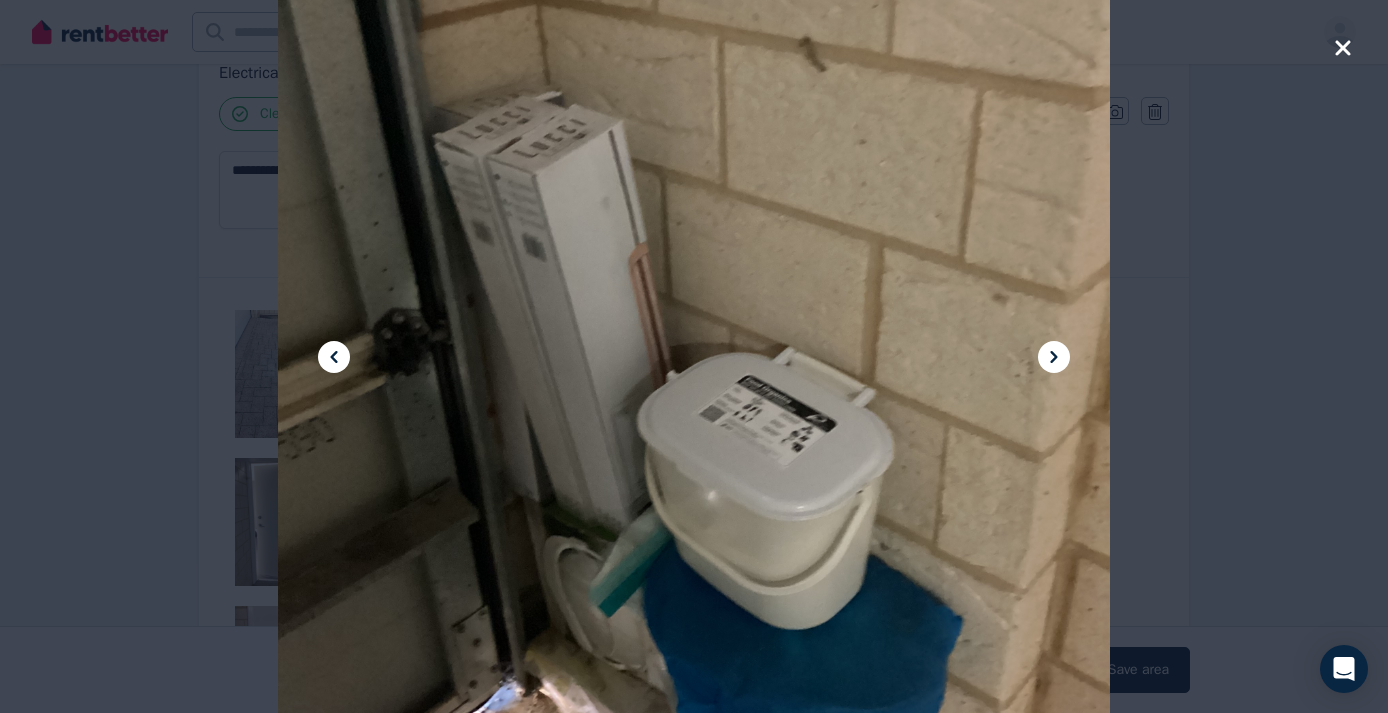 click 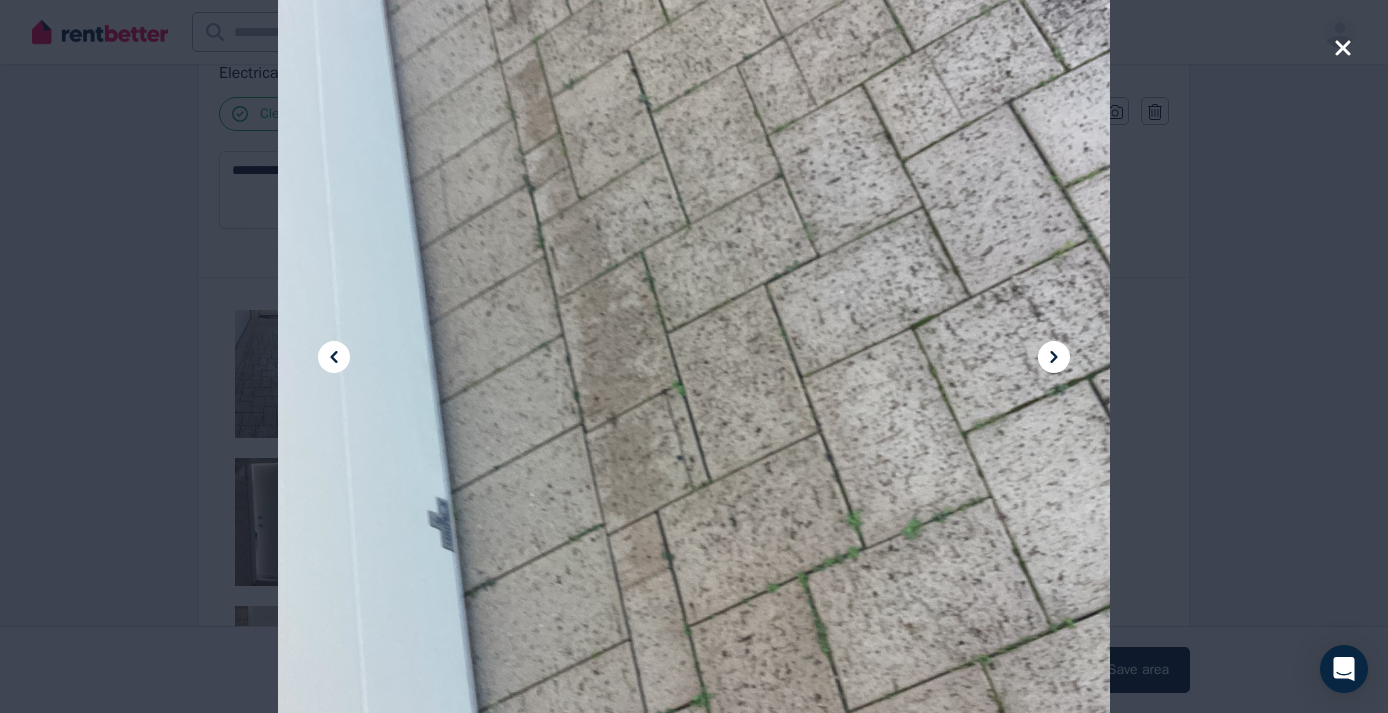 click 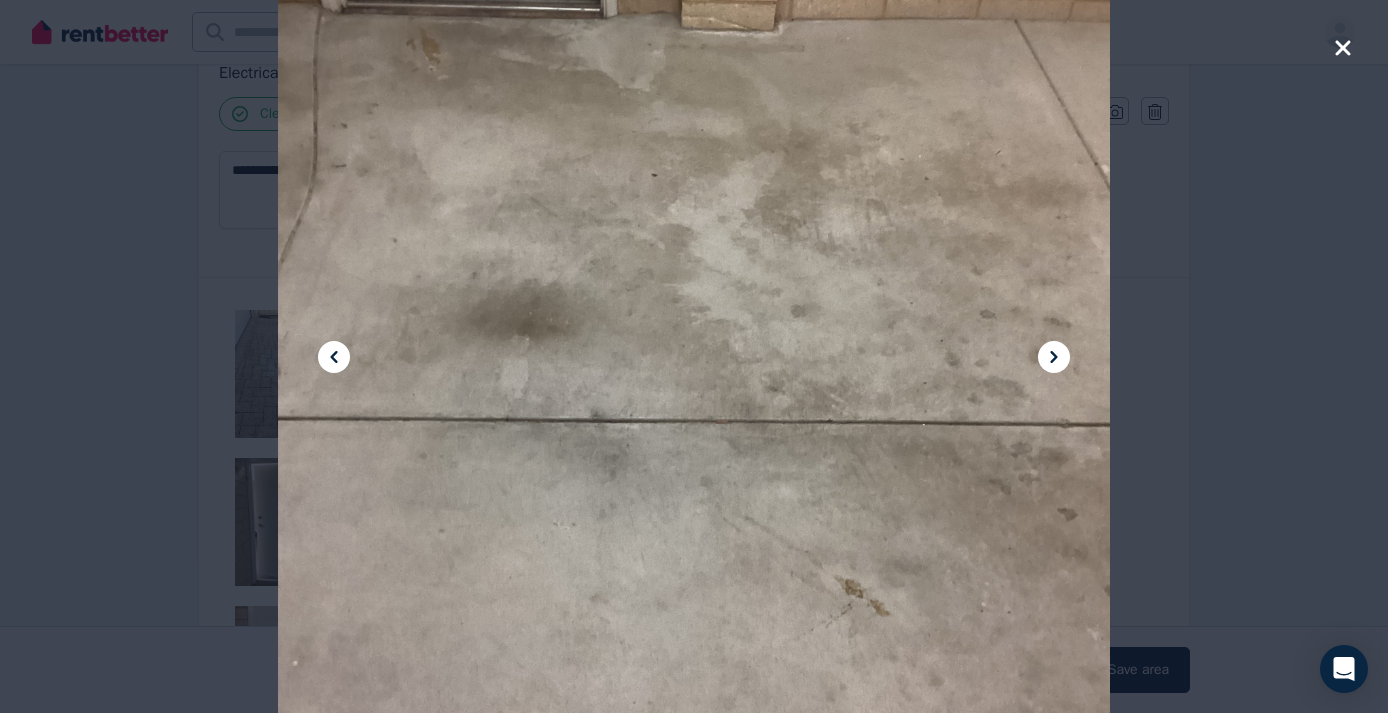 click 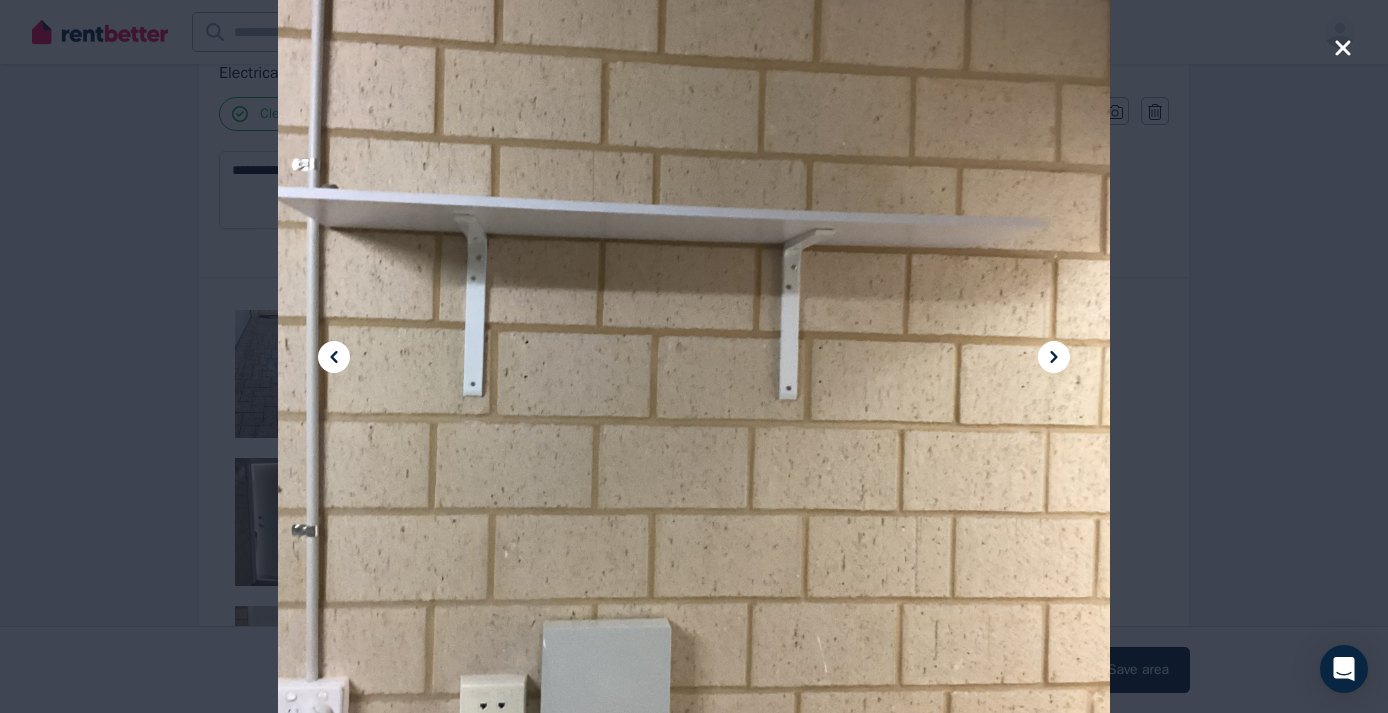click 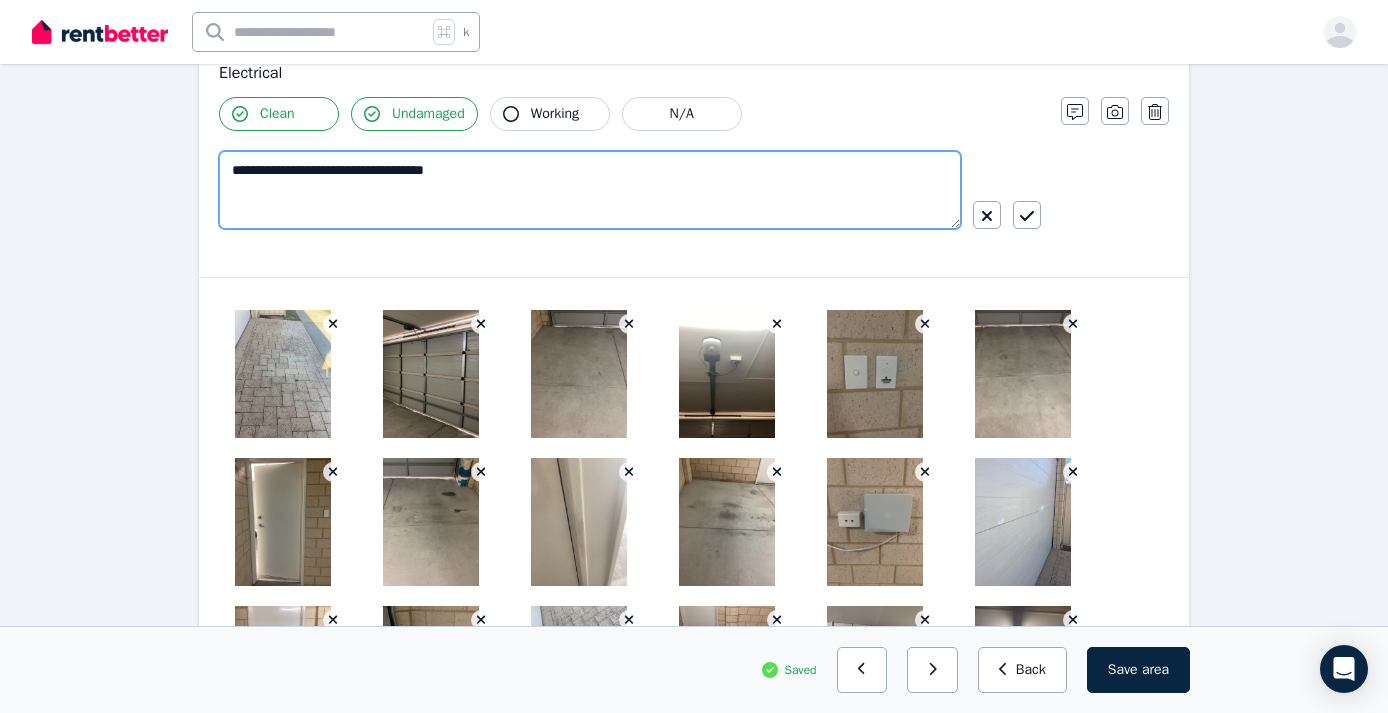 click on "**********" at bounding box center (590, 190) 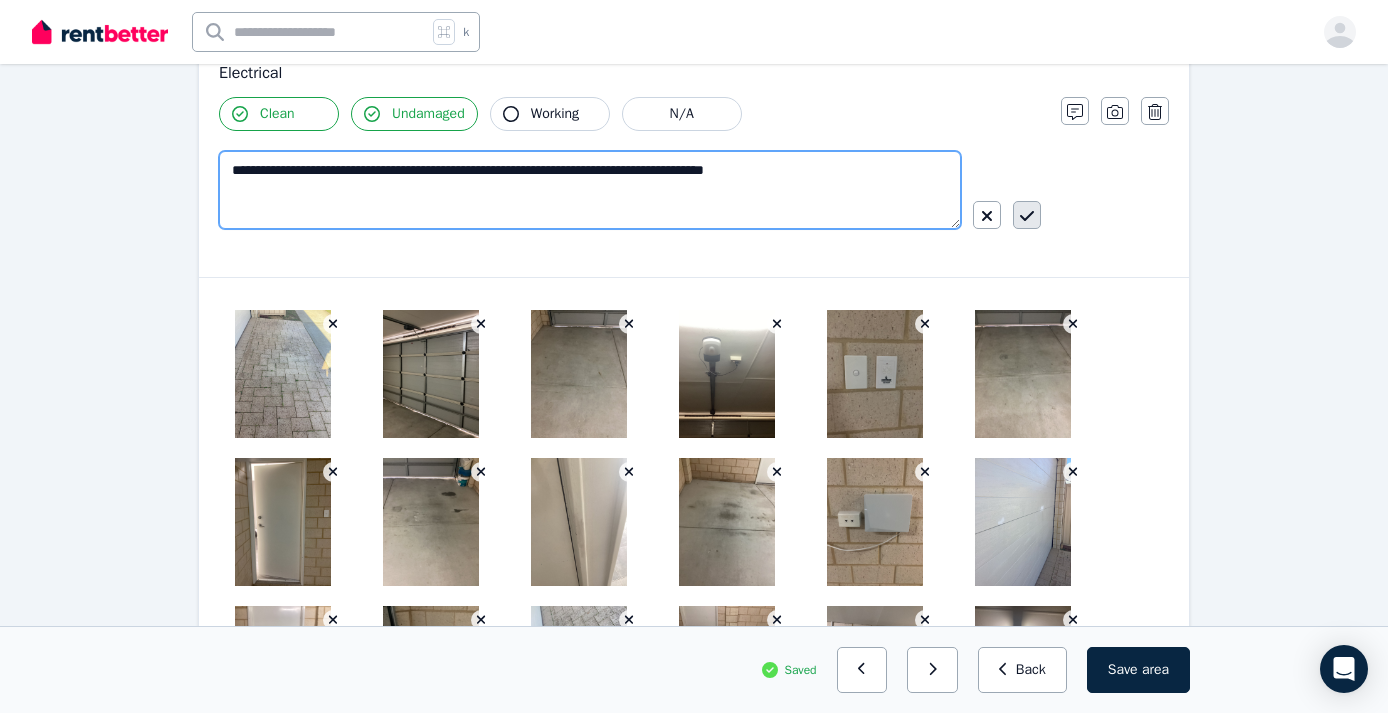 type on "**********" 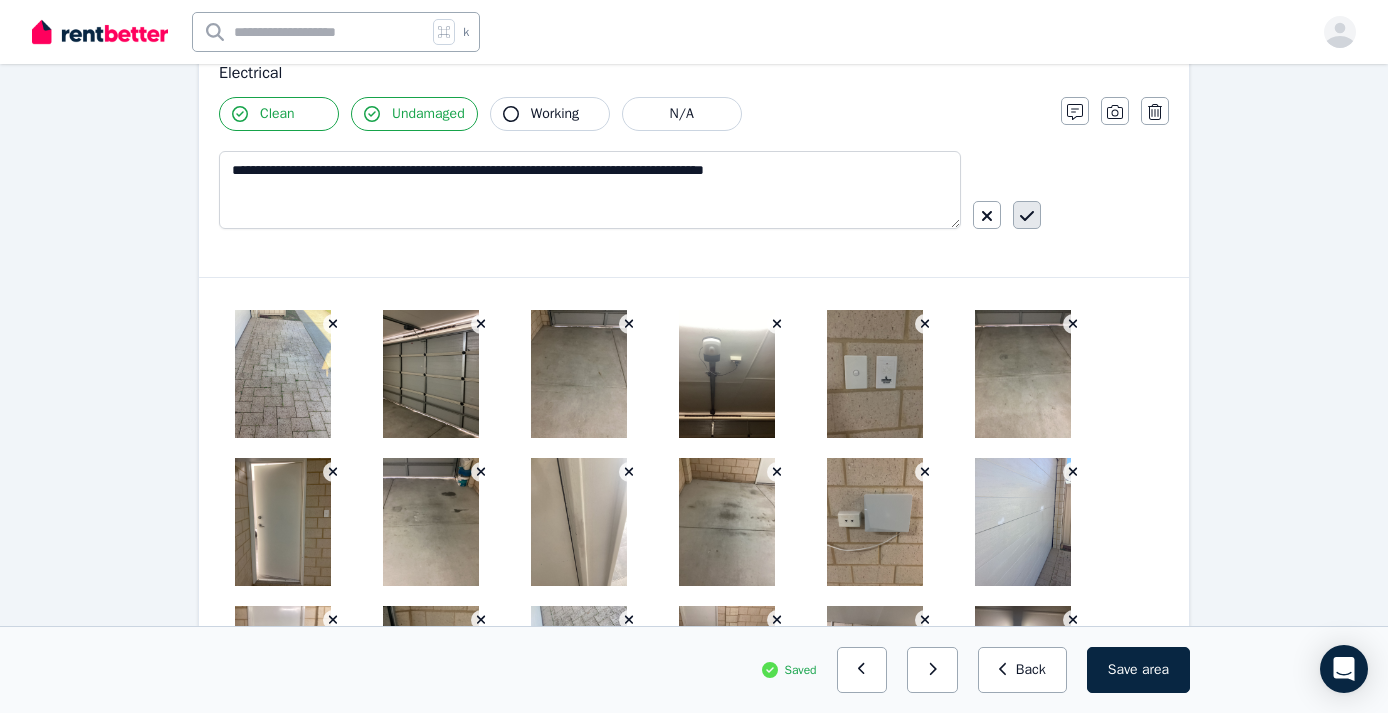 click 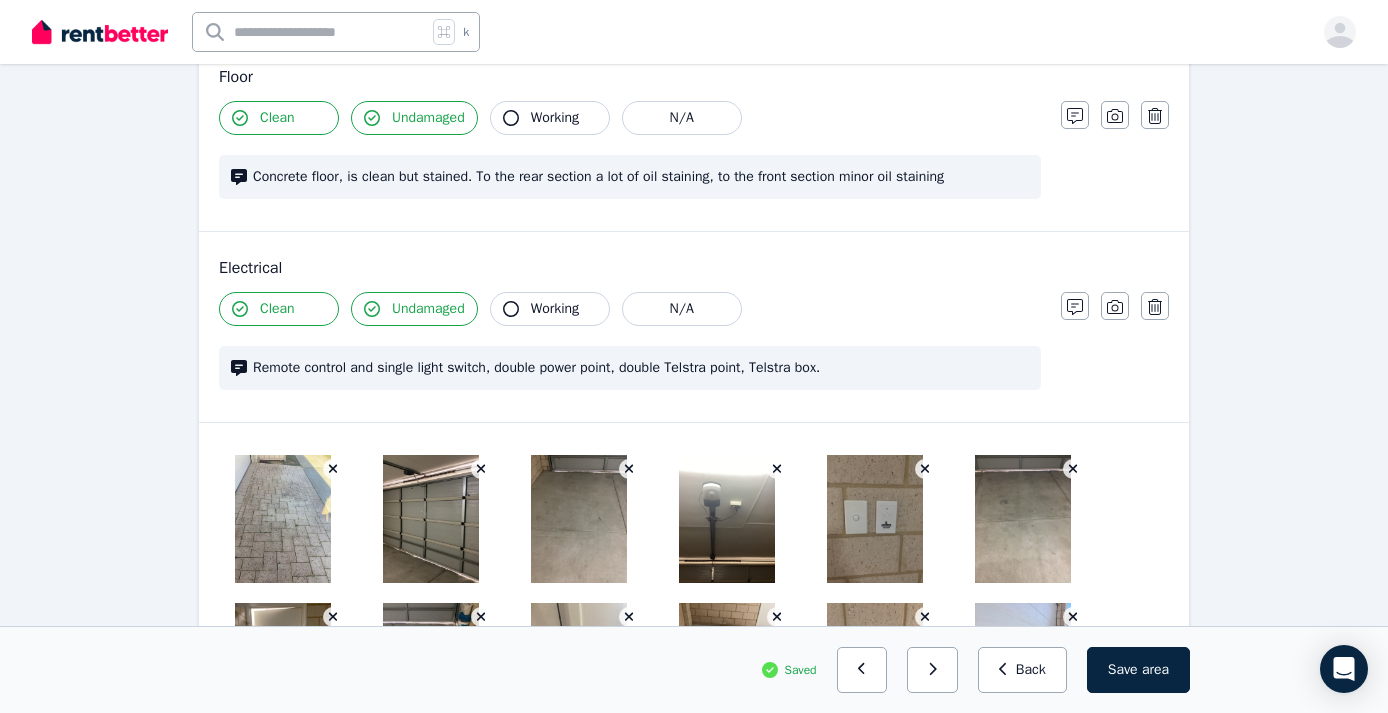 scroll, scrollTop: 862, scrollLeft: 0, axis: vertical 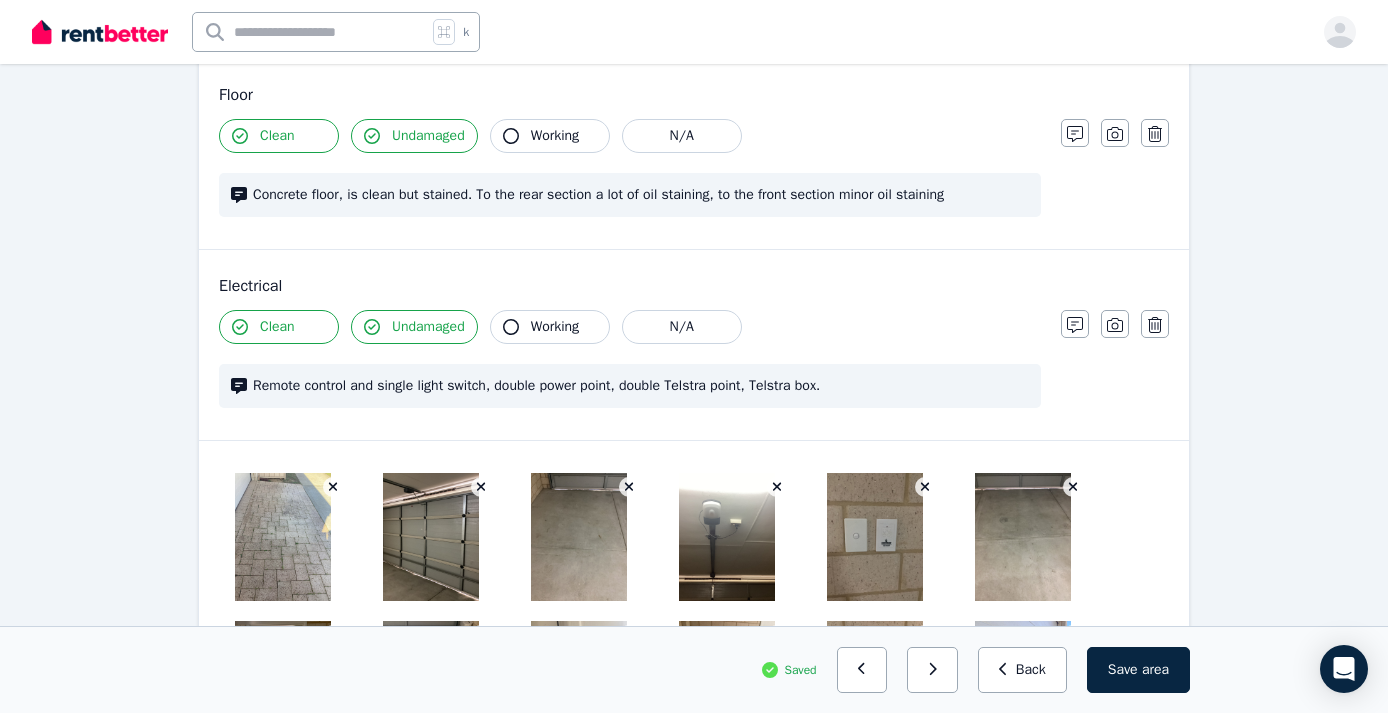 click on "Concrete floor, is clean but stained. To the rear section a lot of oil staining, to the front section minor oil staining" at bounding box center [641, 195] 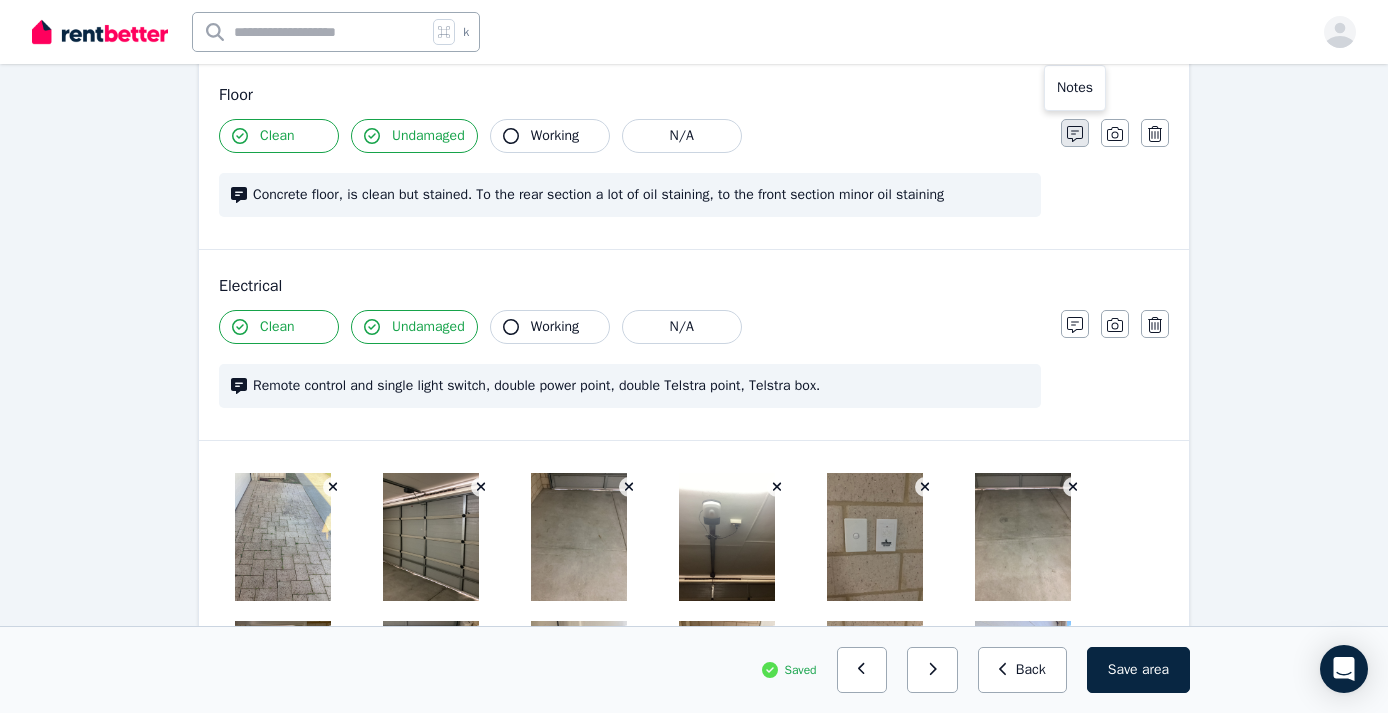click at bounding box center (1075, 133) 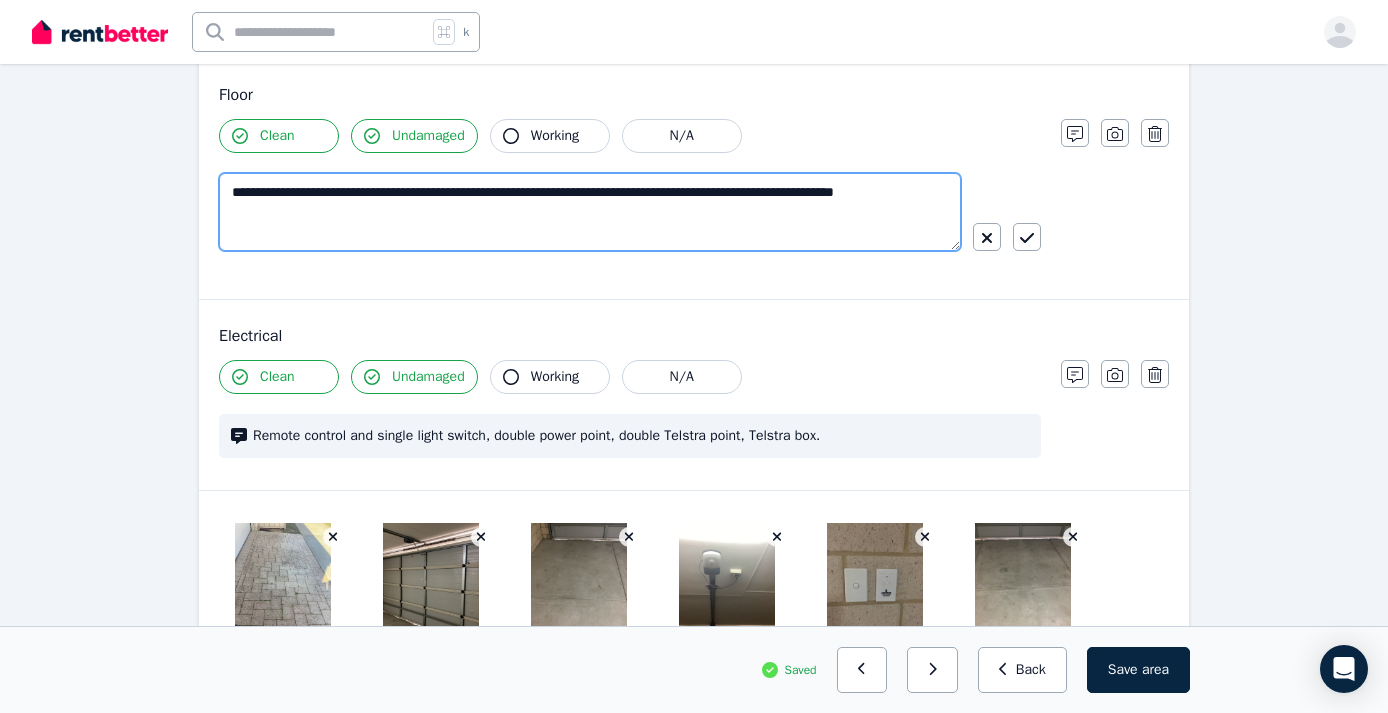 click on "**********" at bounding box center [590, 212] 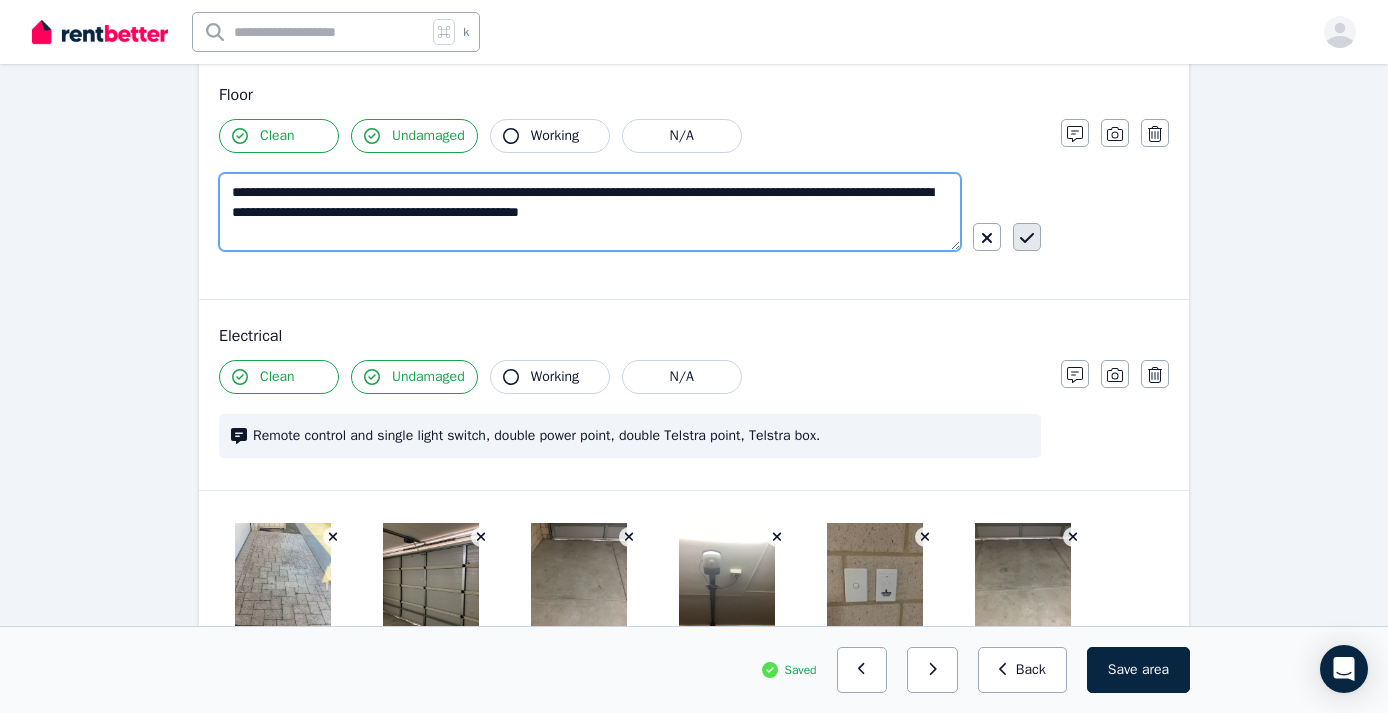 type on "**********" 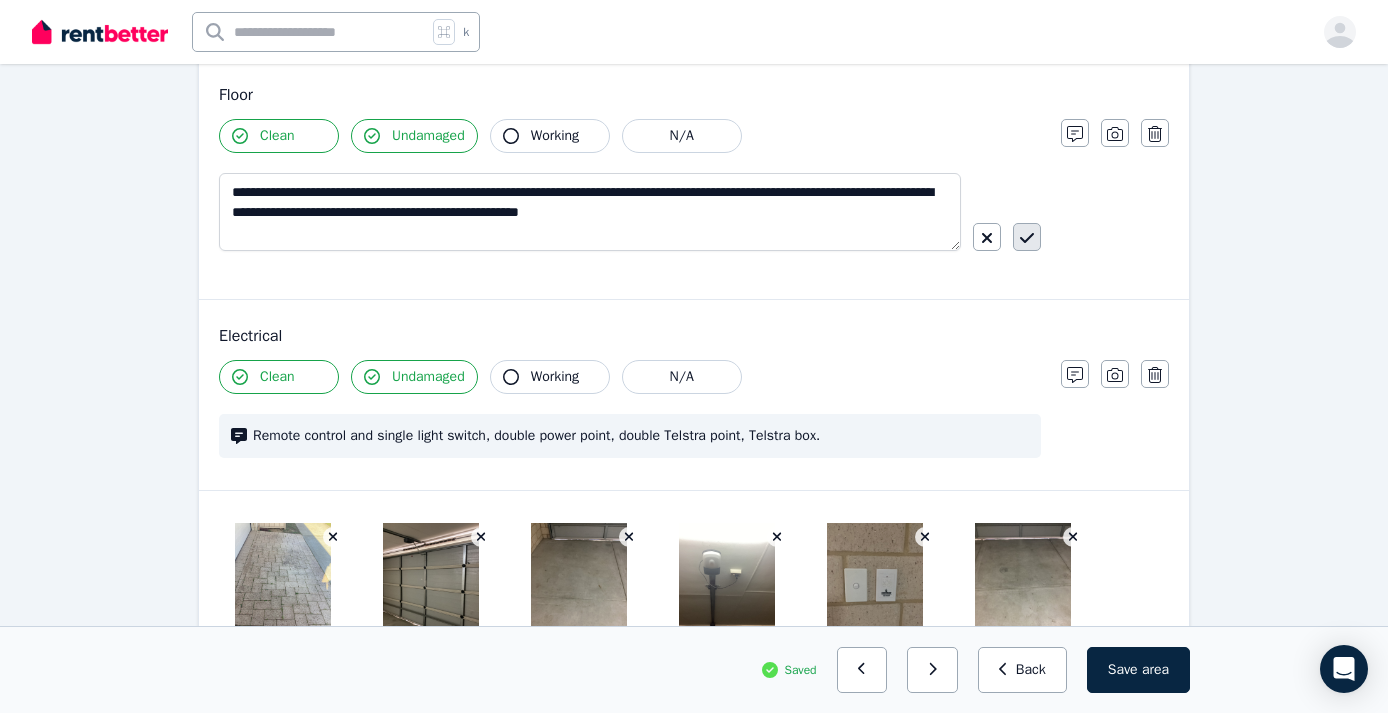 click 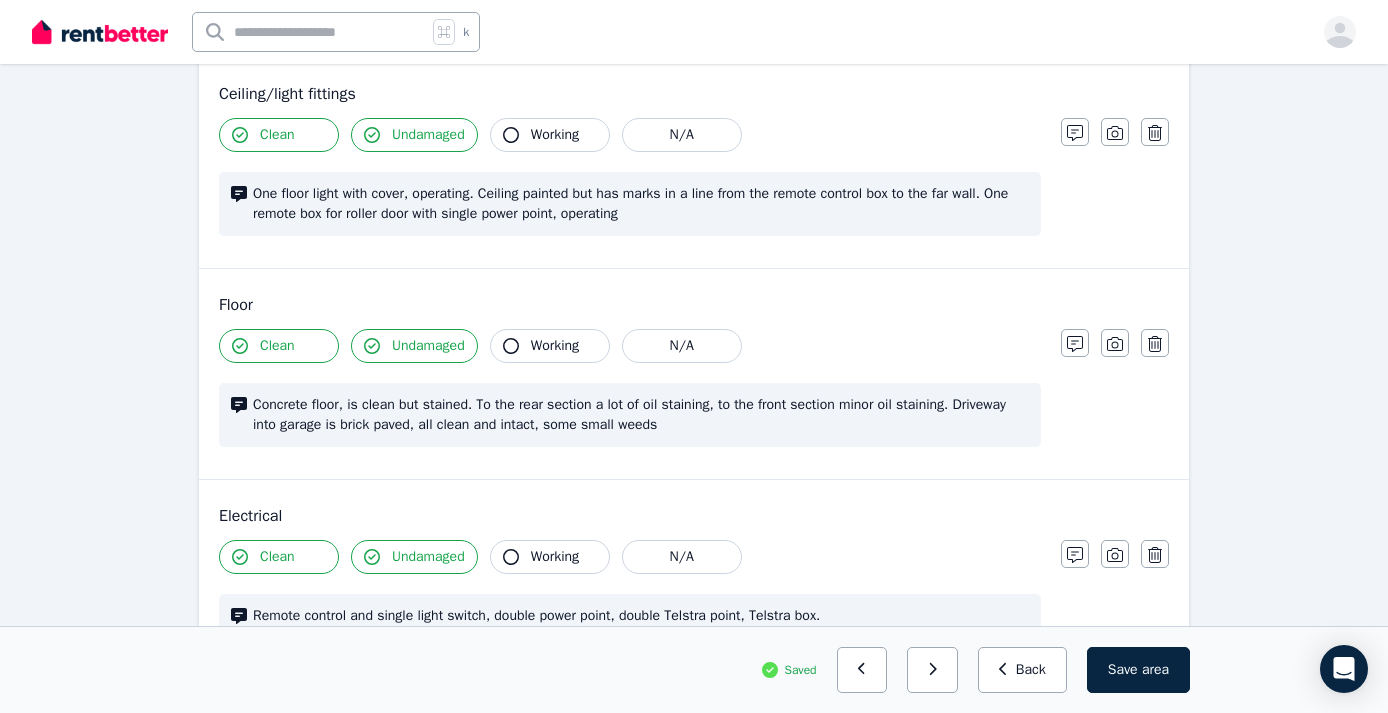 scroll, scrollTop: 664, scrollLeft: 0, axis: vertical 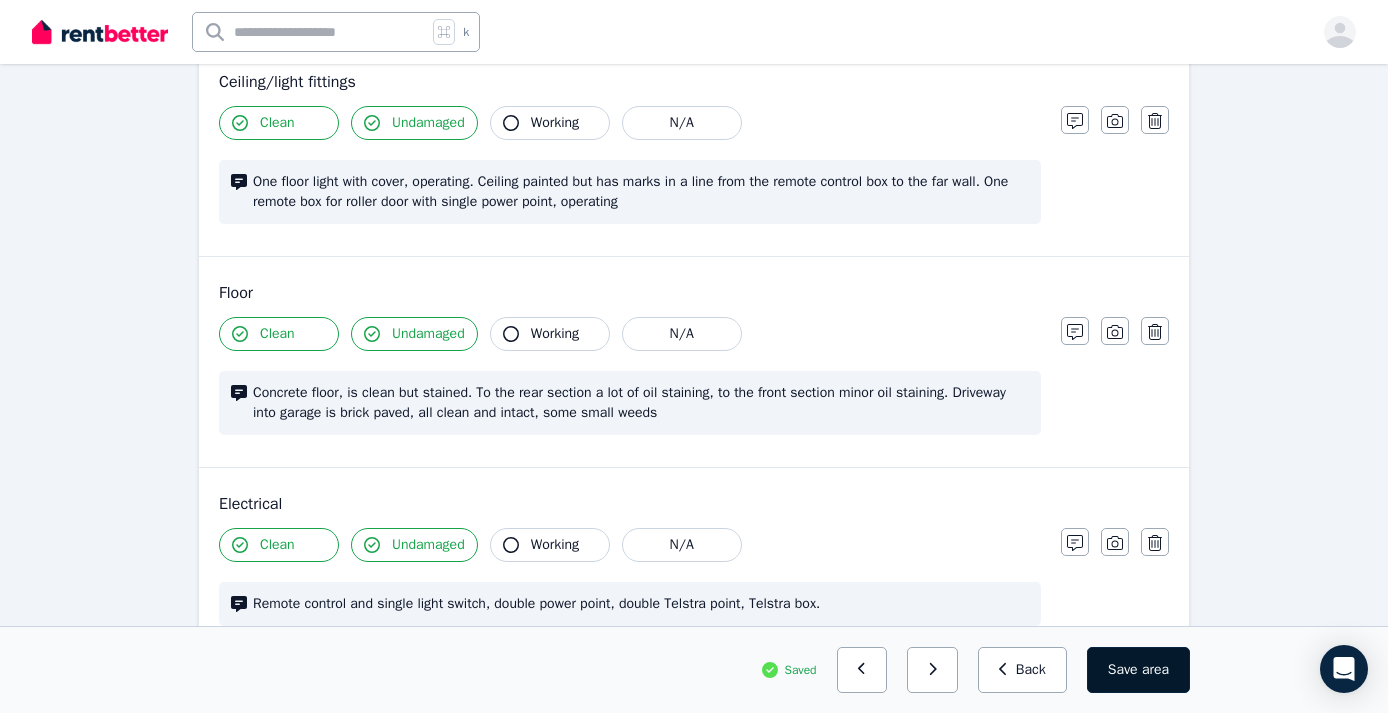 click on "Save   area" at bounding box center [1138, 670] 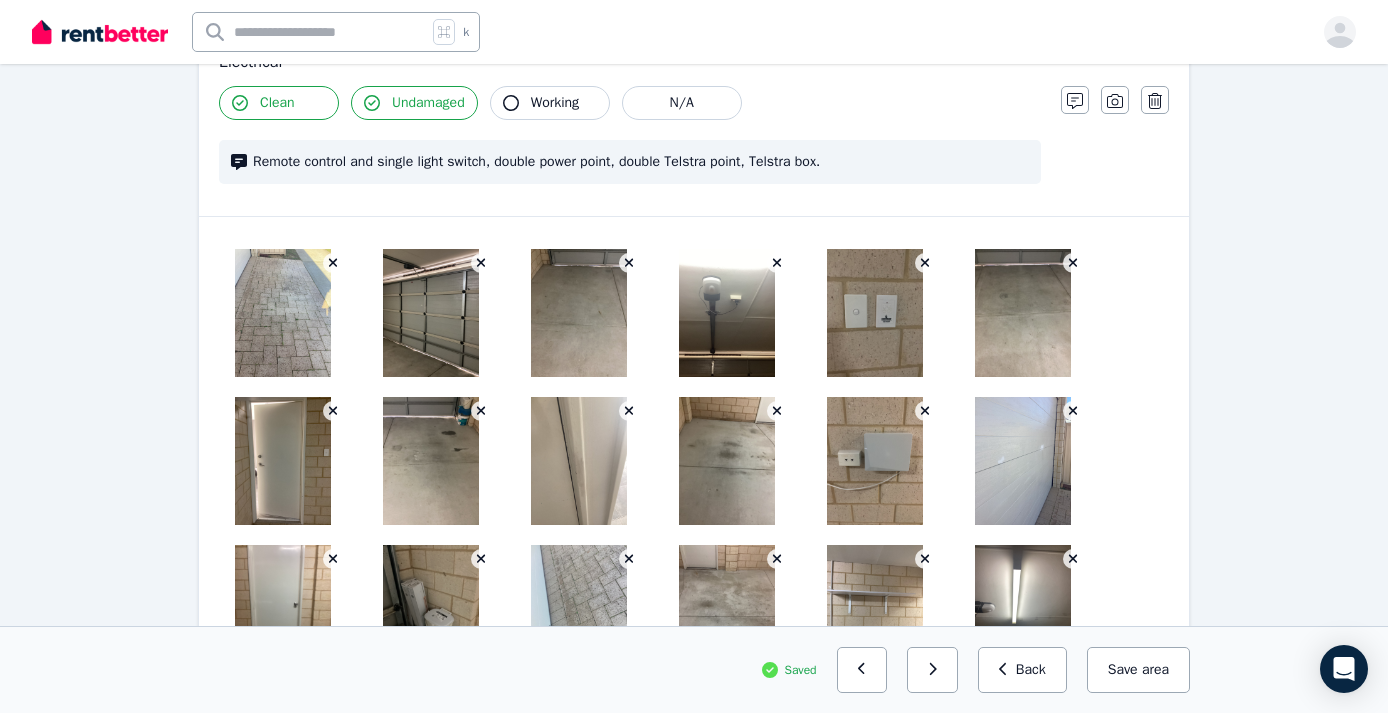 scroll, scrollTop: 1108, scrollLeft: 0, axis: vertical 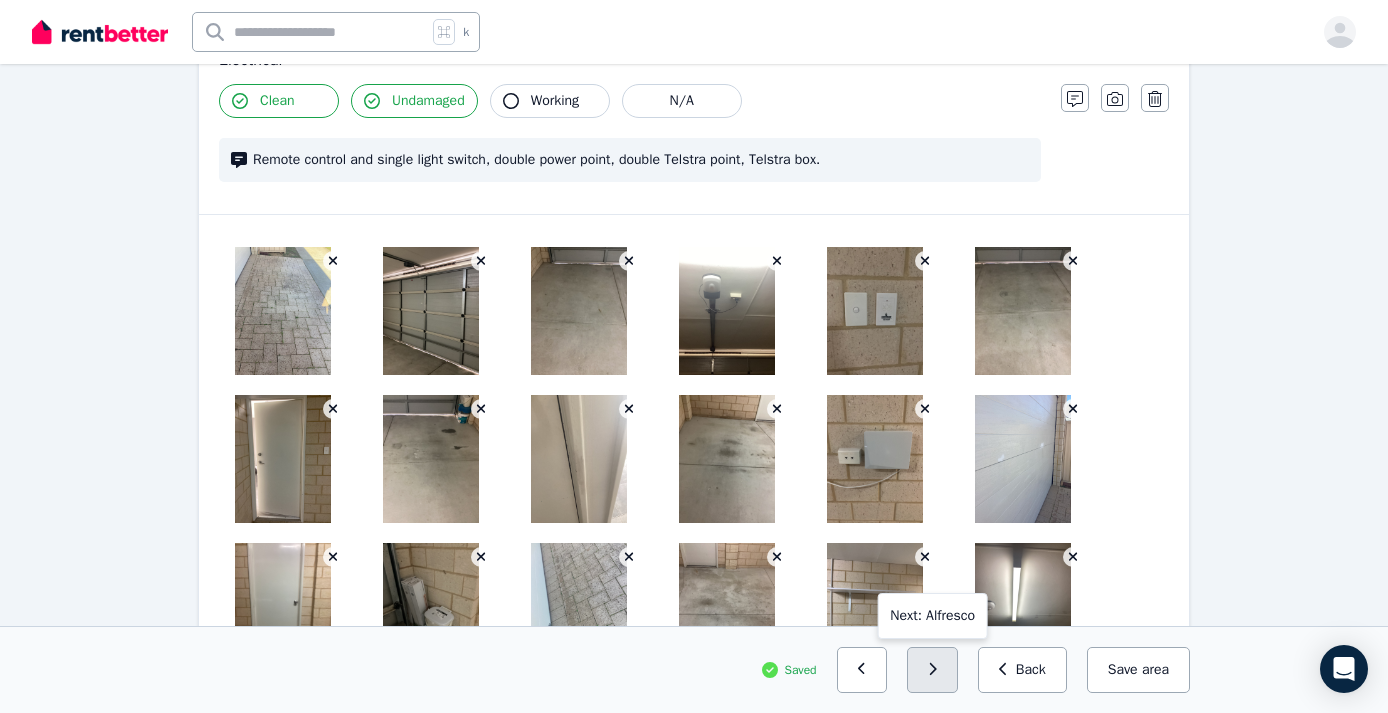 click 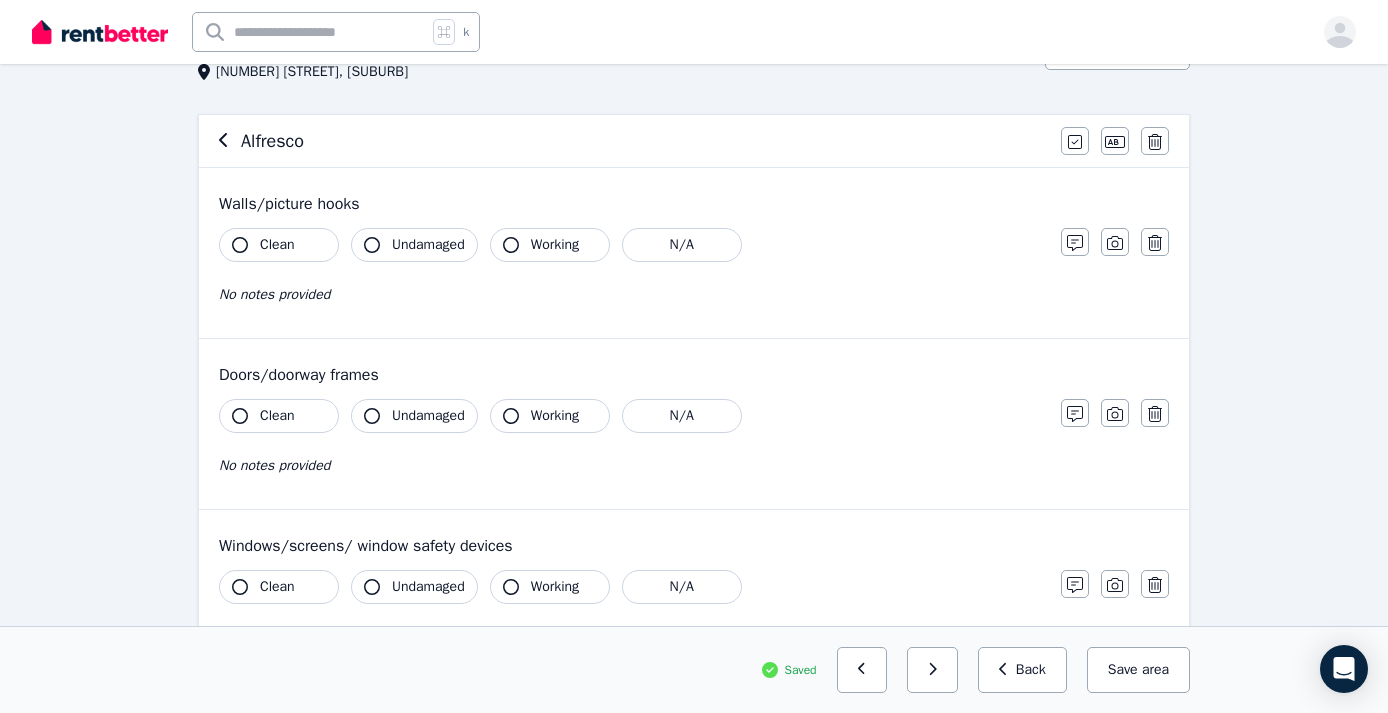 scroll, scrollTop: 124, scrollLeft: 0, axis: vertical 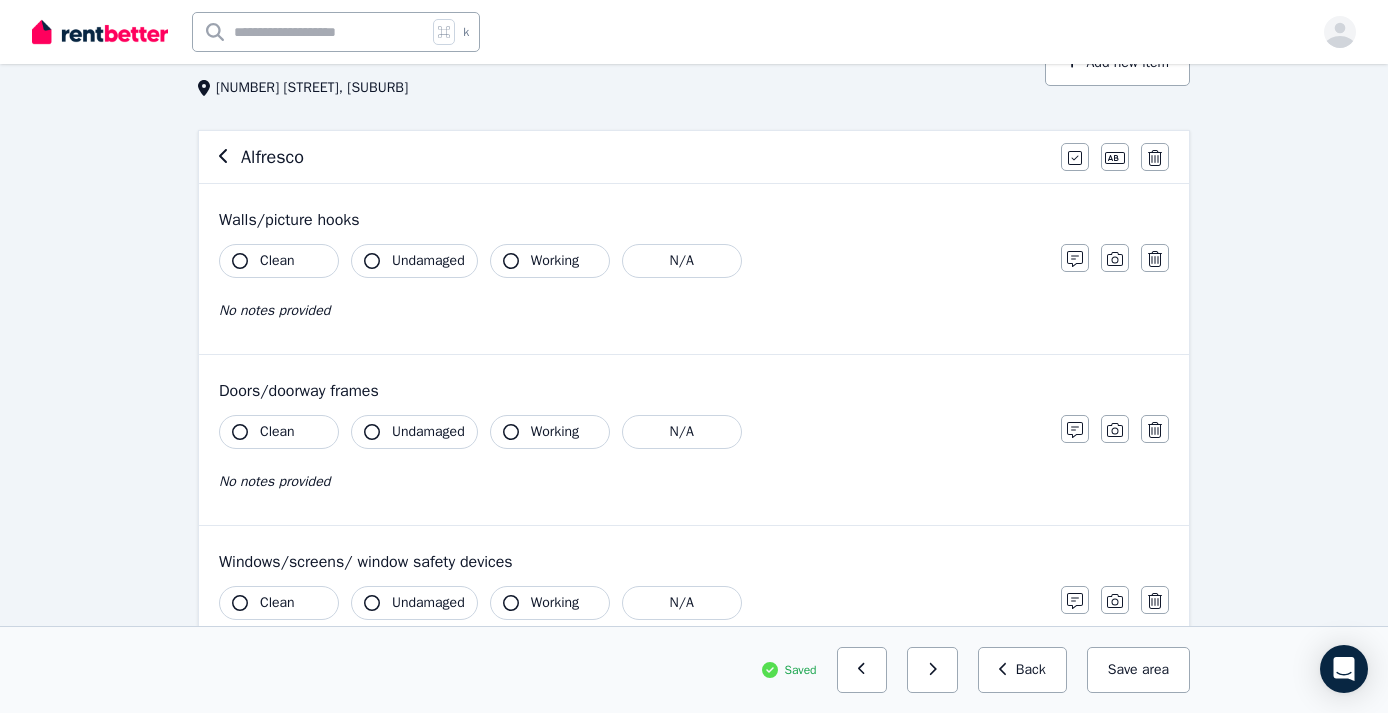 click 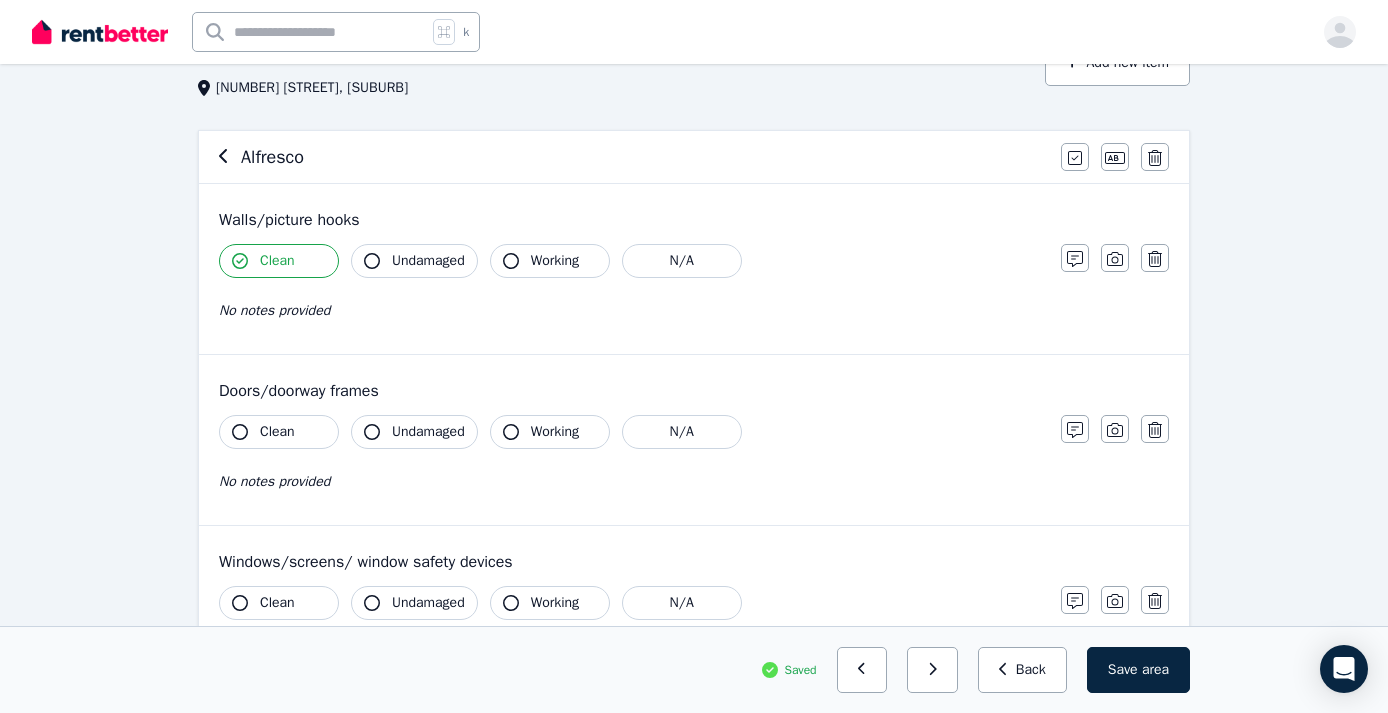 click on "Undamaged" at bounding box center [414, 261] 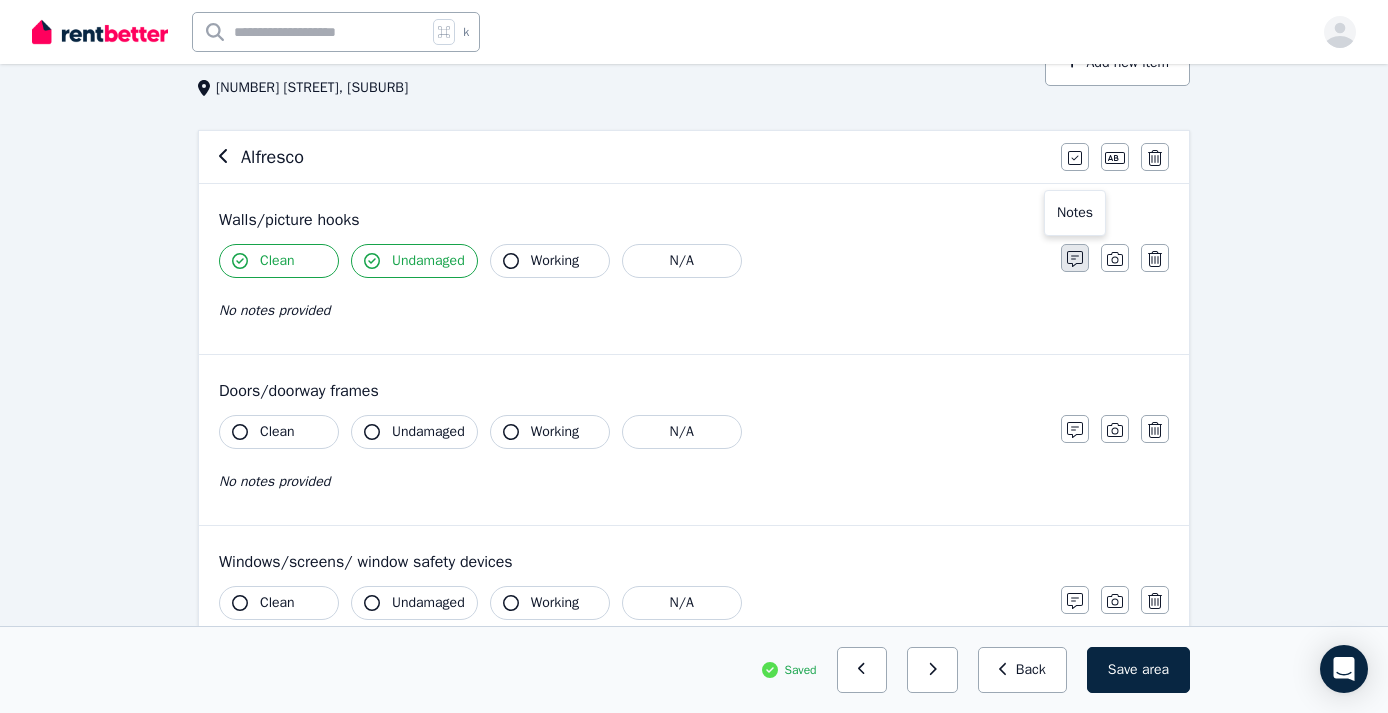 click 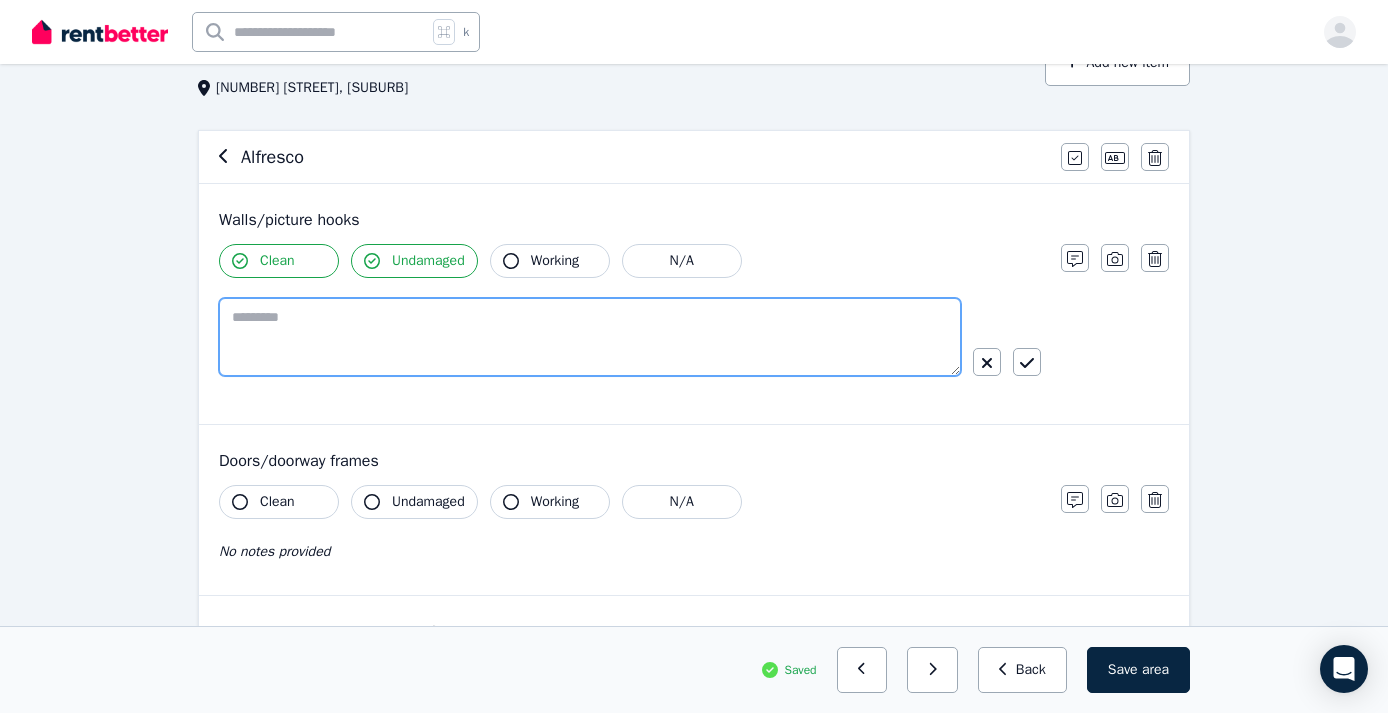 click at bounding box center [590, 337] 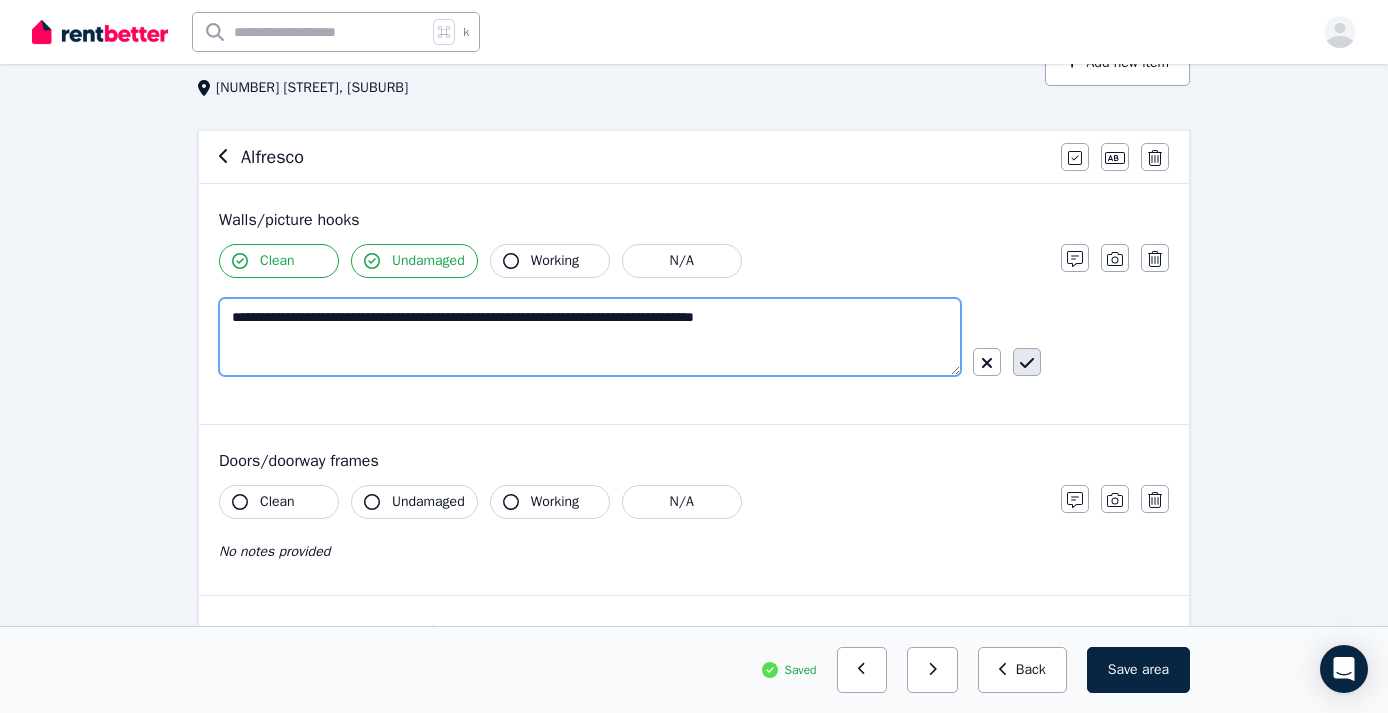 type on "**********" 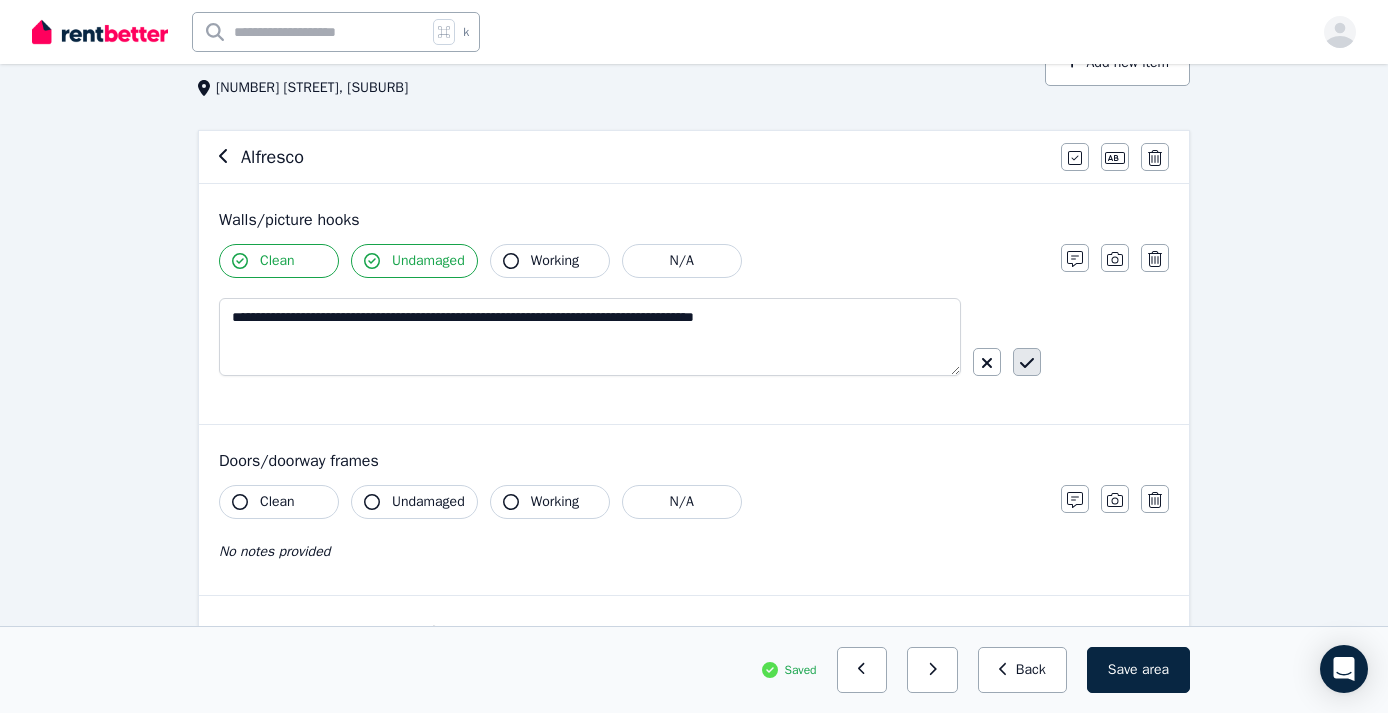 click 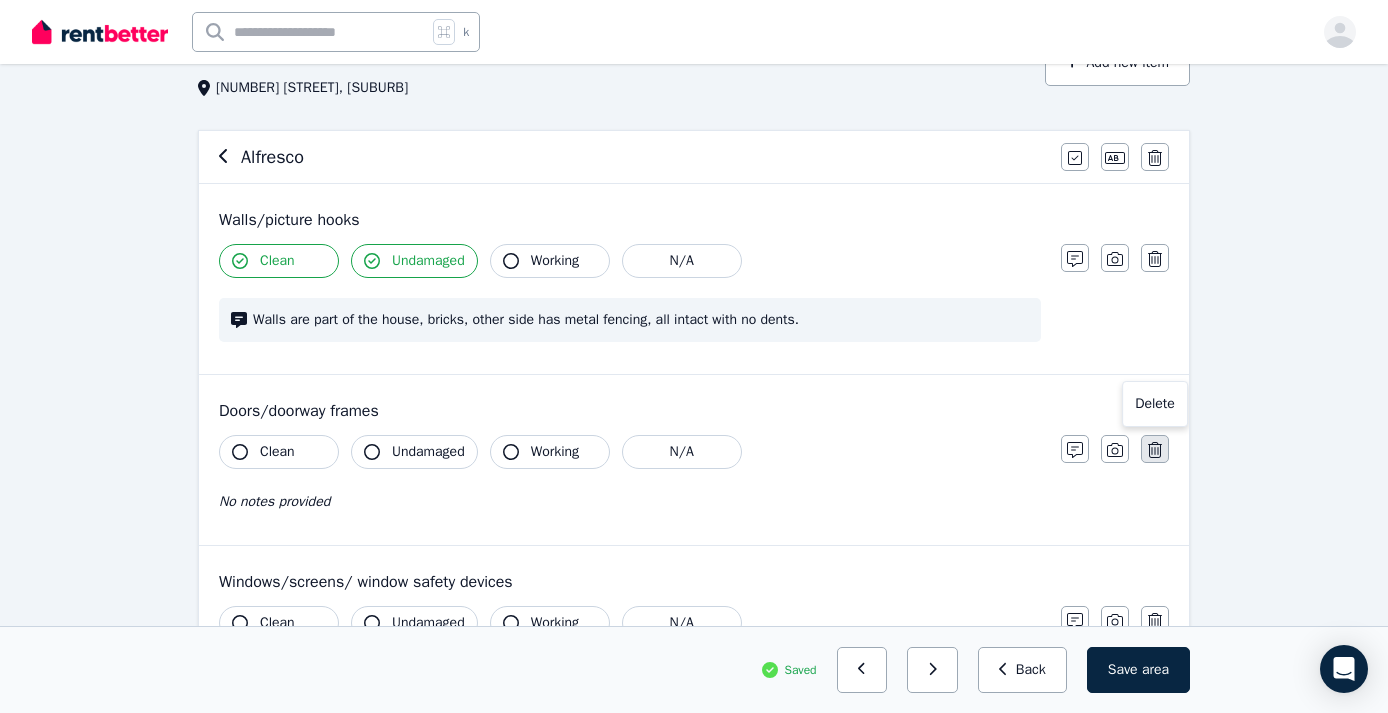 click at bounding box center (1155, 449) 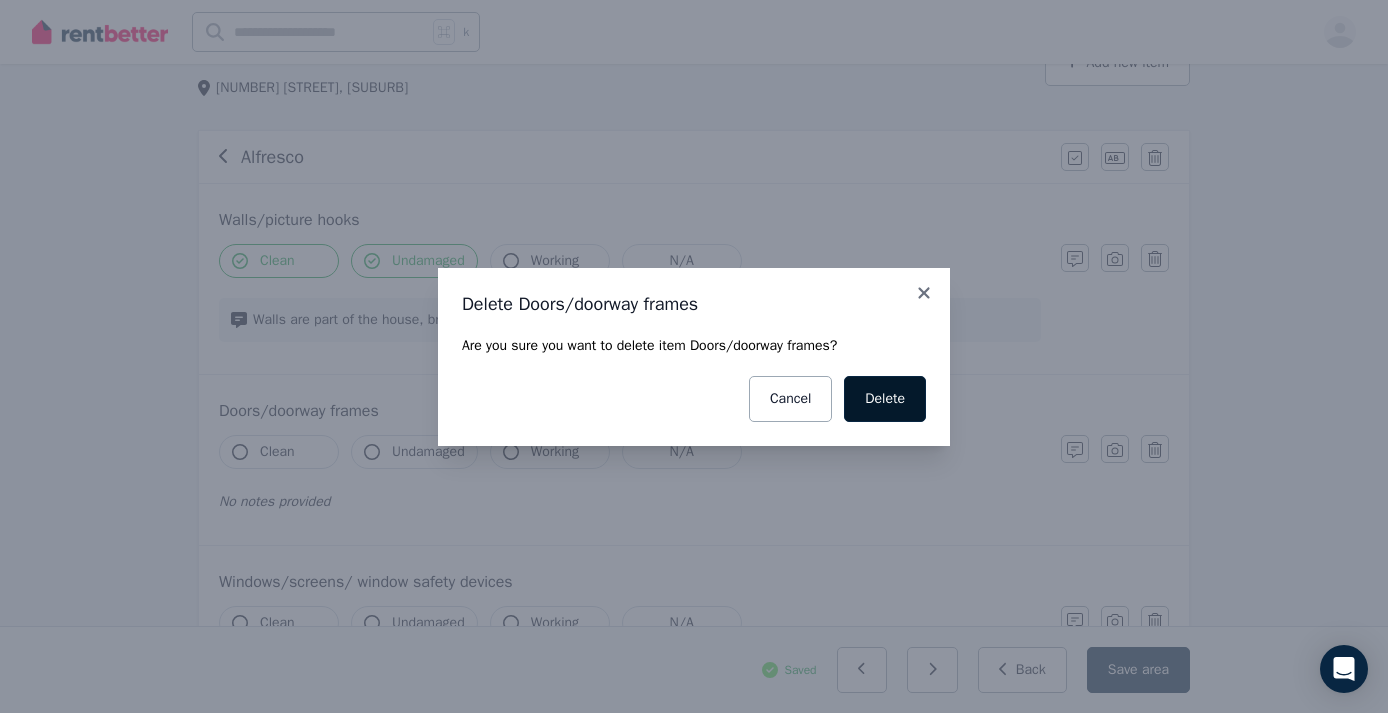 click on "Delete" at bounding box center [885, 399] 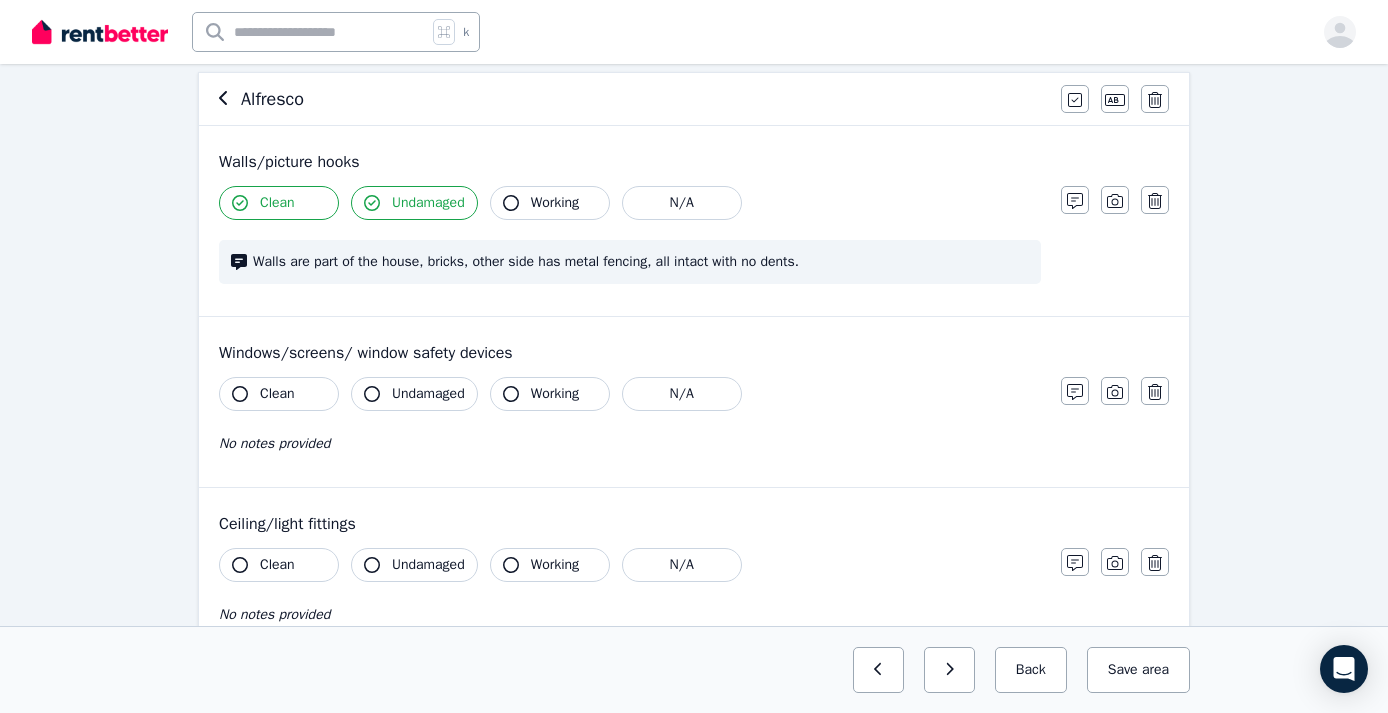 scroll, scrollTop: 184, scrollLeft: 0, axis: vertical 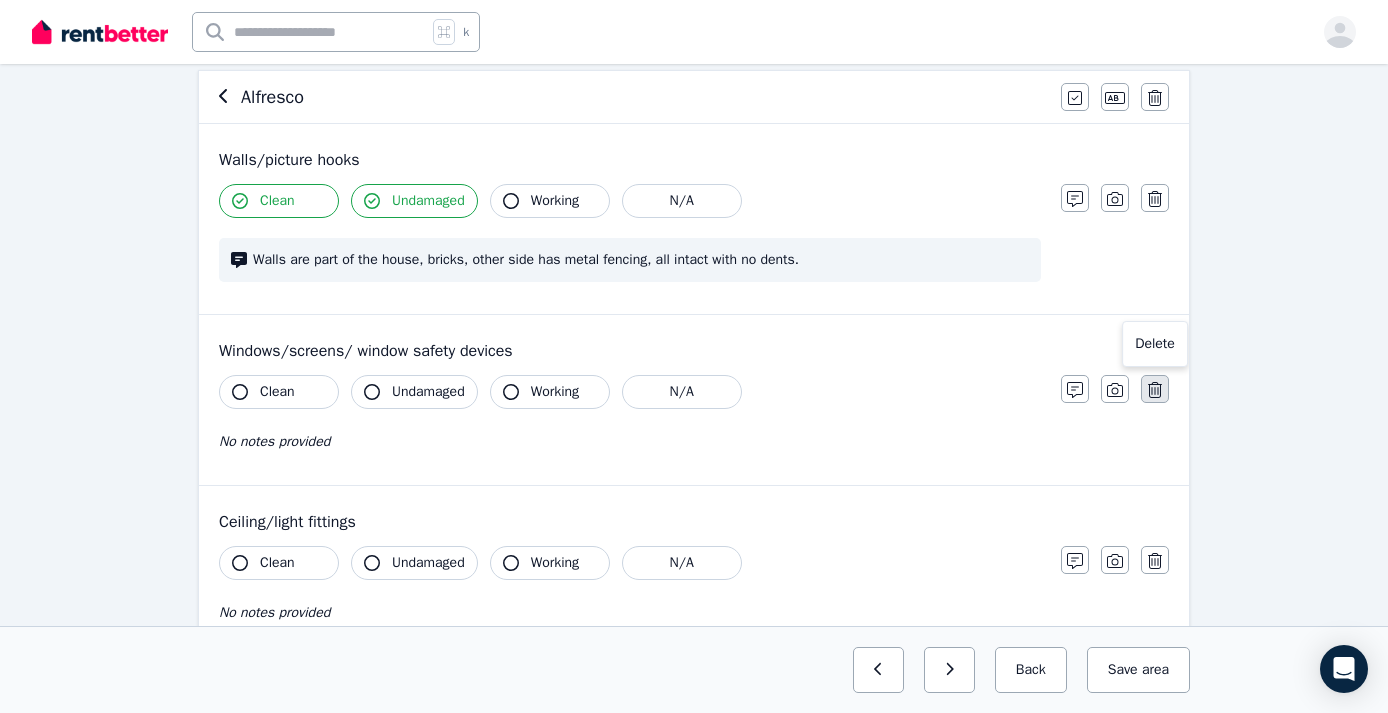 click 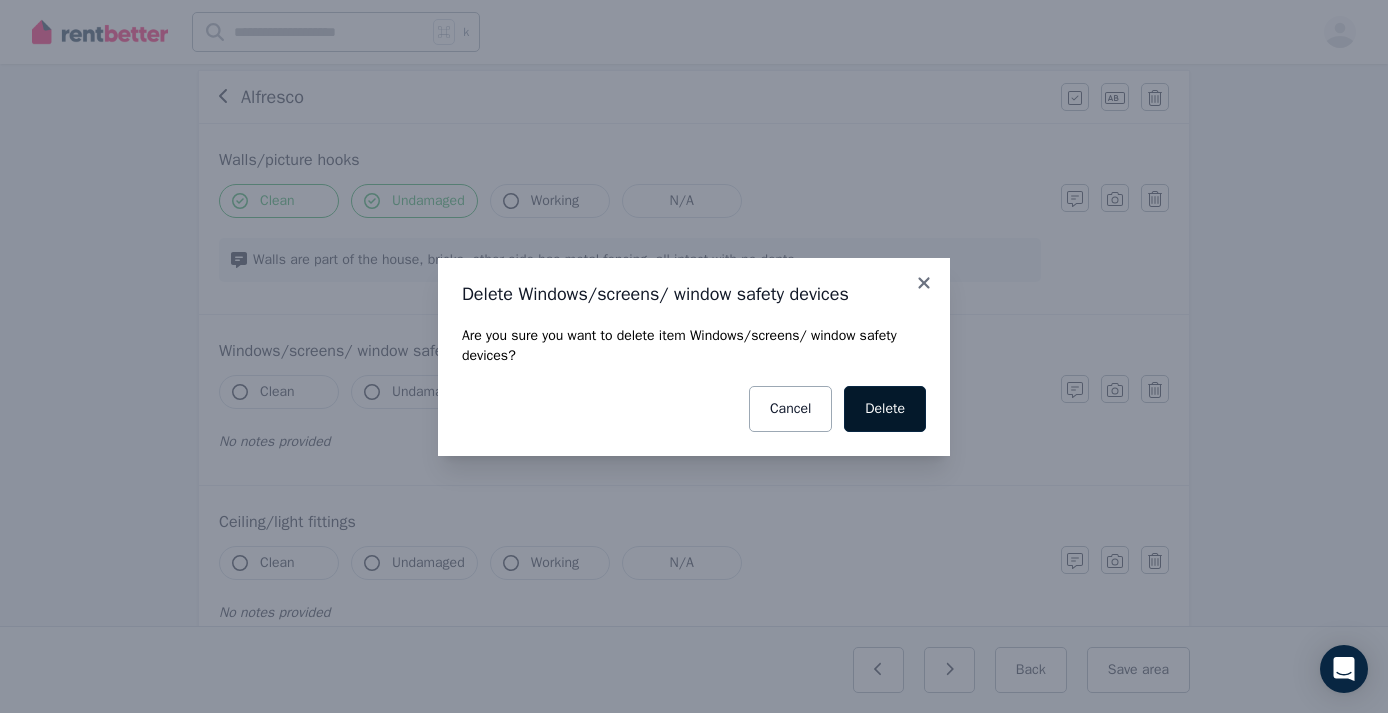 click on "Delete" at bounding box center [885, 409] 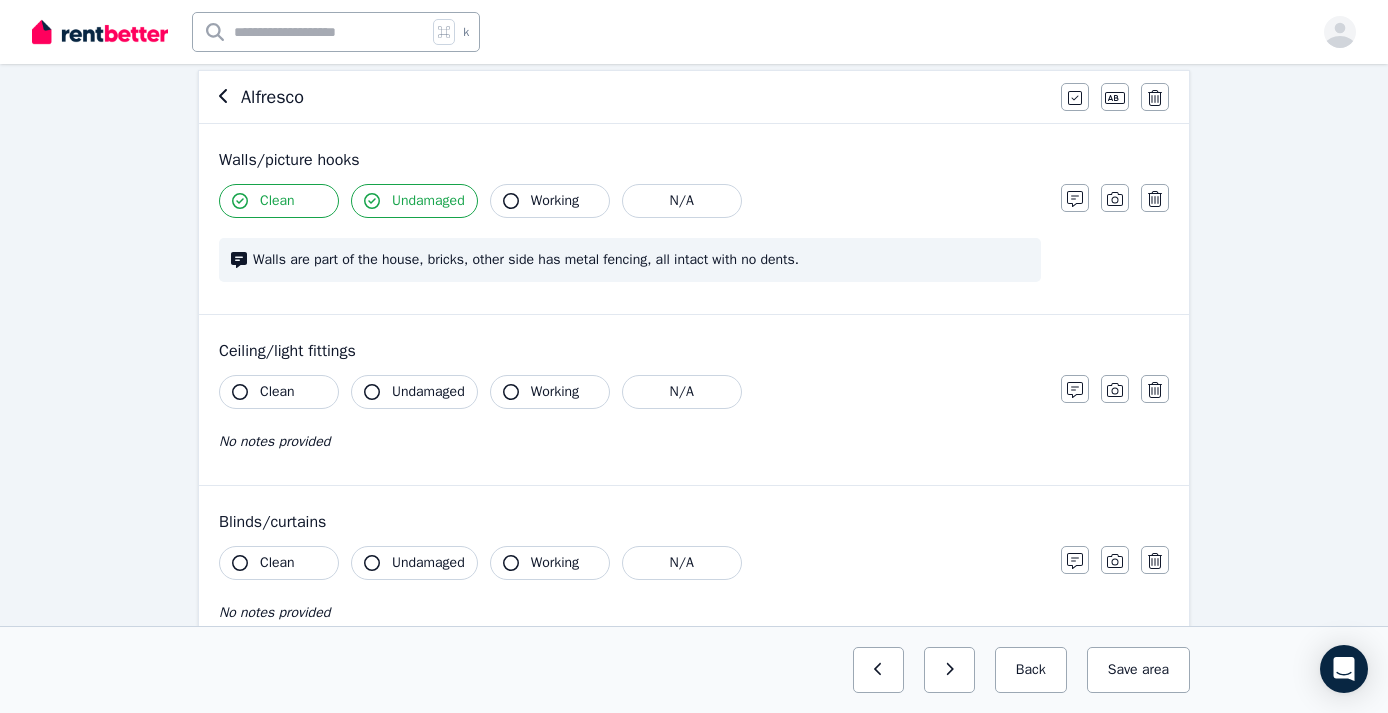 click 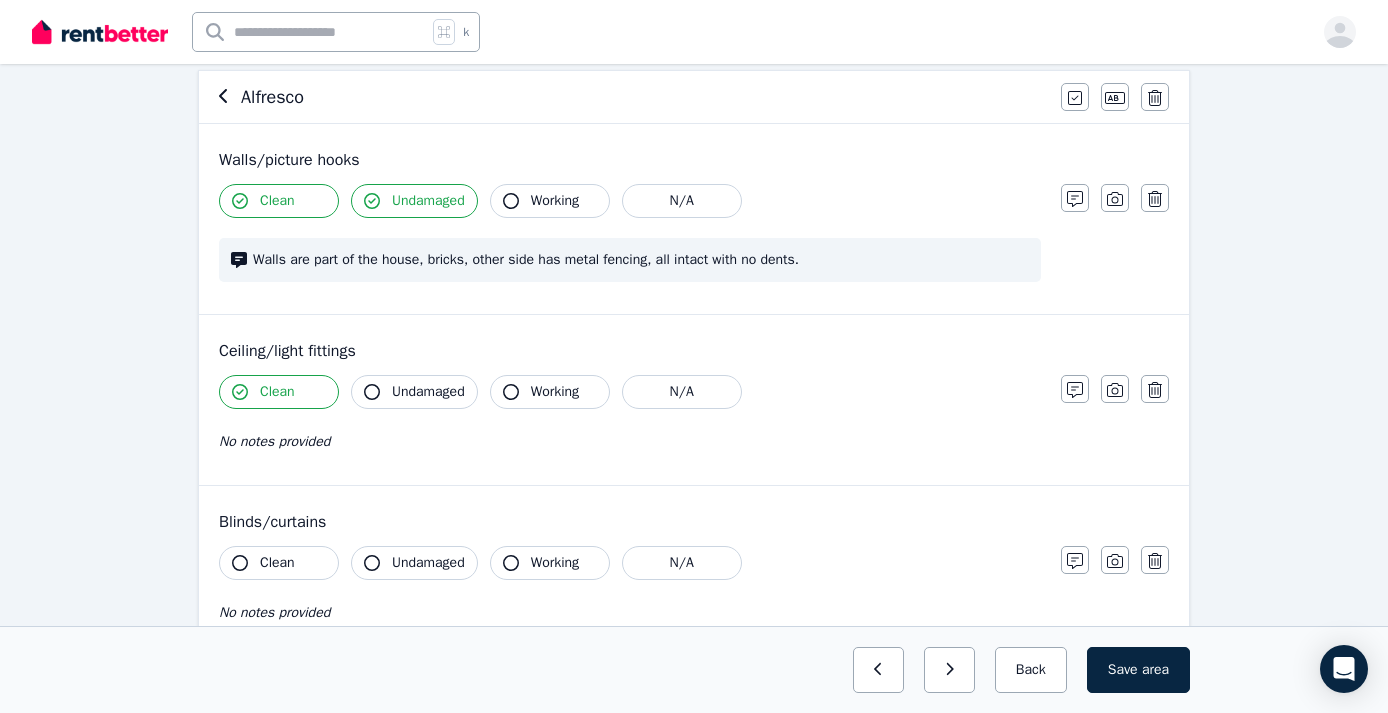 click 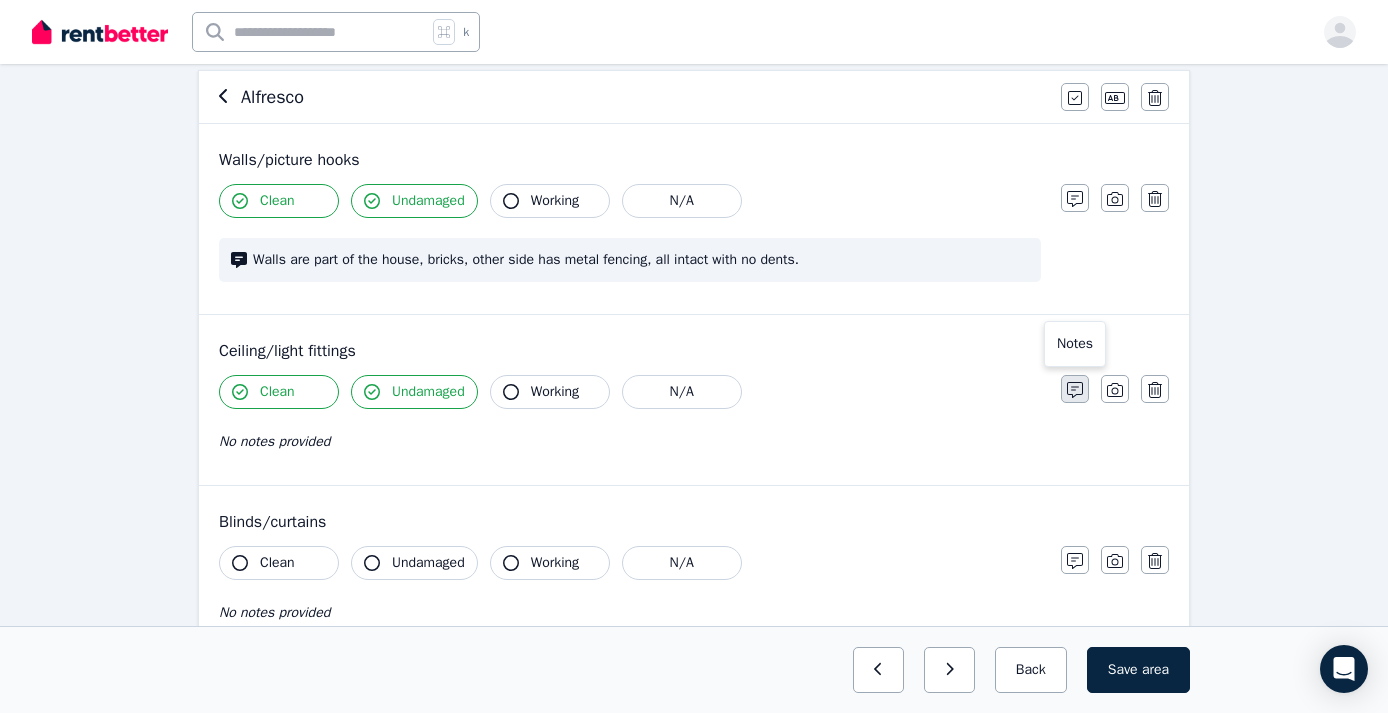 click 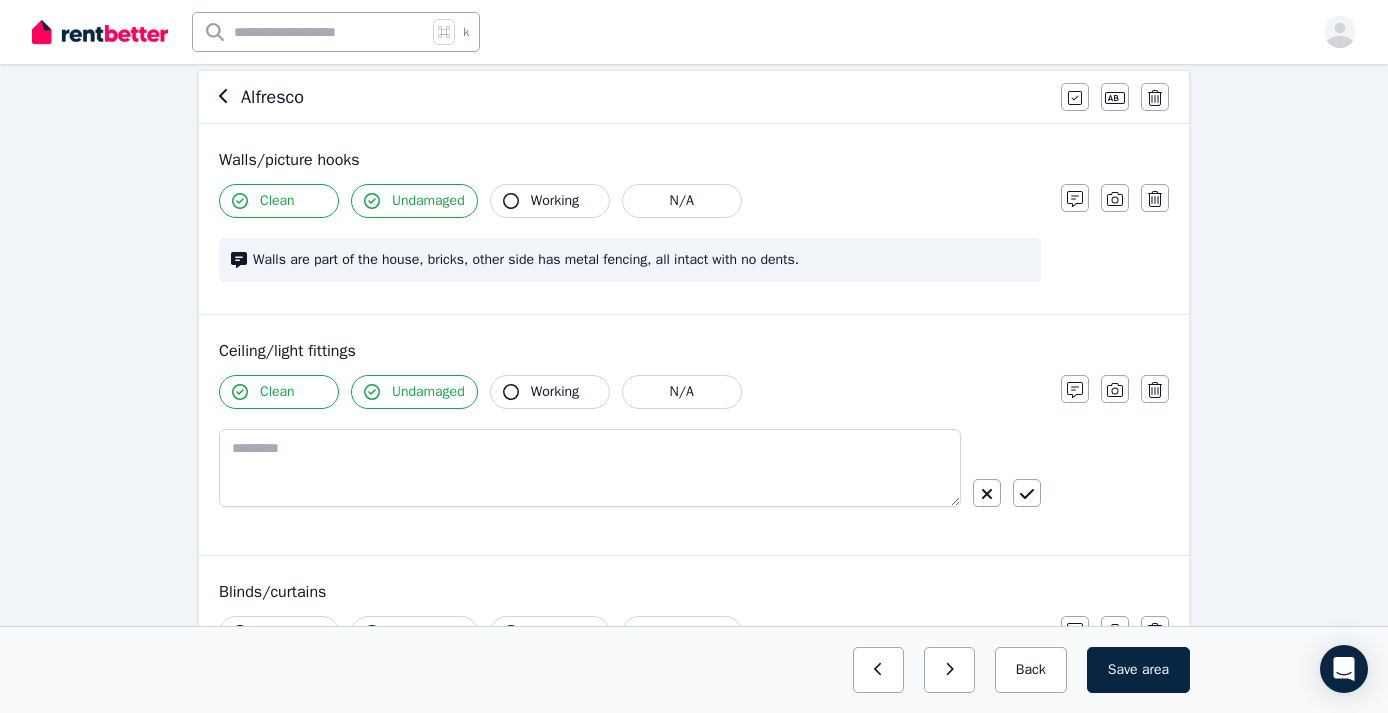click on "Condition report [NUMBER] [STREET], [SUBURB] Add new item Alfresco Mark all items as good Edit name Delete Walls/picture hooks Clean Undamaged Working N/A Walls are part of the house, bricks, other side has metal fencing, all intact with no dents. Notes Photo Delete Ceiling/light fittings Clean Undamaged Working N/A Notes Photo Delete Blinds/curtains Clean Undamaged Working N/A No notes provided Notes Photo Delete Show less Add additional comment Add additional photo" at bounding box center [694, 523] 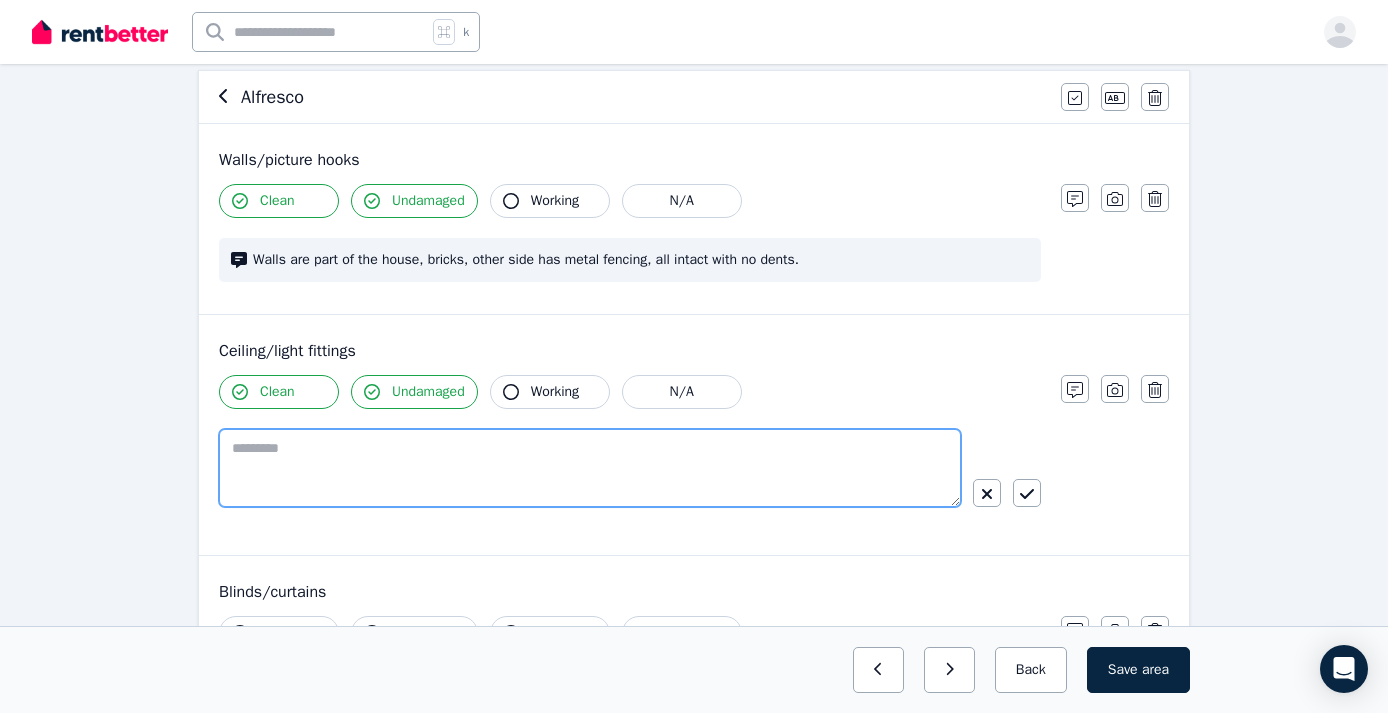 click at bounding box center (590, 468) 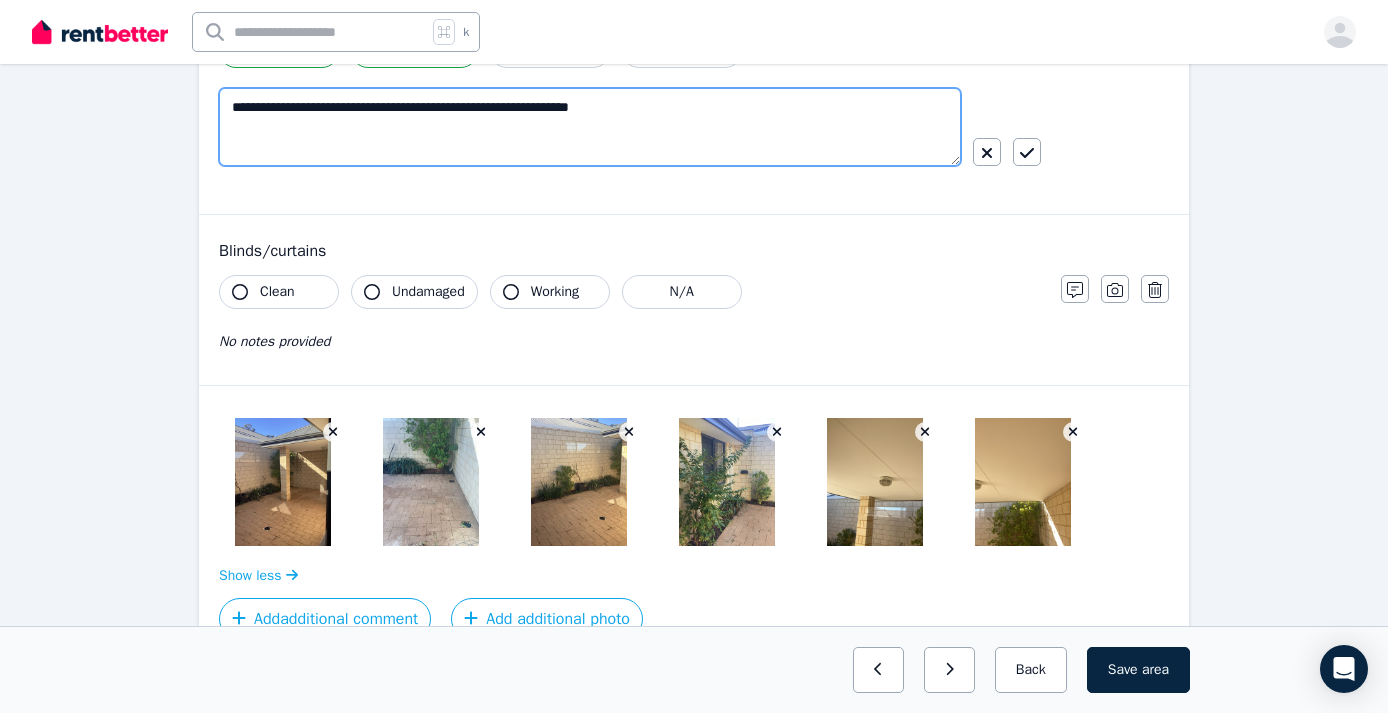 scroll, scrollTop: 527, scrollLeft: 0, axis: vertical 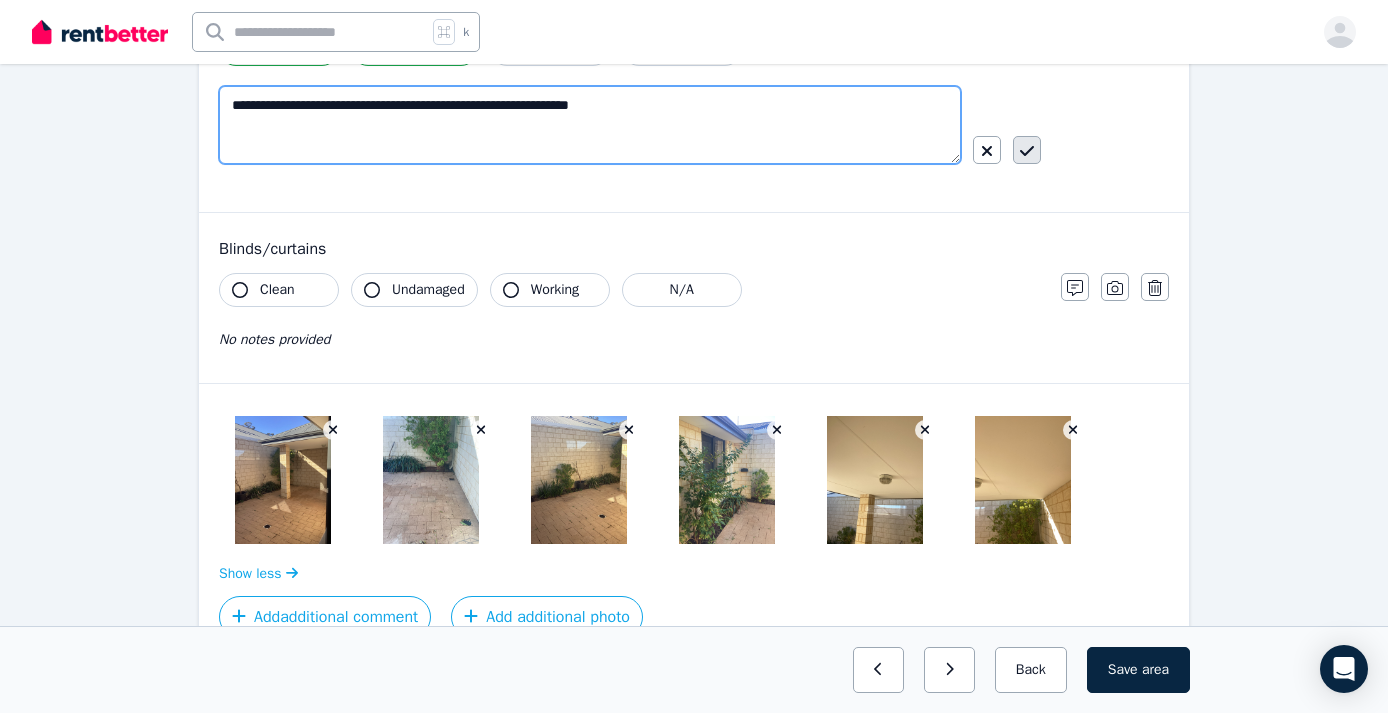type on "**********" 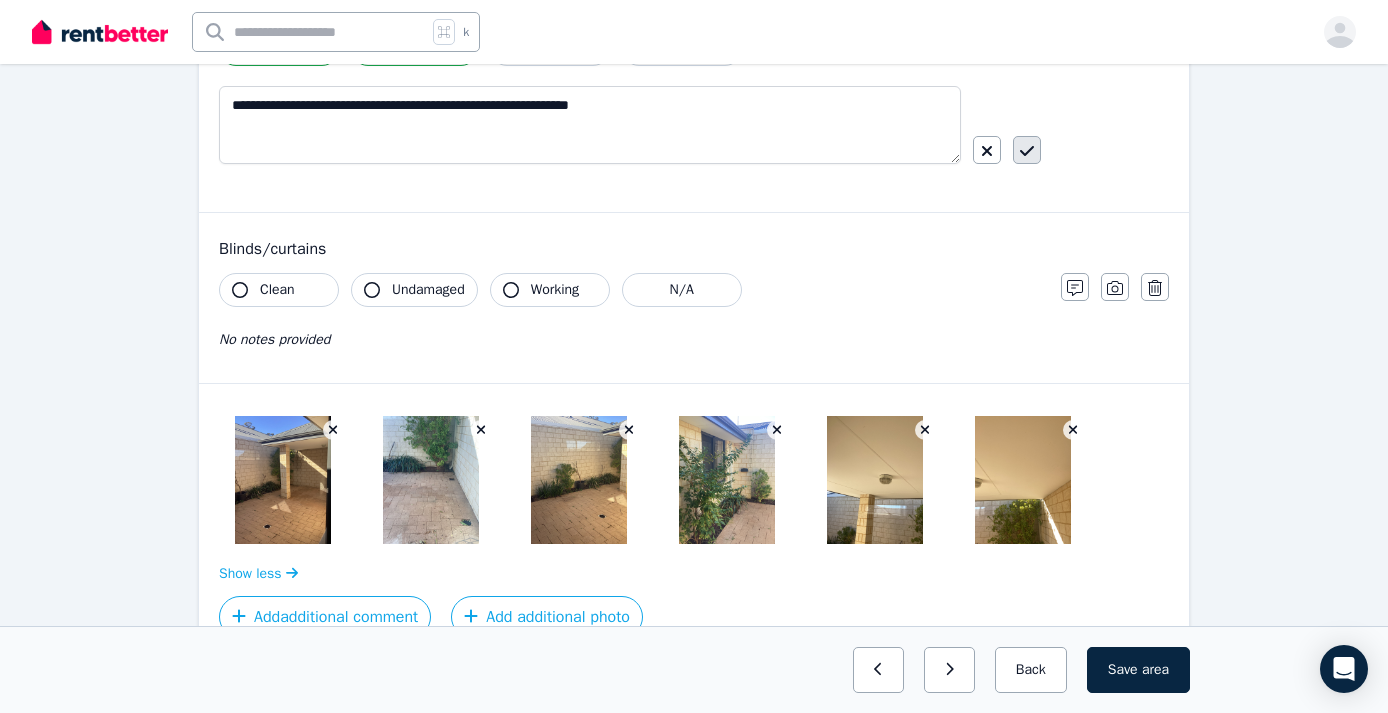 click 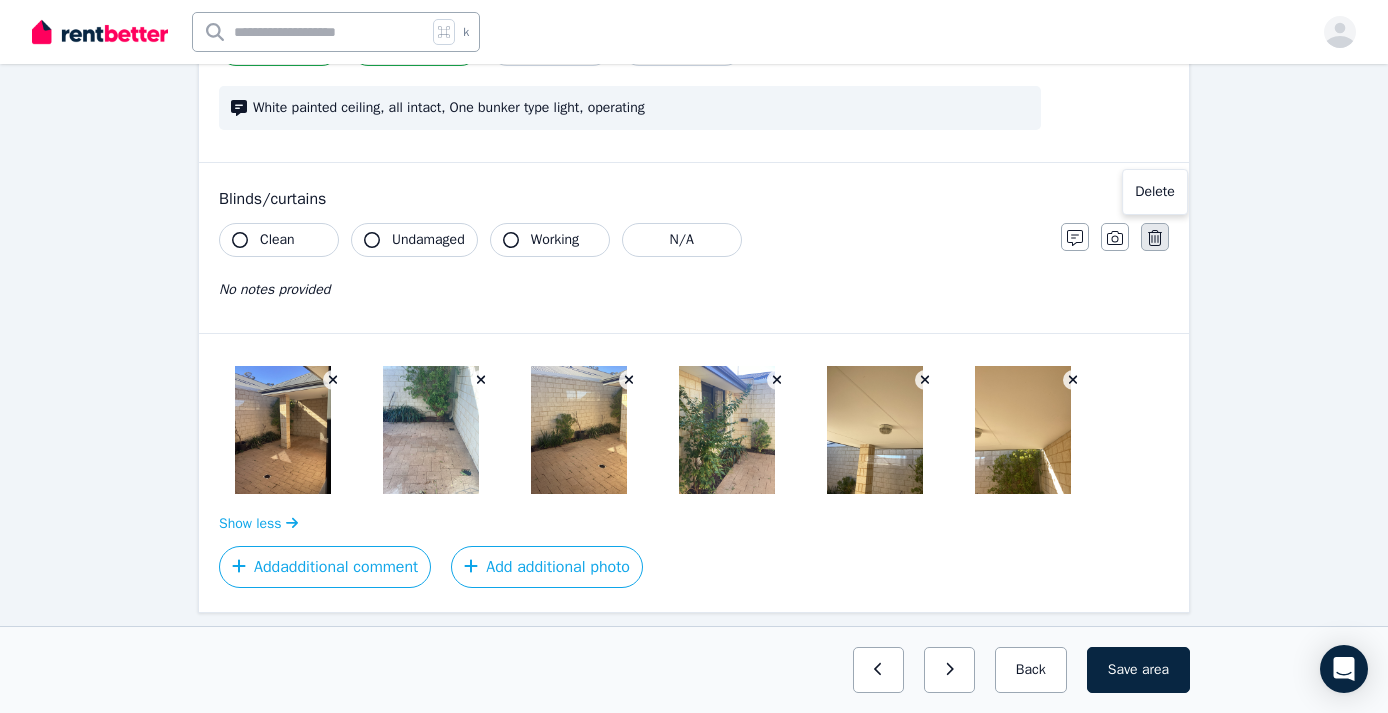 click 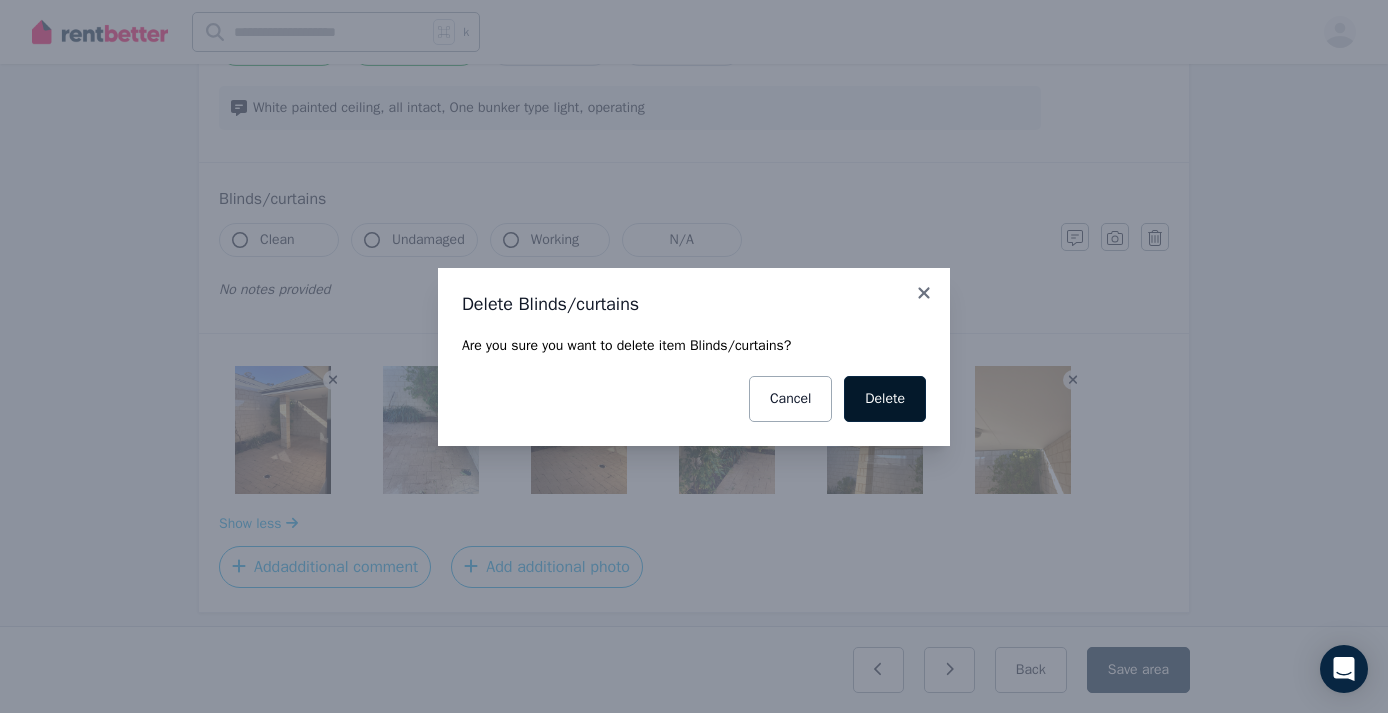 click on "Delete" at bounding box center (885, 399) 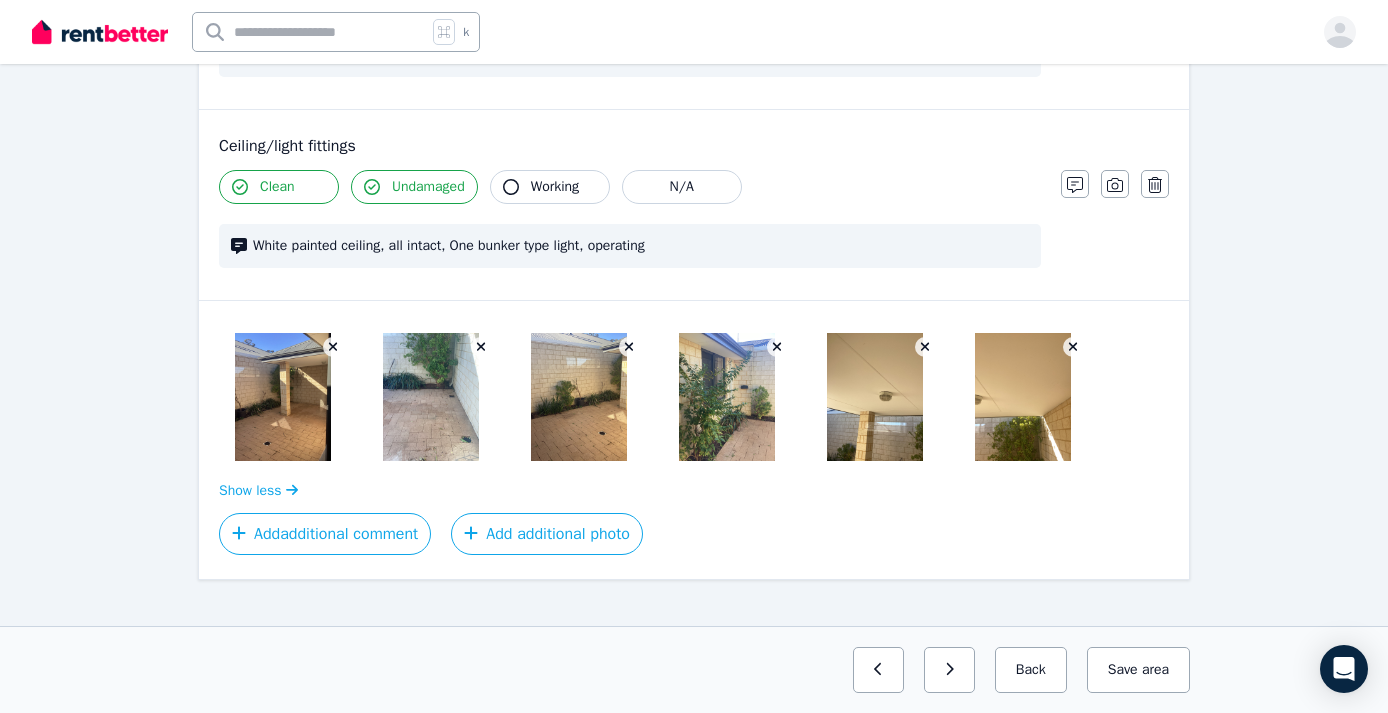 scroll, scrollTop: 396, scrollLeft: 0, axis: vertical 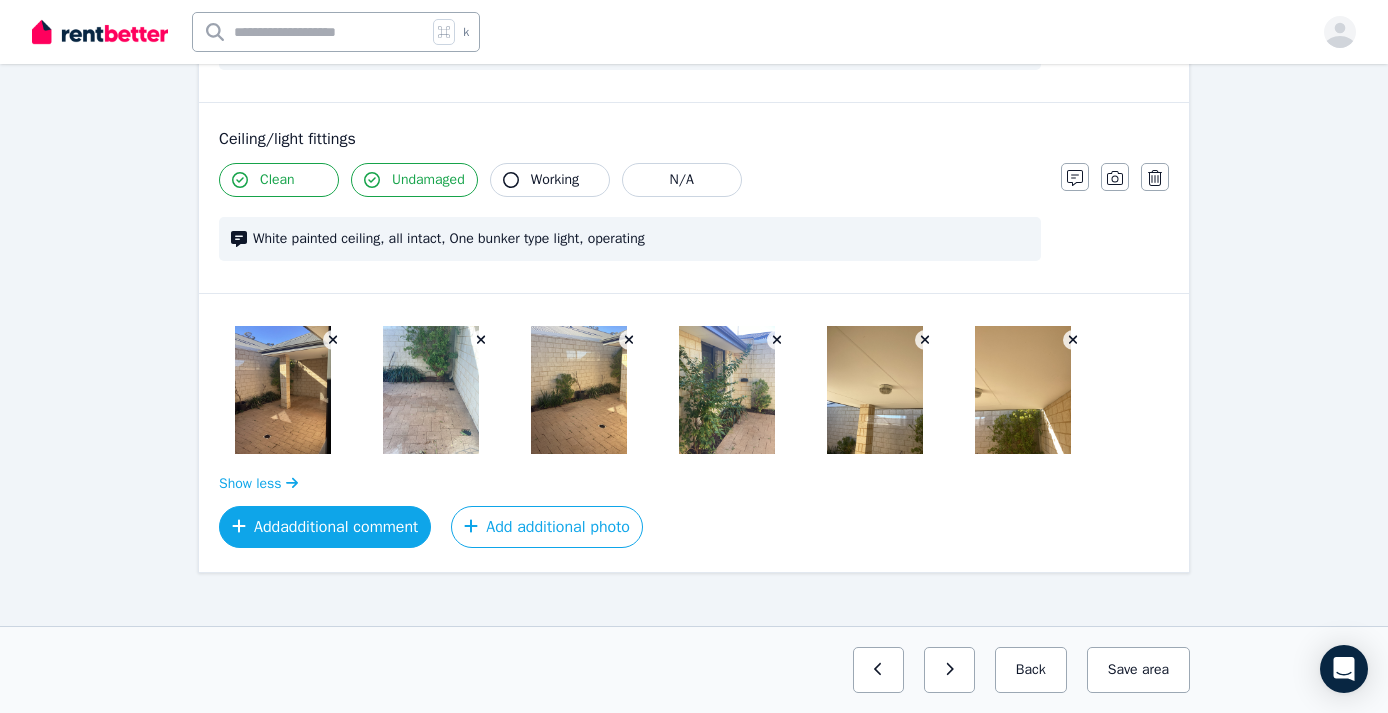 click on "Add  additional comment" at bounding box center (325, 527) 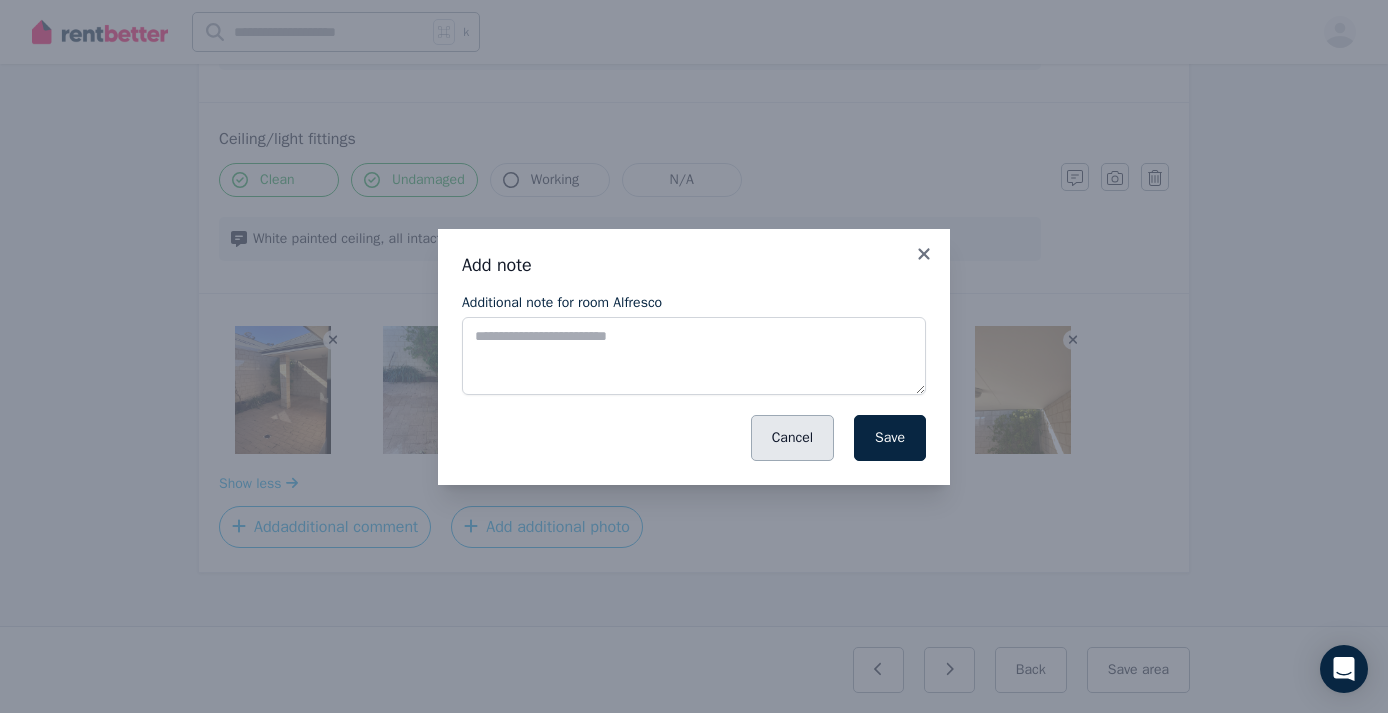 click on "Cancel" at bounding box center (792, 438) 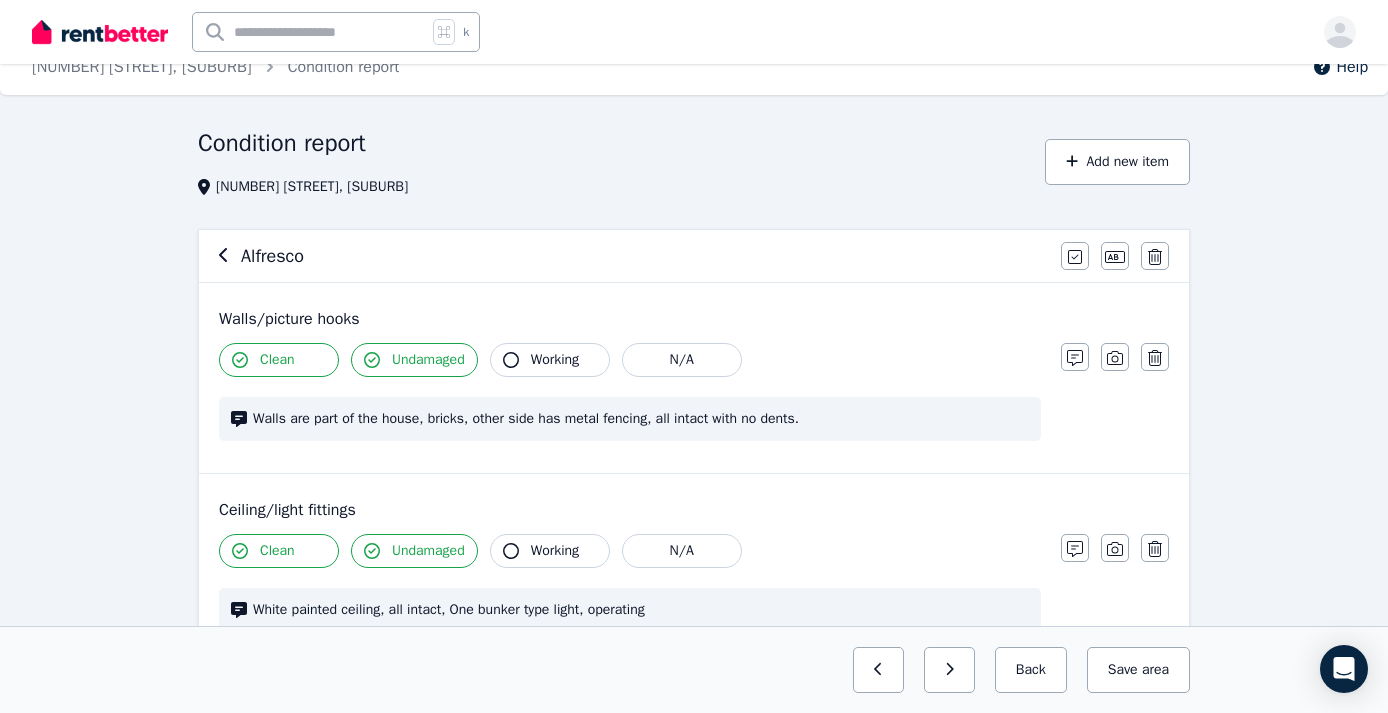 scroll, scrollTop: 14, scrollLeft: 0, axis: vertical 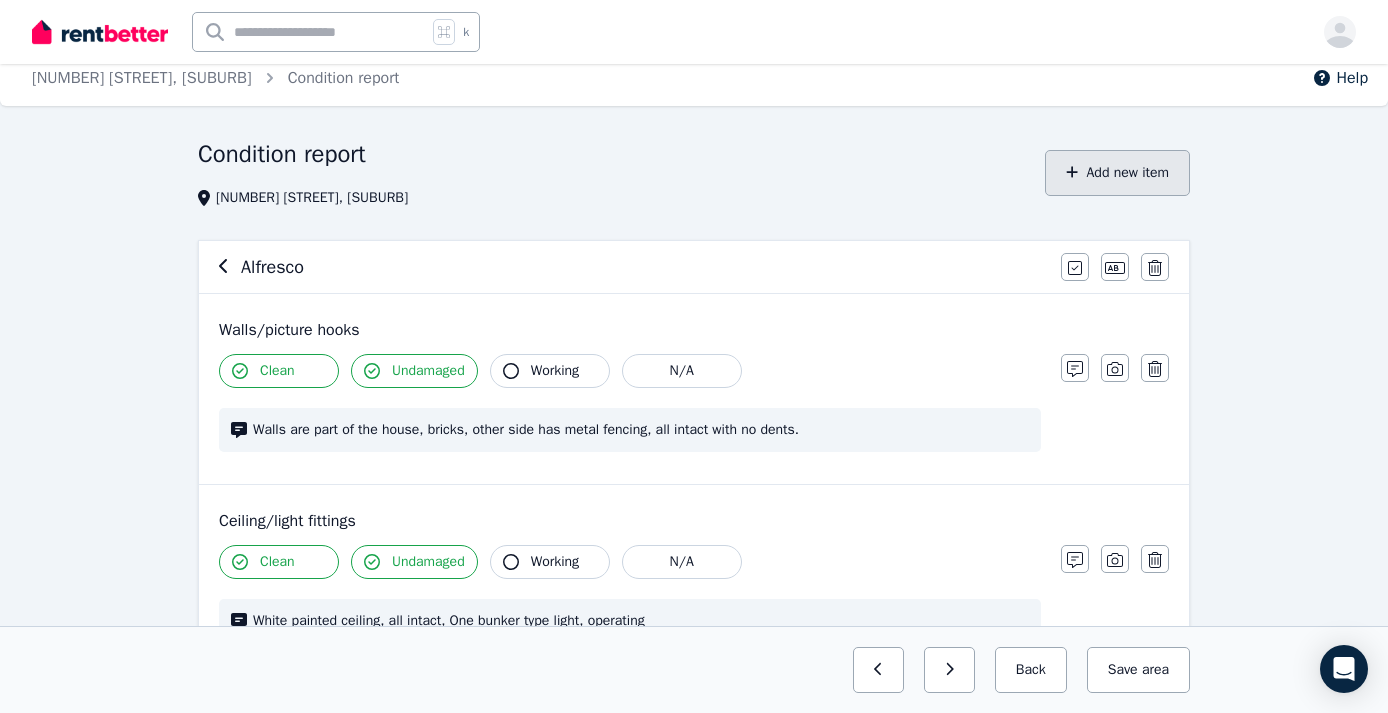 click on "Add new item" at bounding box center [1117, 173] 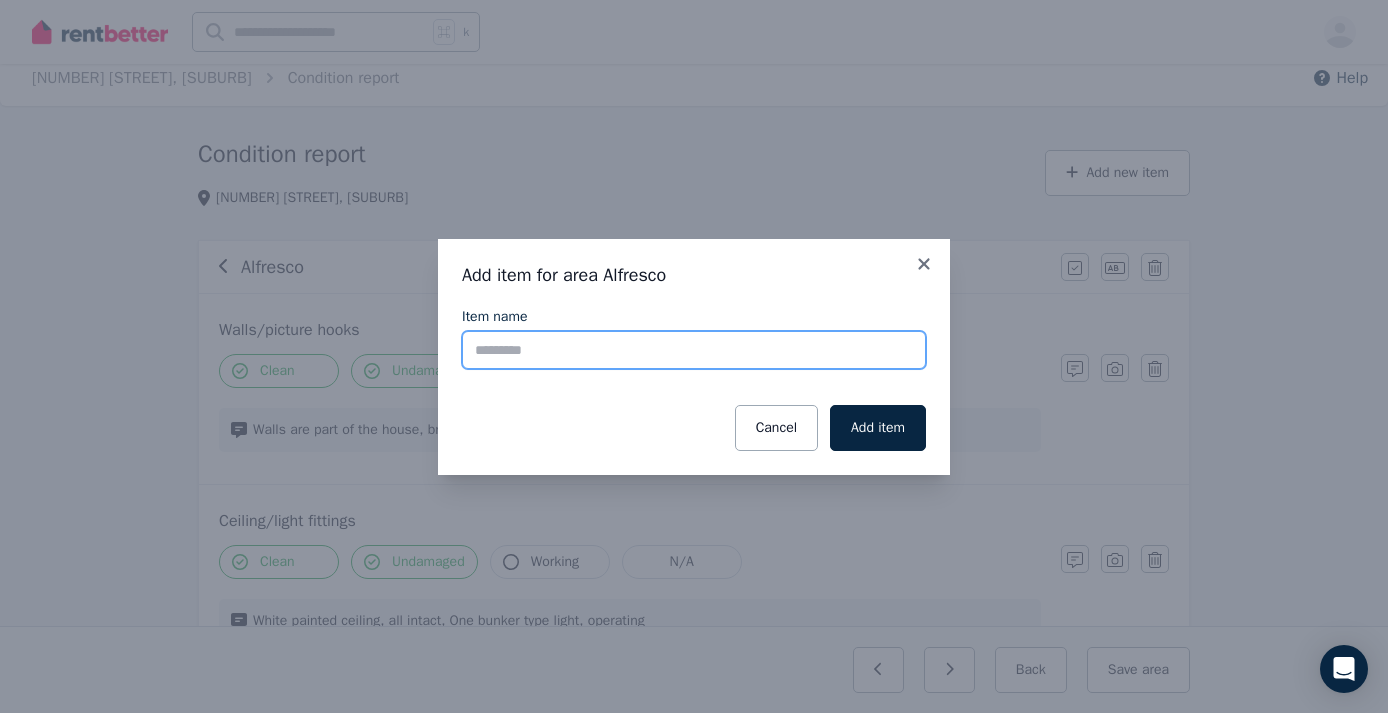 click on "Item name" at bounding box center (694, 350) 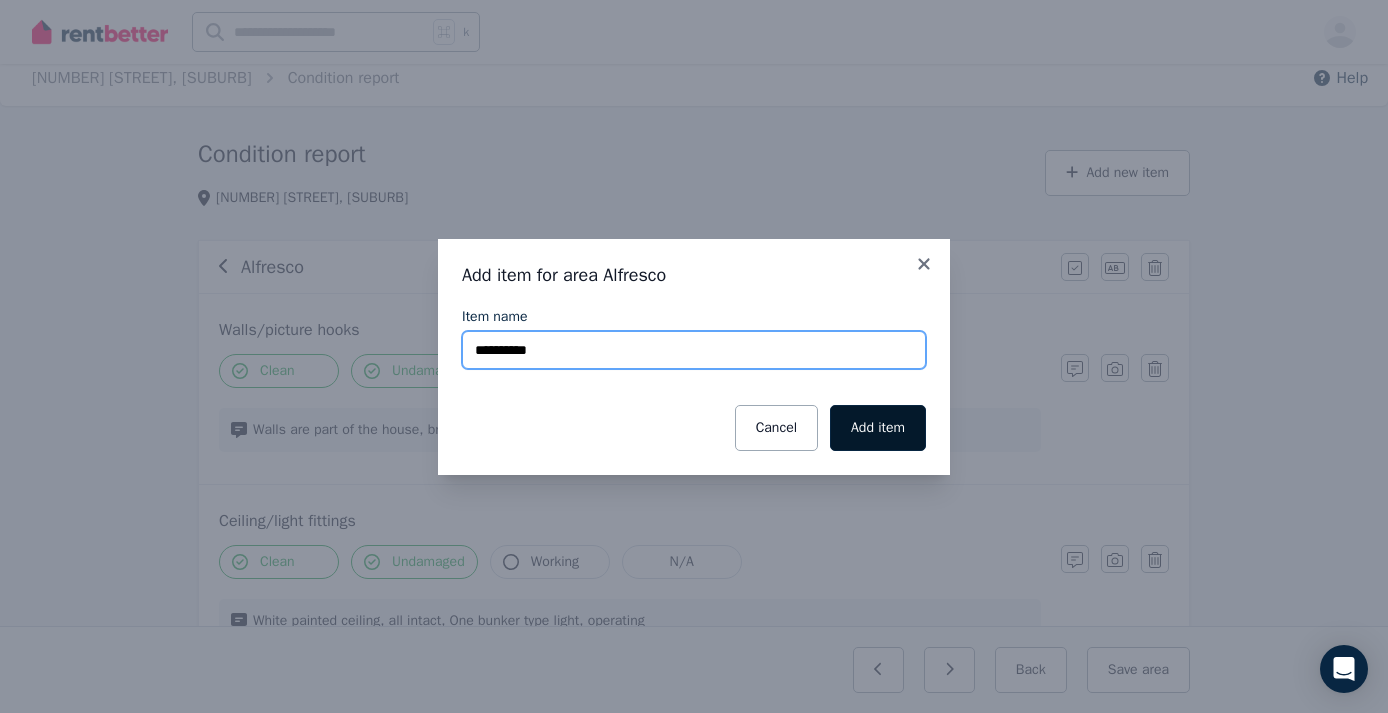 type on "**********" 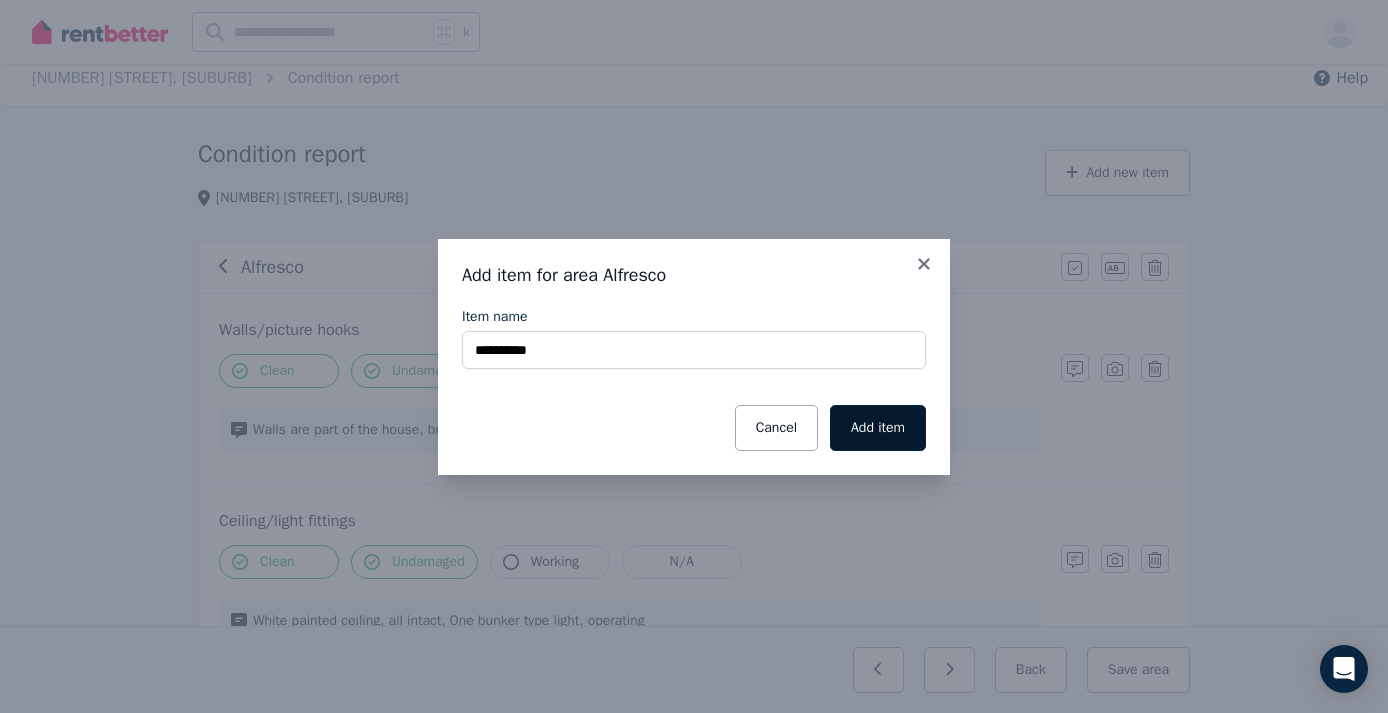 click on "Add item" at bounding box center [878, 428] 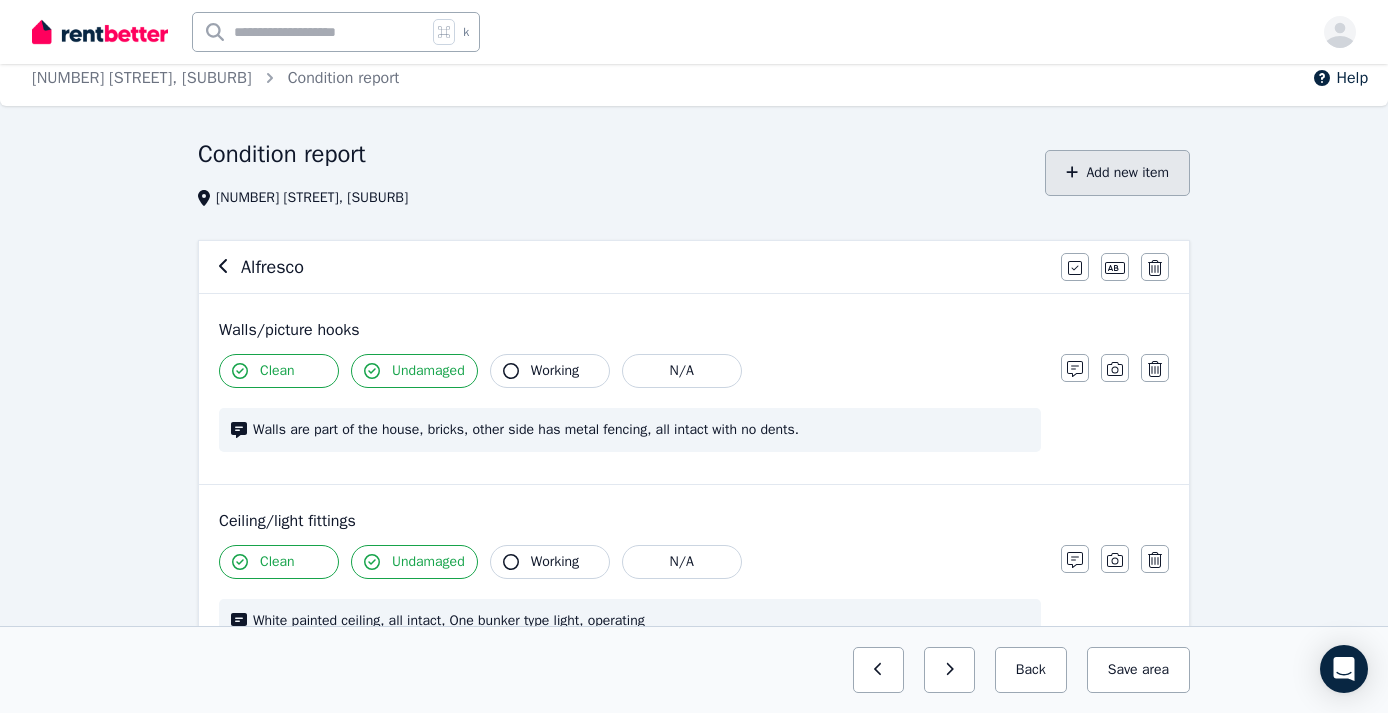 click on "Add new item" at bounding box center (1117, 173) 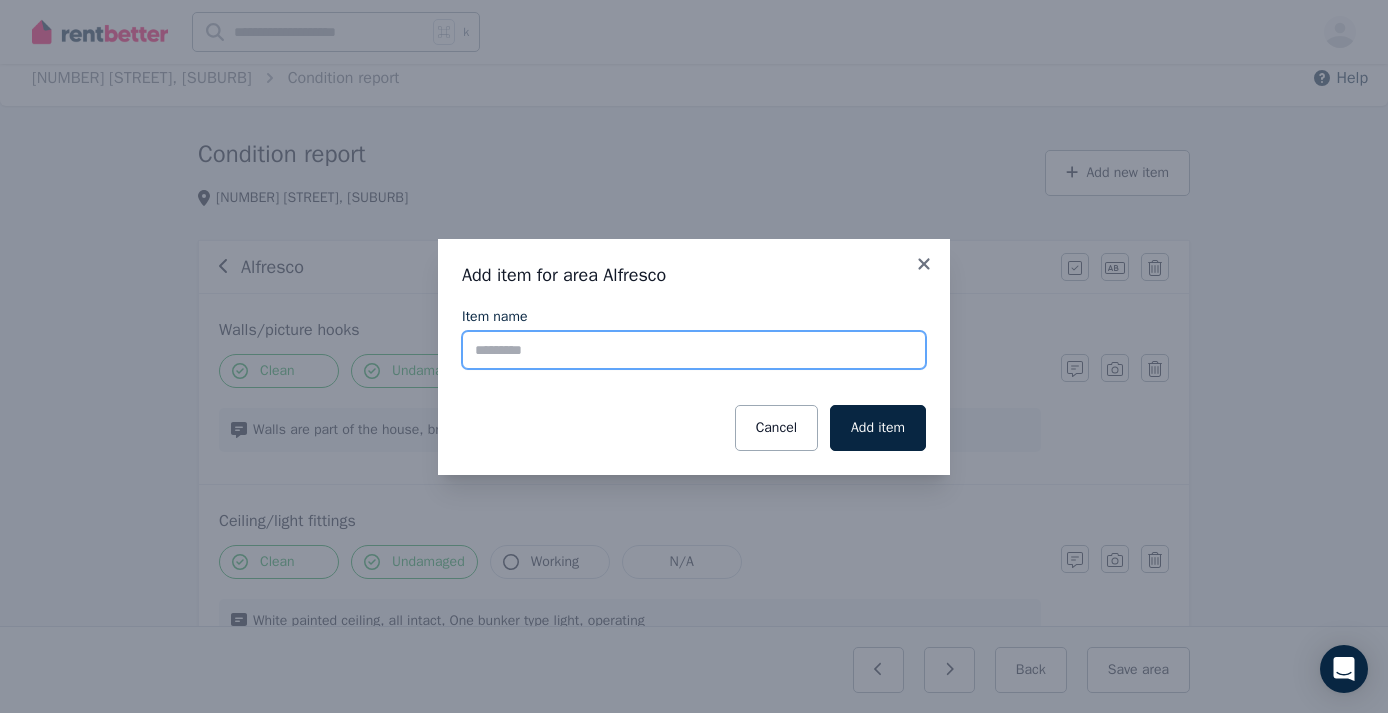 click on "Item name" at bounding box center [694, 350] 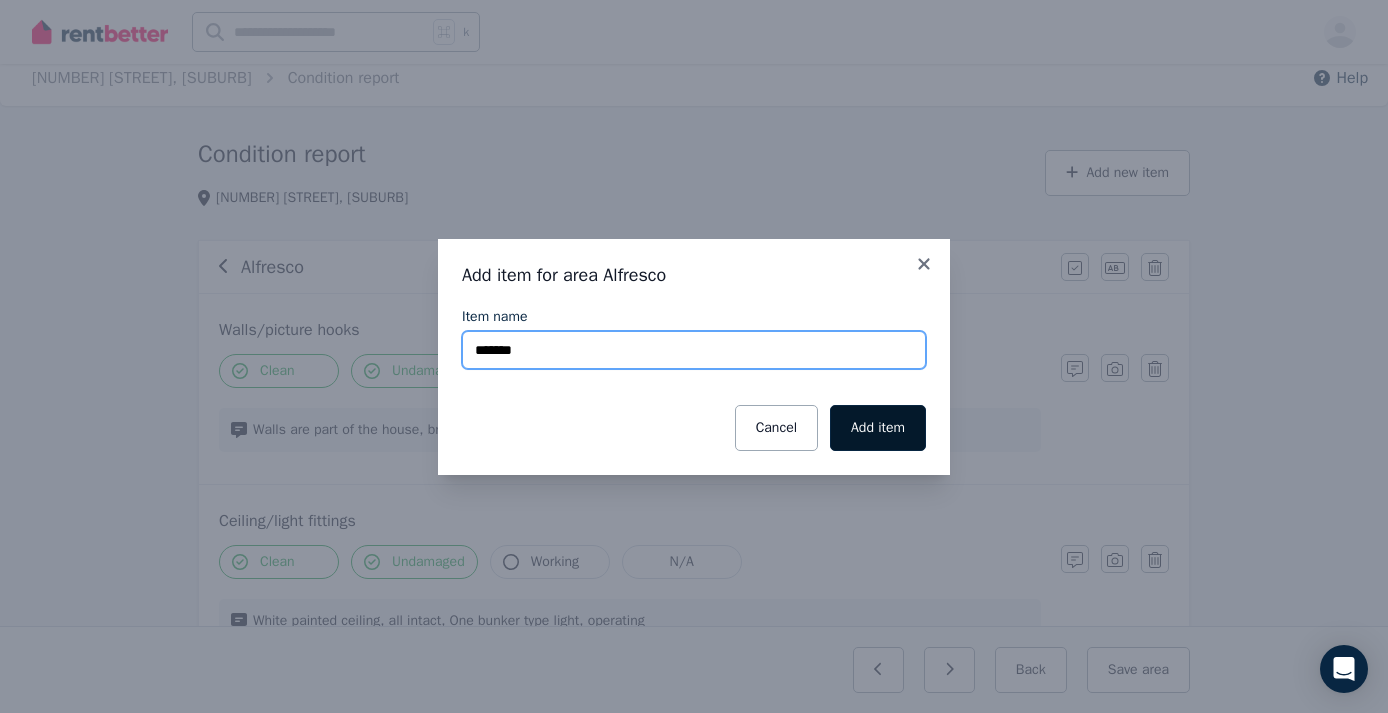 type on "*******" 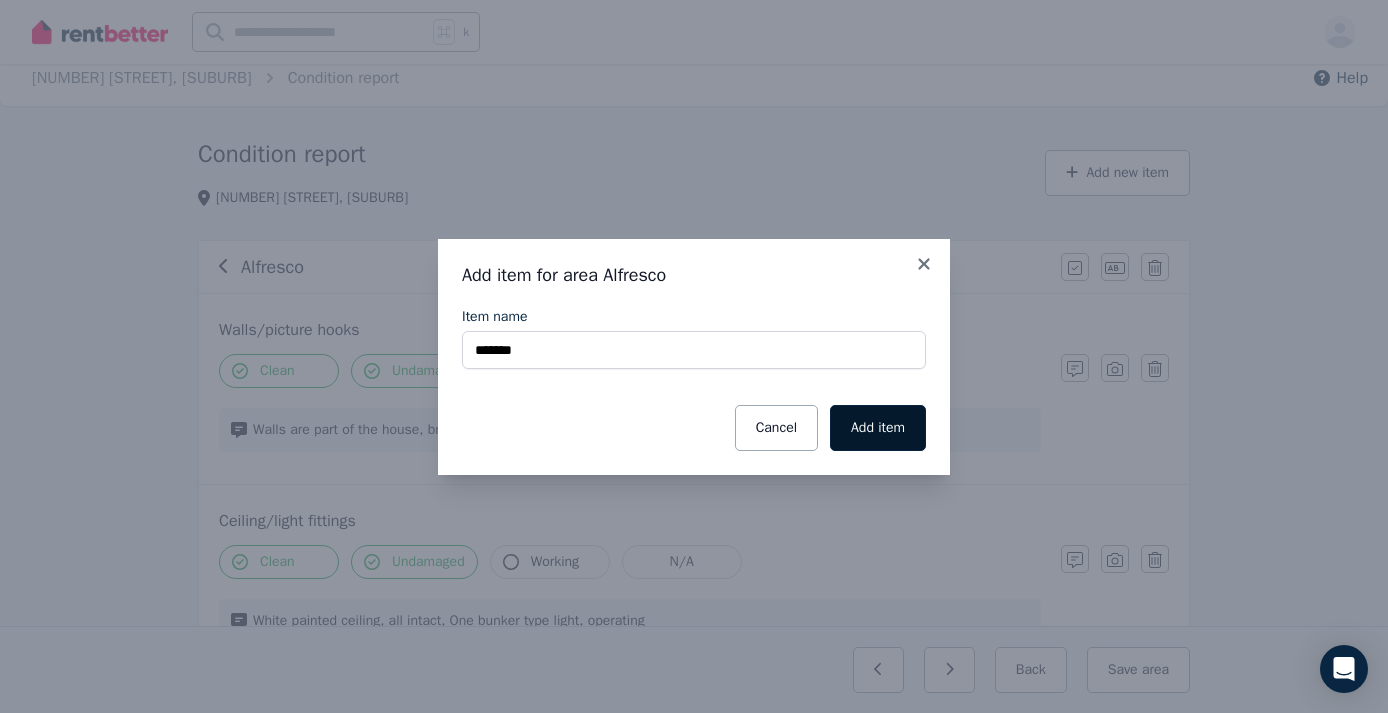 click on "Add item" at bounding box center (878, 428) 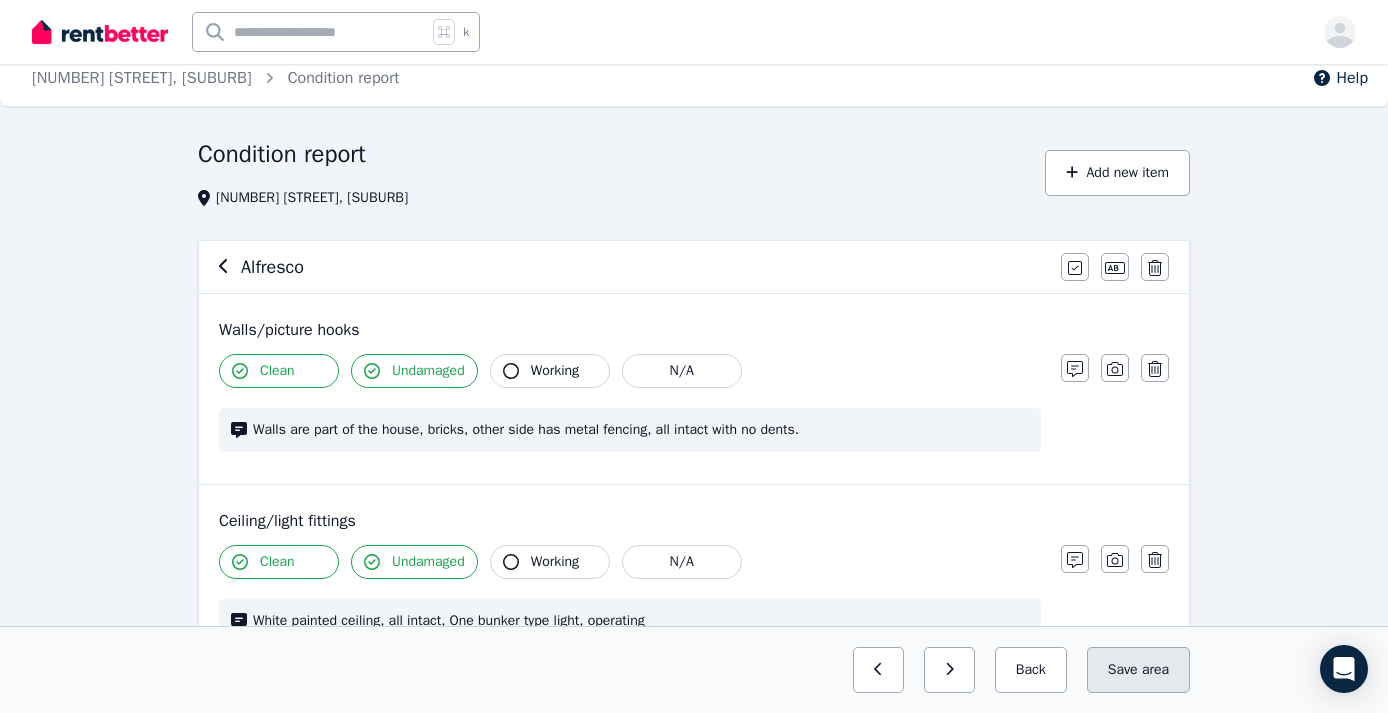click on "Save   area" at bounding box center [1138, 670] 